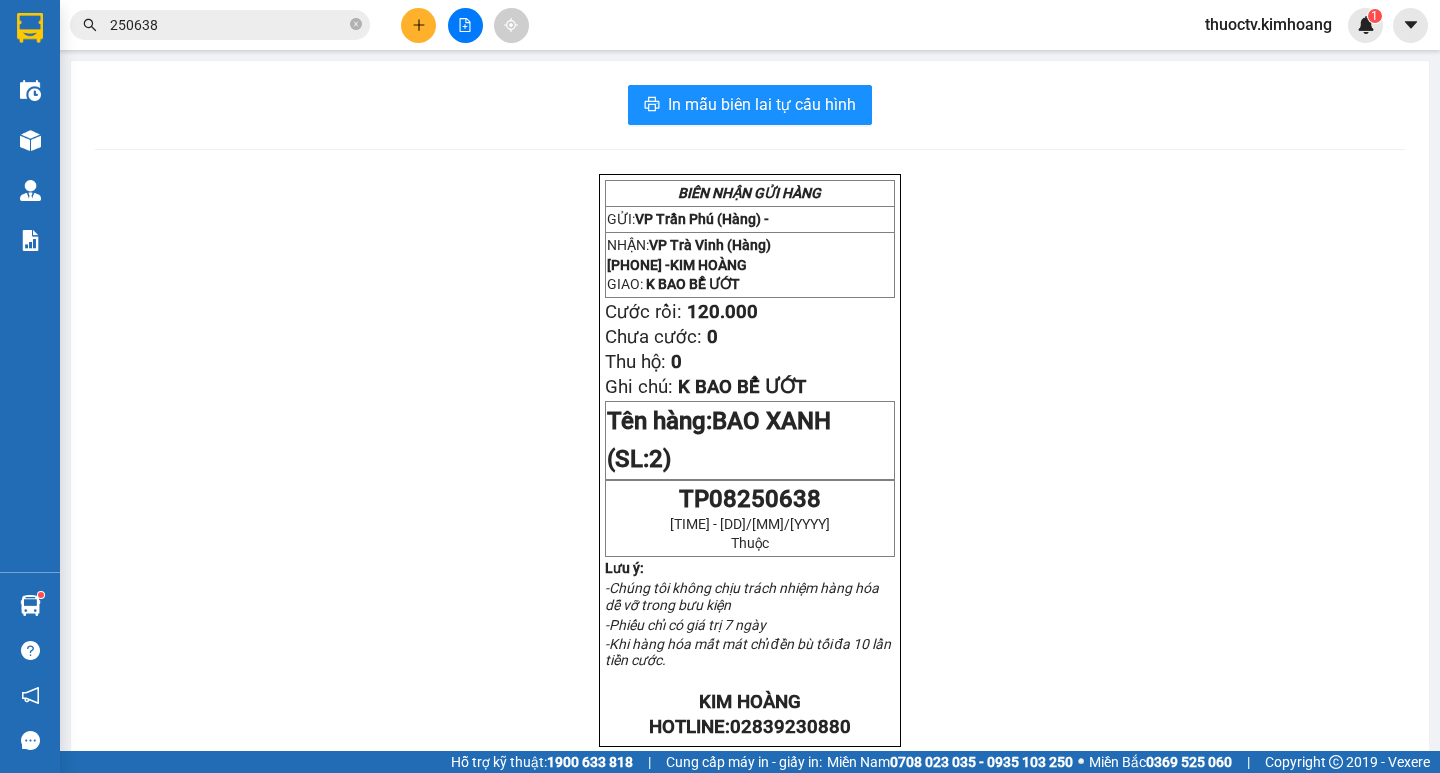 scroll, scrollTop: 0, scrollLeft: 0, axis: both 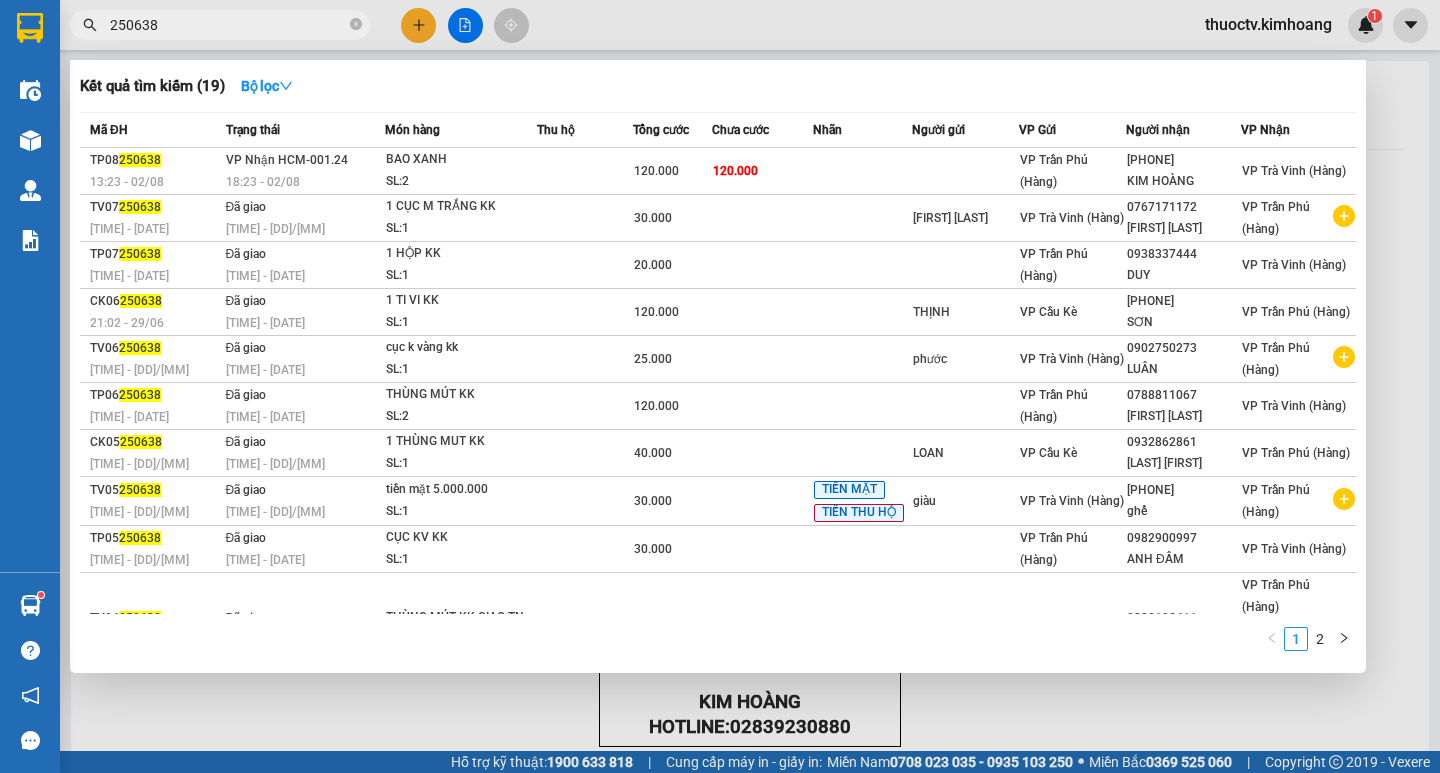 click on "250638" at bounding box center (228, 25) 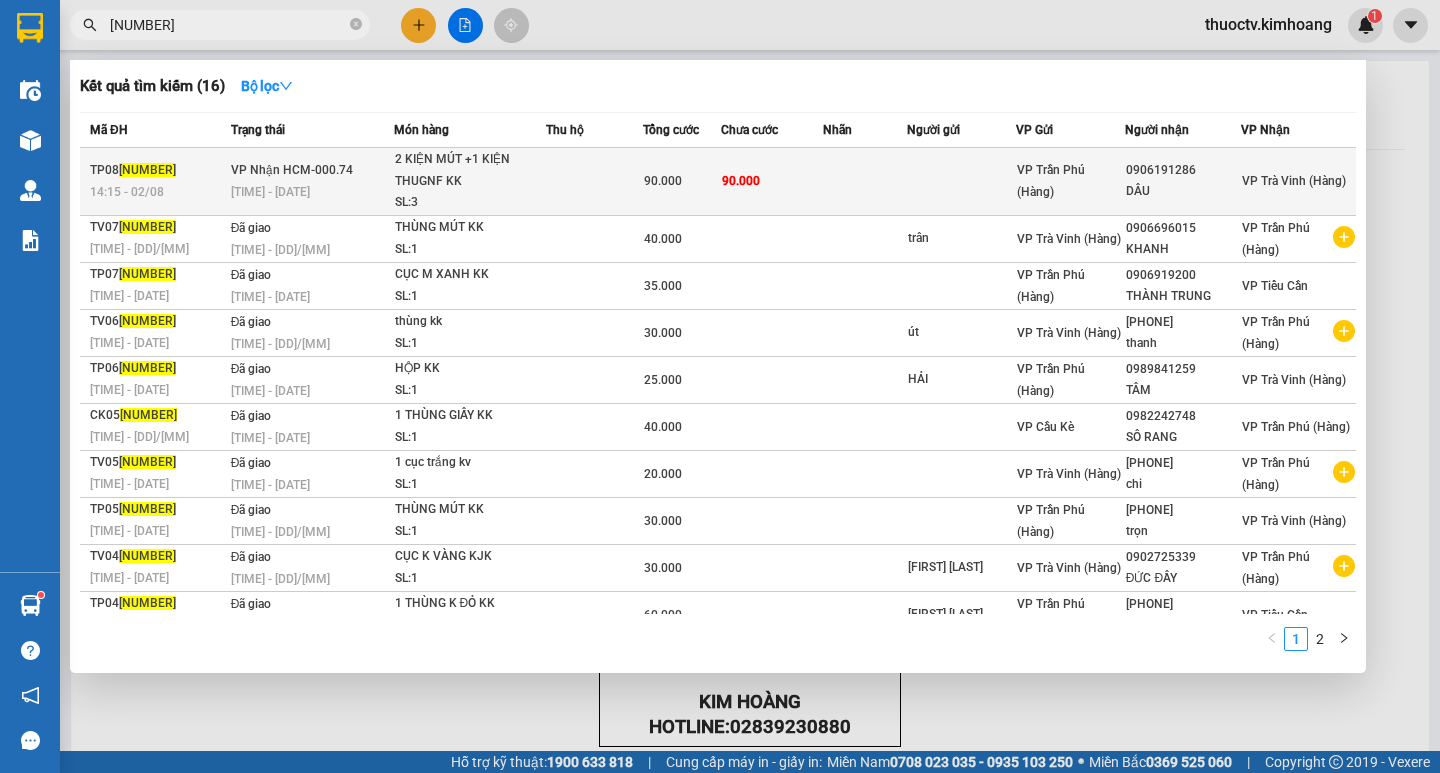 type on "[NUMBER]" 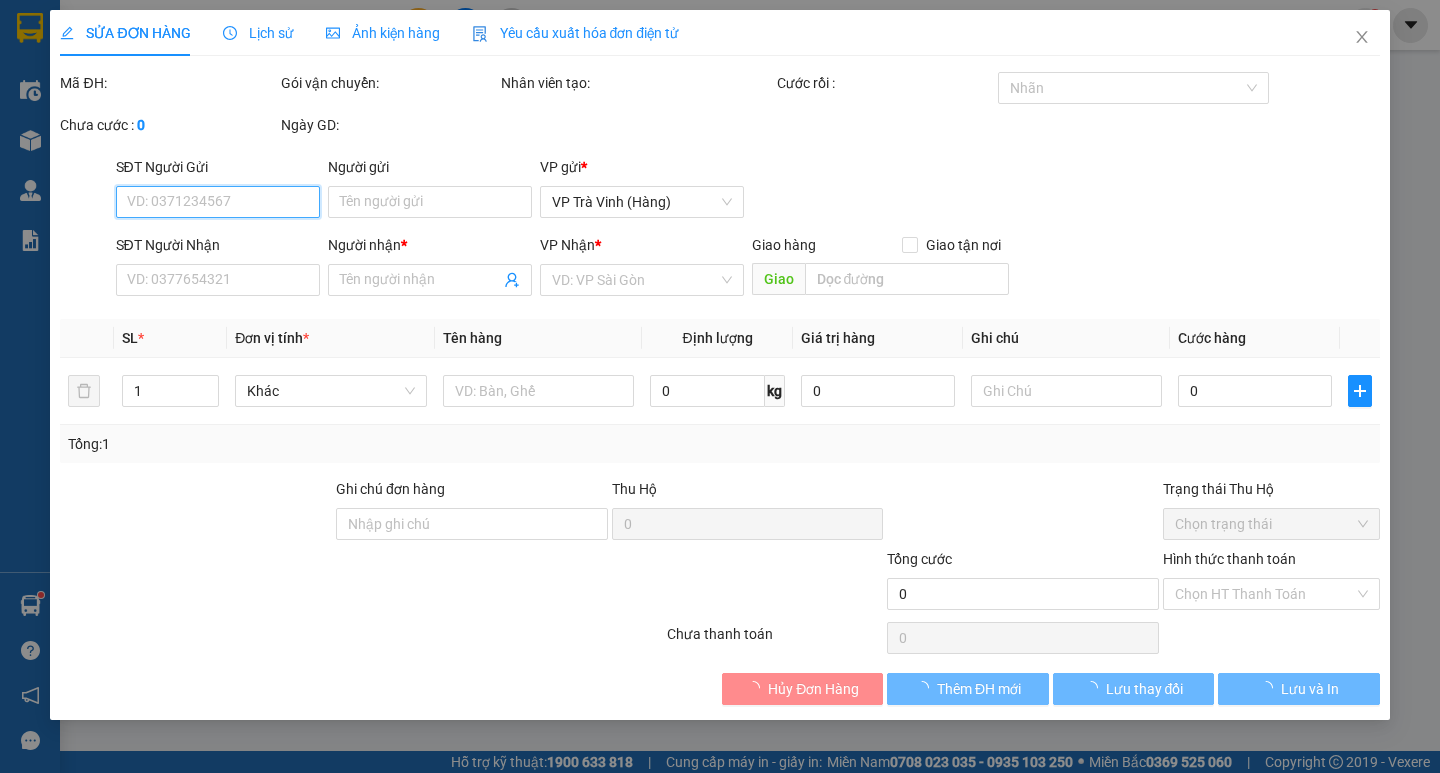 type on "0906191286" 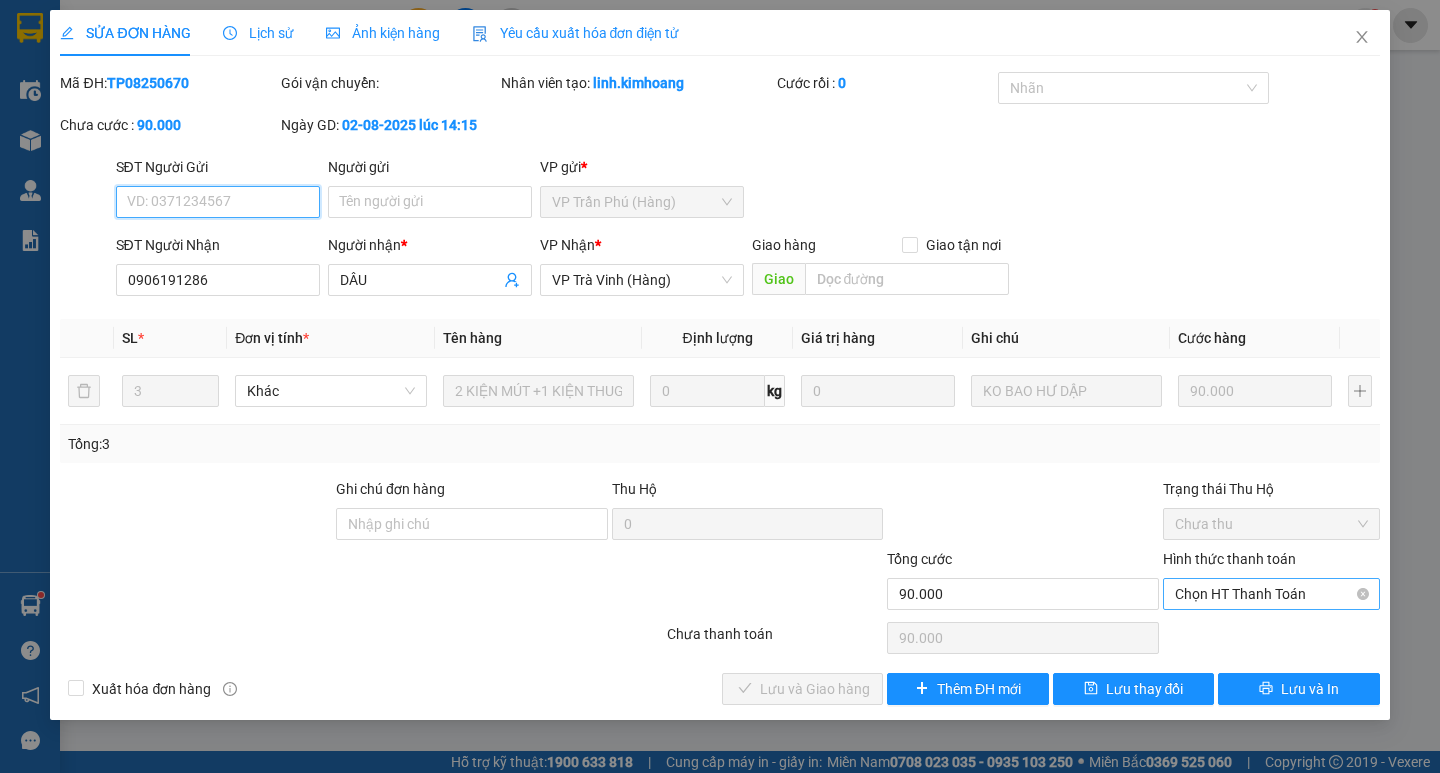 click on "Chọn HT Thanh Toán" at bounding box center [1271, 594] 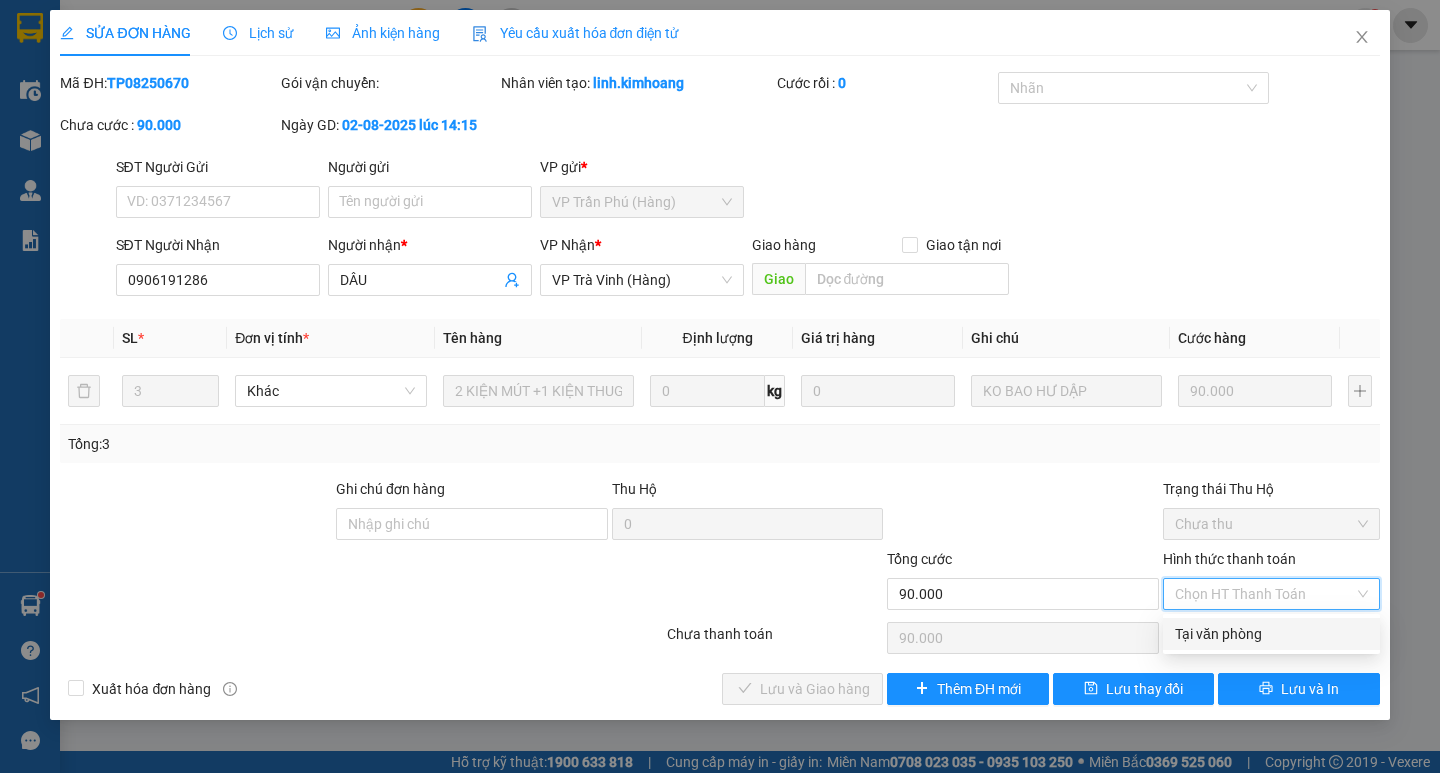 click on "Tại văn phòng" at bounding box center (1271, 634) 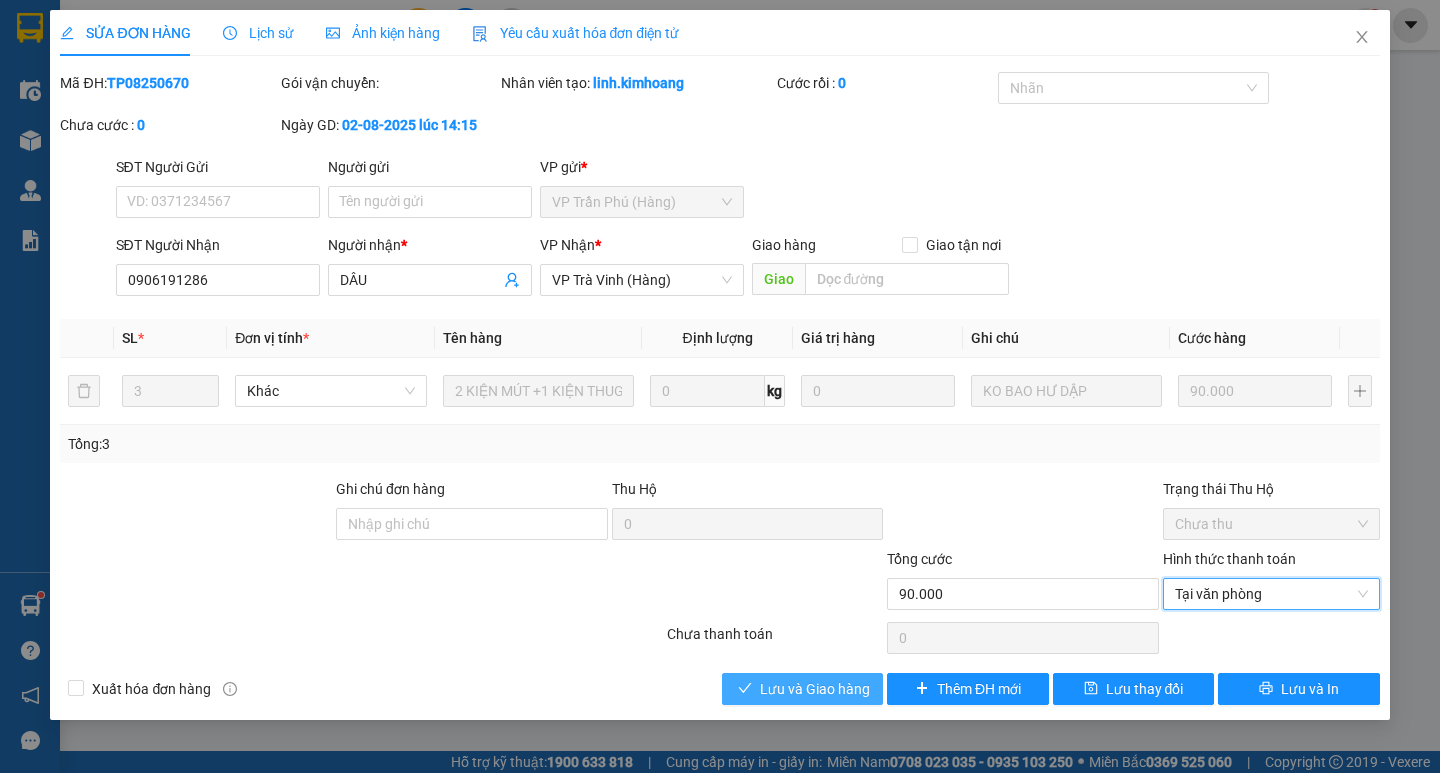 drag, startPoint x: 840, startPoint y: 685, endPoint x: 991, endPoint y: 711, distance: 153.22206 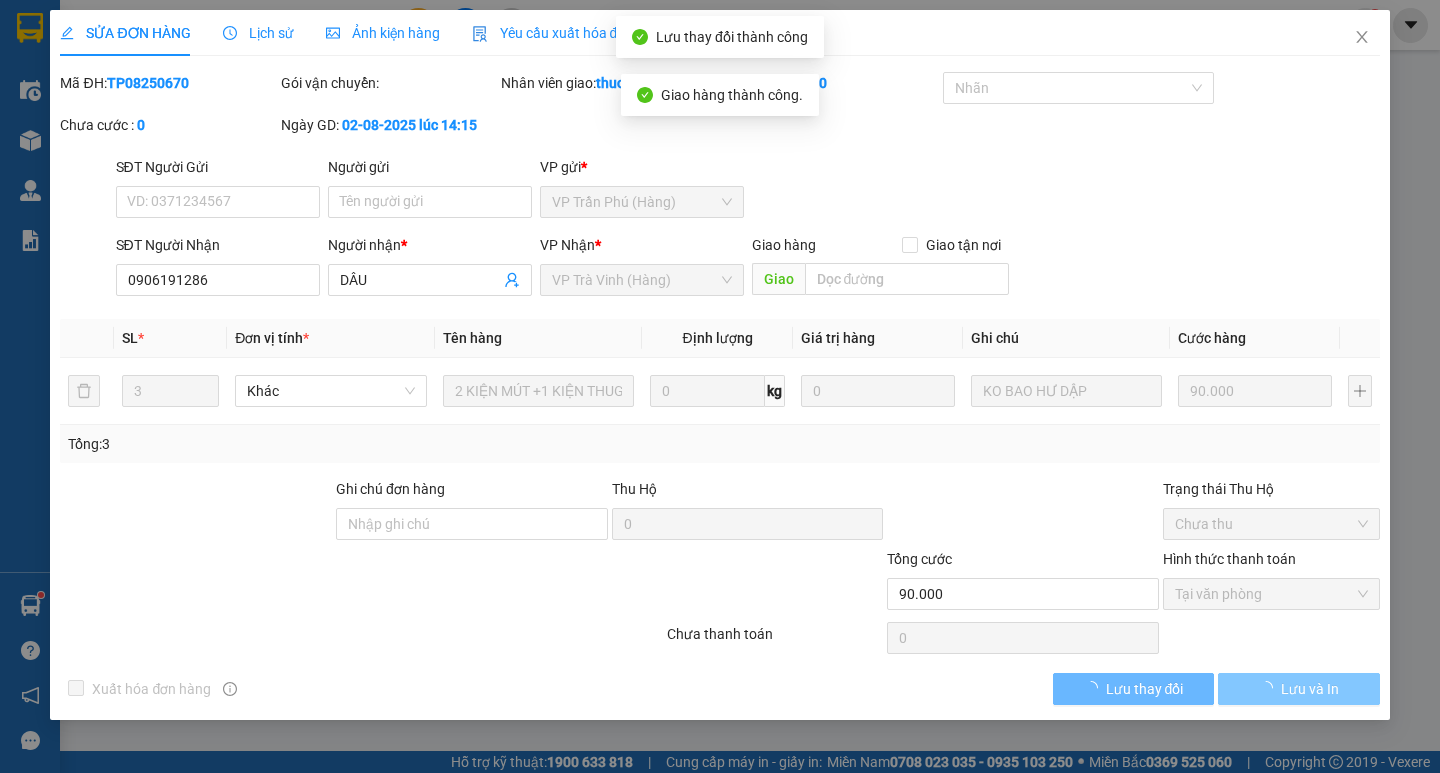 click on "Lưu và In" at bounding box center (1310, 689) 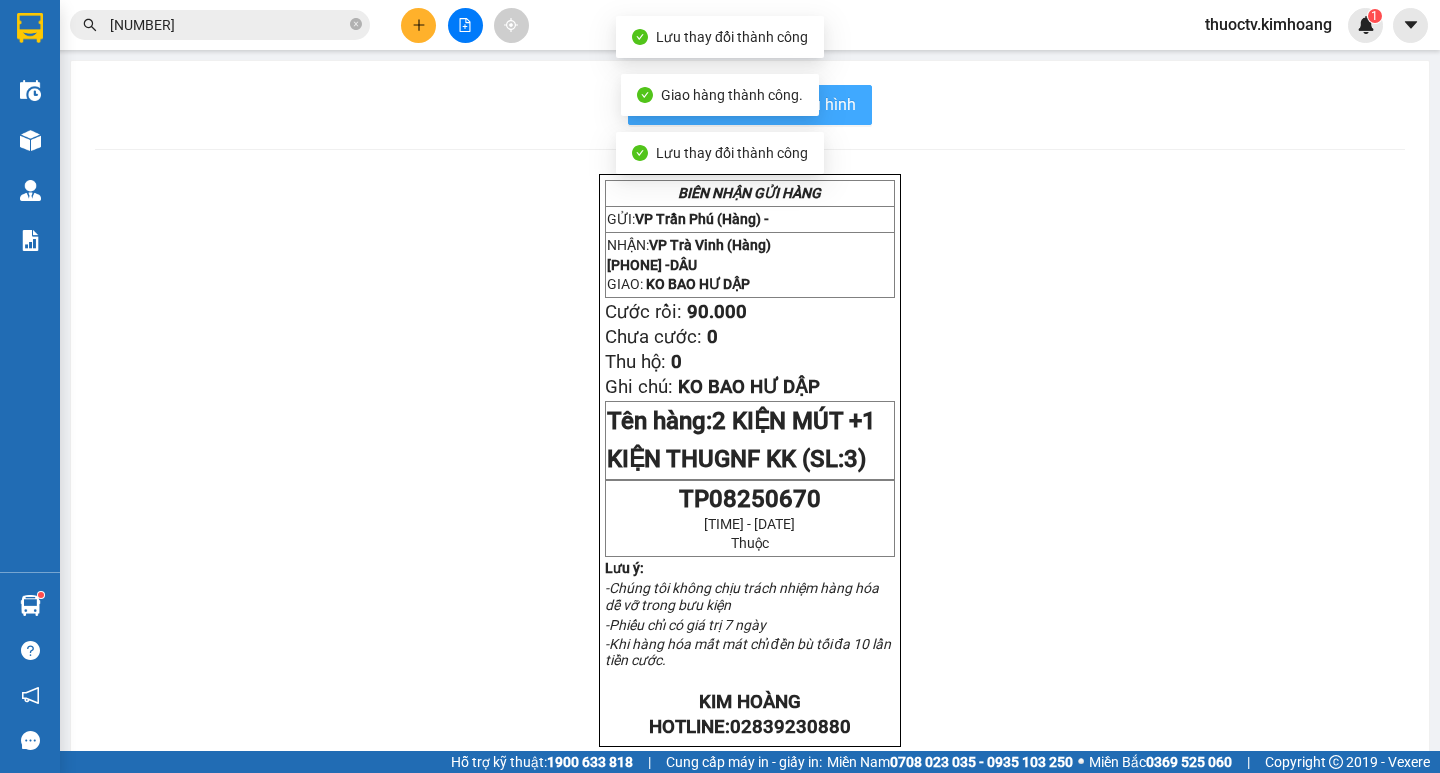 click on "In mẫu biên lai tự cấu hình" at bounding box center (762, 104) 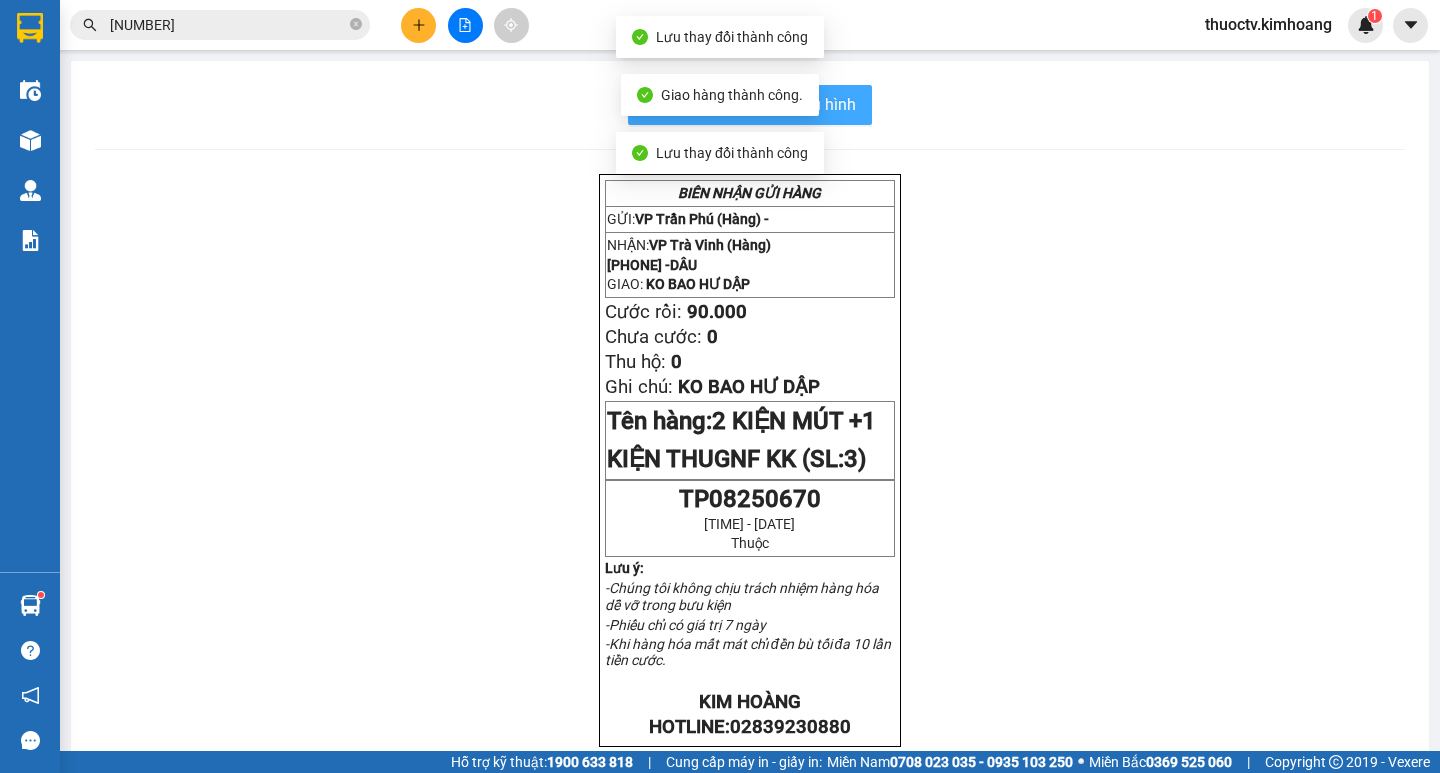 scroll, scrollTop: 0, scrollLeft: 0, axis: both 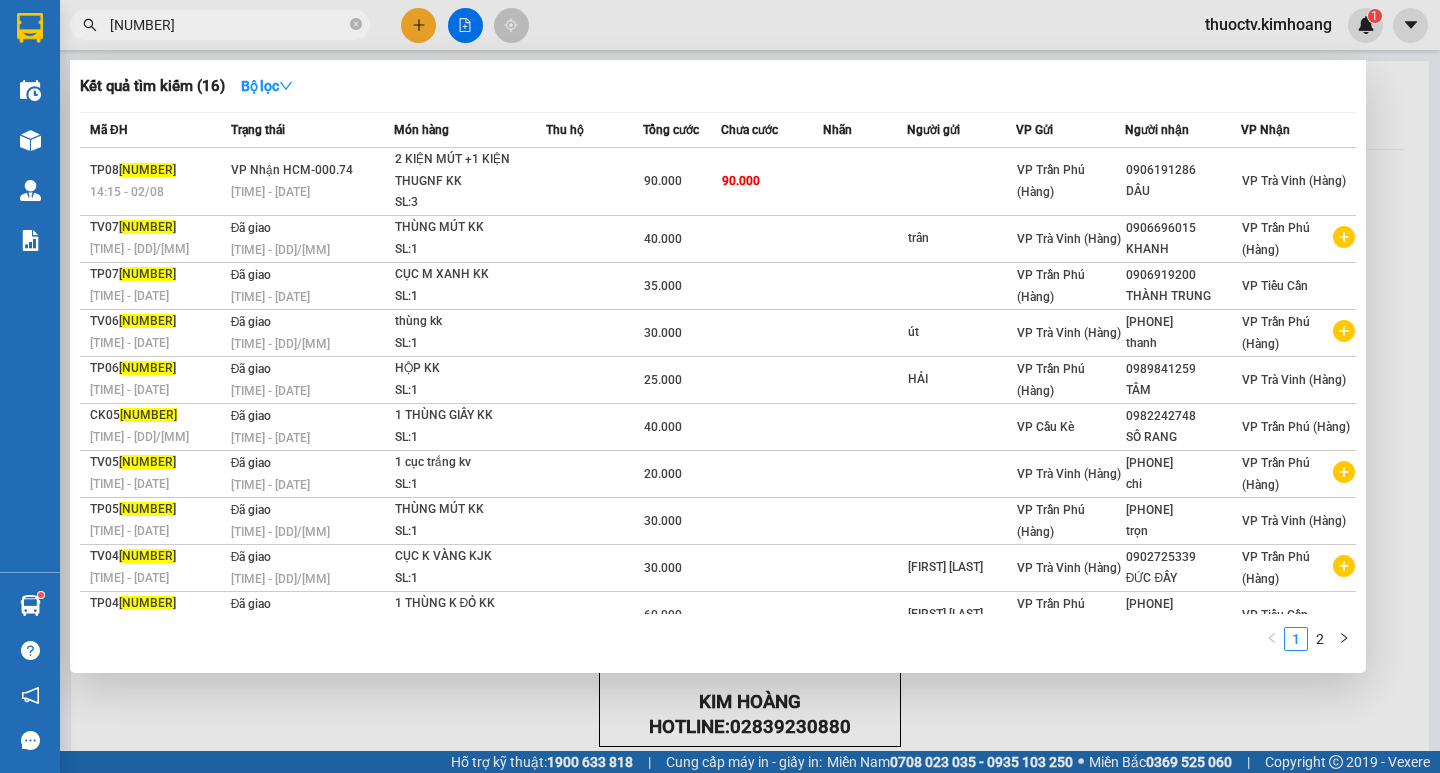 click on "[NUMBER]" at bounding box center [228, 25] 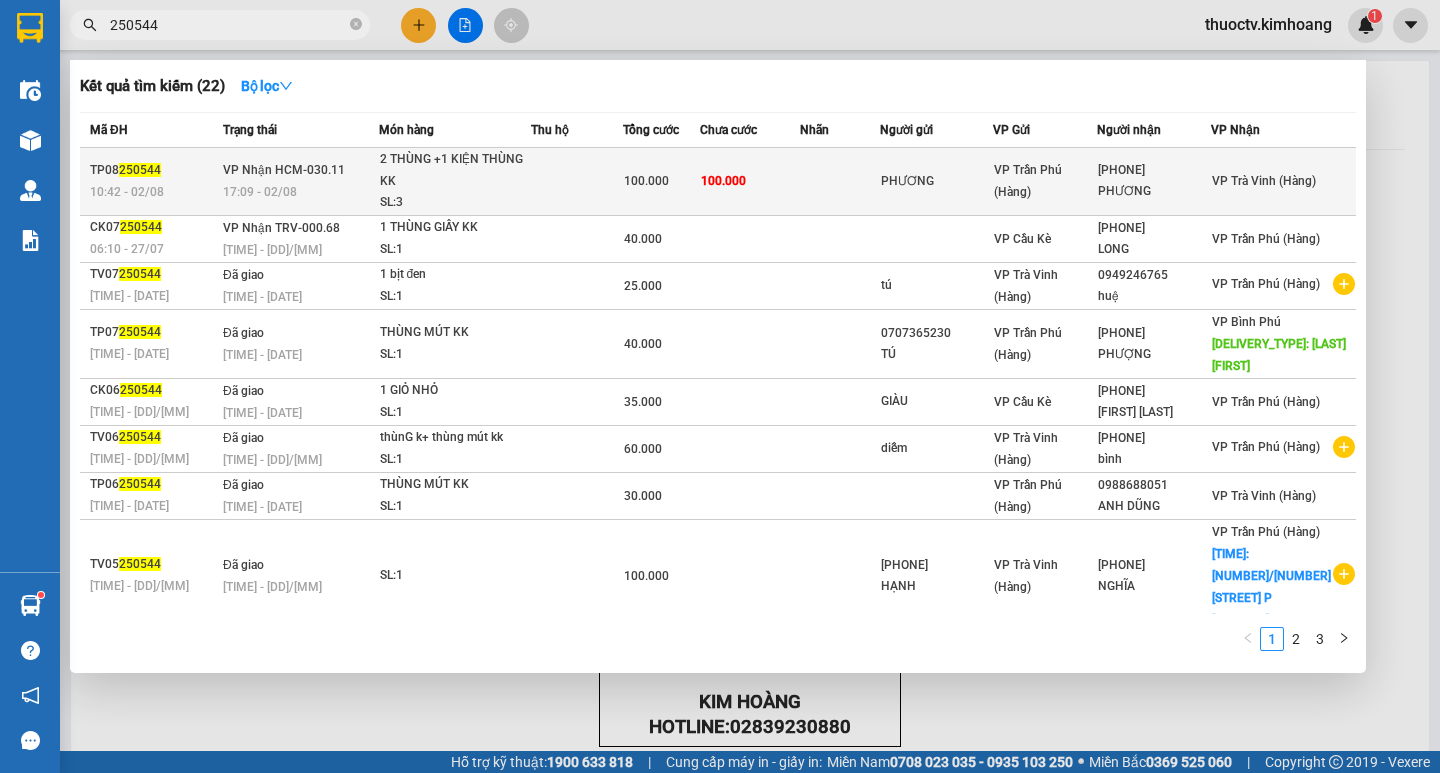 type on "250544" 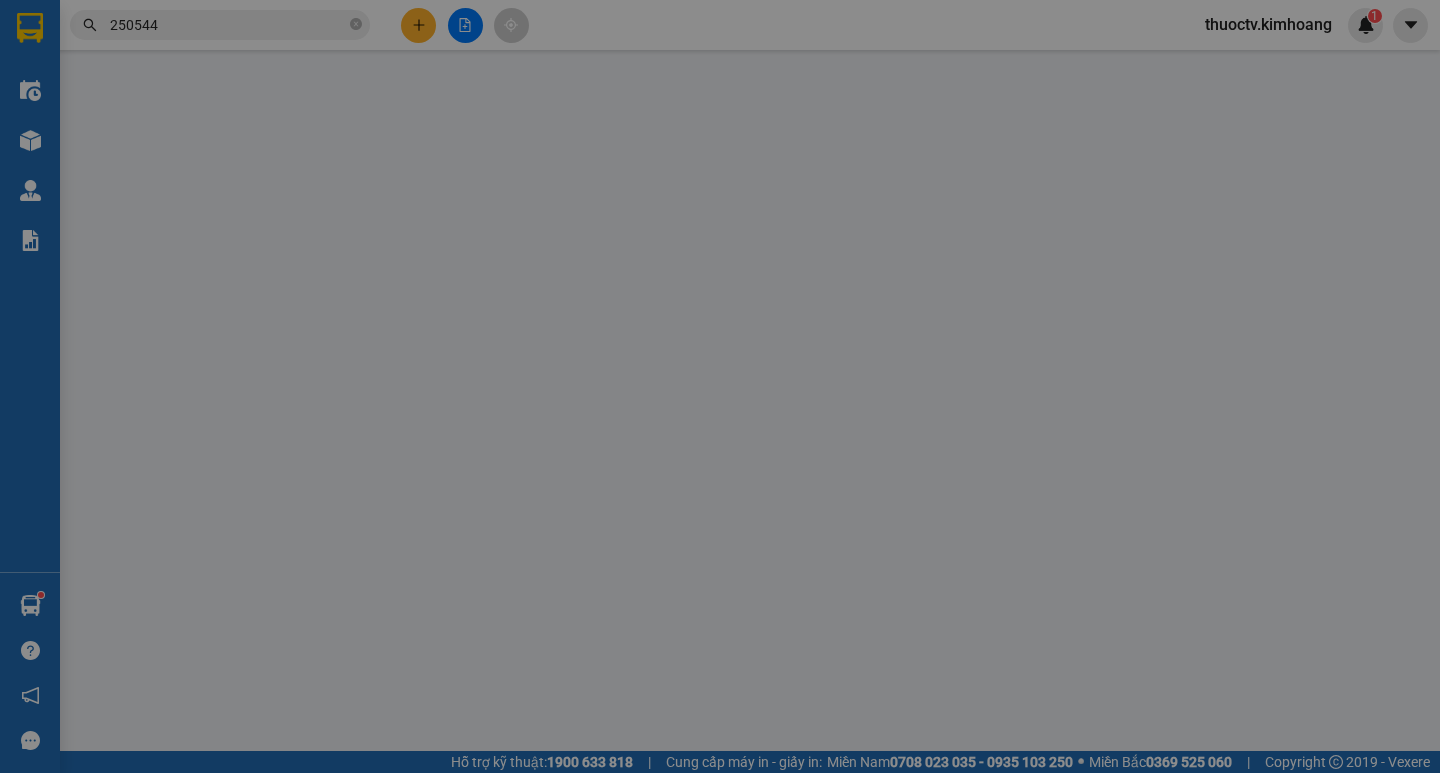 type on "PHƯƠNG" 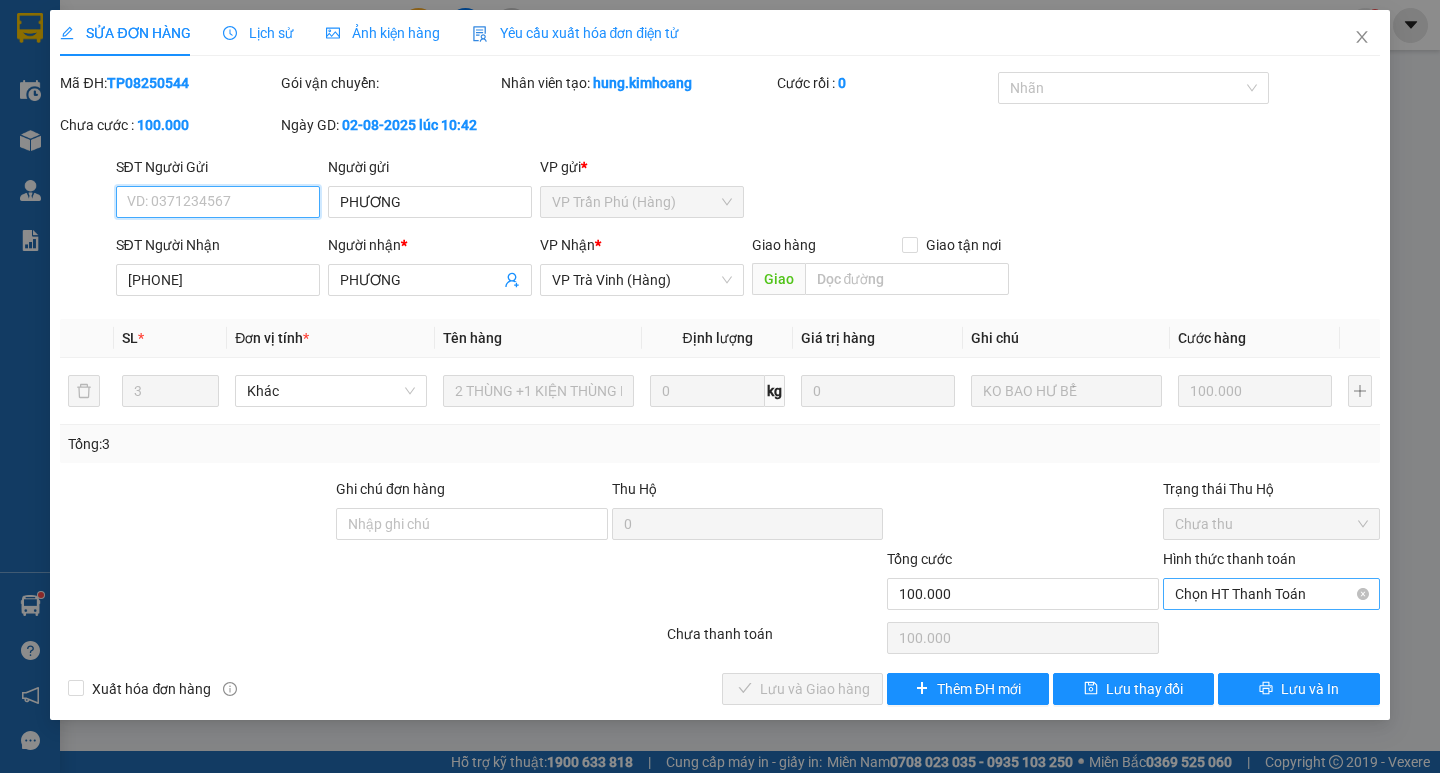 click on "Chọn HT Thanh Toán" at bounding box center [1271, 594] 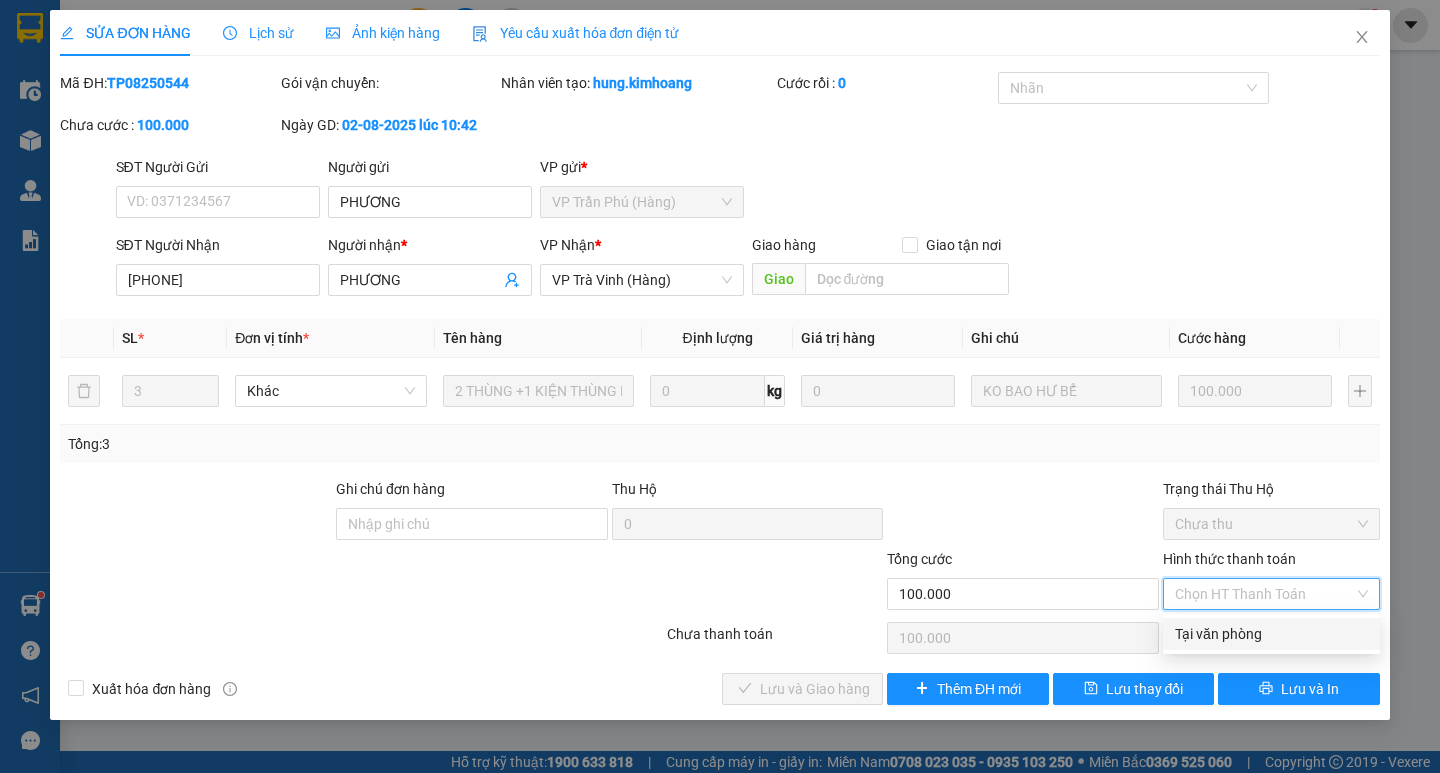 click on "Tại văn phòng" at bounding box center [1271, 634] 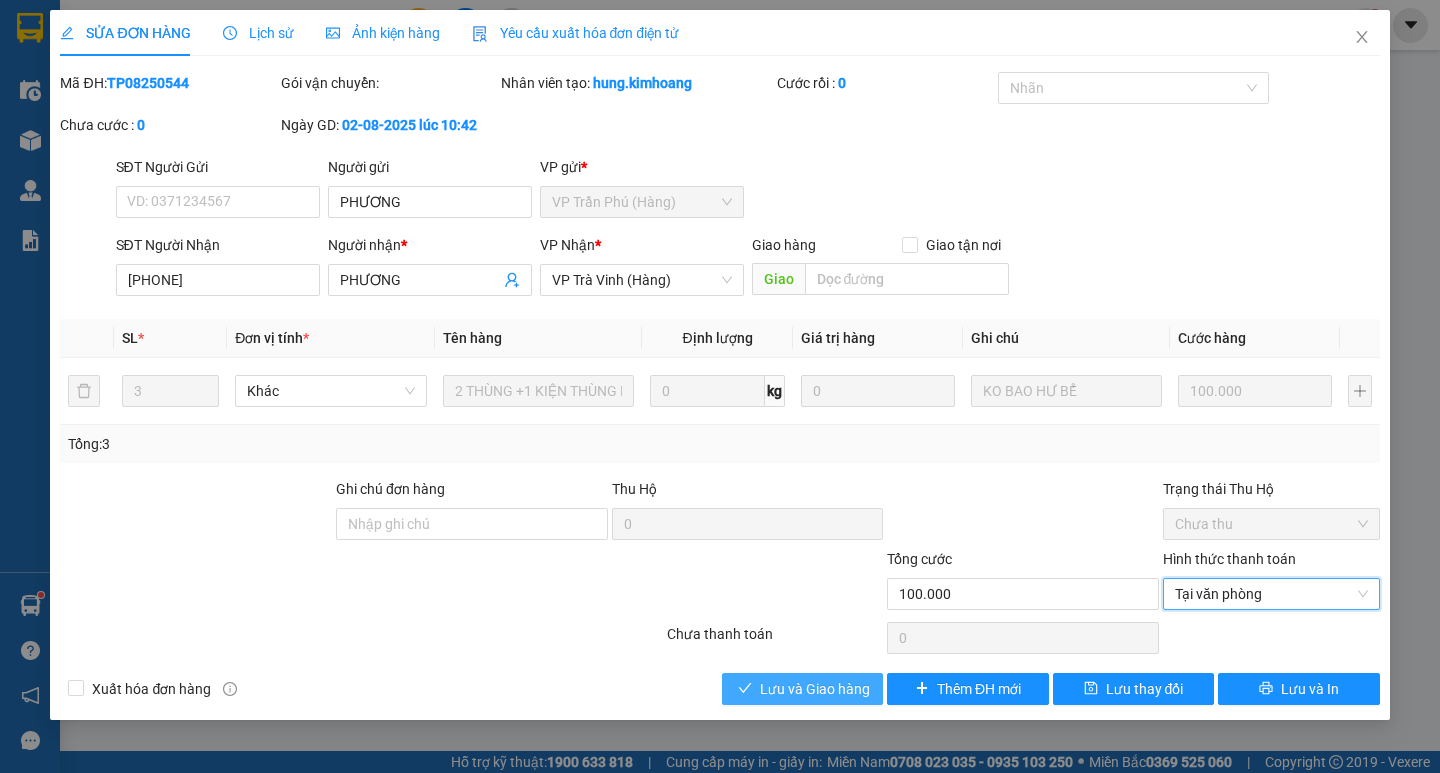 click on "Lưu và Giao hàng" at bounding box center [802, 689] 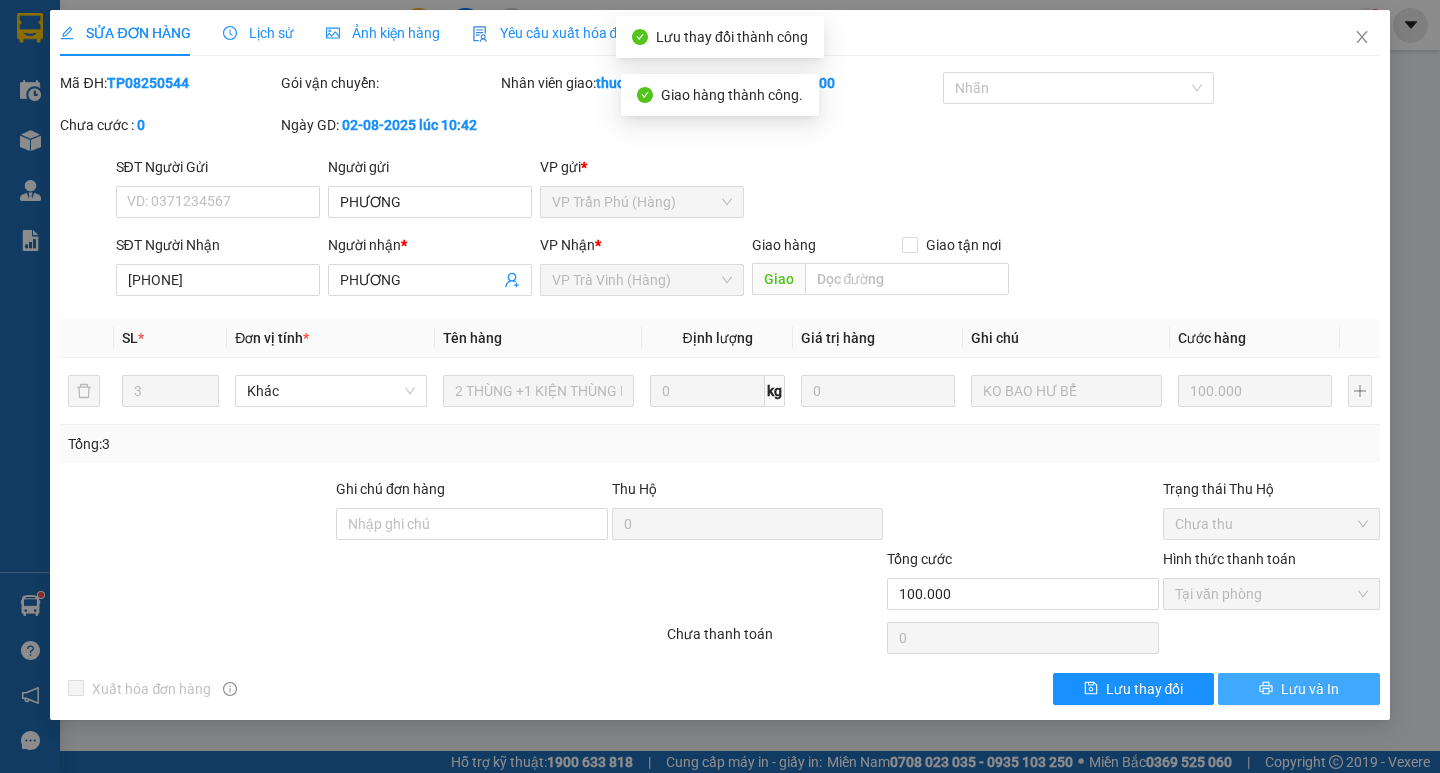 click on "Lưu và In" at bounding box center (1310, 689) 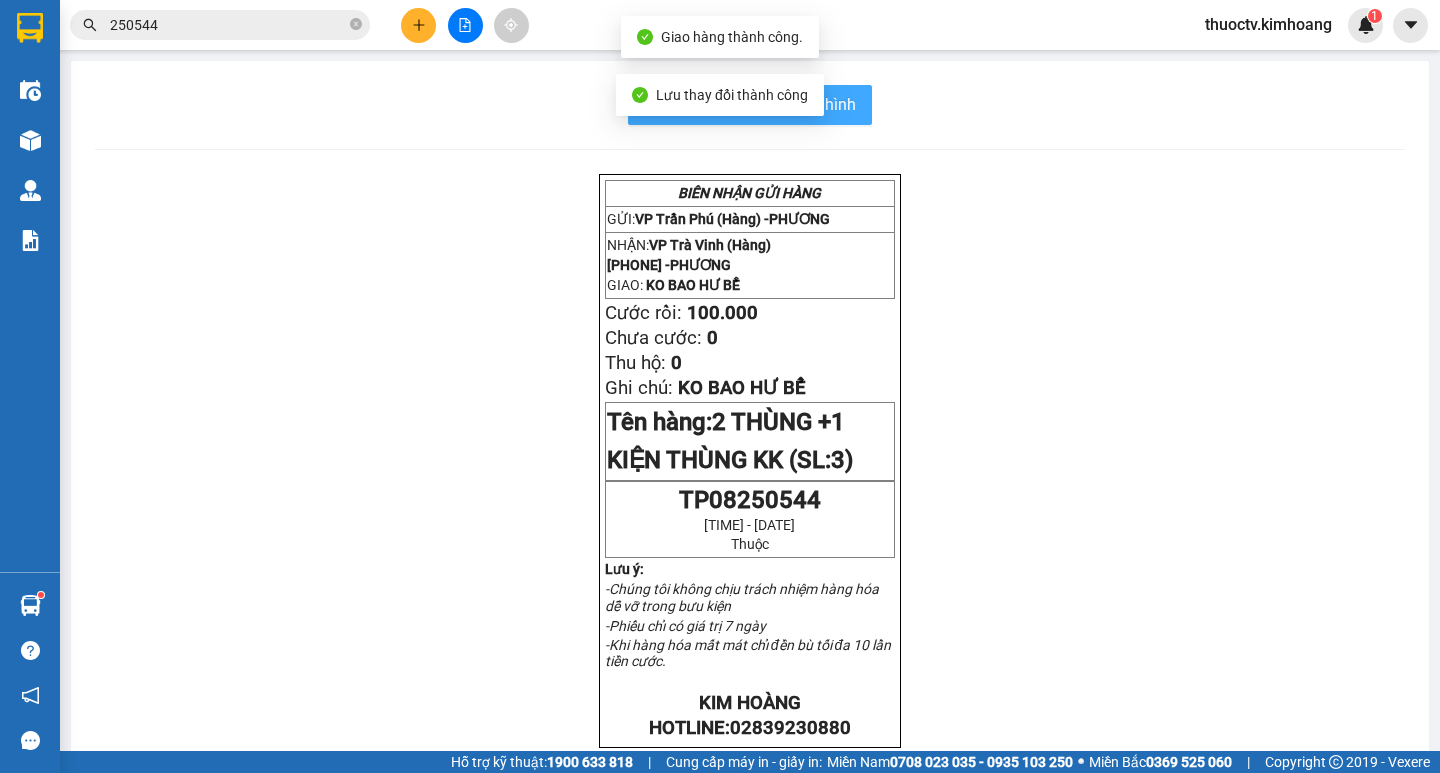 click on "In mẫu biên lai tự cấu hình" at bounding box center [762, 104] 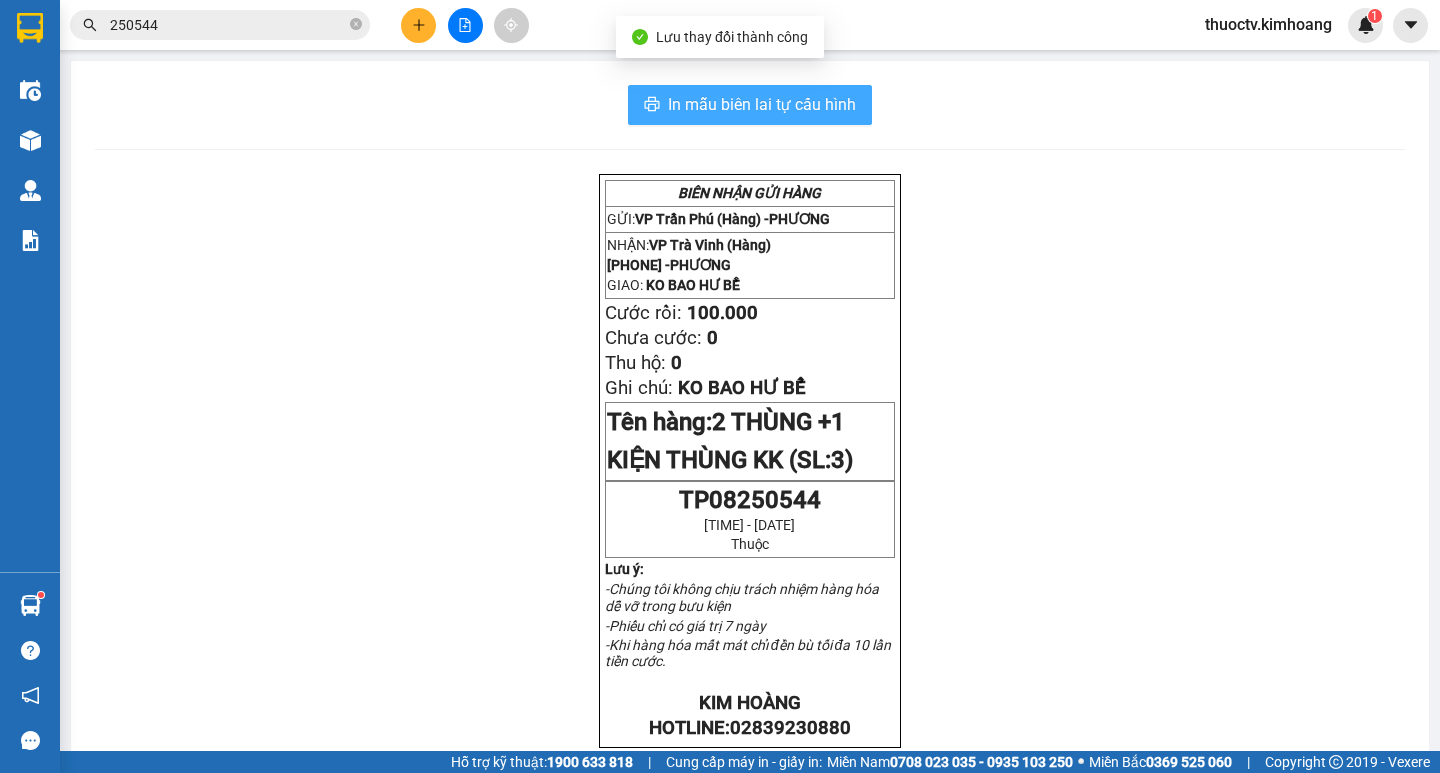 scroll, scrollTop: 0, scrollLeft: 0, axis: both 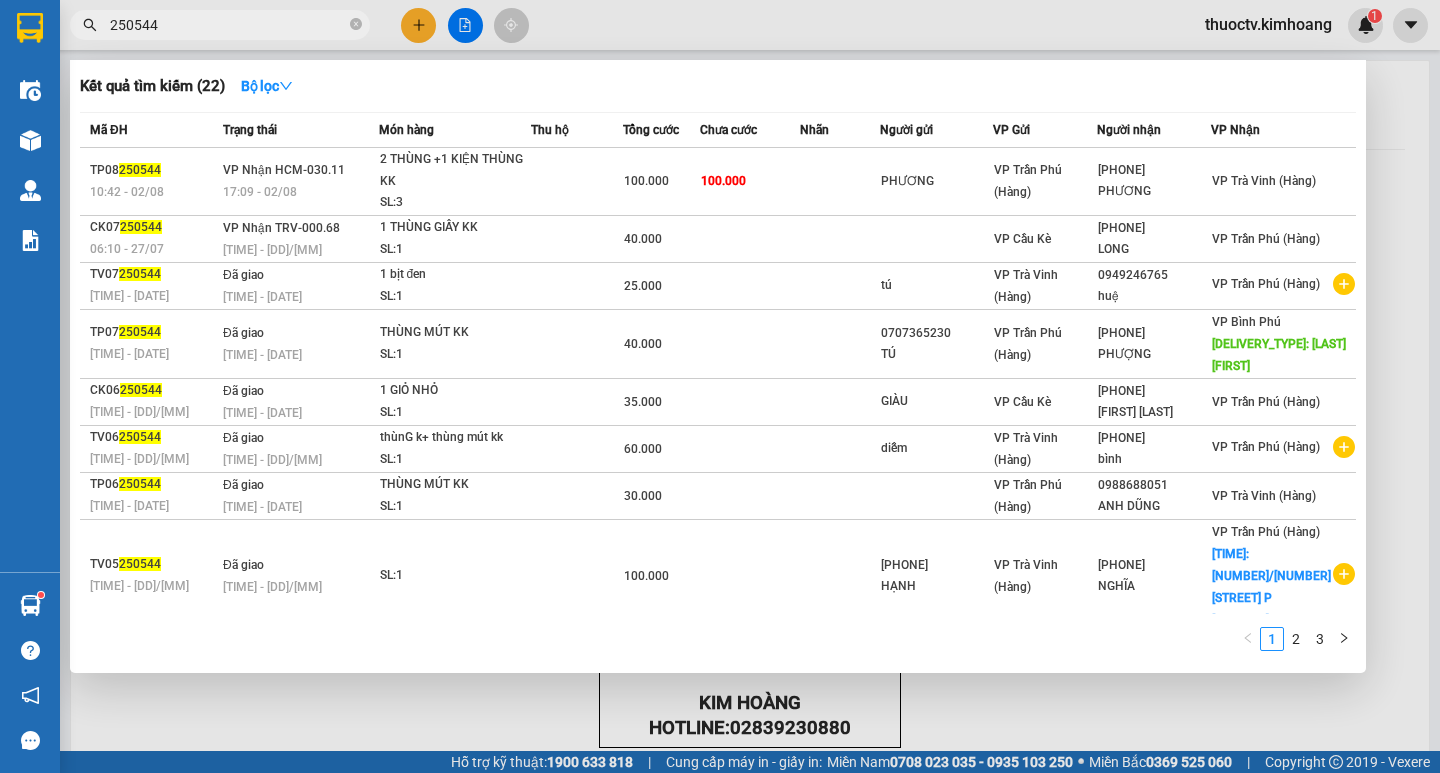 click on "250544" at bounding box center [228, 25] 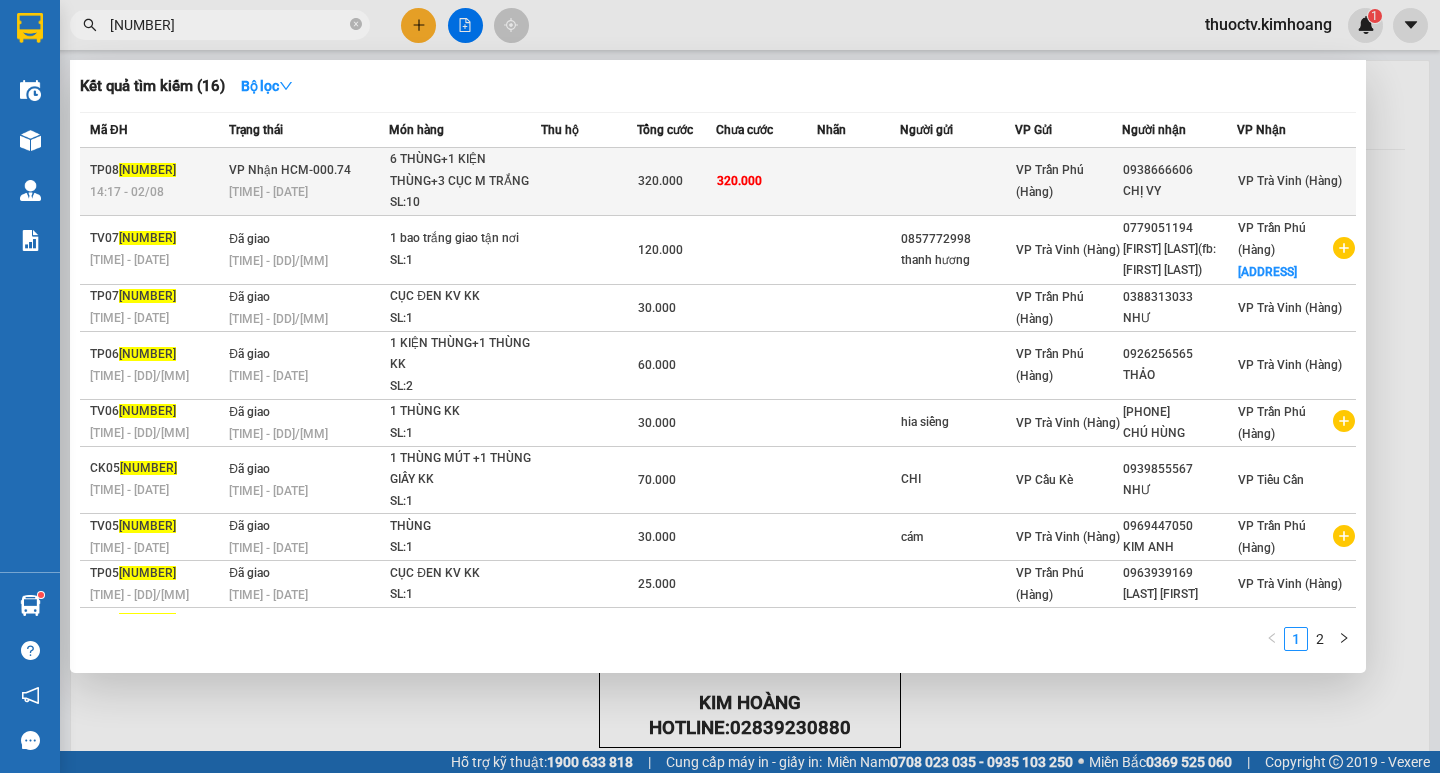 type on "[NUMBER]" 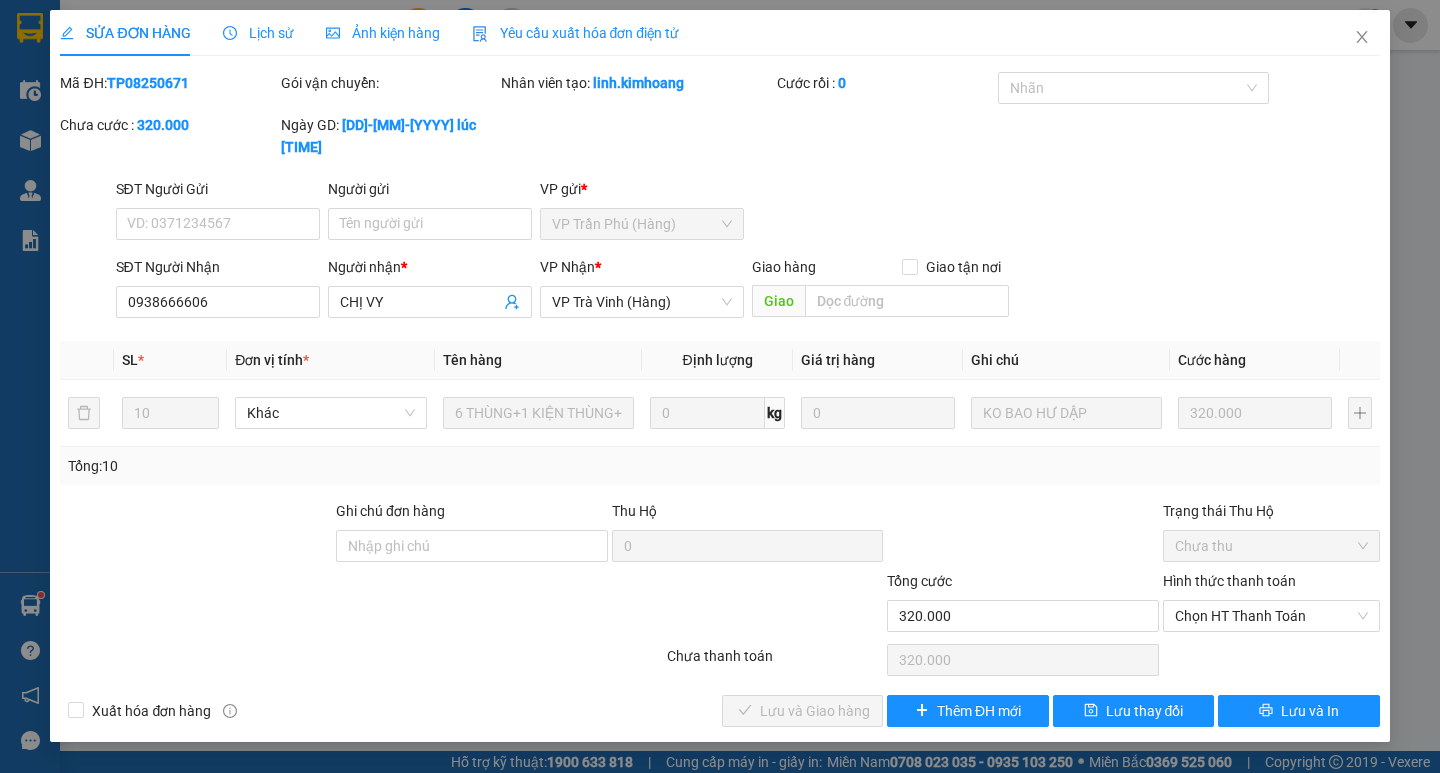 type on "0938666606" 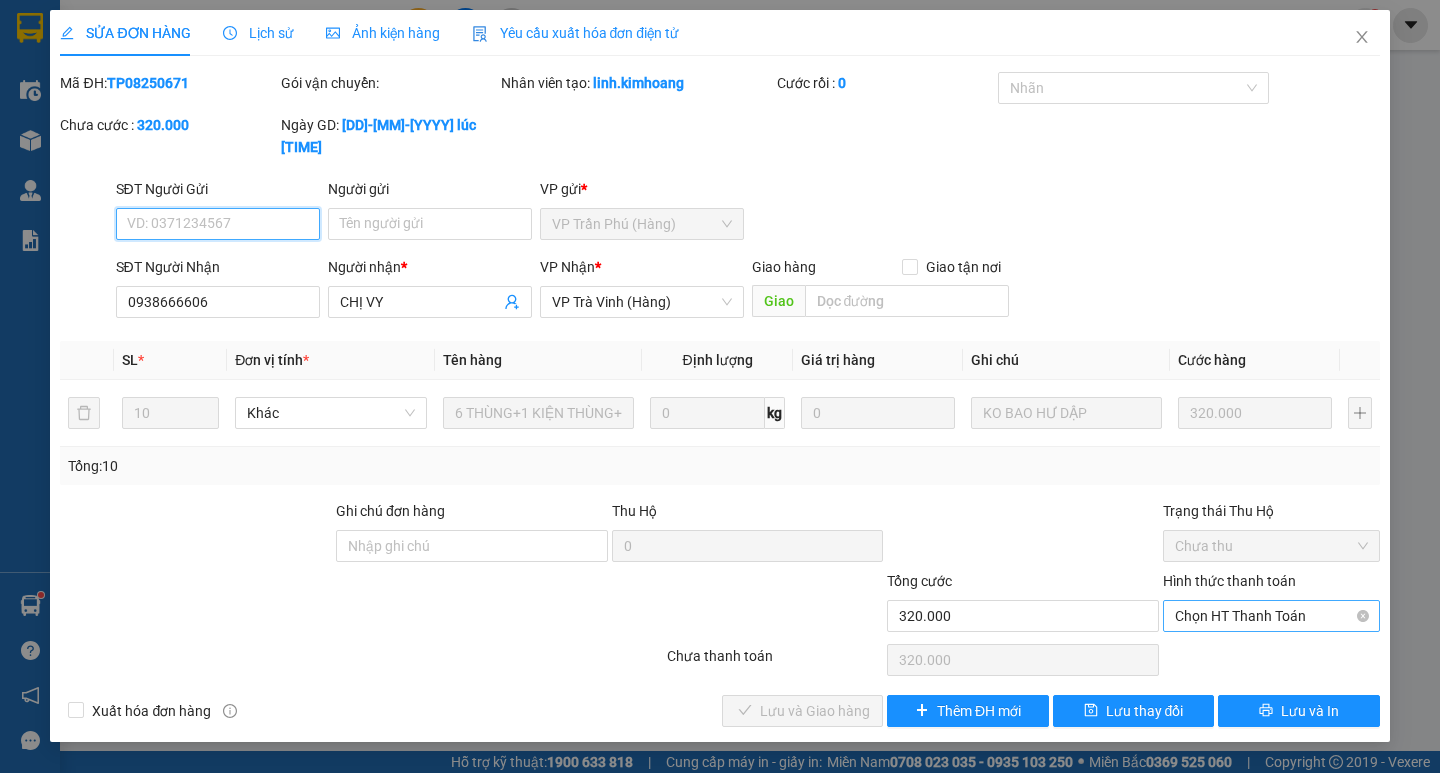 click on "Chọn HT Thanh Toán" at bounding box center [1271, 616] 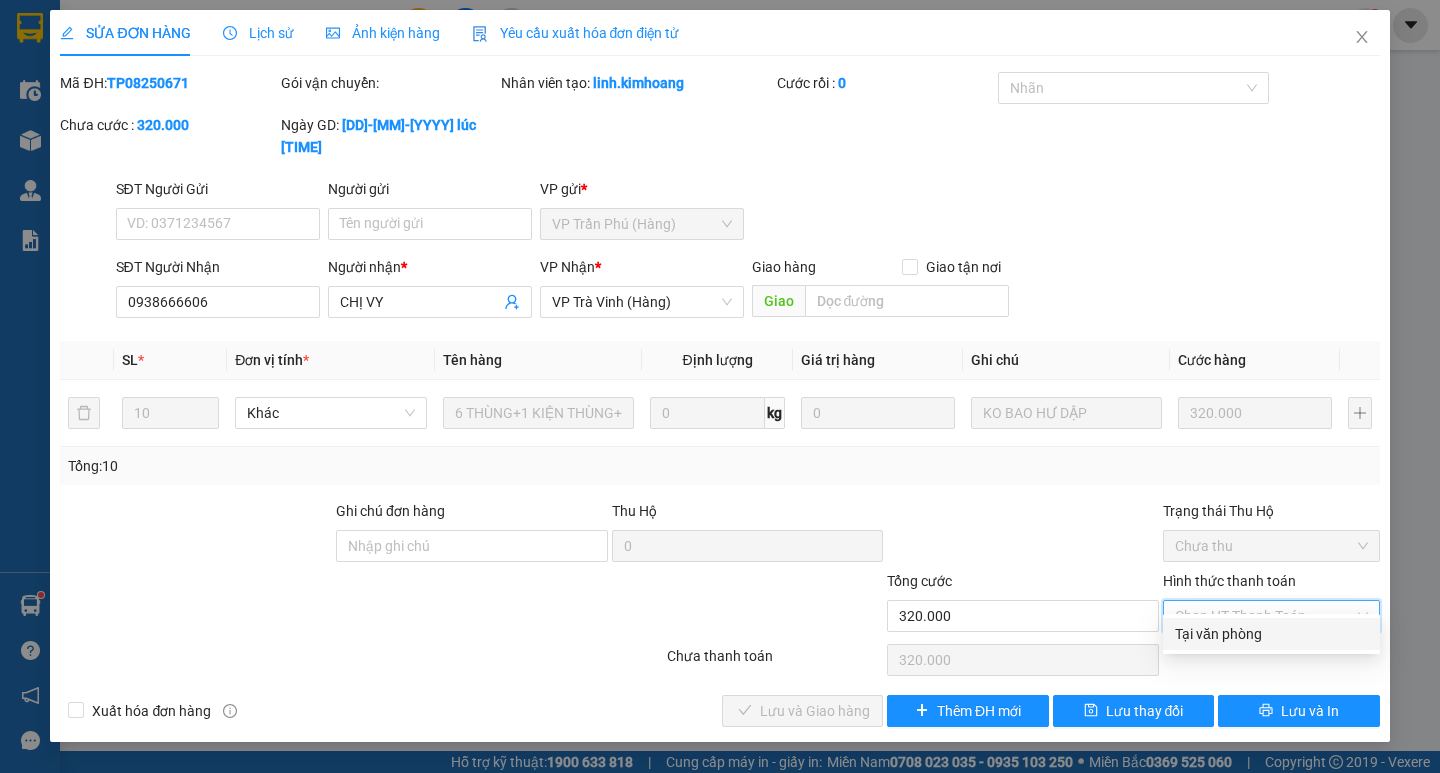click on "Tại văn phòng" at bounding box center [1271, 634] 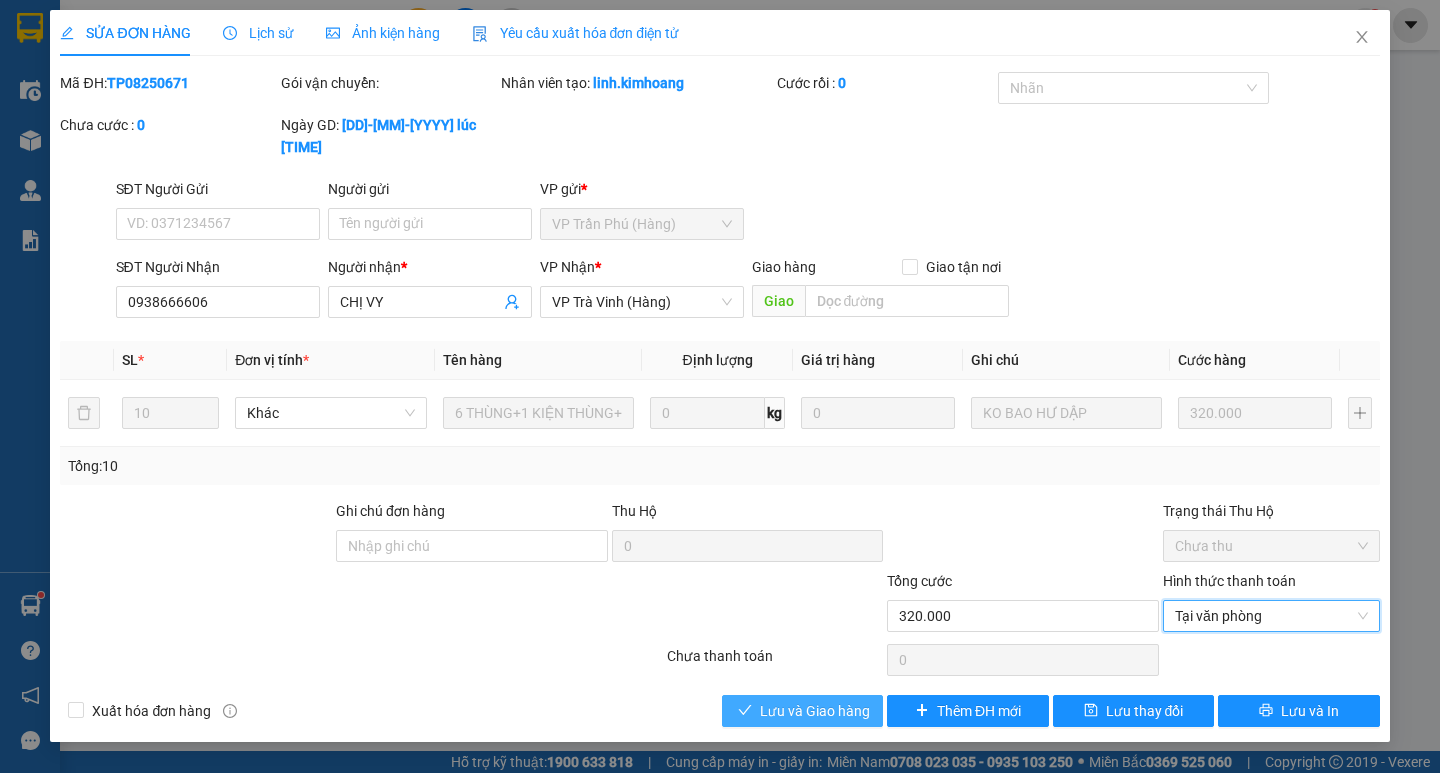 click on "Lưu và Giao hàng" at bounding box center [815, 711] 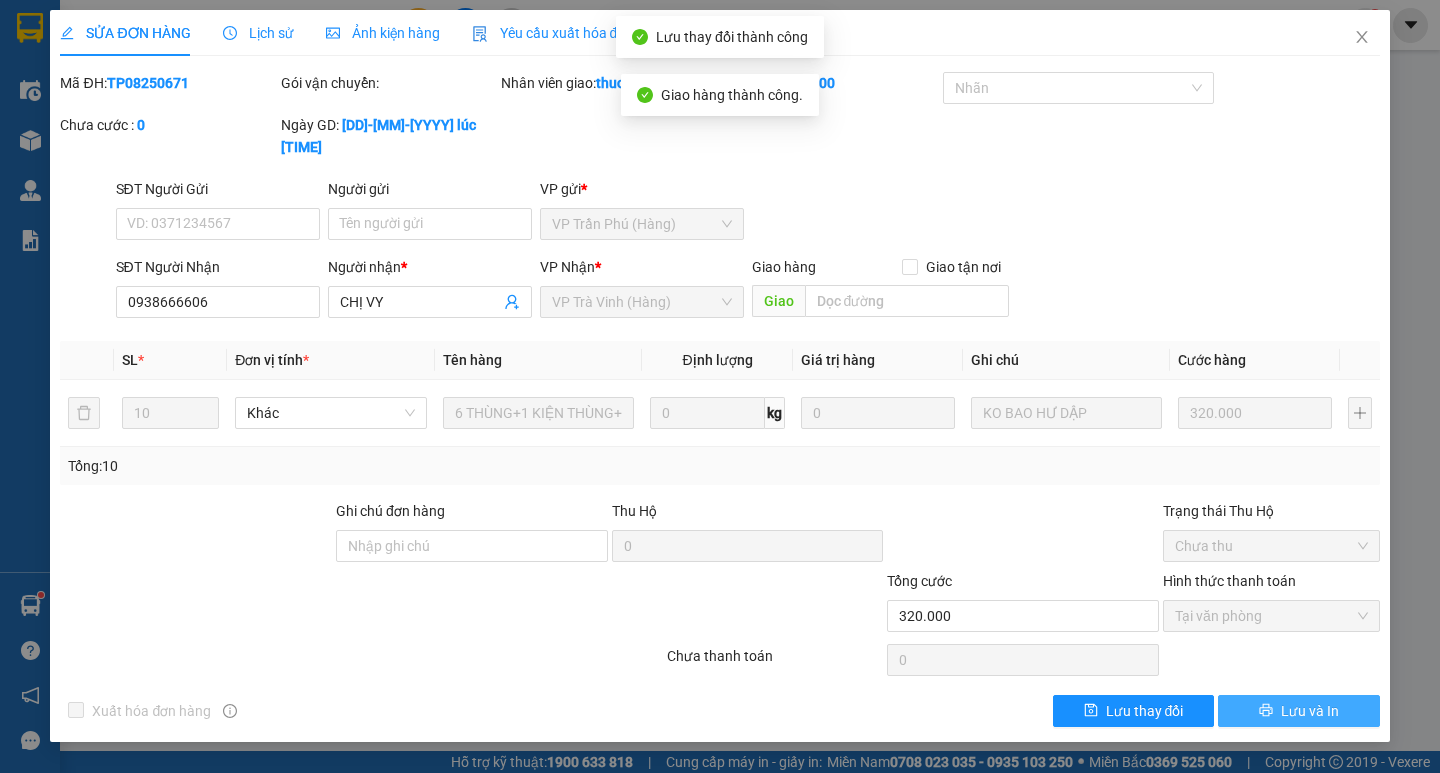 click on "Lưu và In" at bounding box center (1310, 711) 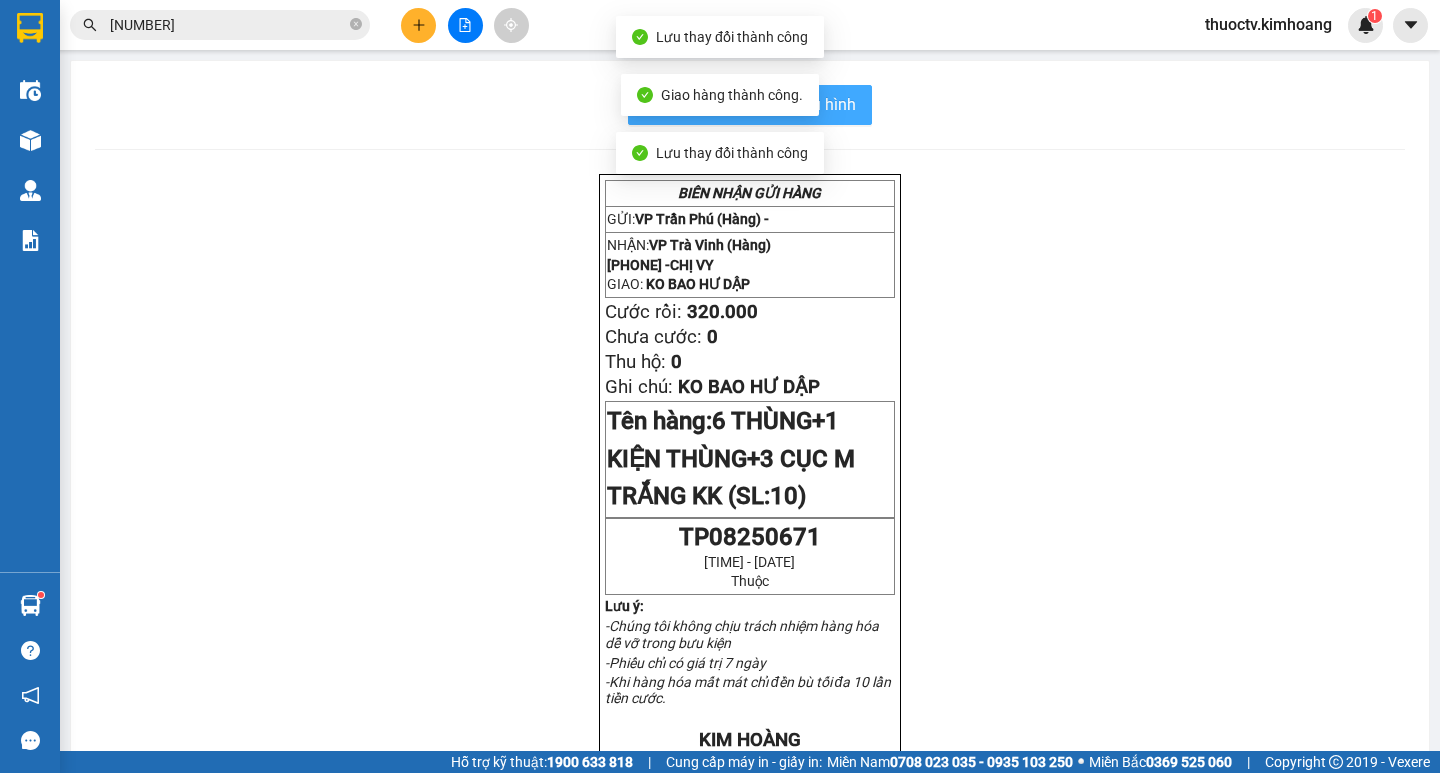 click on "In mẫu biên lai tự cấu hình" at bounding box center (762, 104) 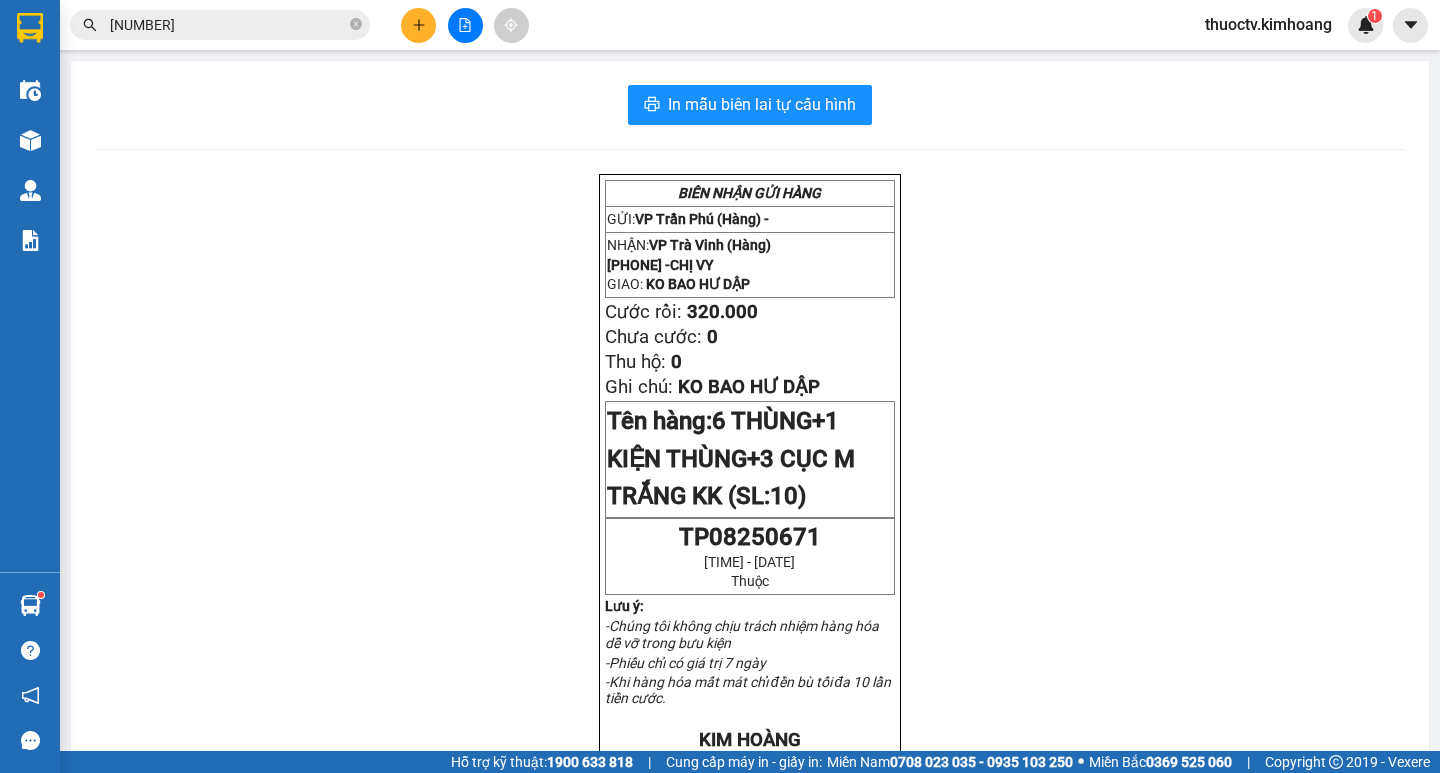 click on "[NUMBER]" at bounding box center (228, 25) 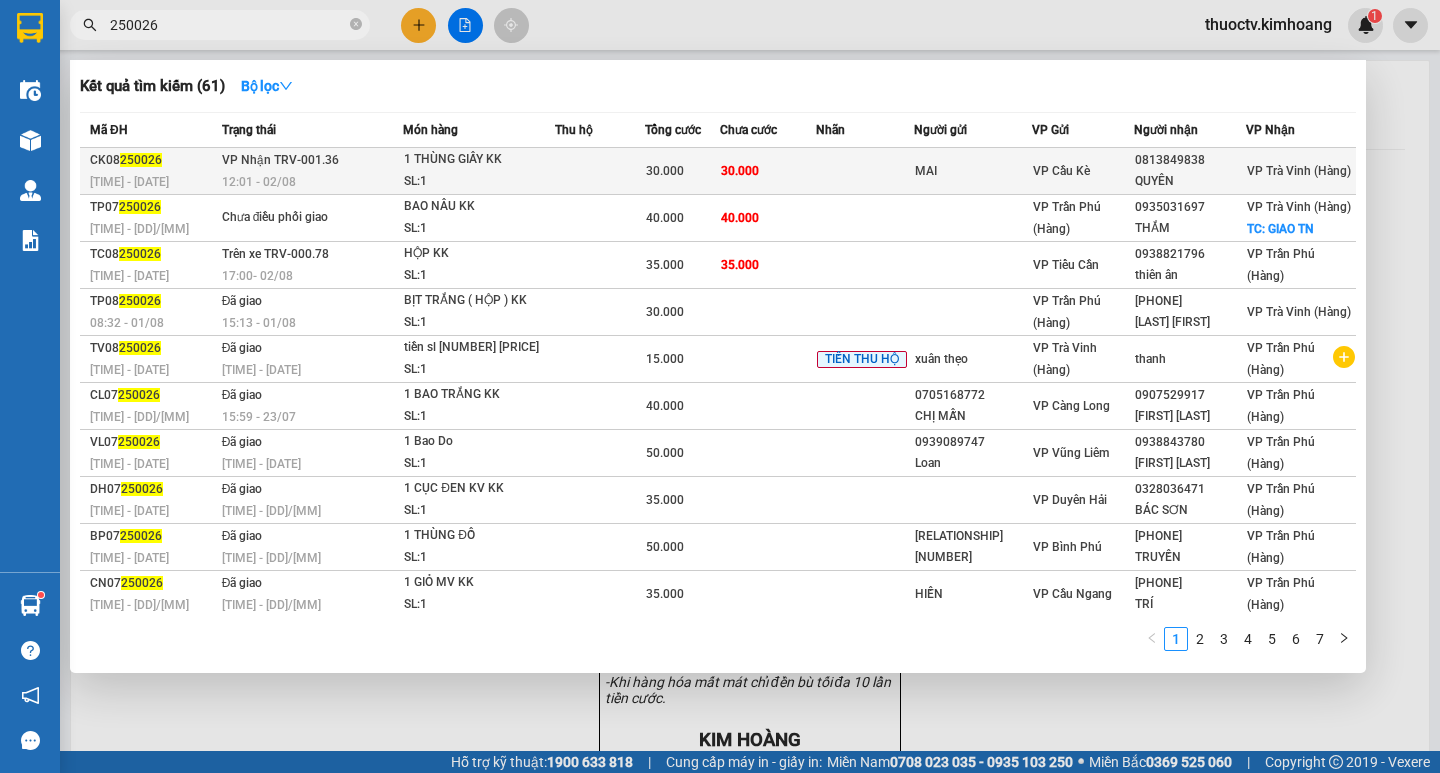 type on "250026" 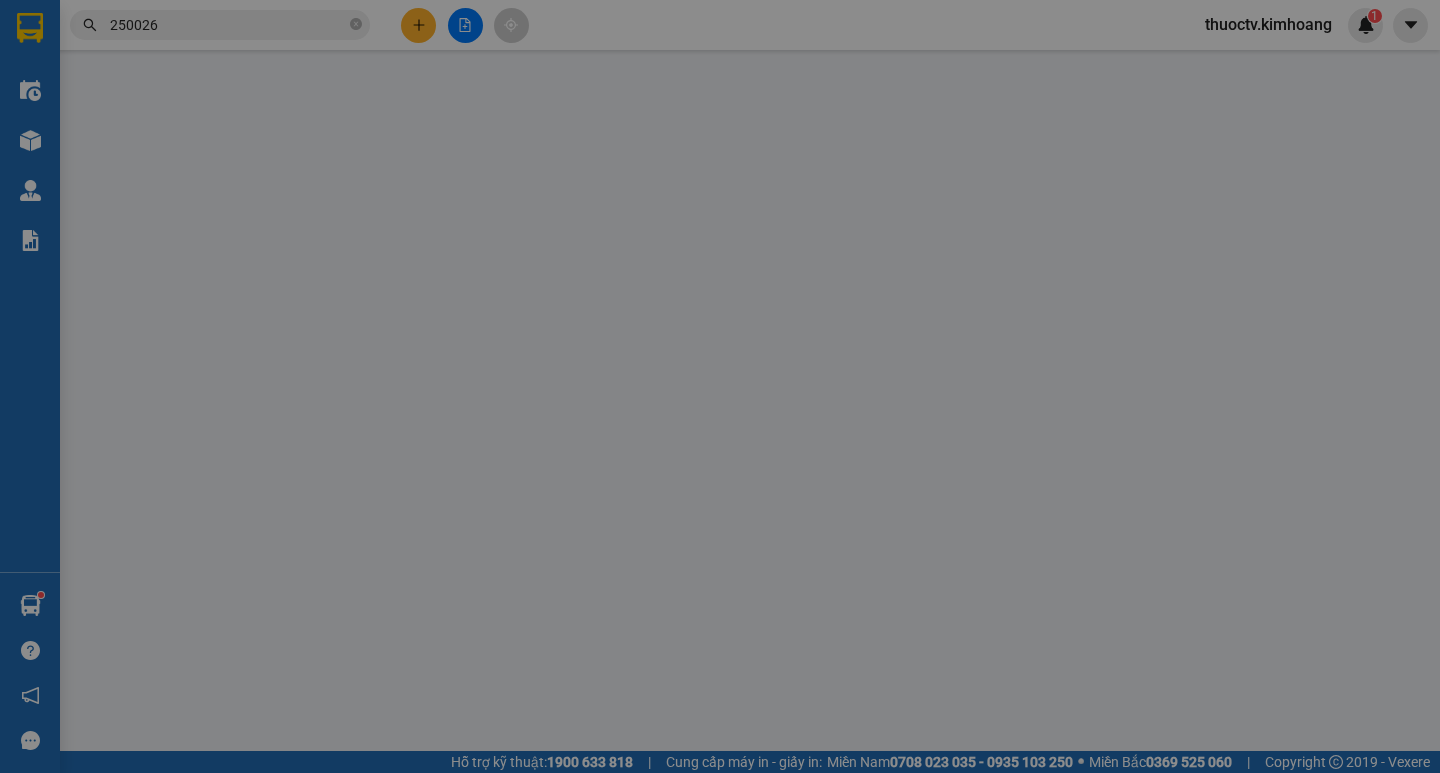 type on "MAI" 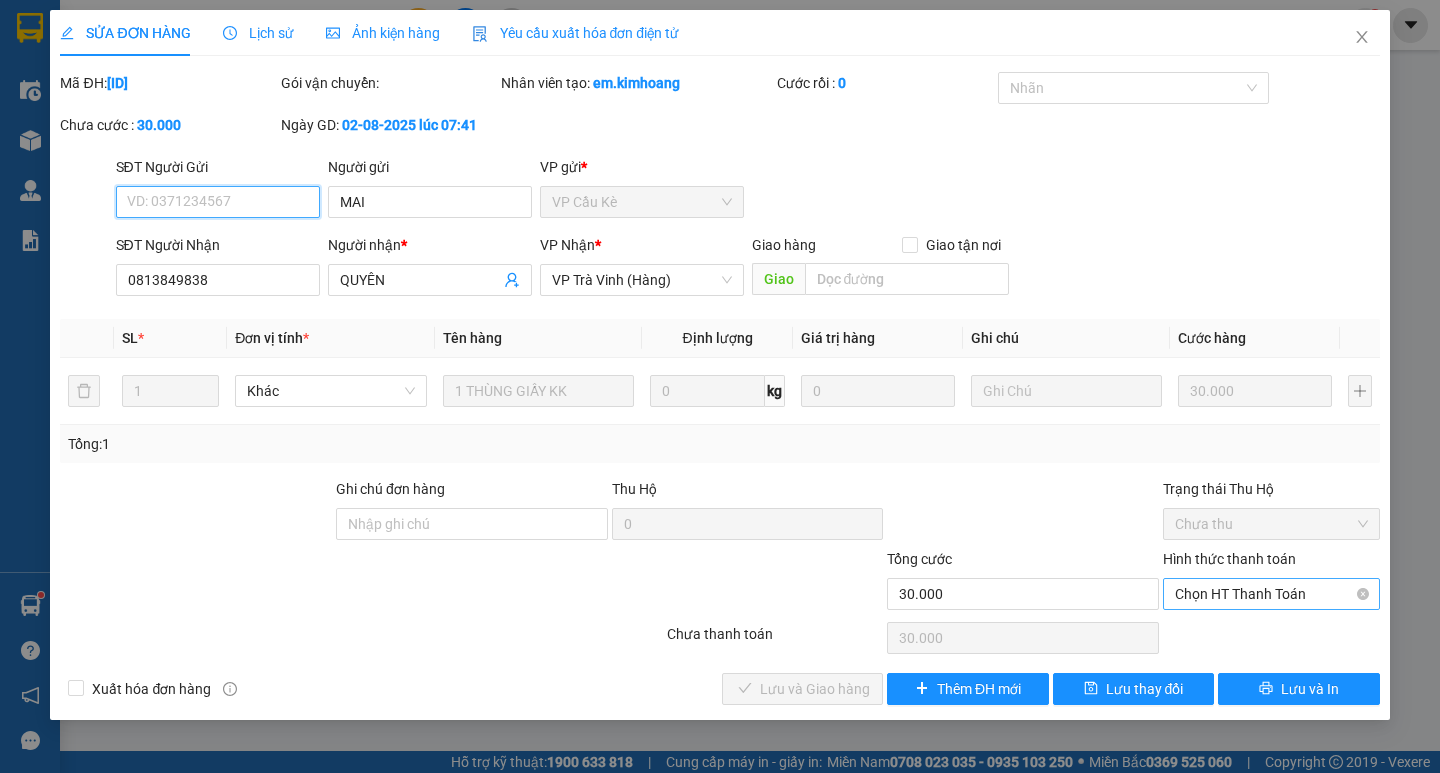 drag, startPoint x: 1256, startPoint y: 589, endPoint x: 1258, endPoint y: 609, distance: 20.09975 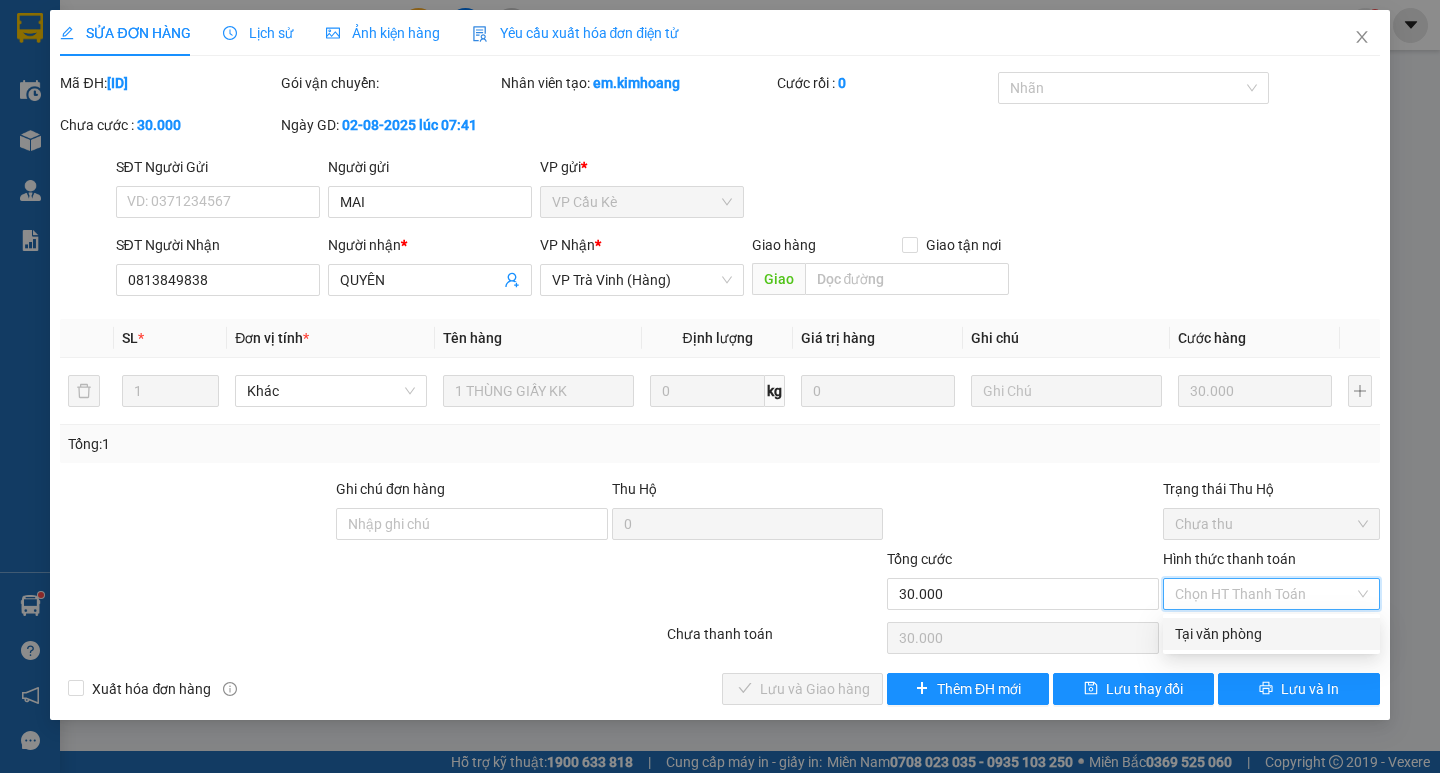 drag, startPoint x: 1254, startPoint y: 627, endPoint x: 1139, endPoint y: 673, distance: 123.85879 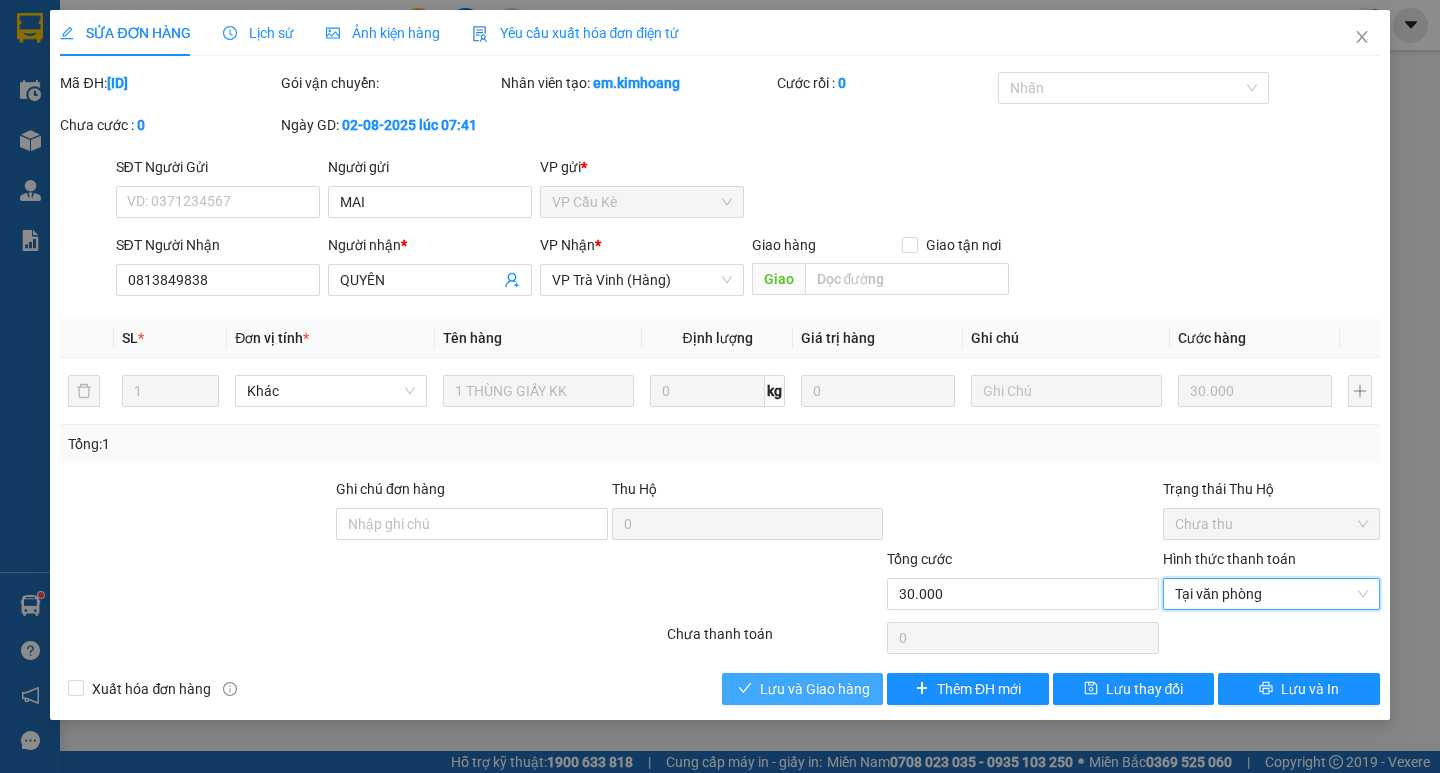 click on "Lưu và Giao hàng" at bounding box center [815, 689] 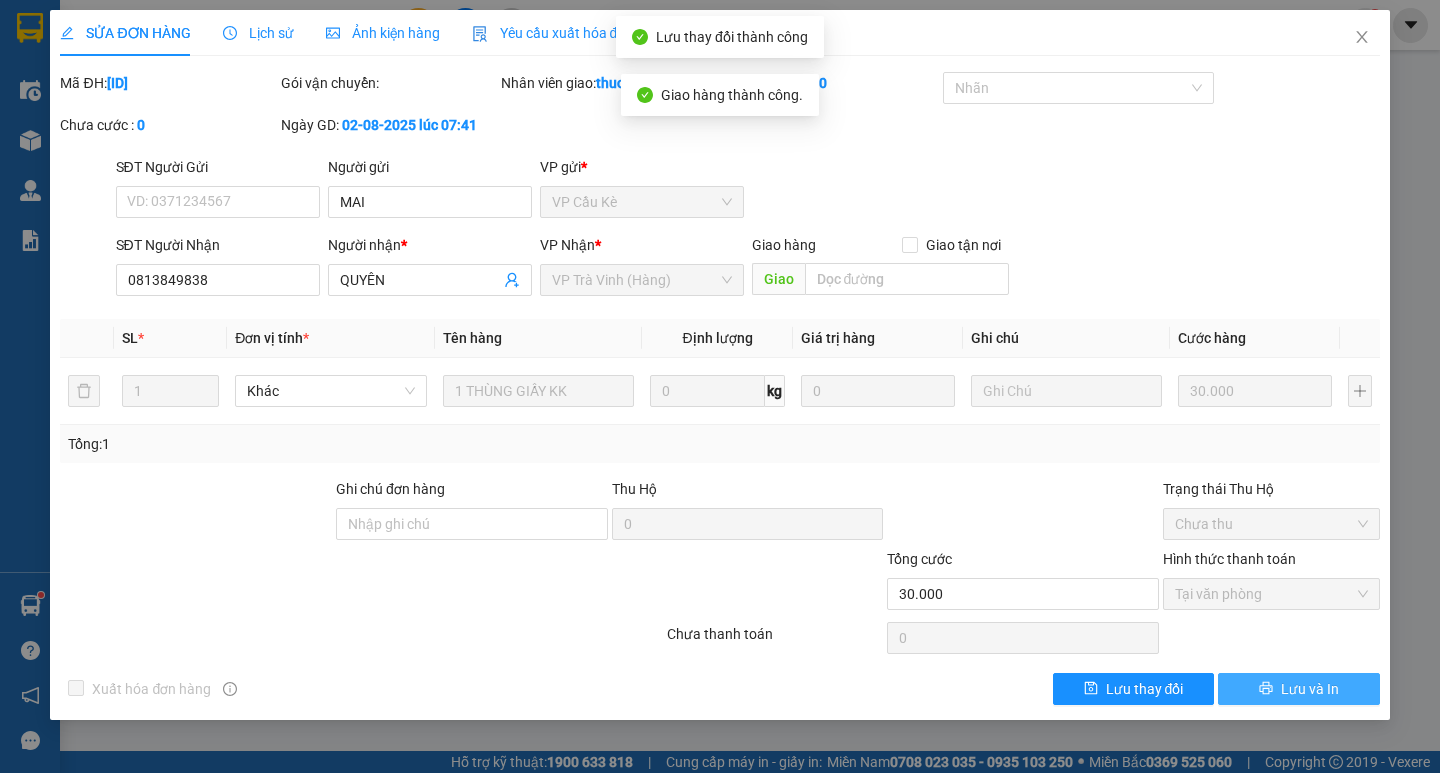 drag, startPoint x: 1302, startPoint y: 689, endPoint x: 1265, endPoint y: 611, distance: 86.33076 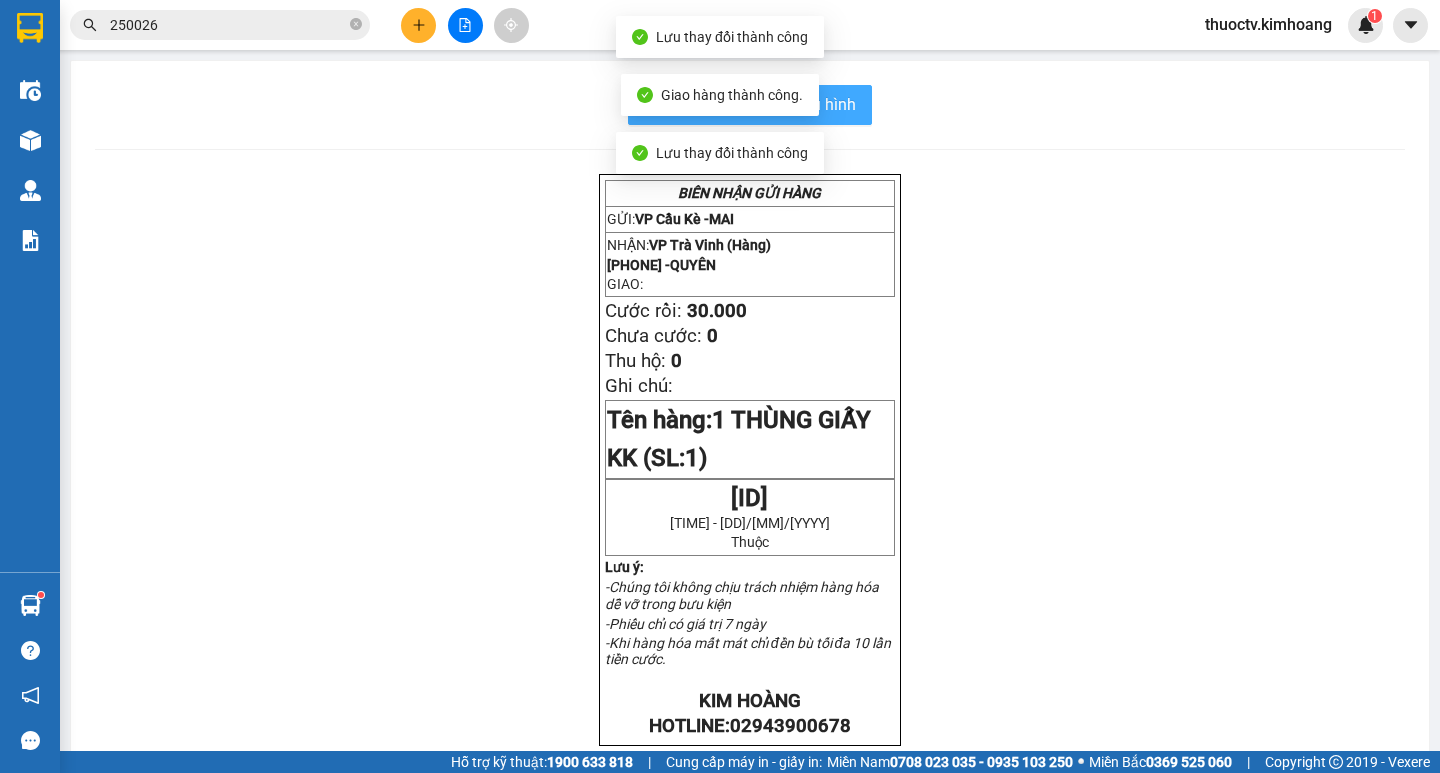 click on "In mẫu biên lai tự cấu hình" at bounding box center (750, 105) 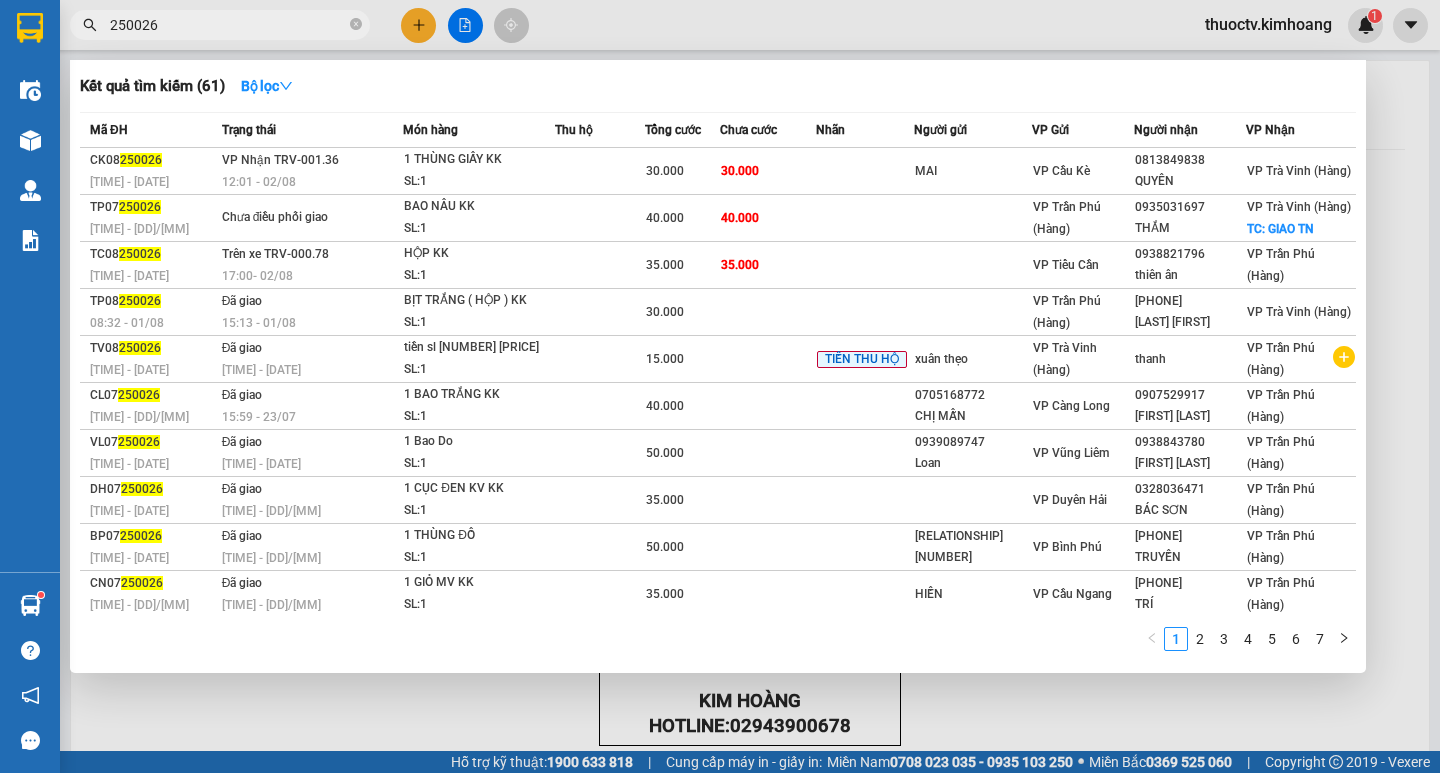 click on "250026" at bounding box center [228, 25] 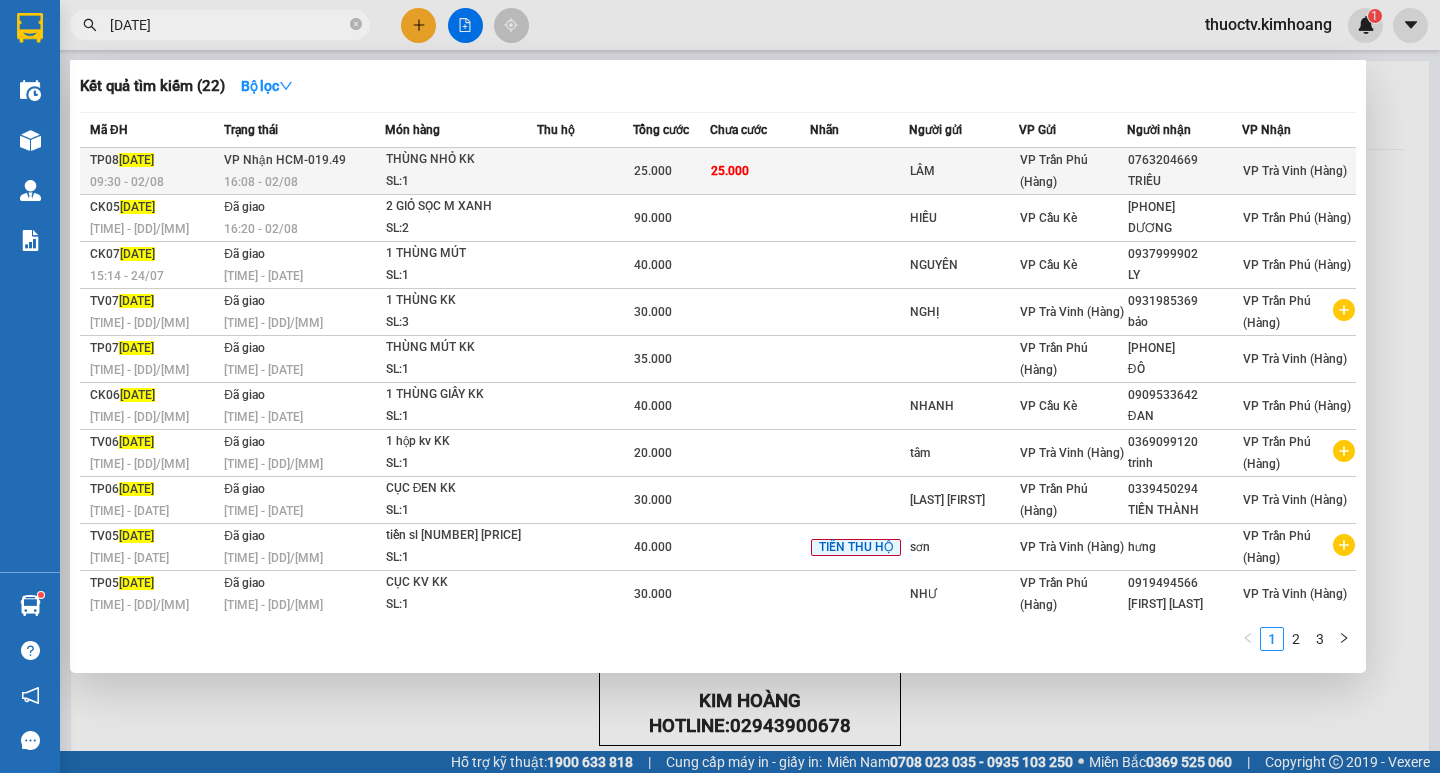type on "[DATE]" 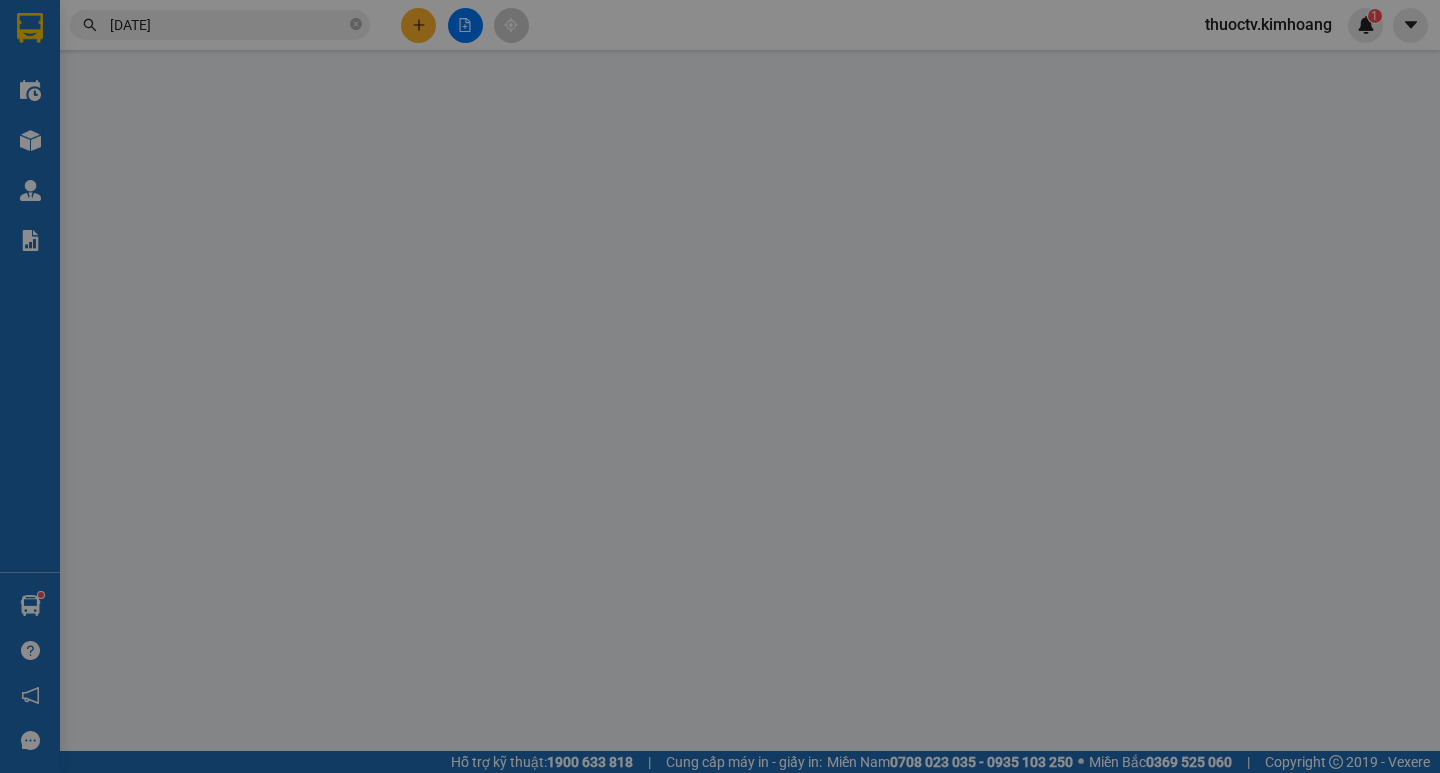 type on "LÂM" 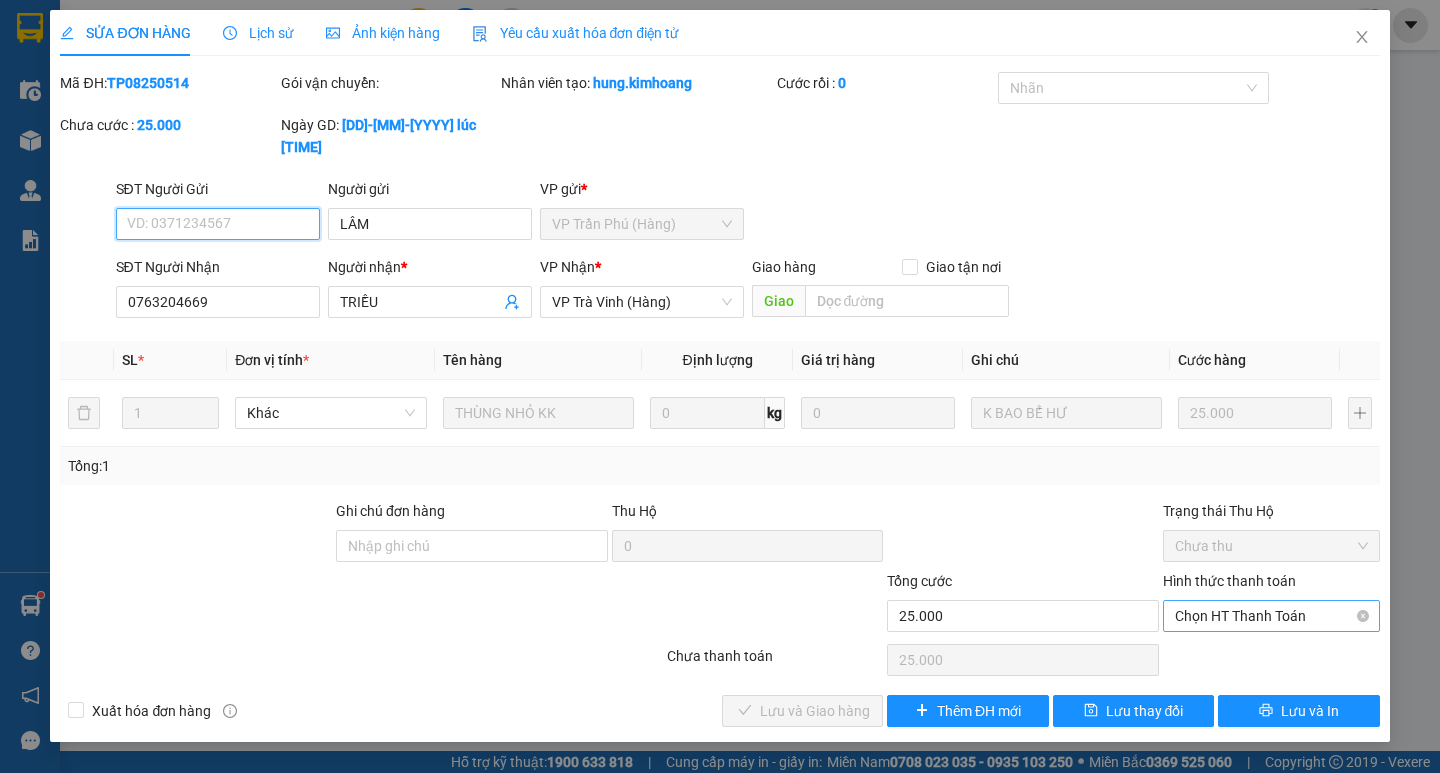 click on "Chọn HT Thanh Toán" at bounding box center [1271, 616] 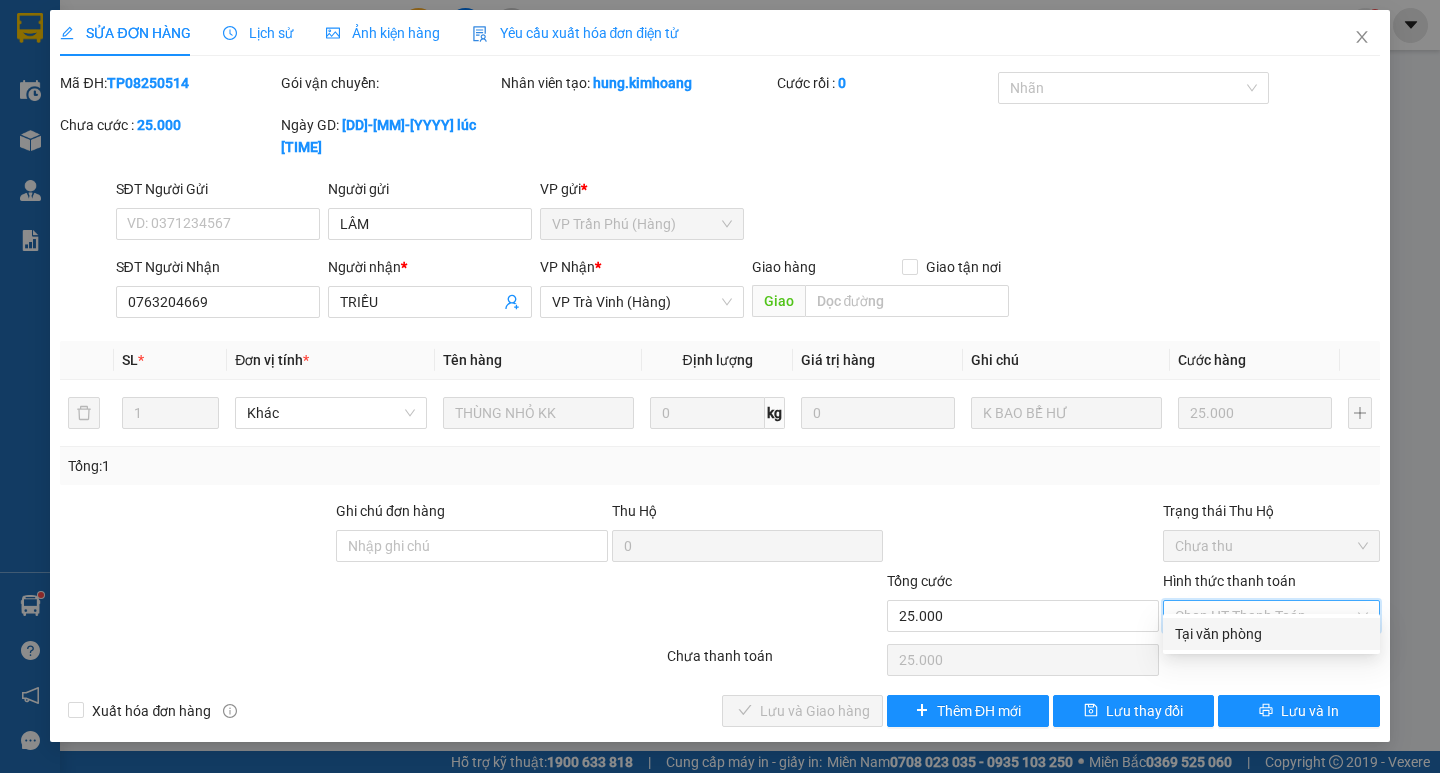 click on "Tại văn phòng" at bounding box center [1271, 634] 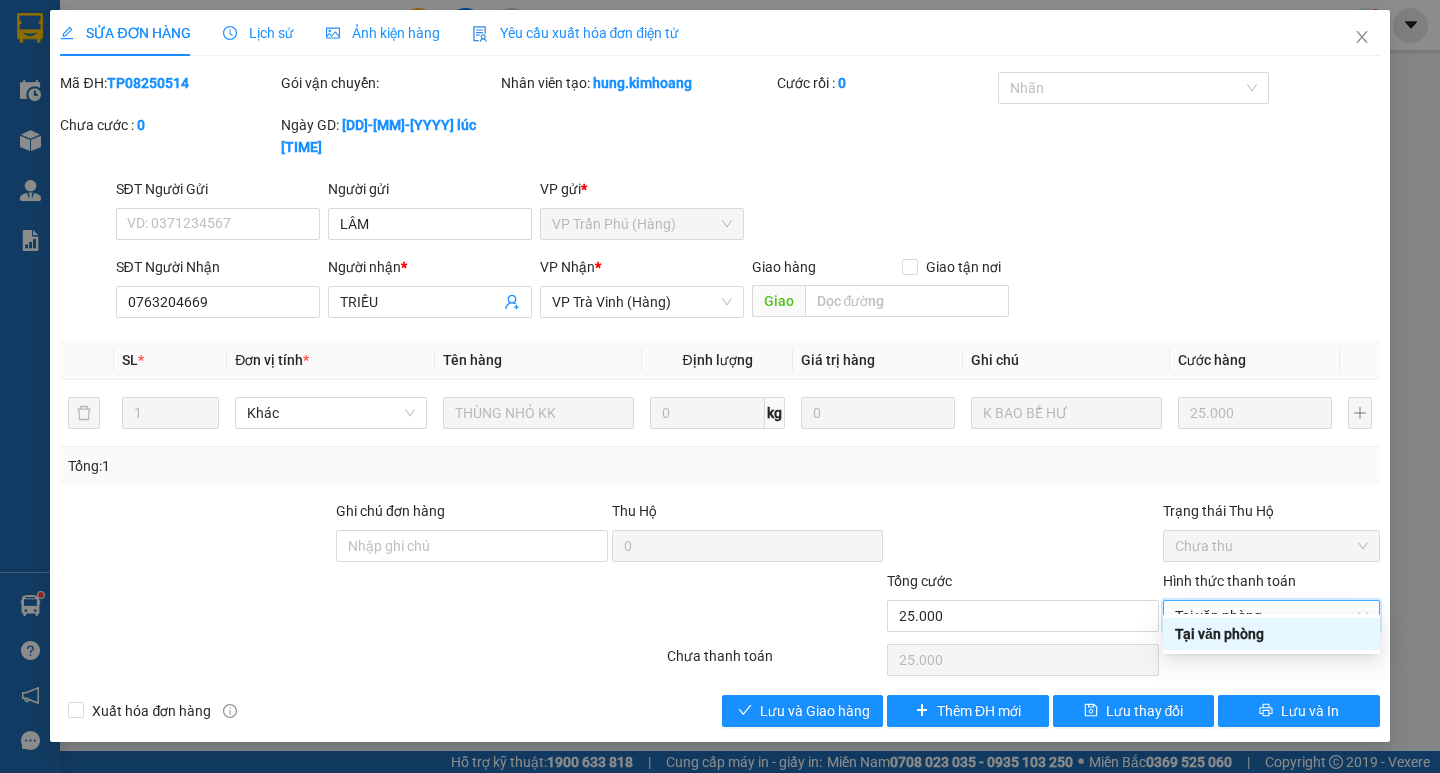 type on "0" 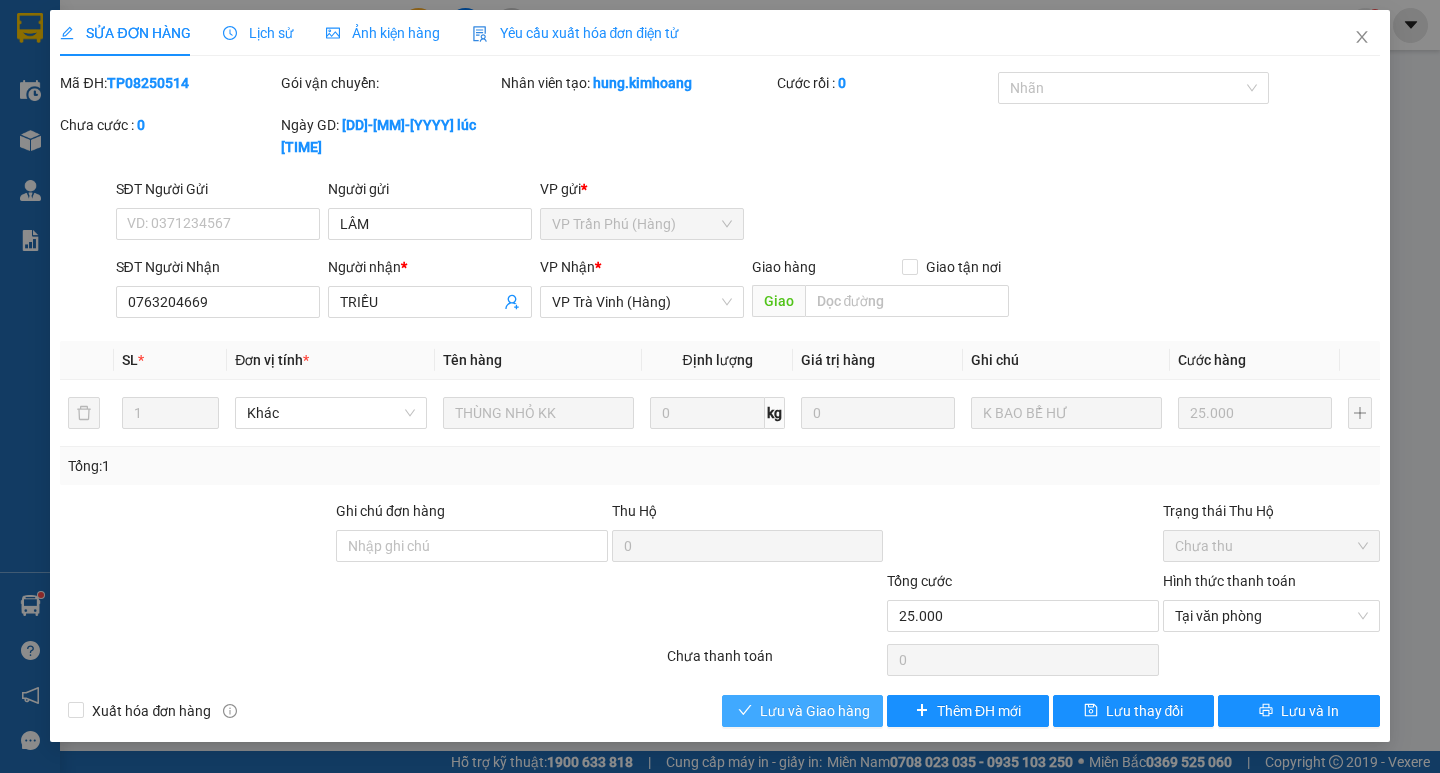 click on "Lưu và Giao hàng" at bounding box center [815, 711] 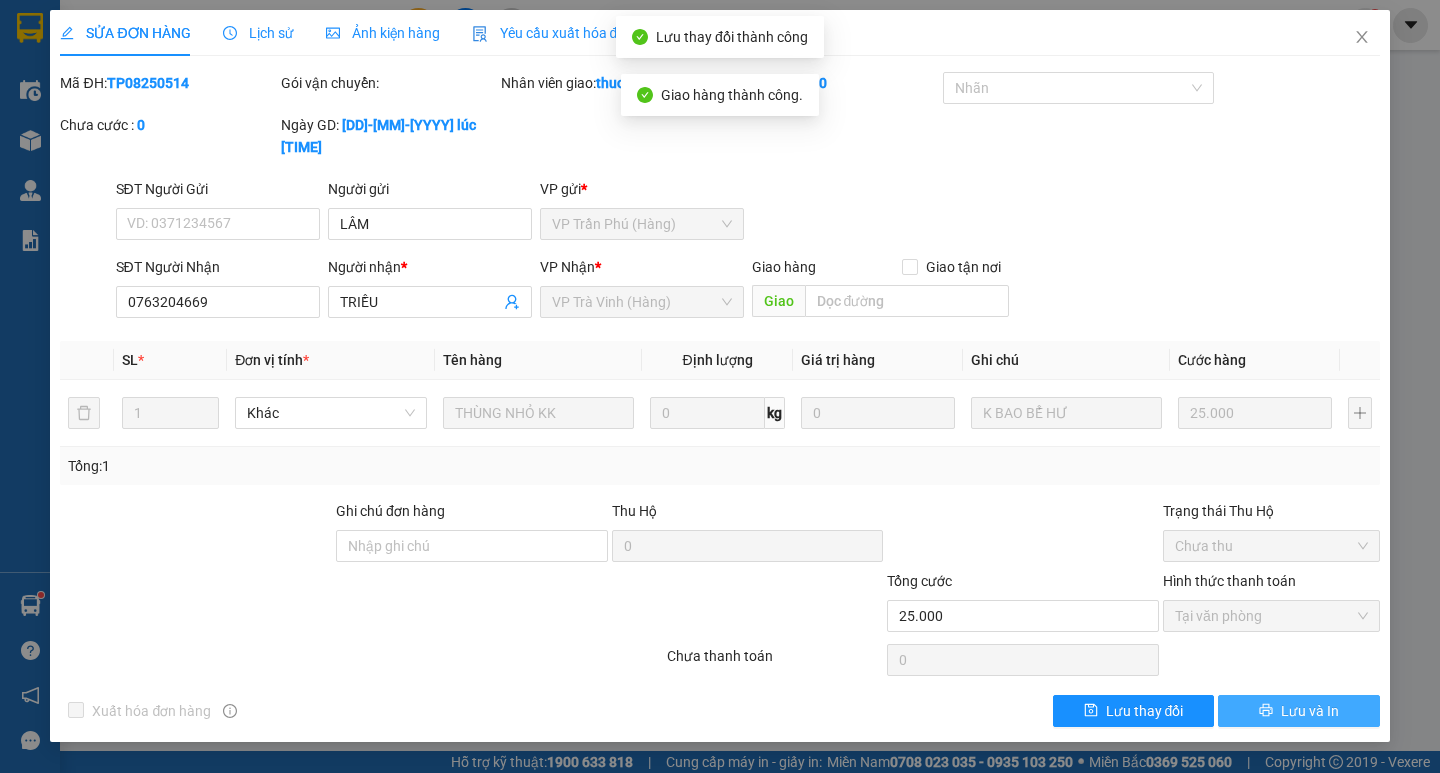 click on "Lưu và In" at bounding box center (1310, 711) 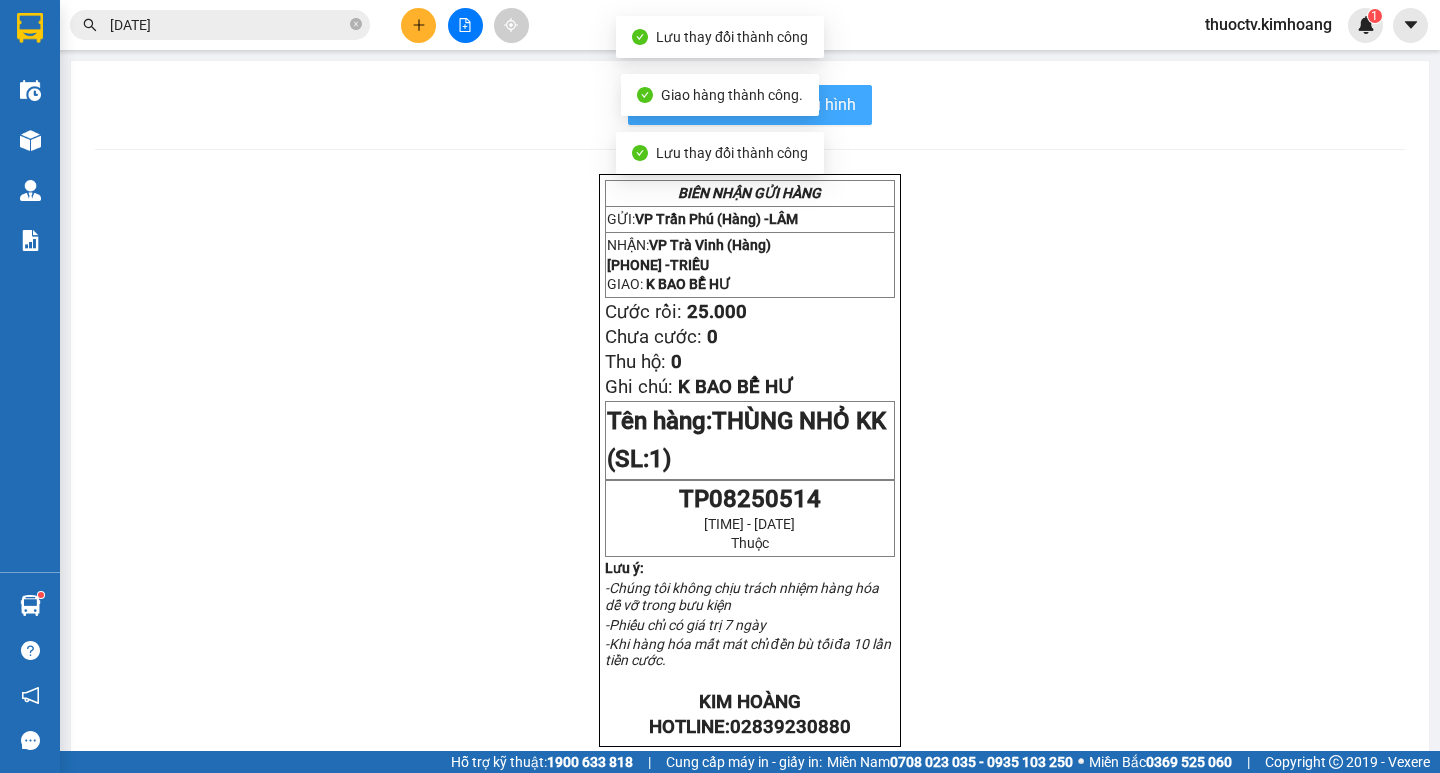 click on "In mẫu biên lai tự cấu hình" at bounding box center (762, 104) 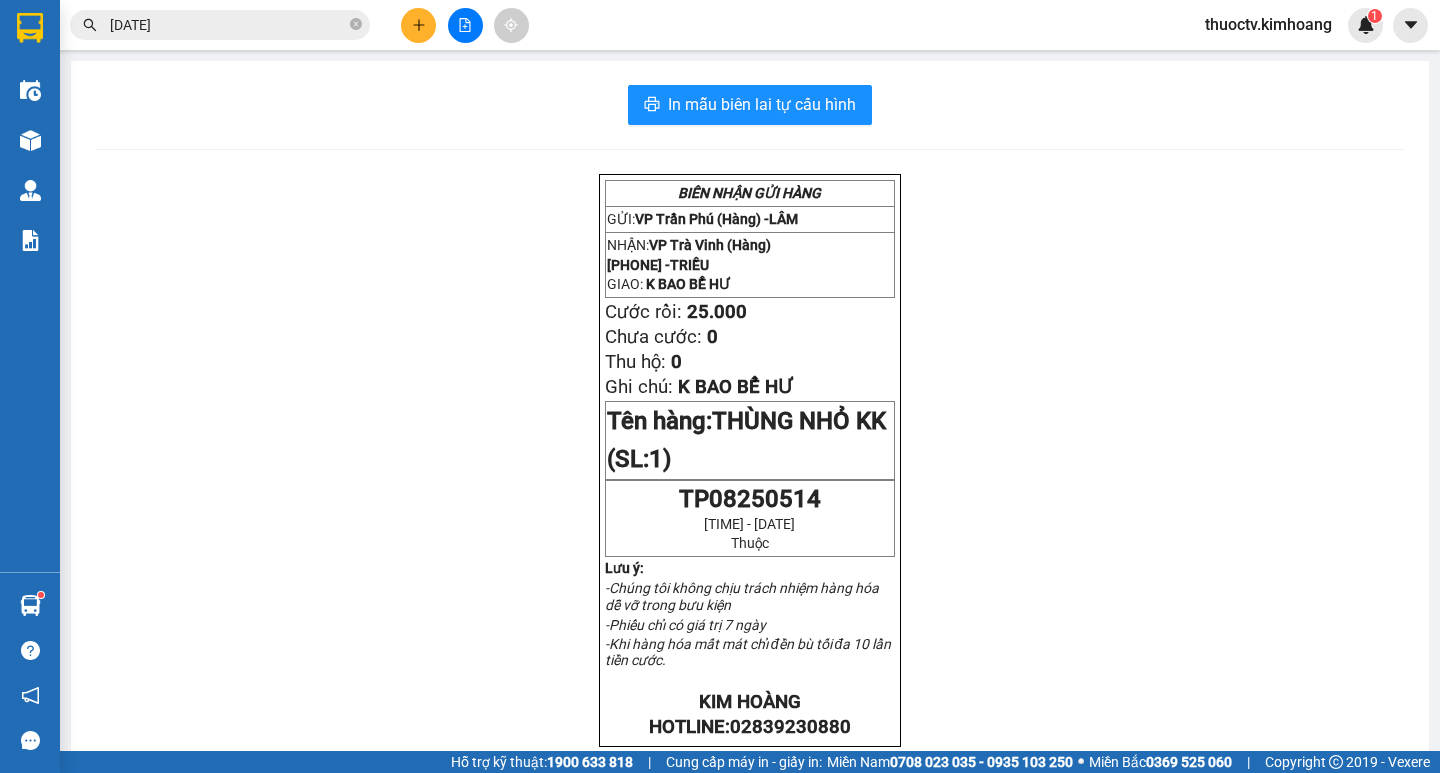 click on "[DATE]" at bounding box center [228, 25] 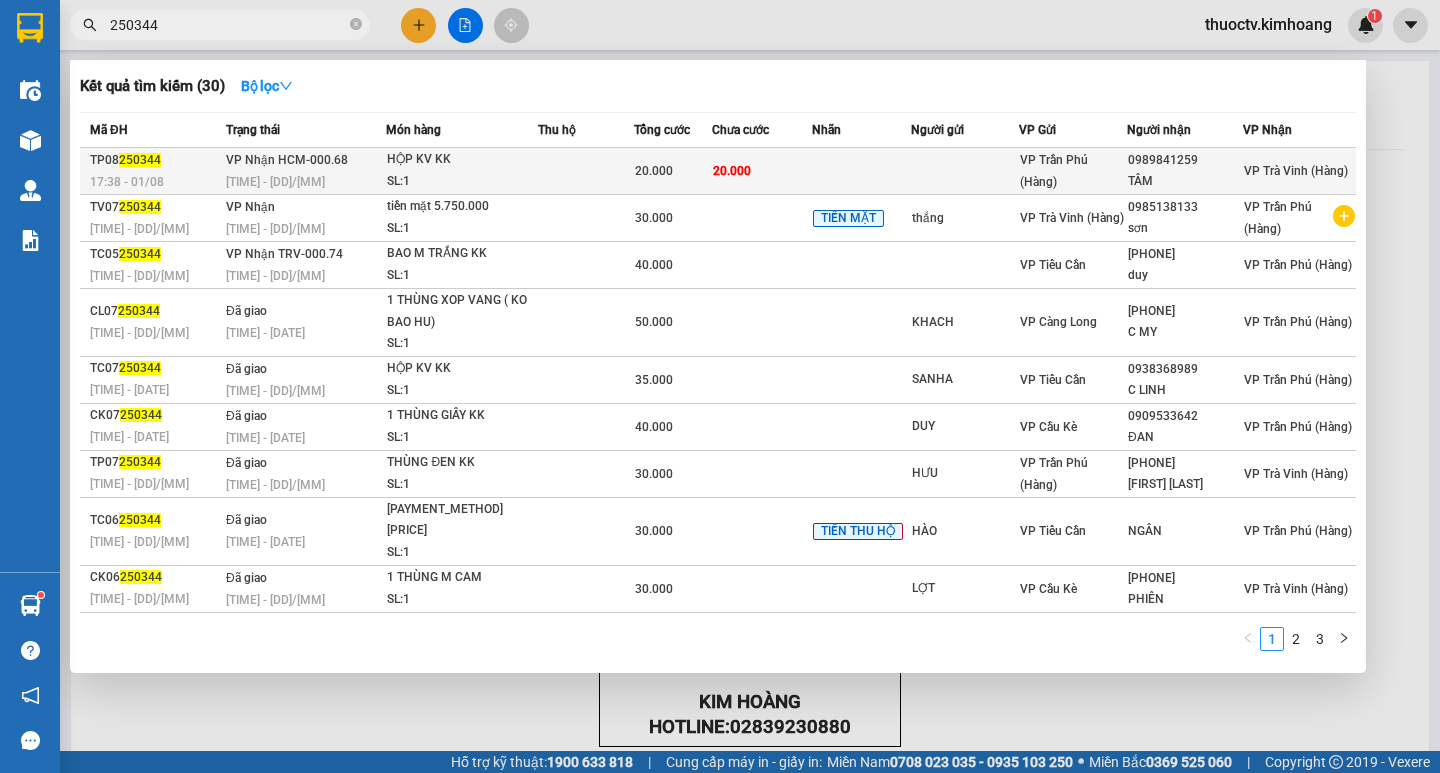 type on "250344" 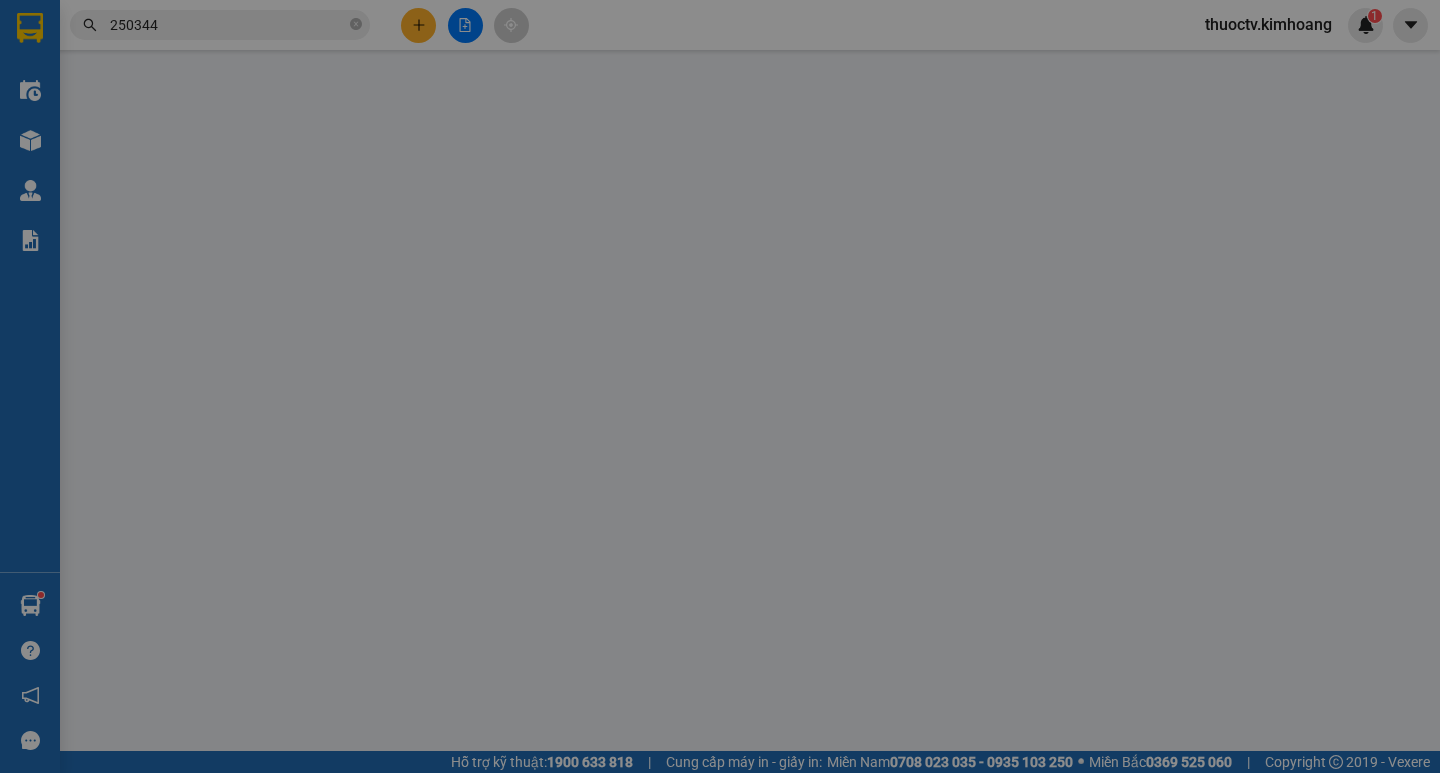 type on "0989841259" 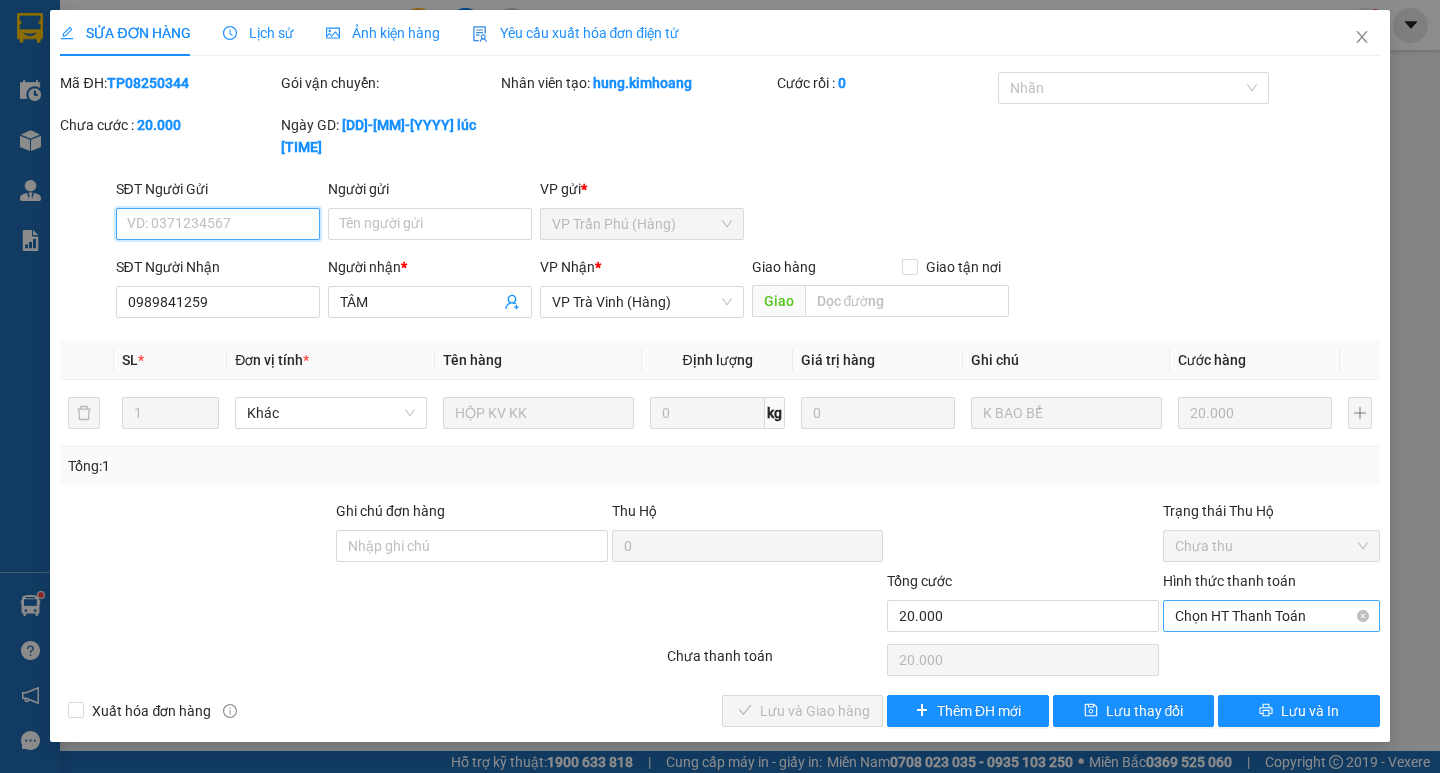 click on "Chọn HT Thanh Toán" at bounding box center [1271, 616] 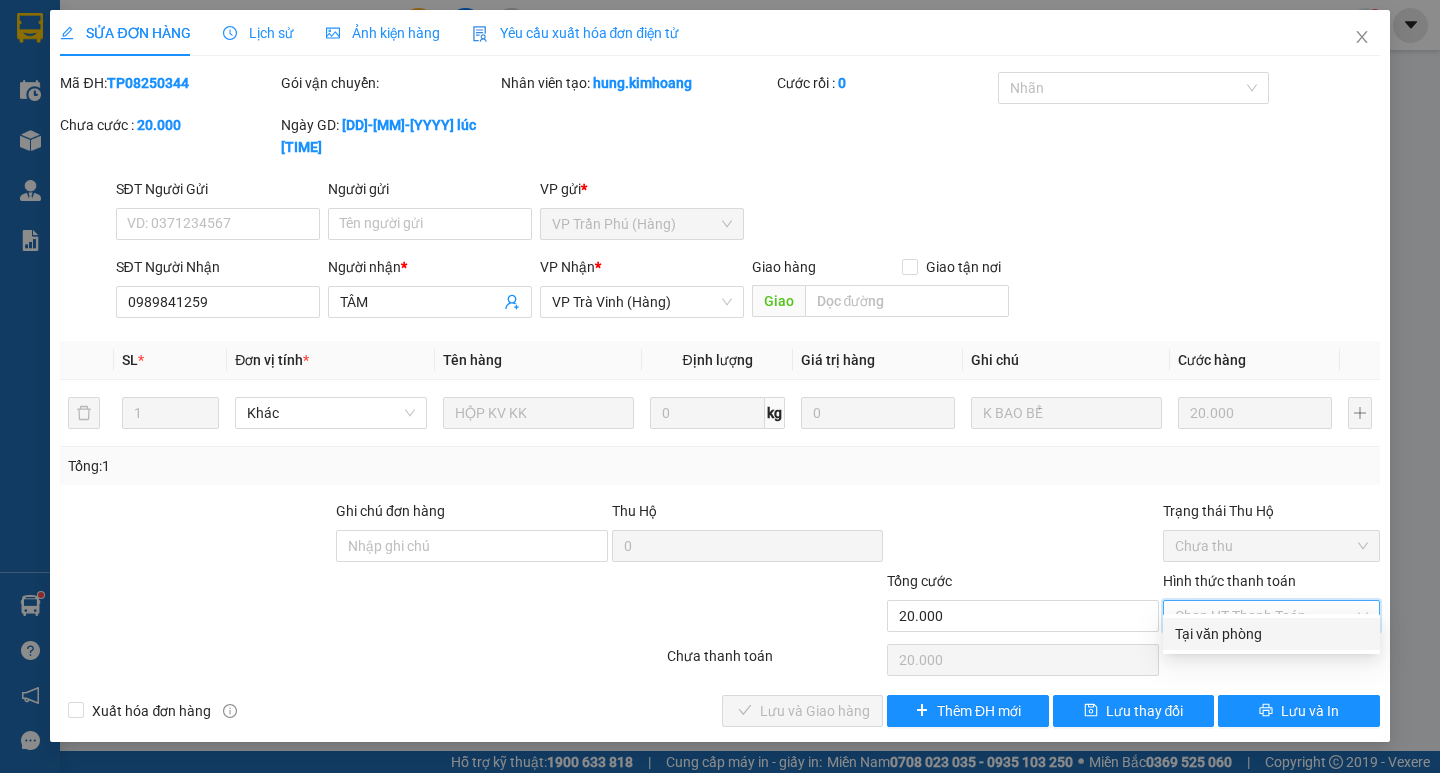 click on "Tại văn phòng" at bounding box center (1271, 634) 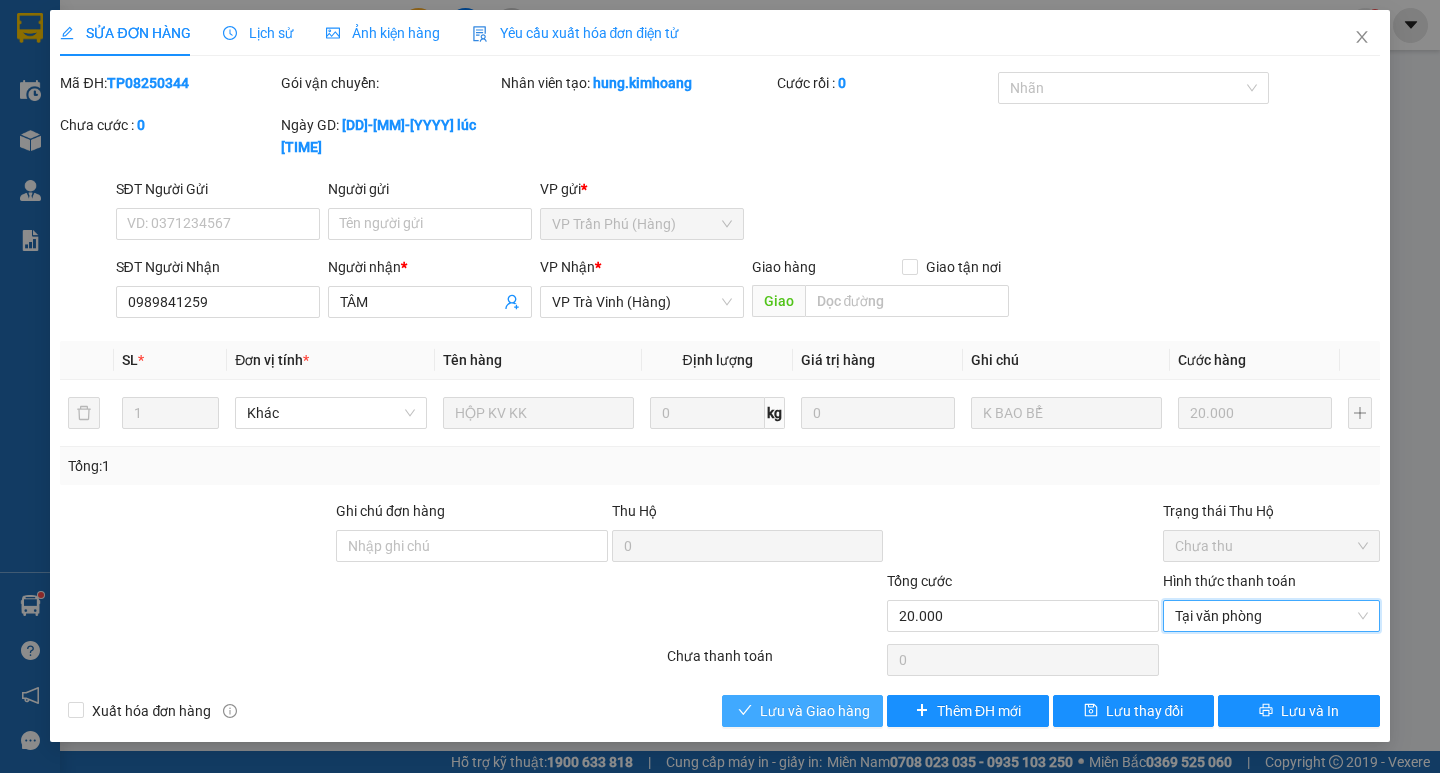 click on "Lưu và Giao hàng" at bounding box center [815, 711] 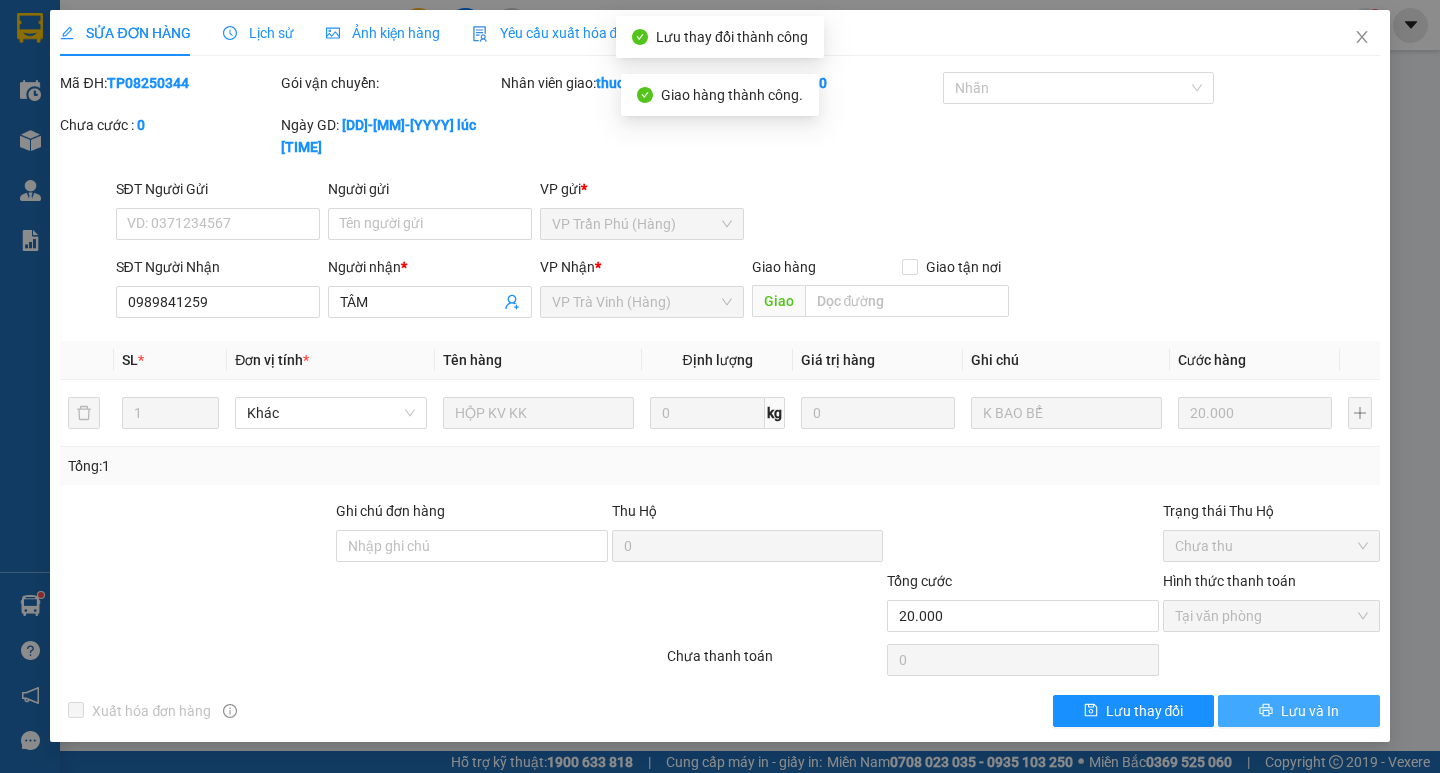 click on "Lưu và In" at bounding box center (1310, 711) 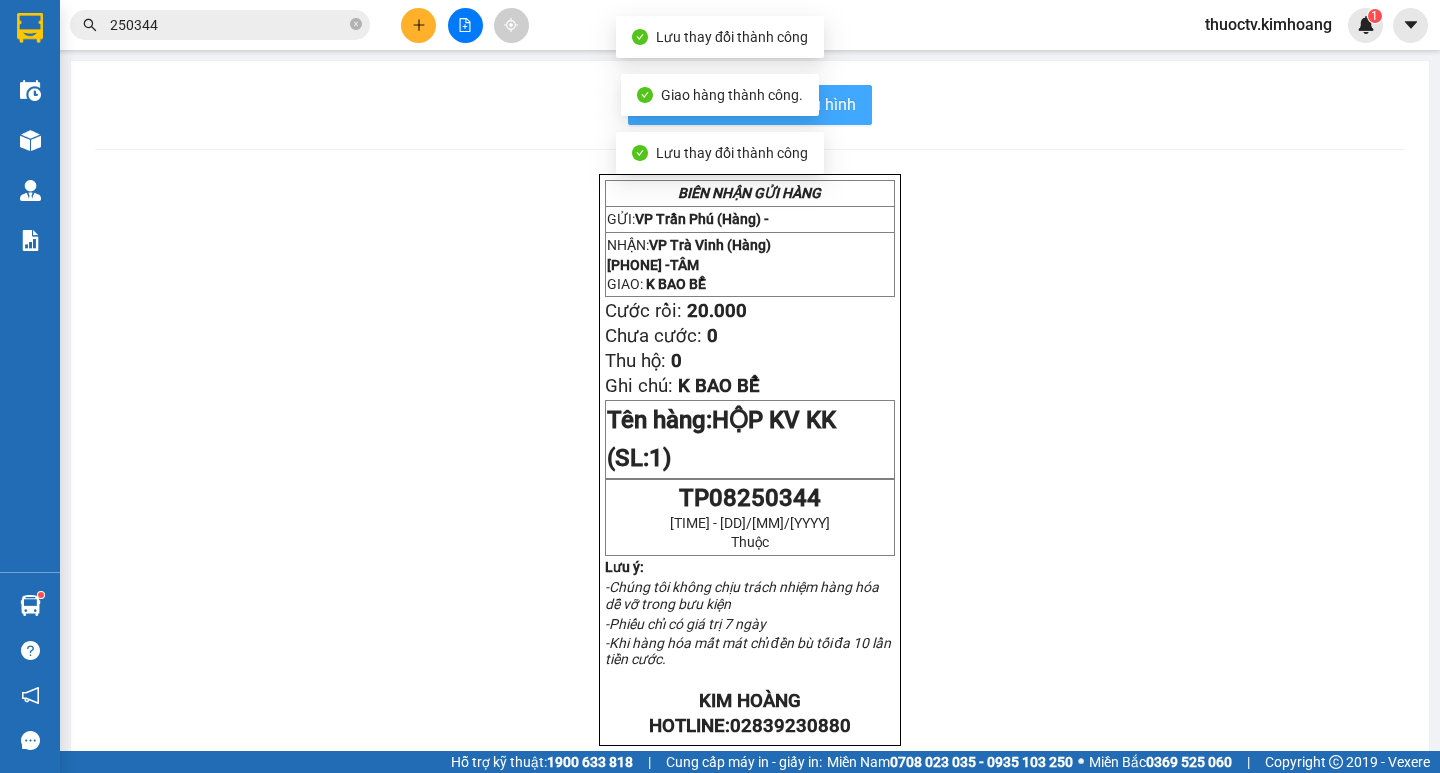 click on "In mẫu biên lai tự cấu hình" at bounding box center [762, 104] 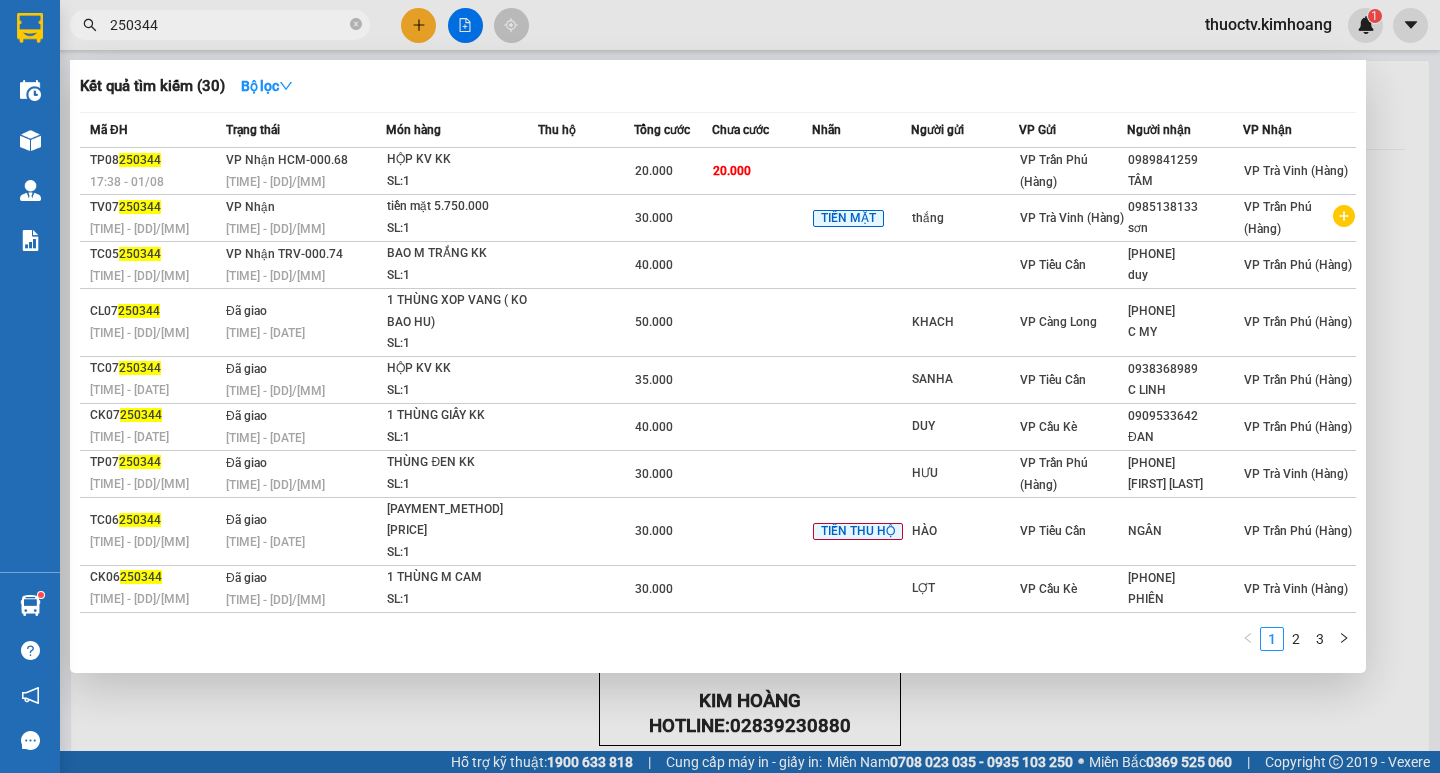 click on "250344" at bounding box center (228, 25) 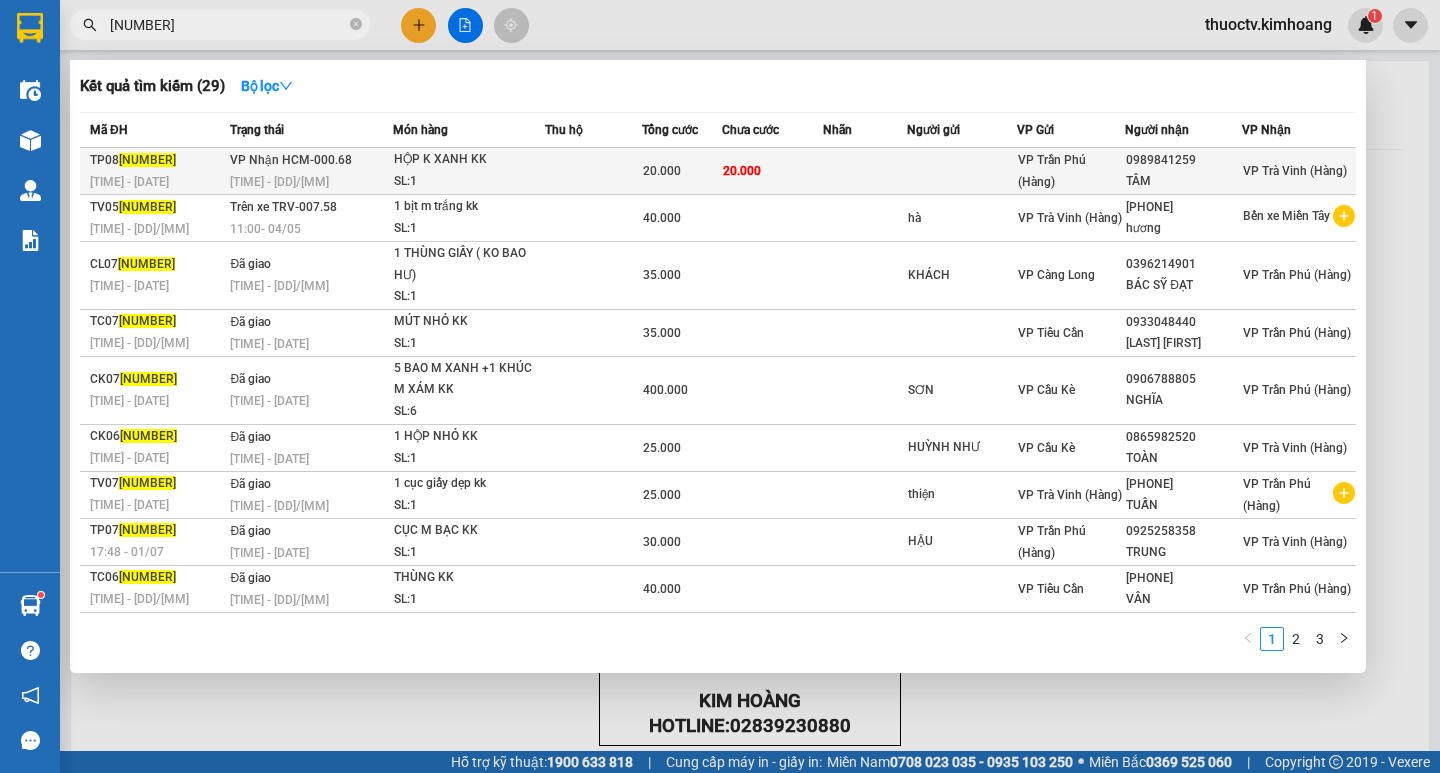 type on "[NUMBER]" 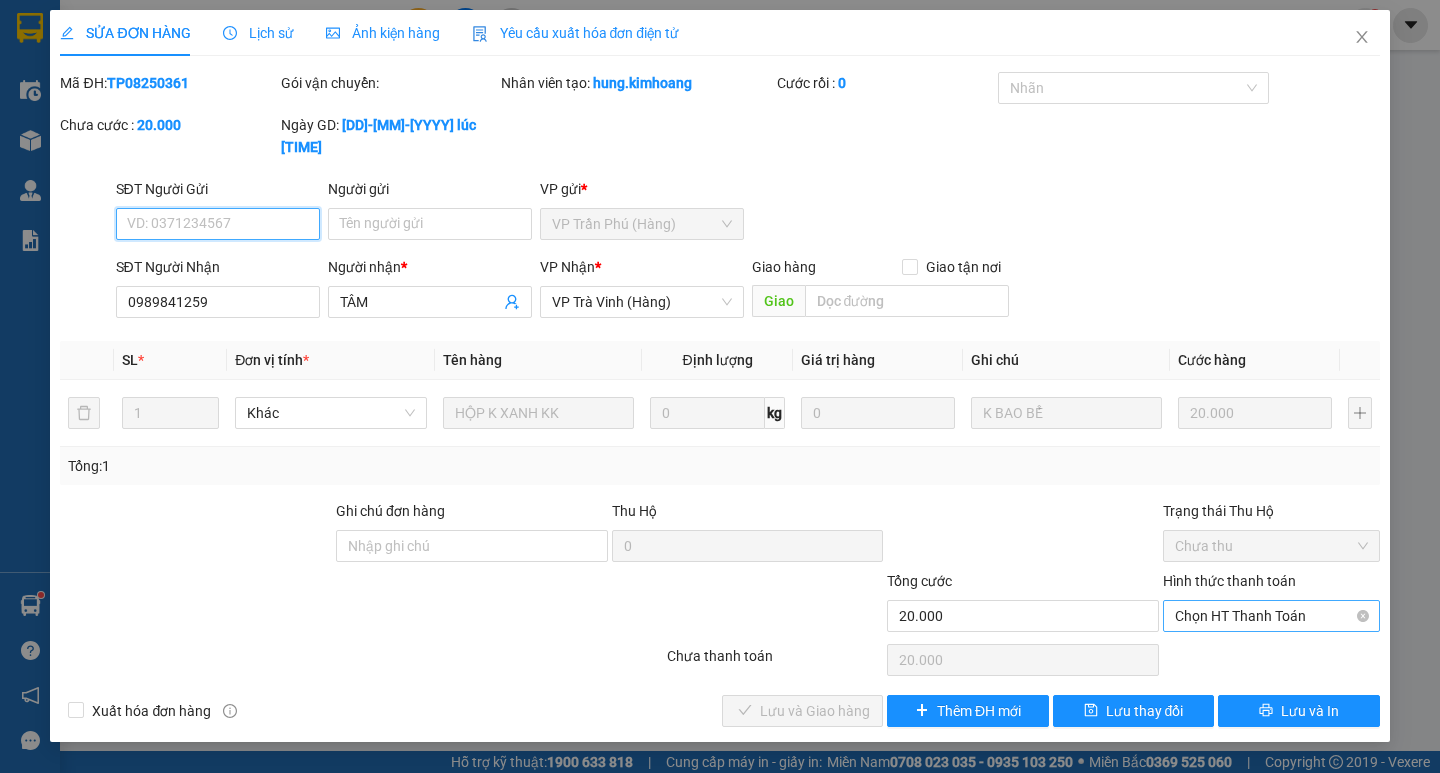 click on "Chọn HT Thanh Toán" at bounding box center (1271, 616) 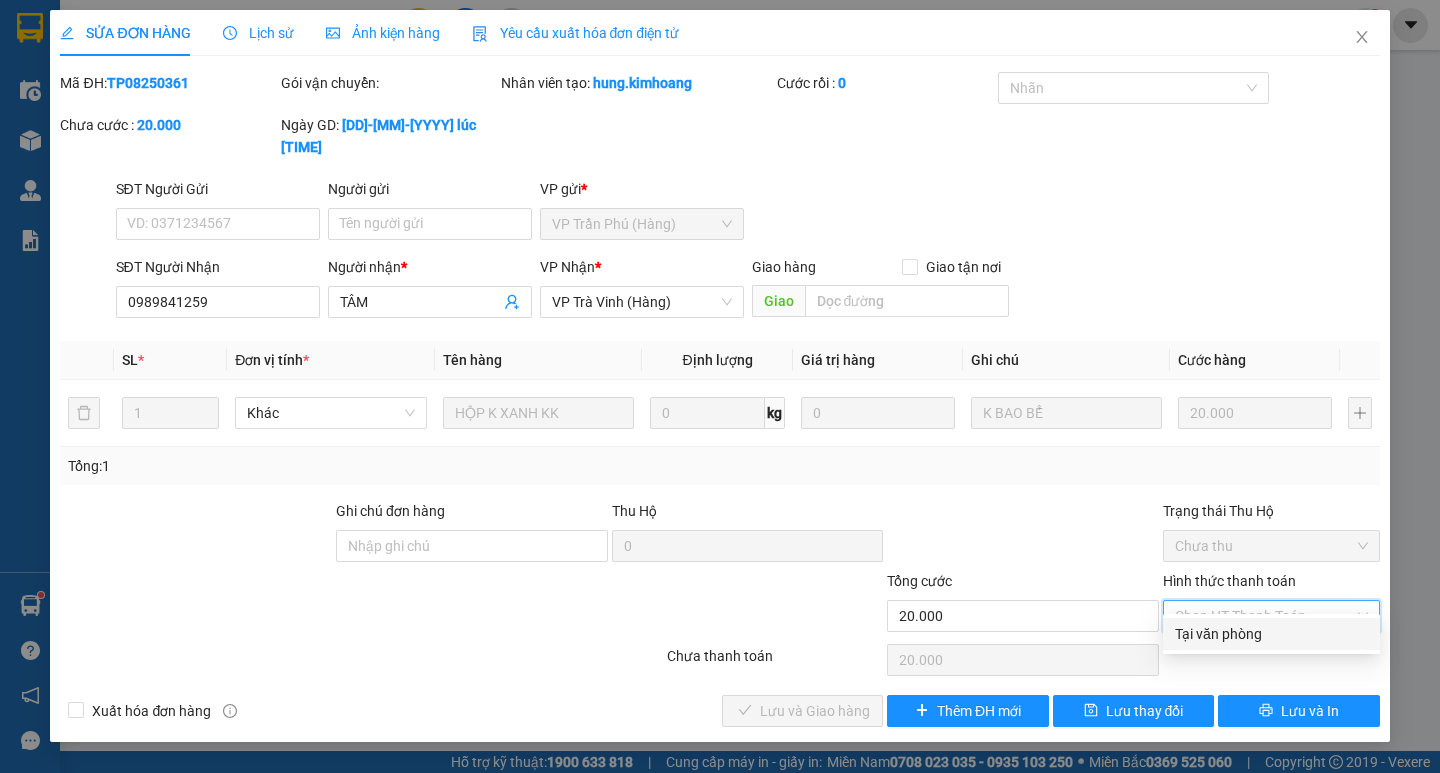 drag, startPoint x: 1248, startPoint y: 631, endPoint x: 1148, endPoint y: 662, distance: 104.69479 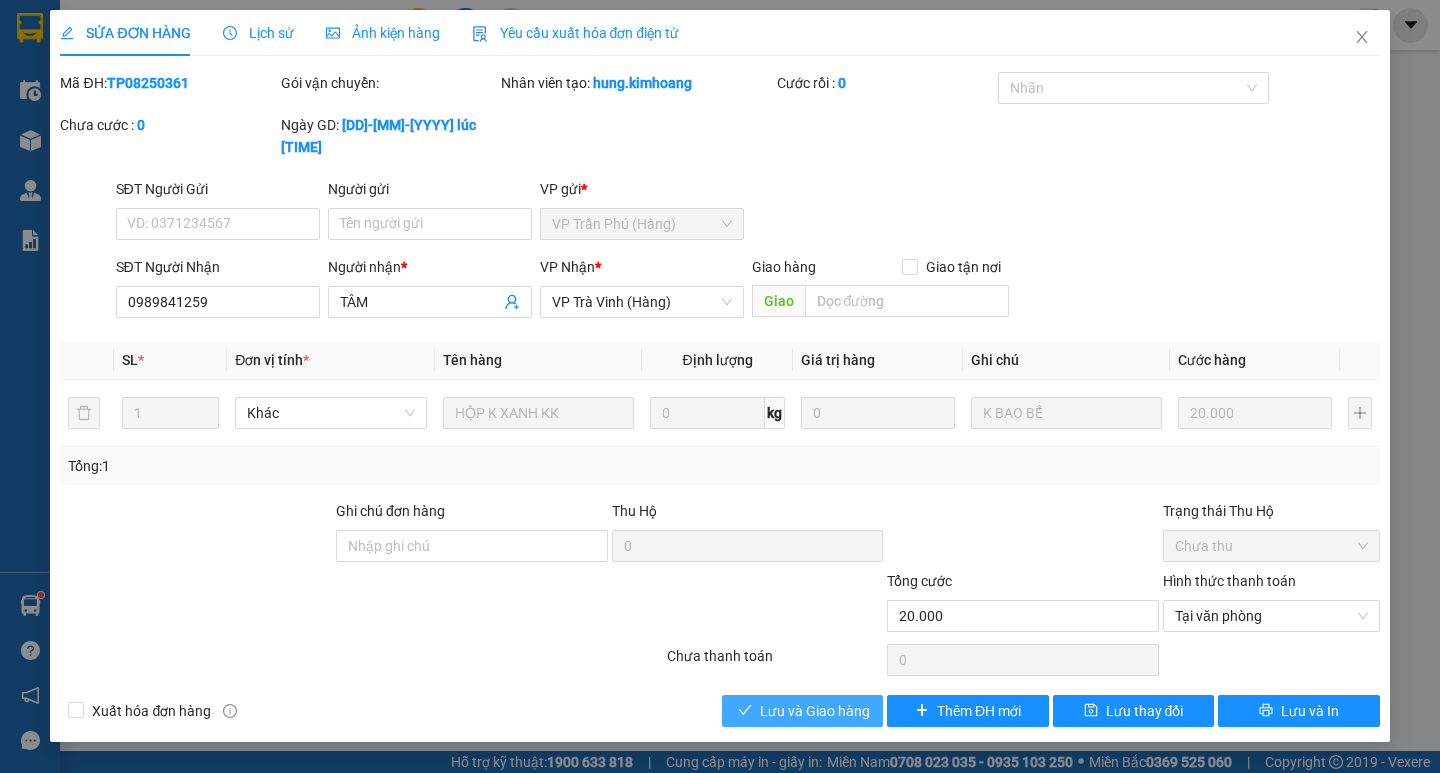 drag, startPoint x: 855, startPoint y: 689, endPoint x: 1021, endPoint y: 692, distance: 166.0271 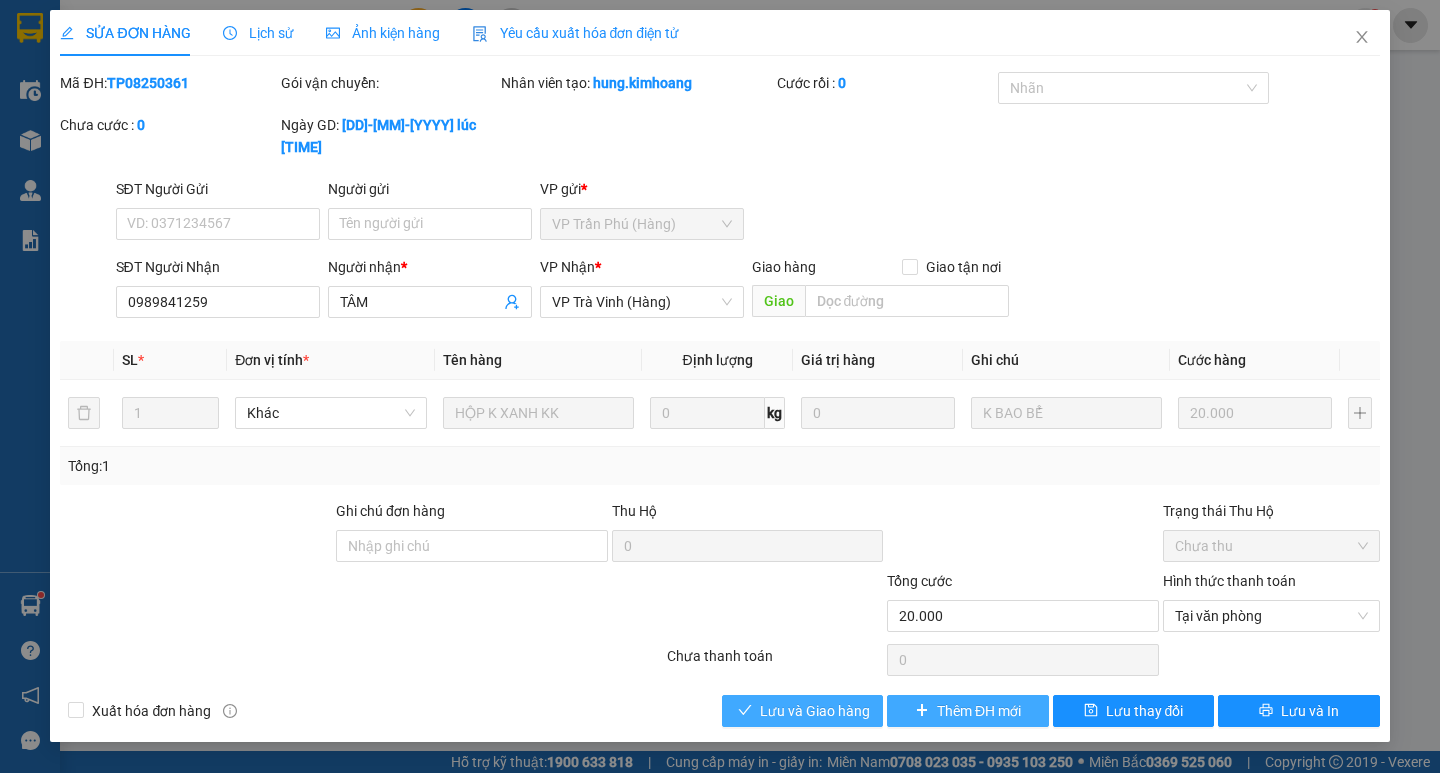 click on "Lưu và Giao hàng" at bounding box center (815, 711) 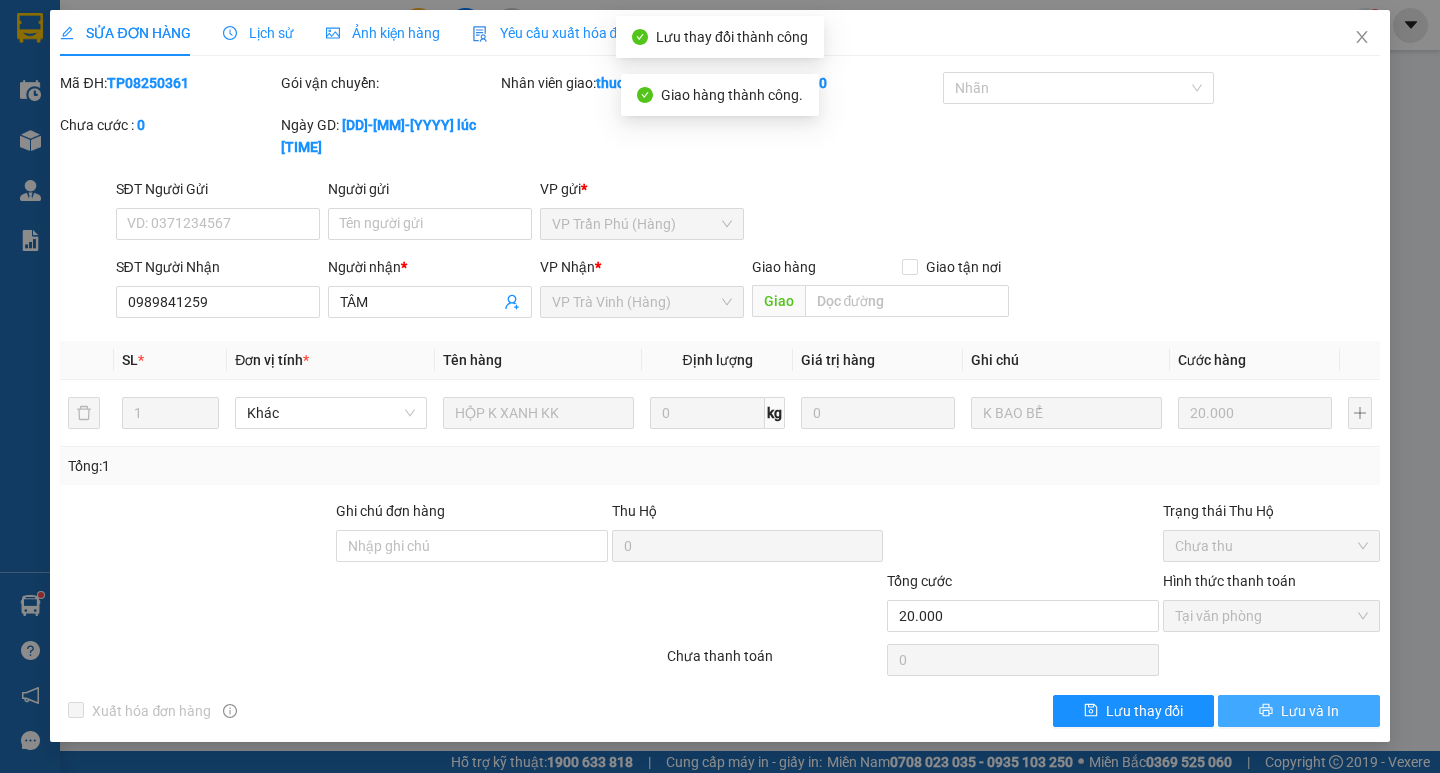 drag, startPoint x: 1298, startPoint y: 691, endPoint x: 1247, endPoint y: 646, distance: 68.0147 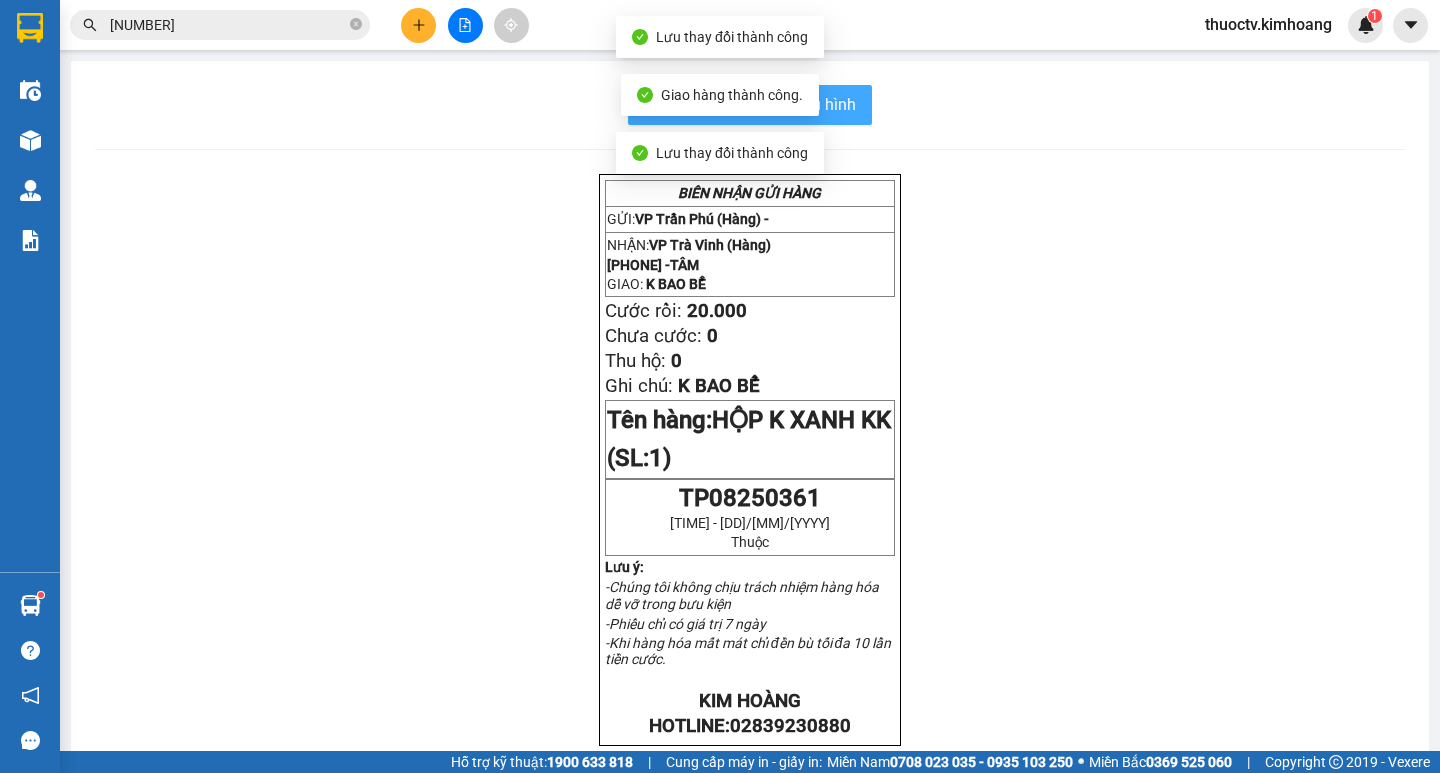 click on "In mẫu biên lai tự cấu hình" at bounding box center (762, 104) 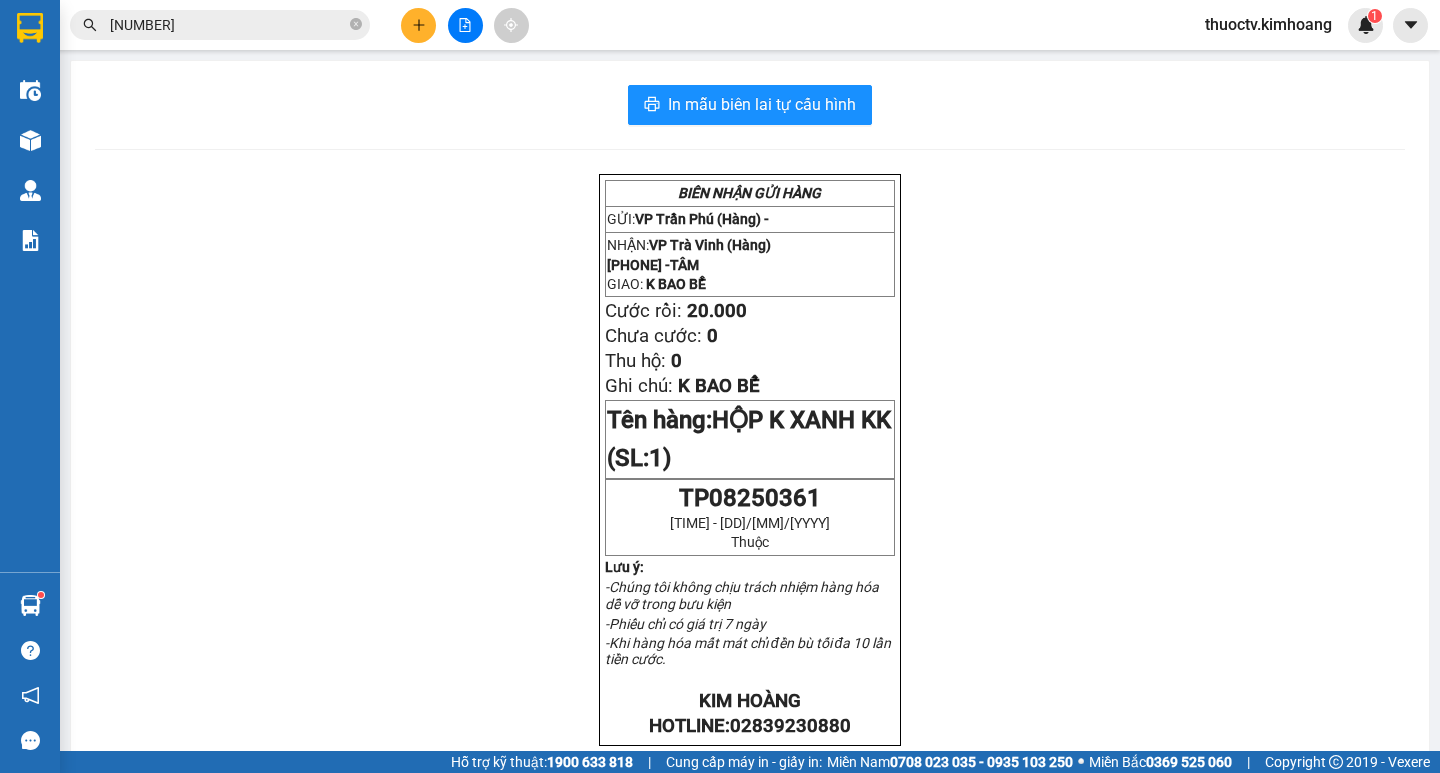 click on "[NUMBER]" at bounding box center [228, 25] 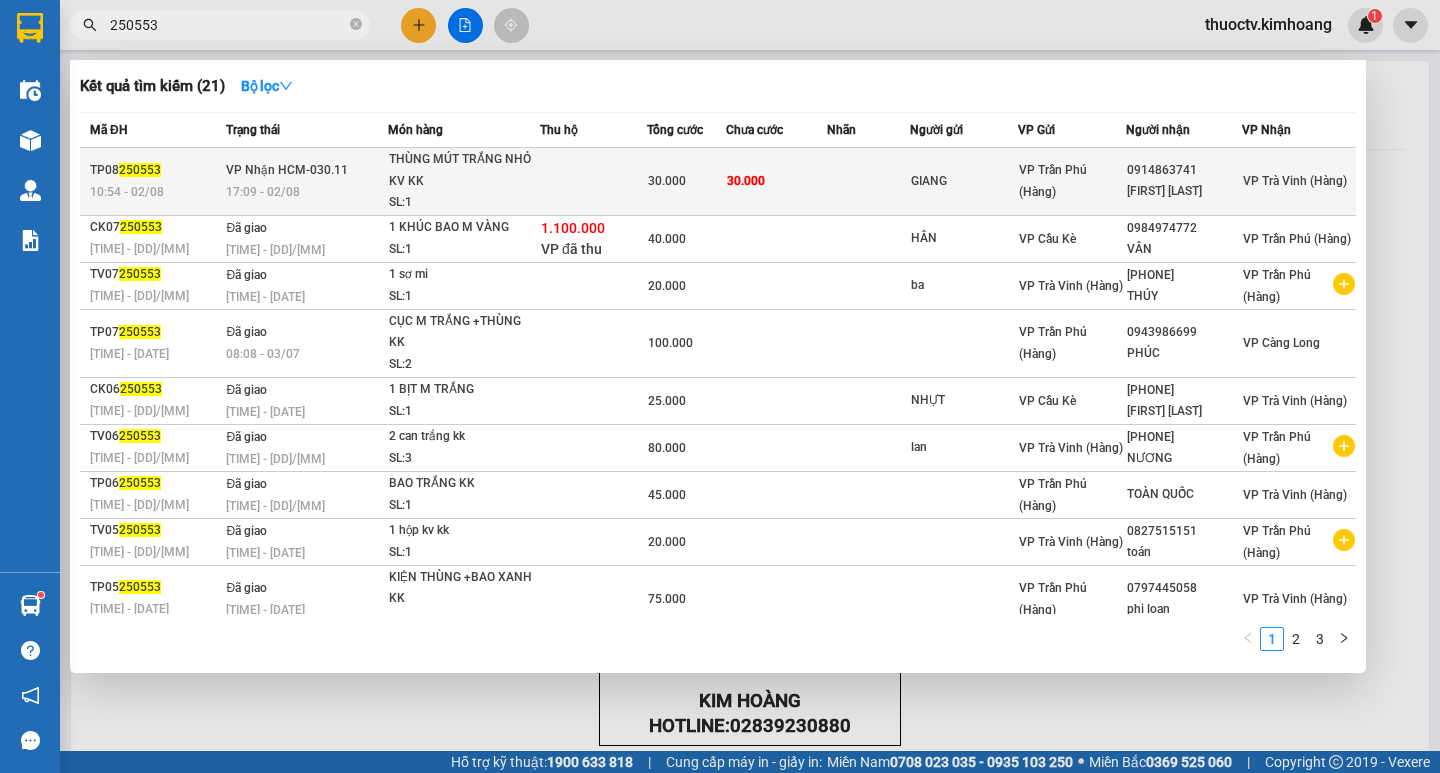 type on "250553" 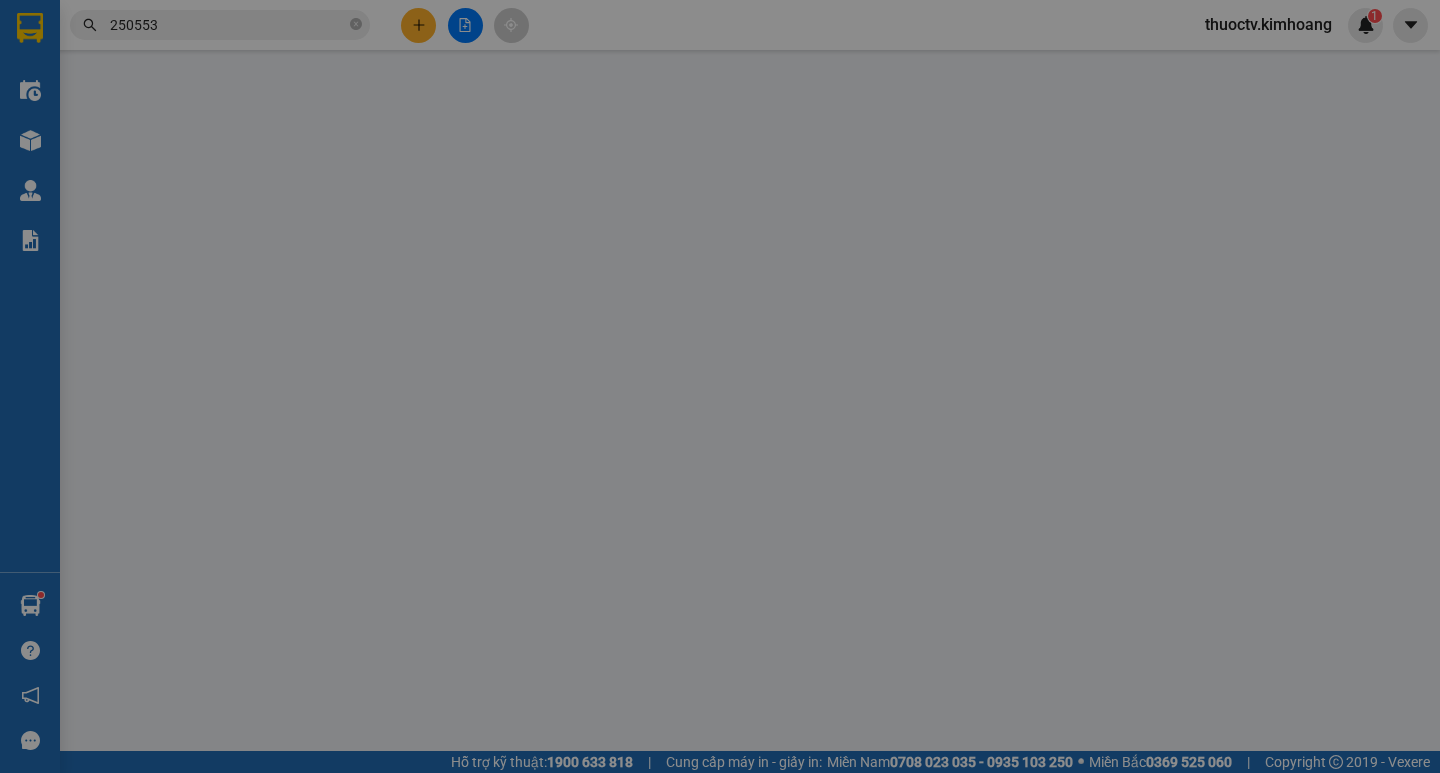type on "GIANG" 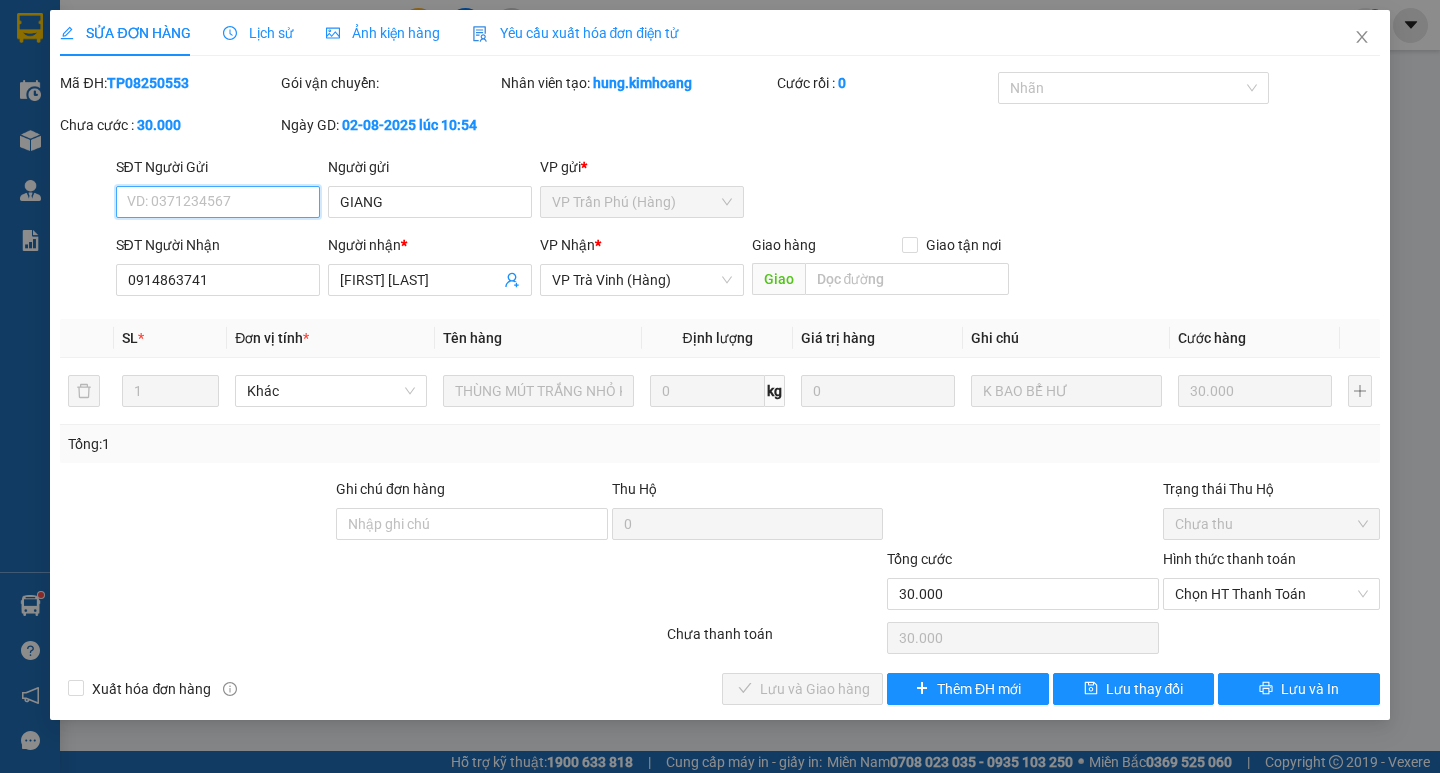 drag, startPoint x: 1279, startPoint y: 585, endPoint x: 1278, endPoint y: 611, distance: 26.019224 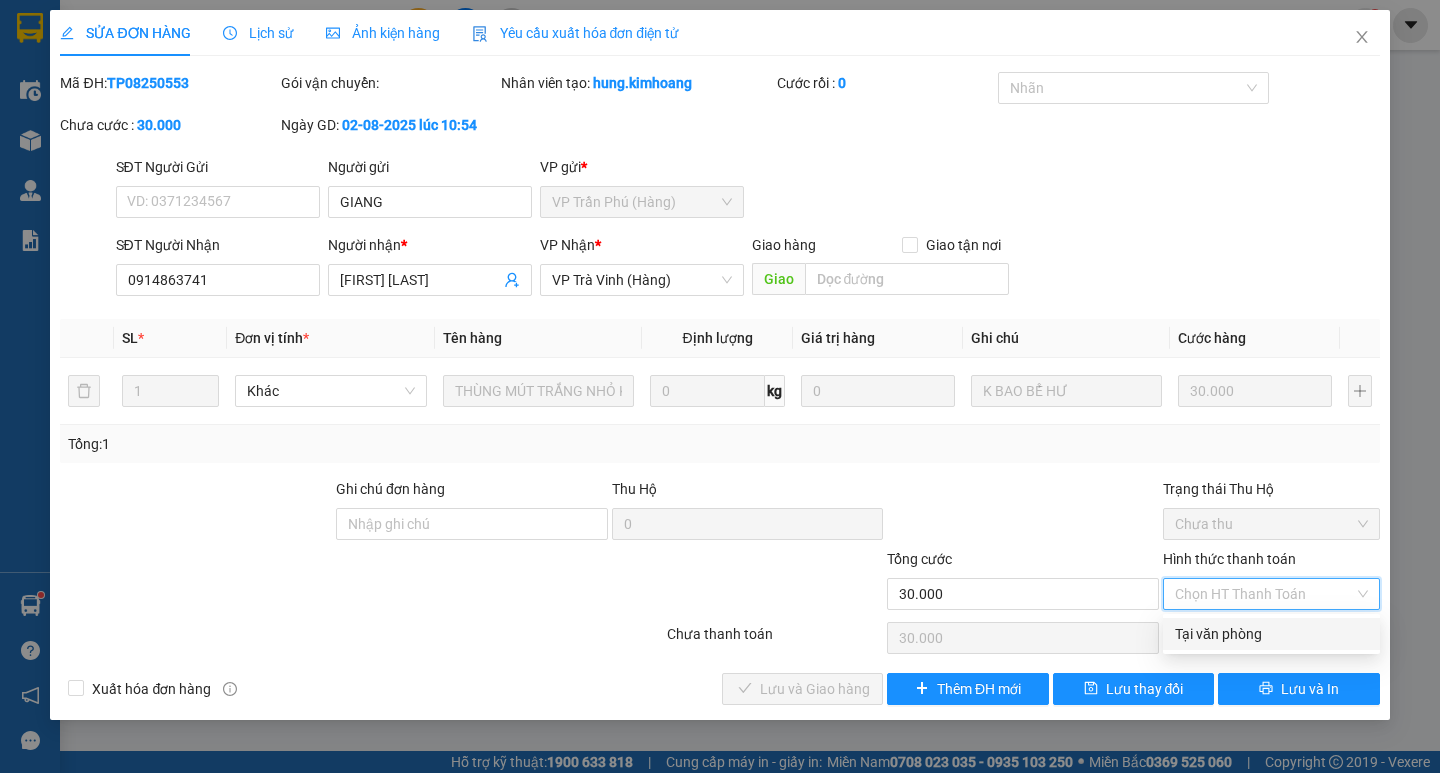 click on "Tại văn phòng" at bounding box center (1271, 634) 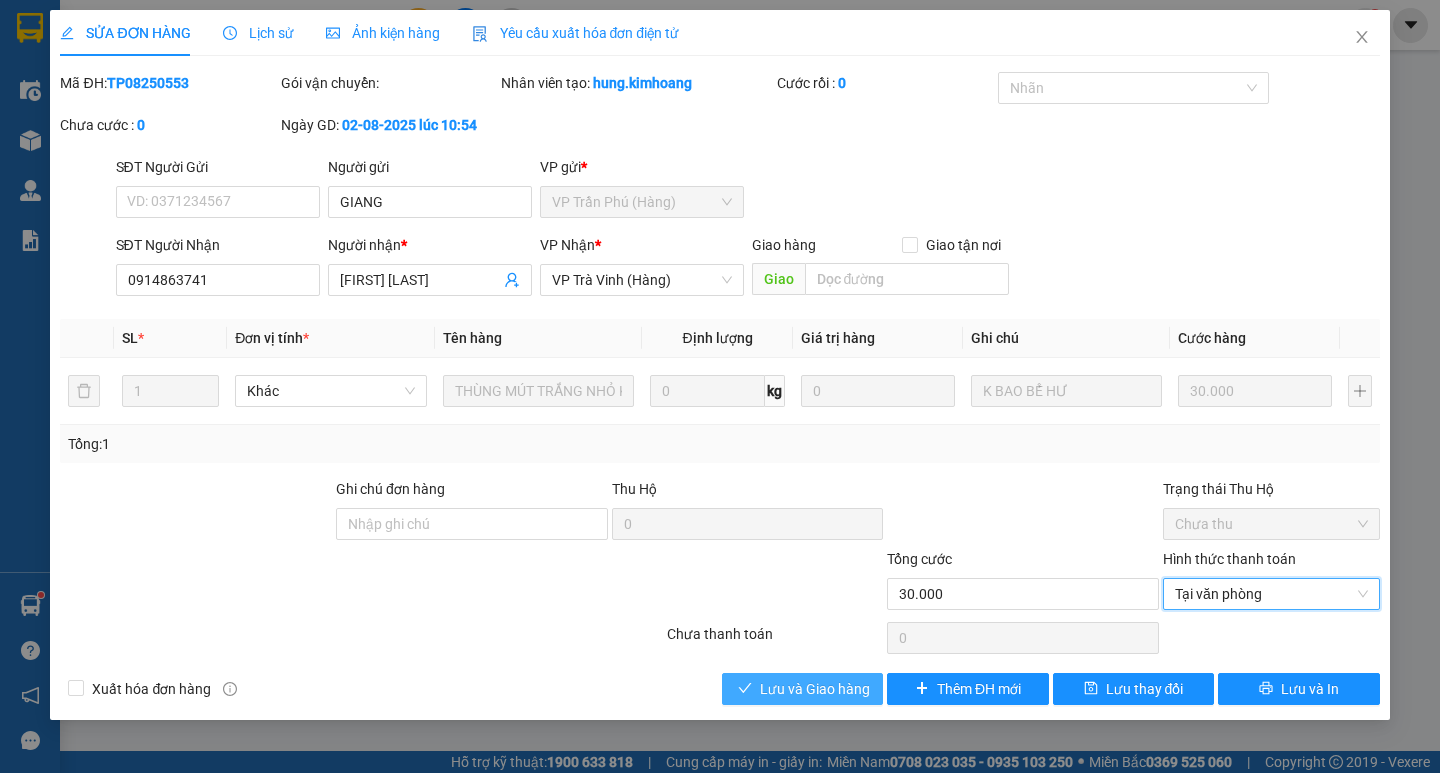 click on "Lưu và Giao hàng" at bounding box center [802, 689] 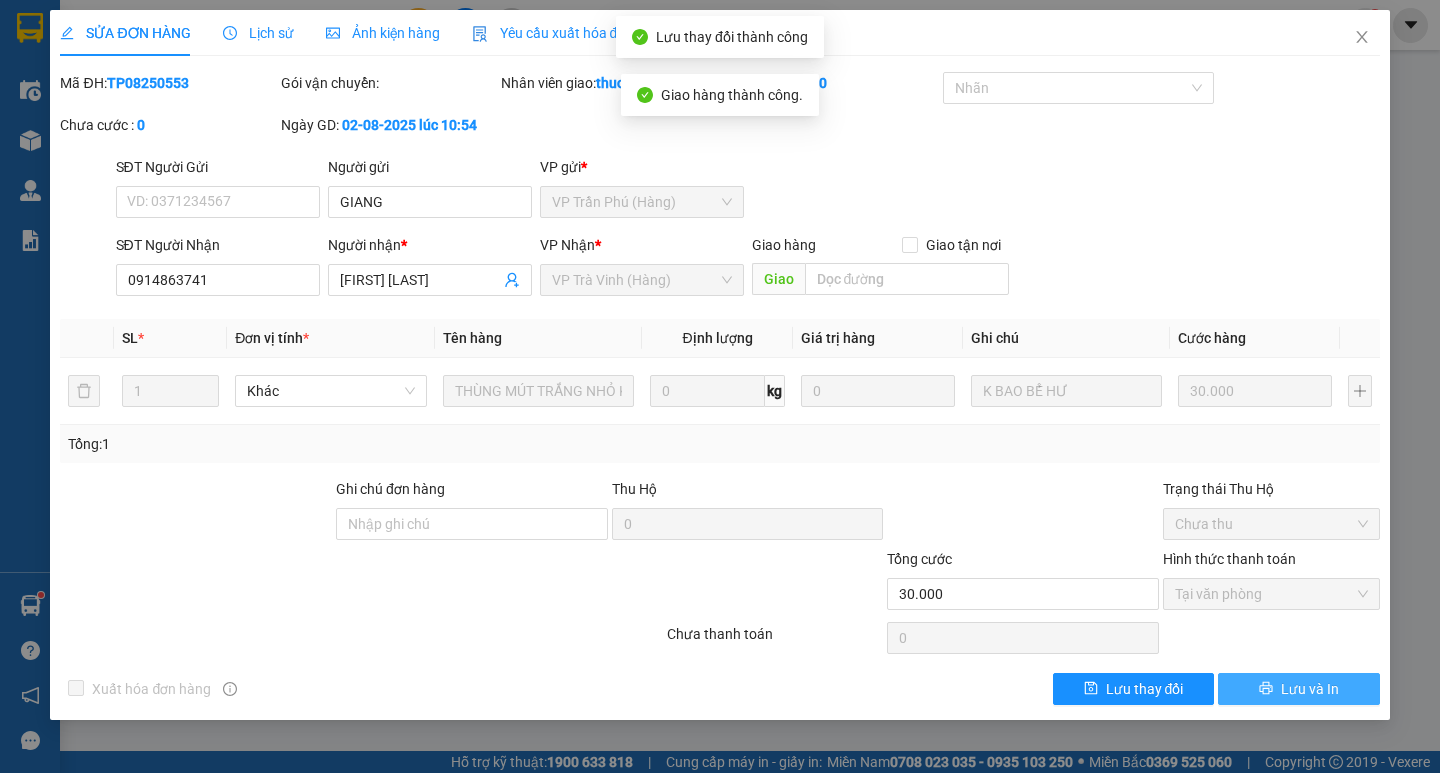 click on "Lưu và In" at bounding box center (1310, 689) 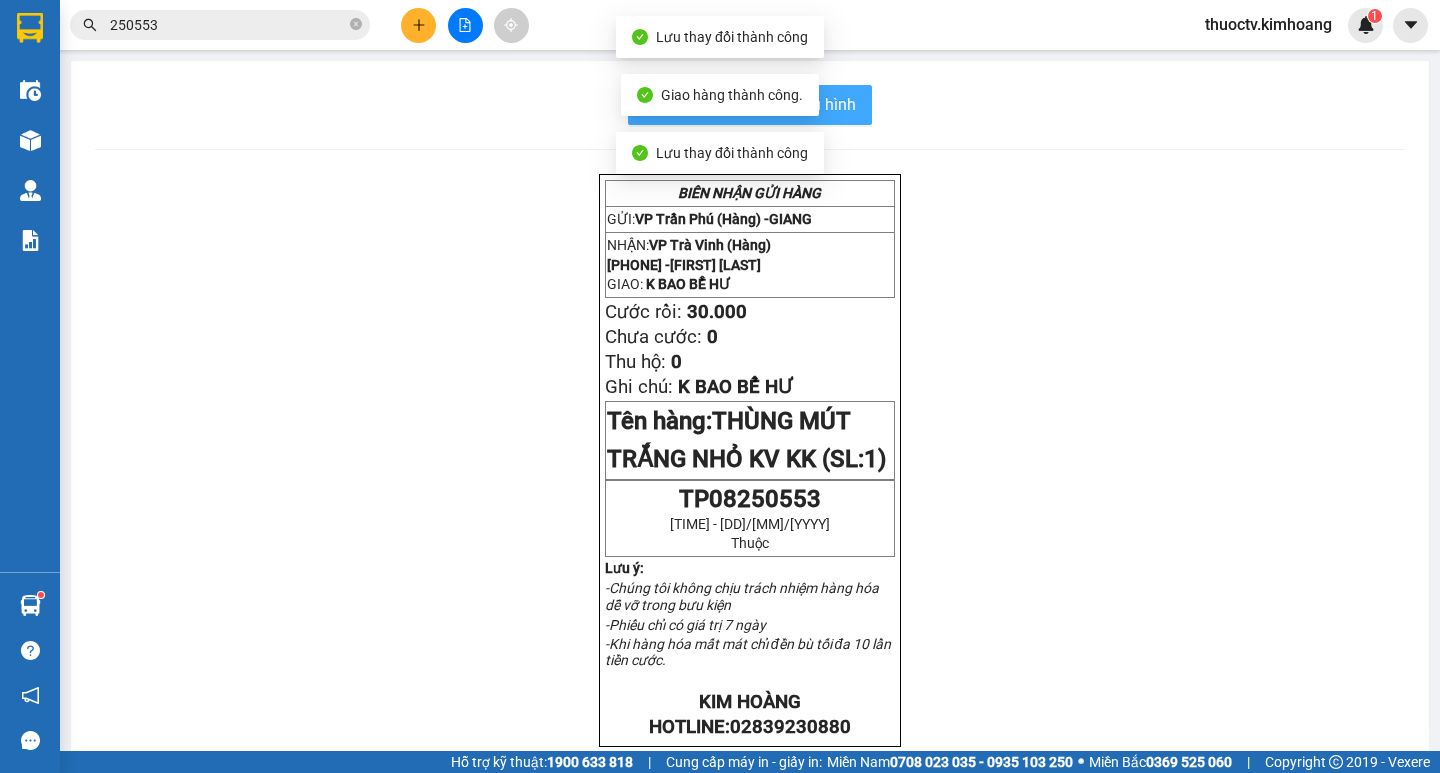 click on "In mẫu biên lai tự cấu hình" at bounding box center [762, 104] 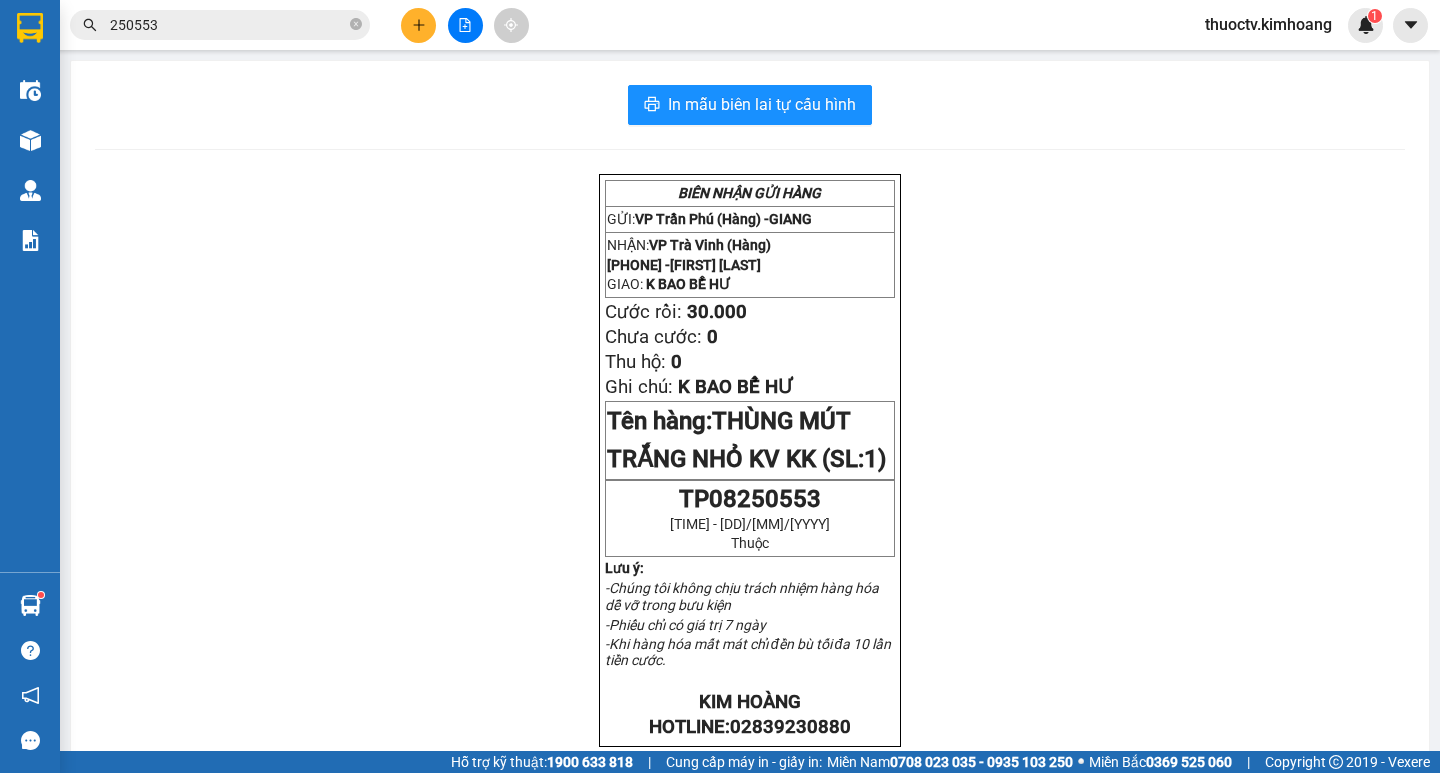 click on "250553" at bounding box center (228, 25) 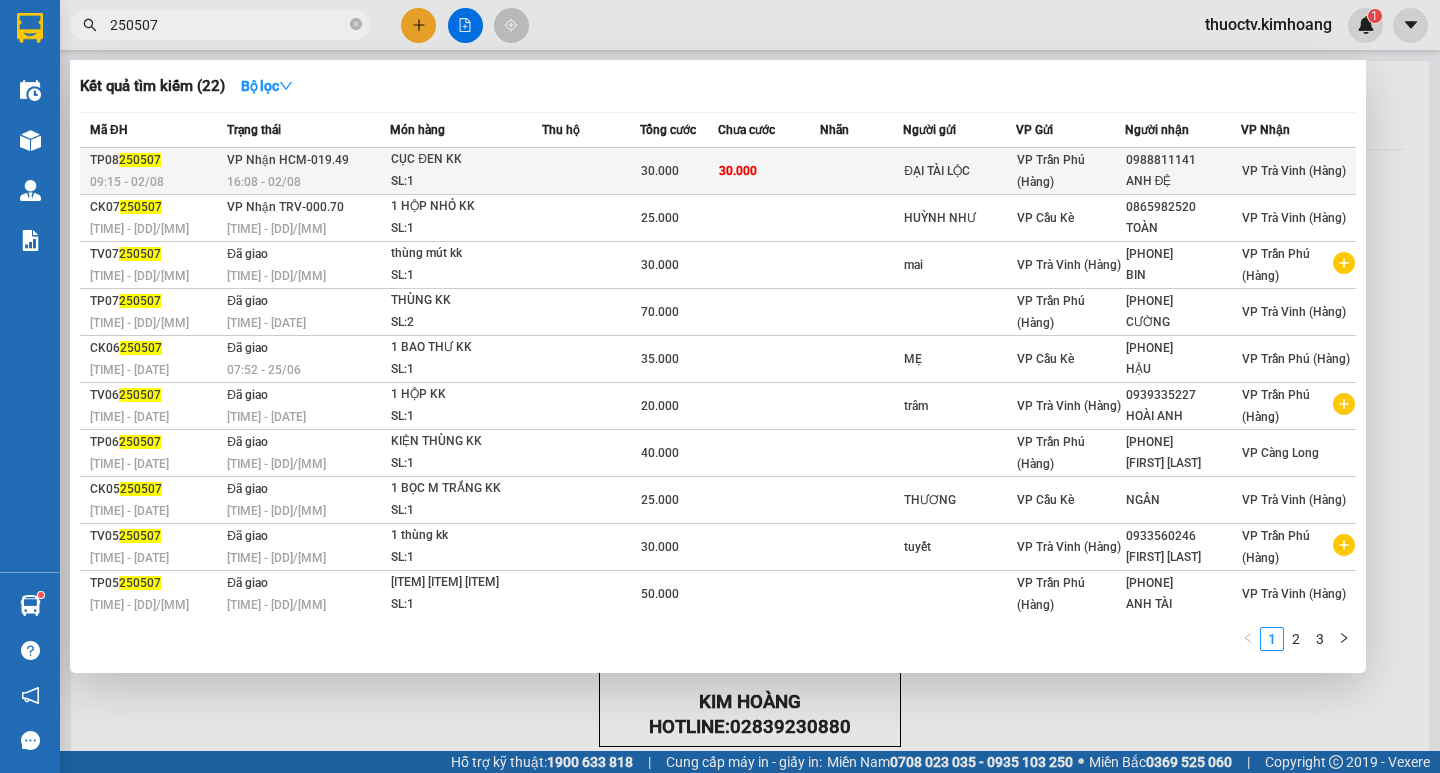 click on "30.000" at bounding box center (769, 171) 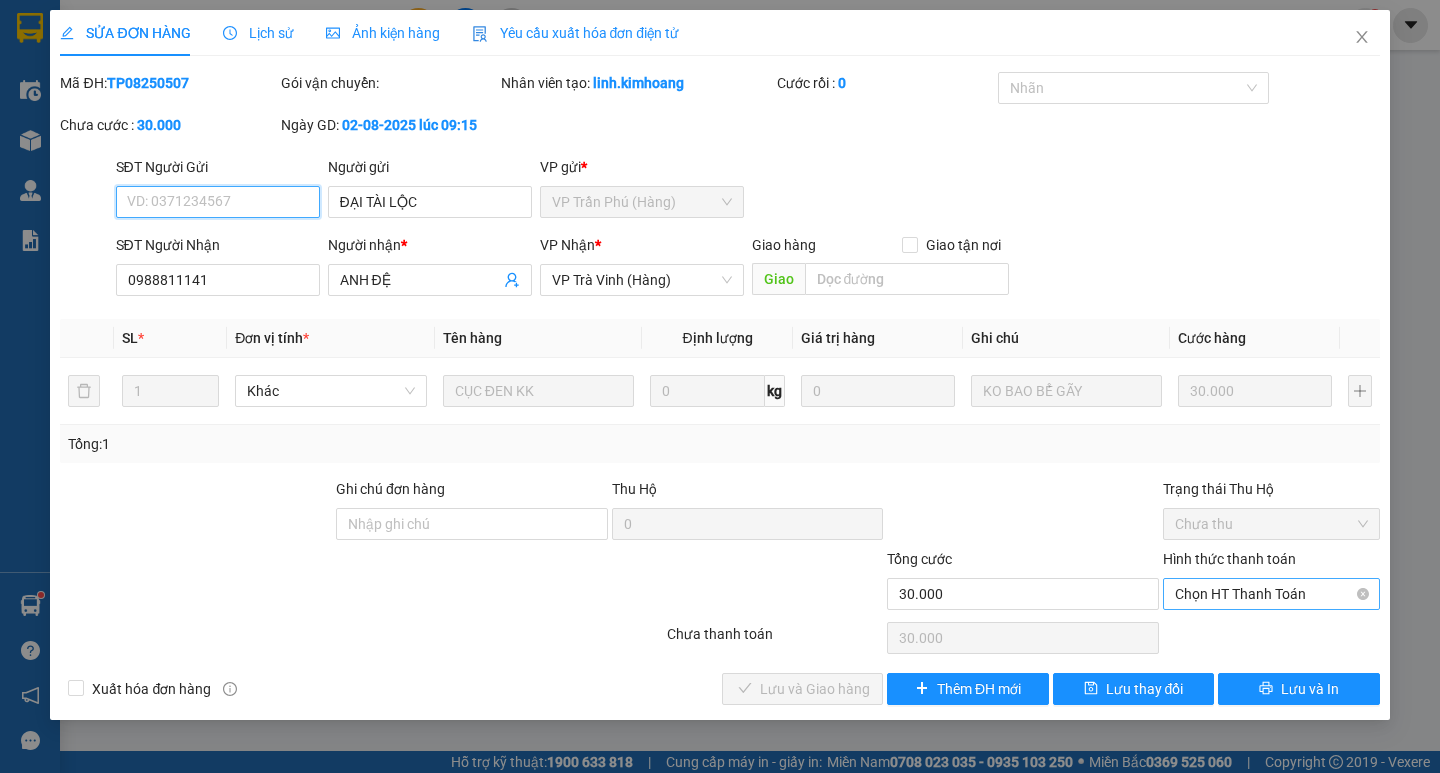 click on "Chọn HT Thanh Toán" at bounding box center [1271, 594] 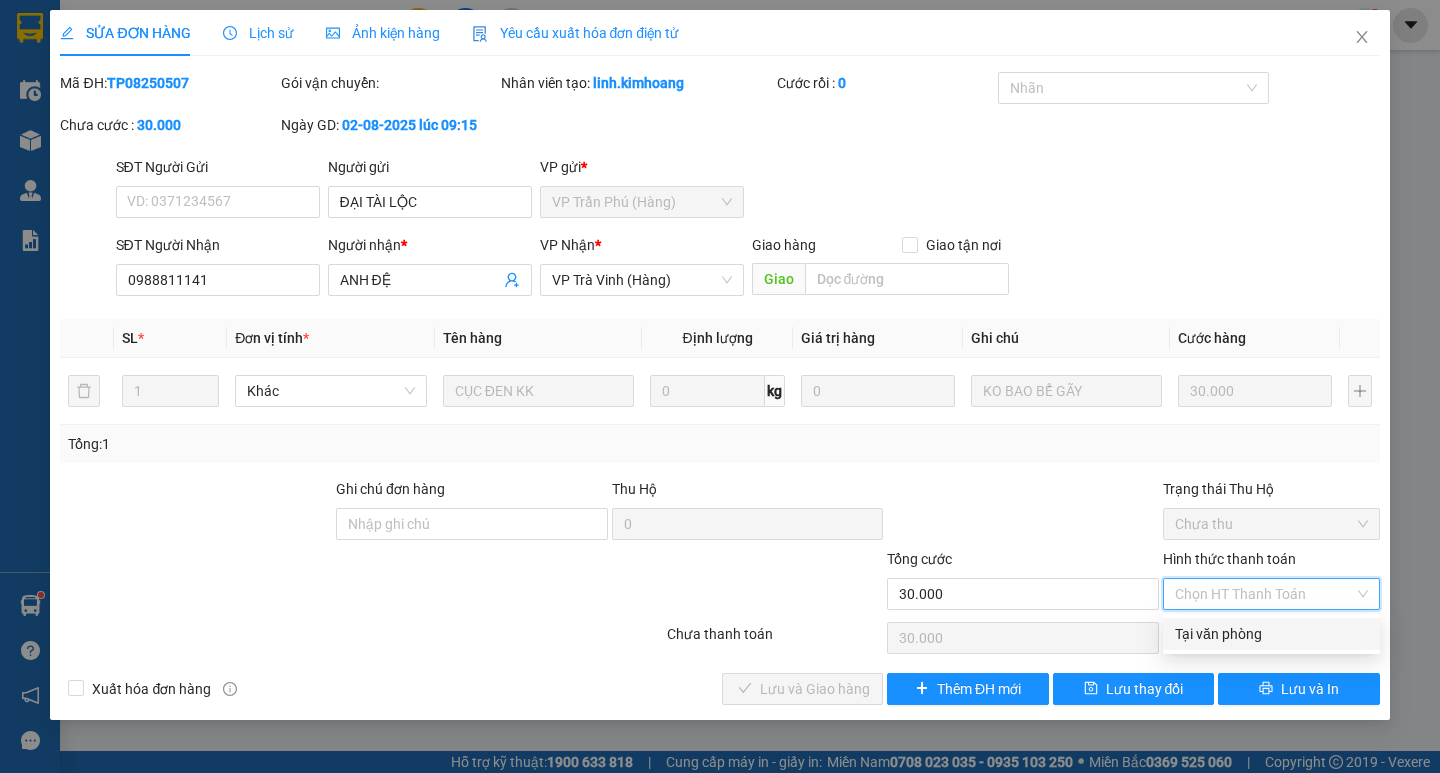 click on "Tại văn phòng" at bounding box center (1271, 634) 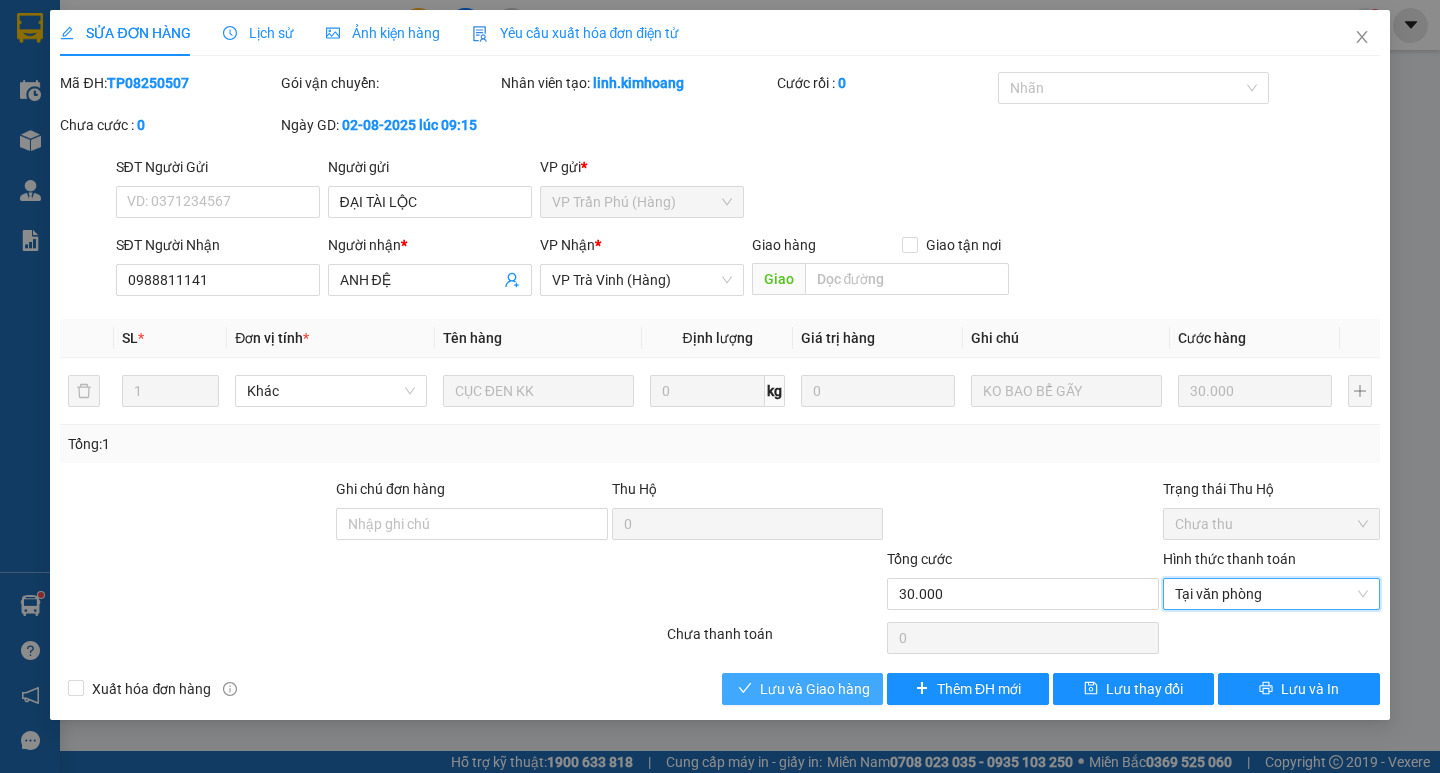 drag, startPoint x: 856, startPoint y: 684, endPoint x: 1006, endPoint y: 691, distance: 150.16324 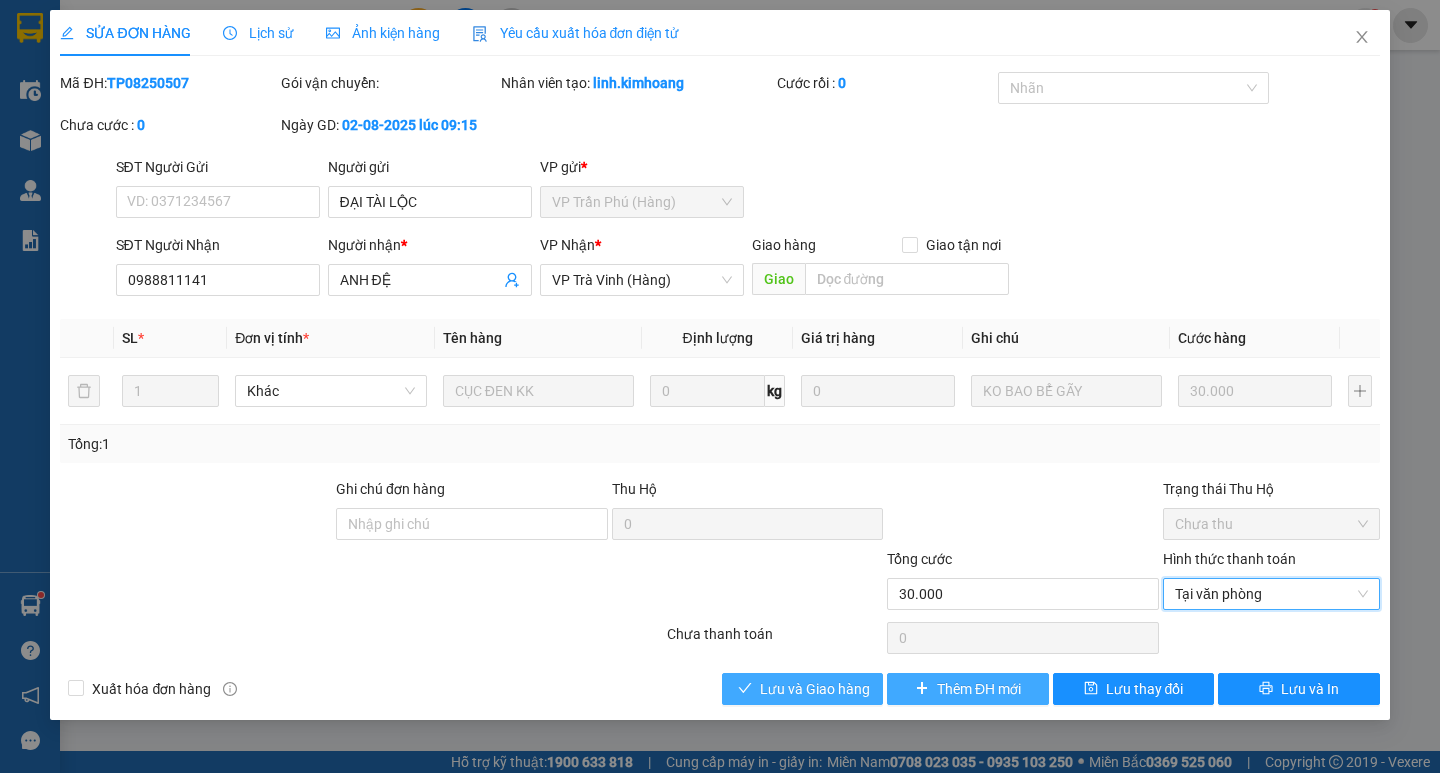 click on "Lưu và Giao hàng" at bounding box center [802, 689] 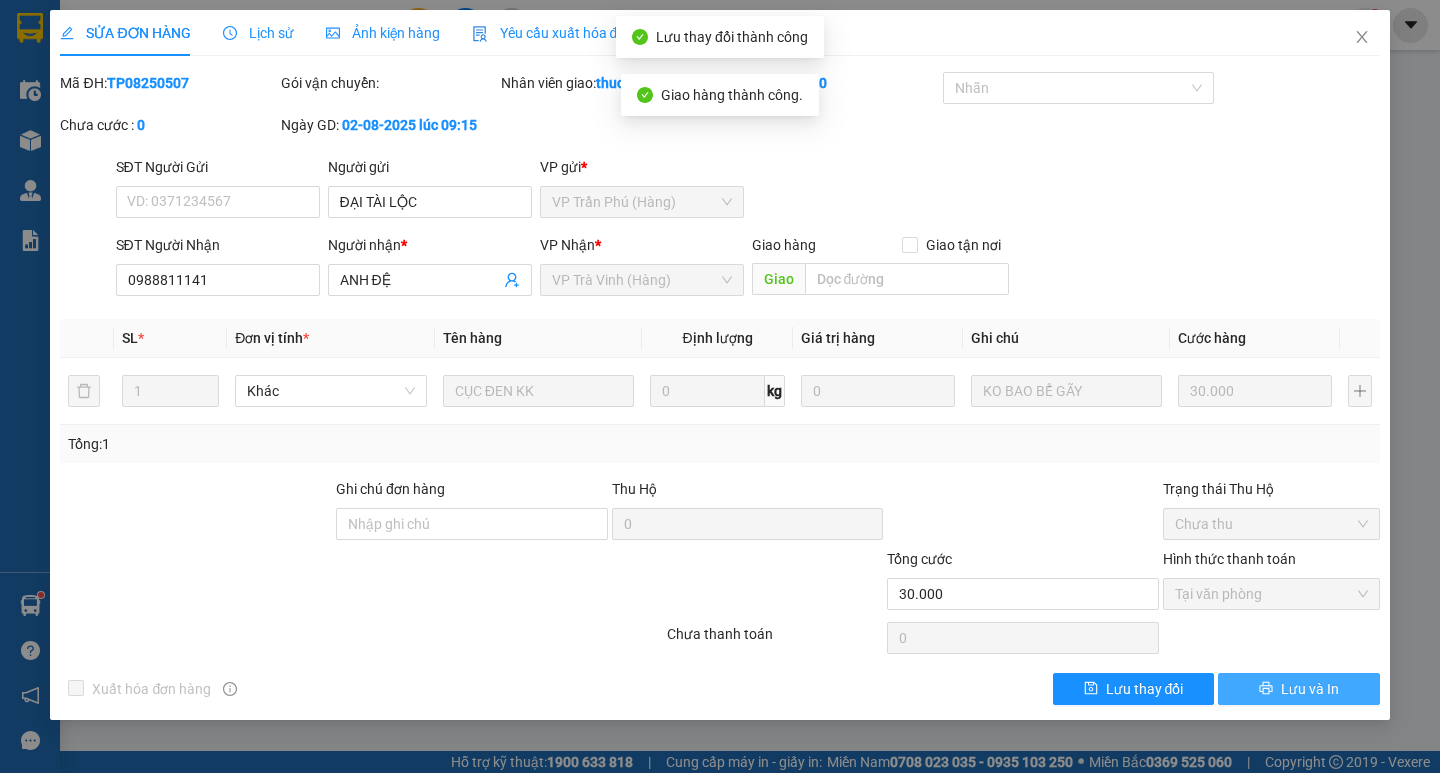 click on "Lưu và In" at bounding box center [1310, 689] 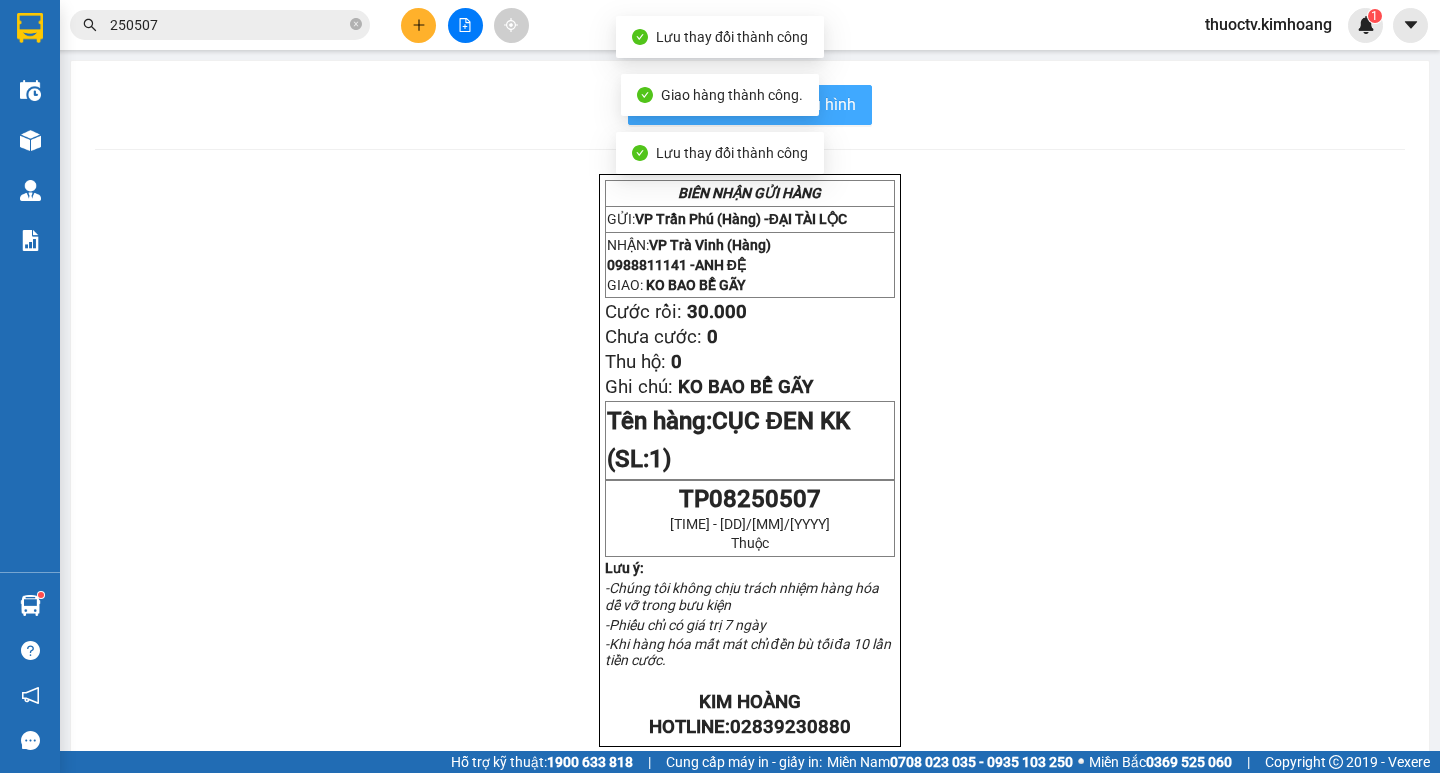 click on "In mẫu biên lai tự cấu hình" at bounding box center (762, 104) 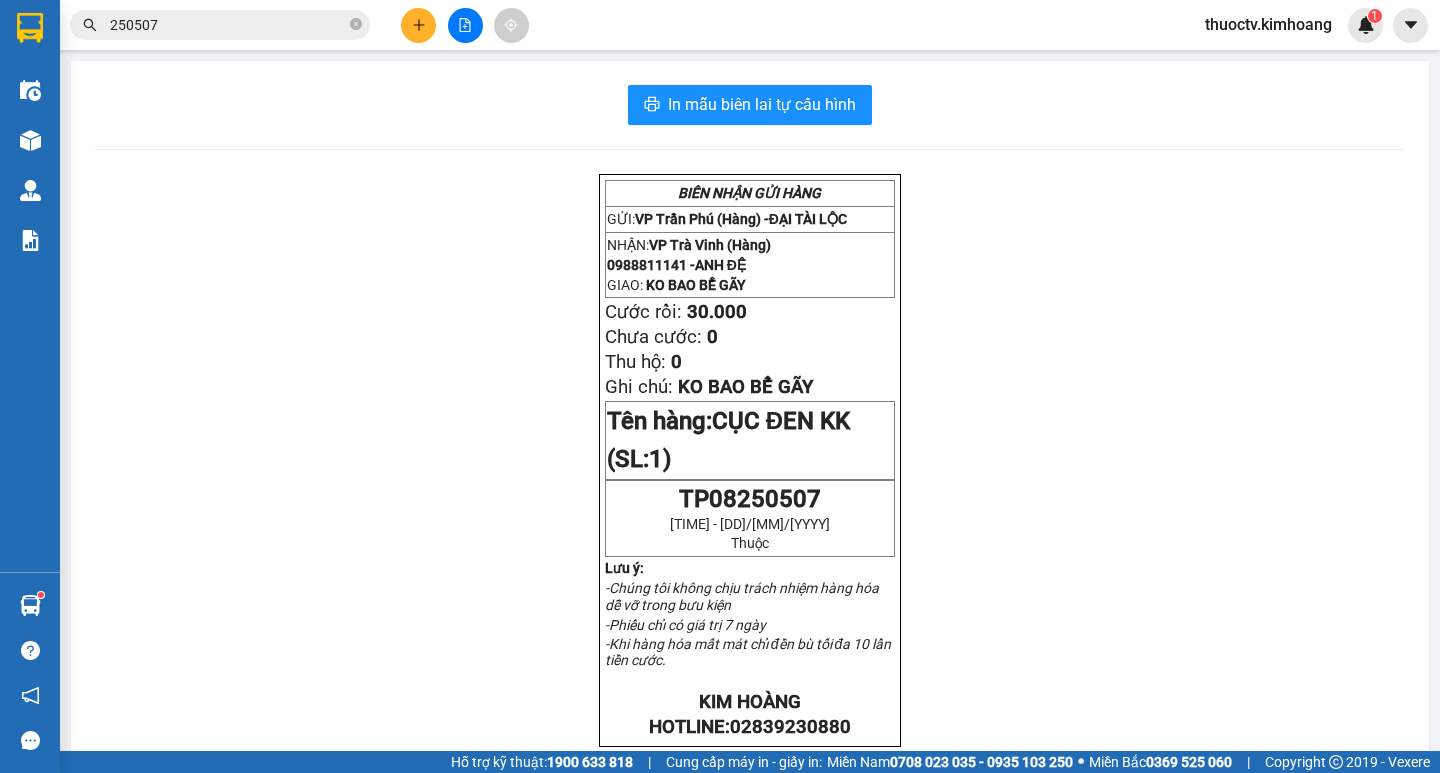 click on "250507" at bounding box center (228, 25) 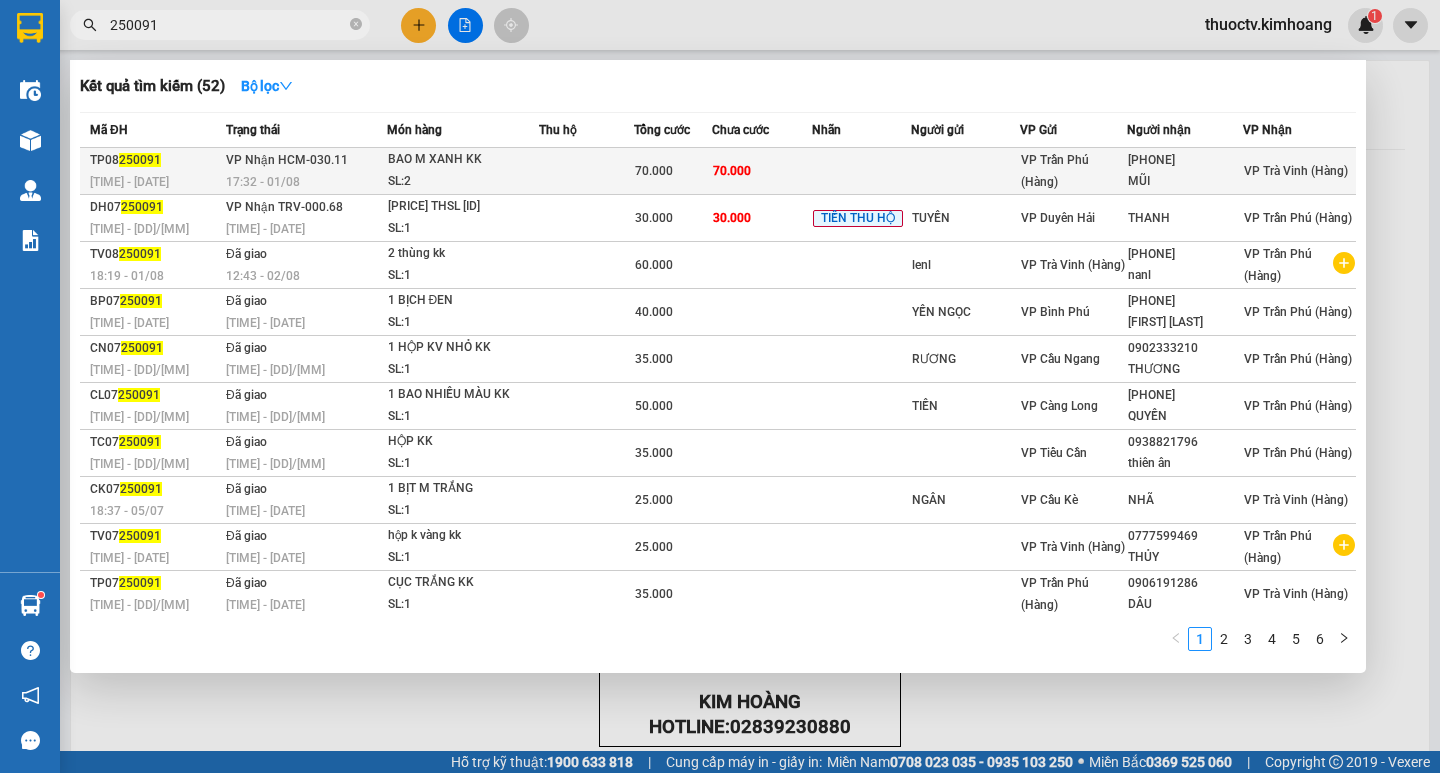click on "70.000" at bounding box center (762, 171) 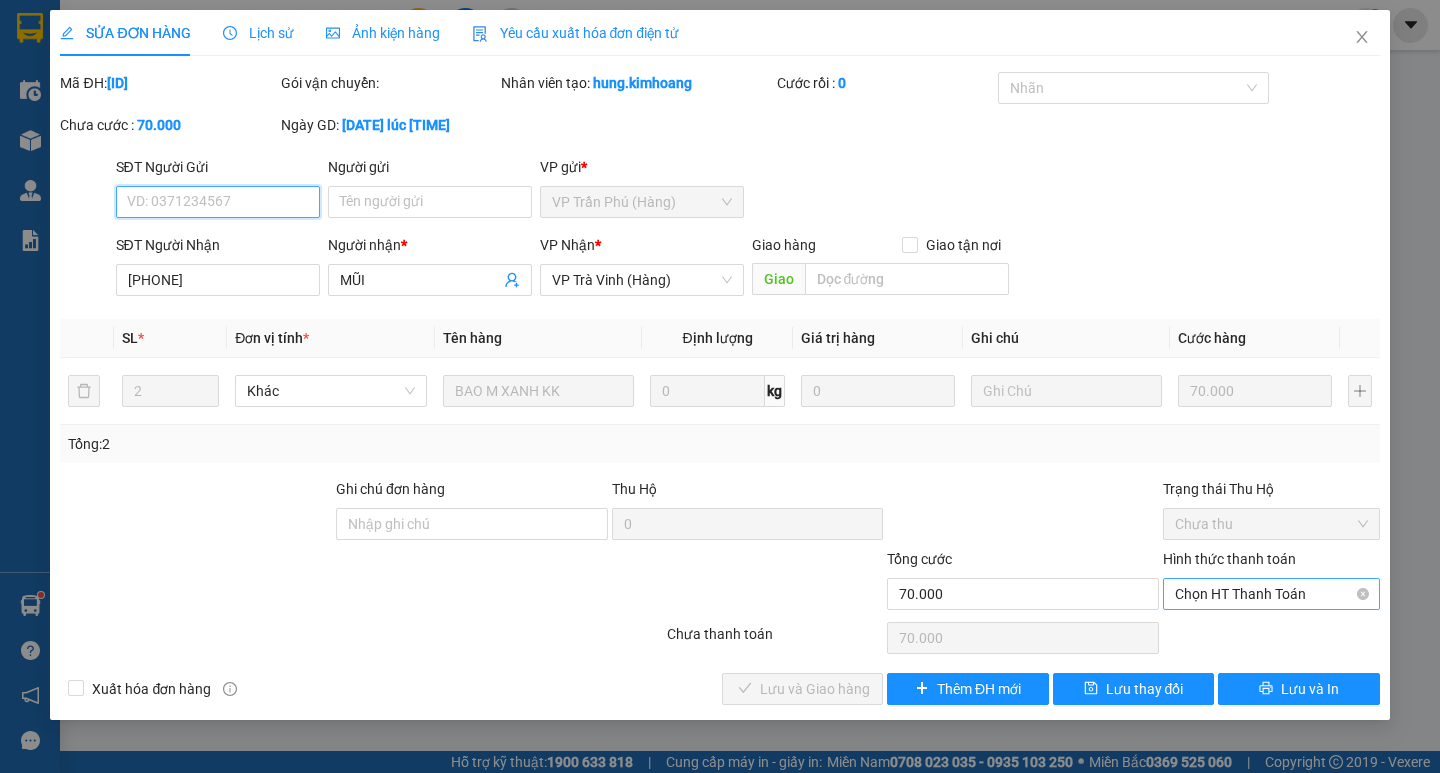 click on "Chọn HT Thanh Toán" at bounding box center [1271, 594] 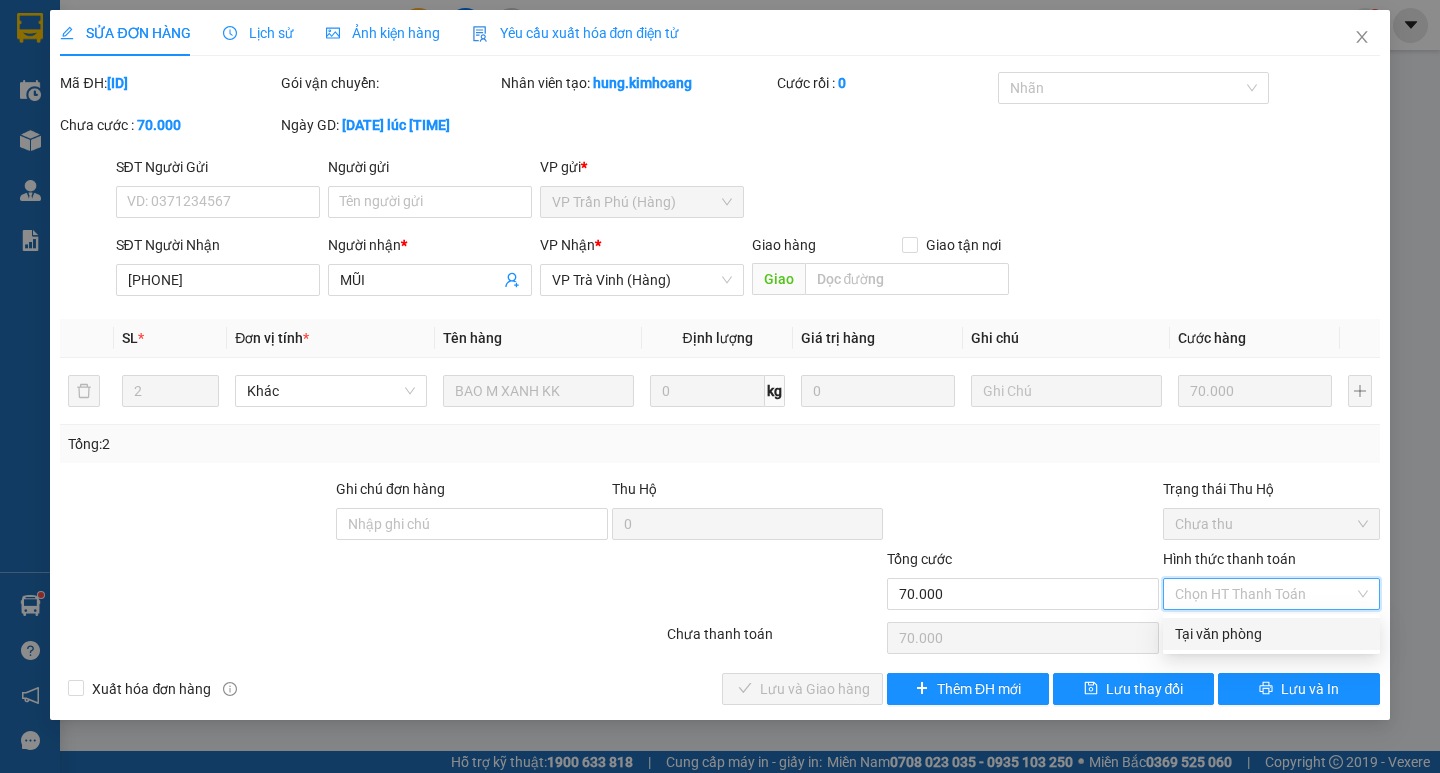 click on "Tại văn phòng" at bounding box center [1271, 634] 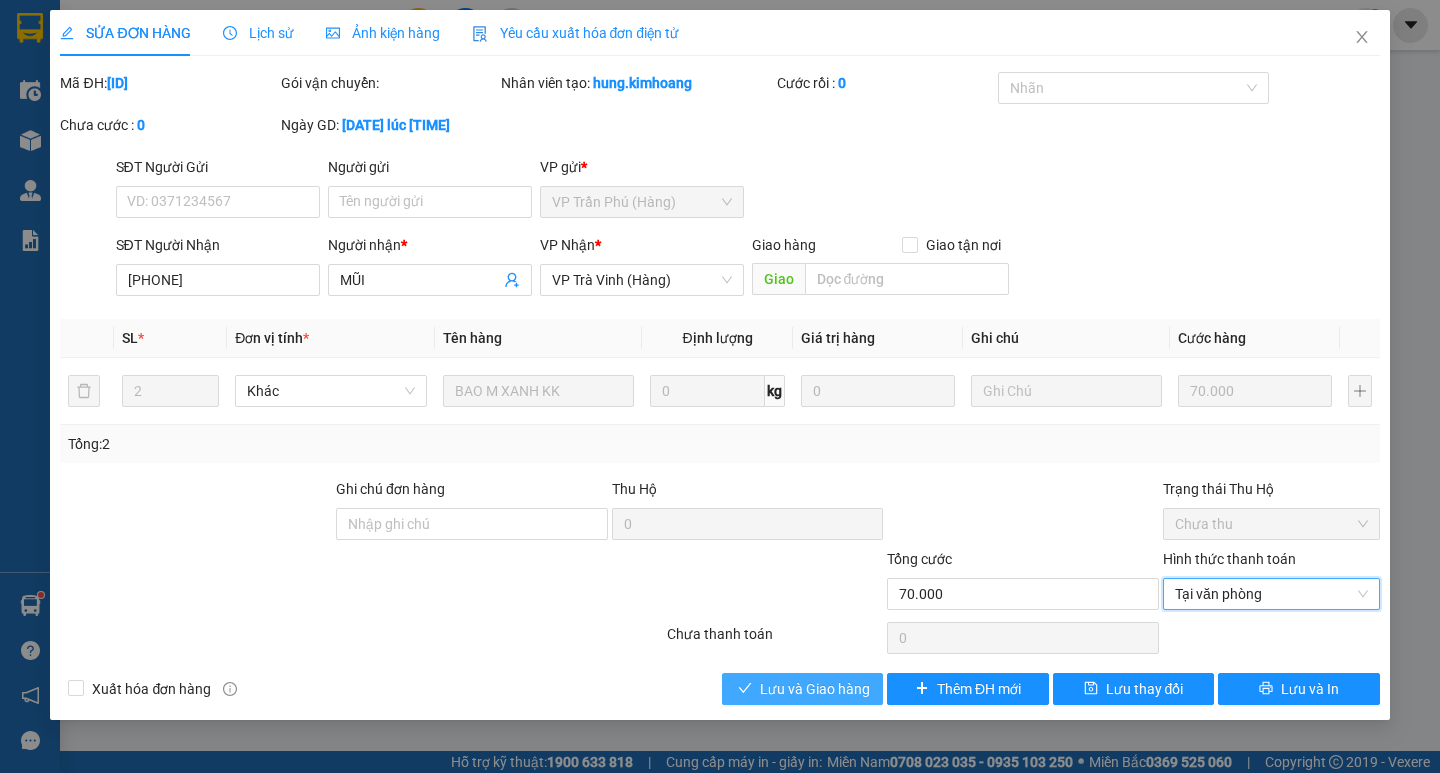 click on "Lưu và Giao hàng" at bounding box center (815, 689) 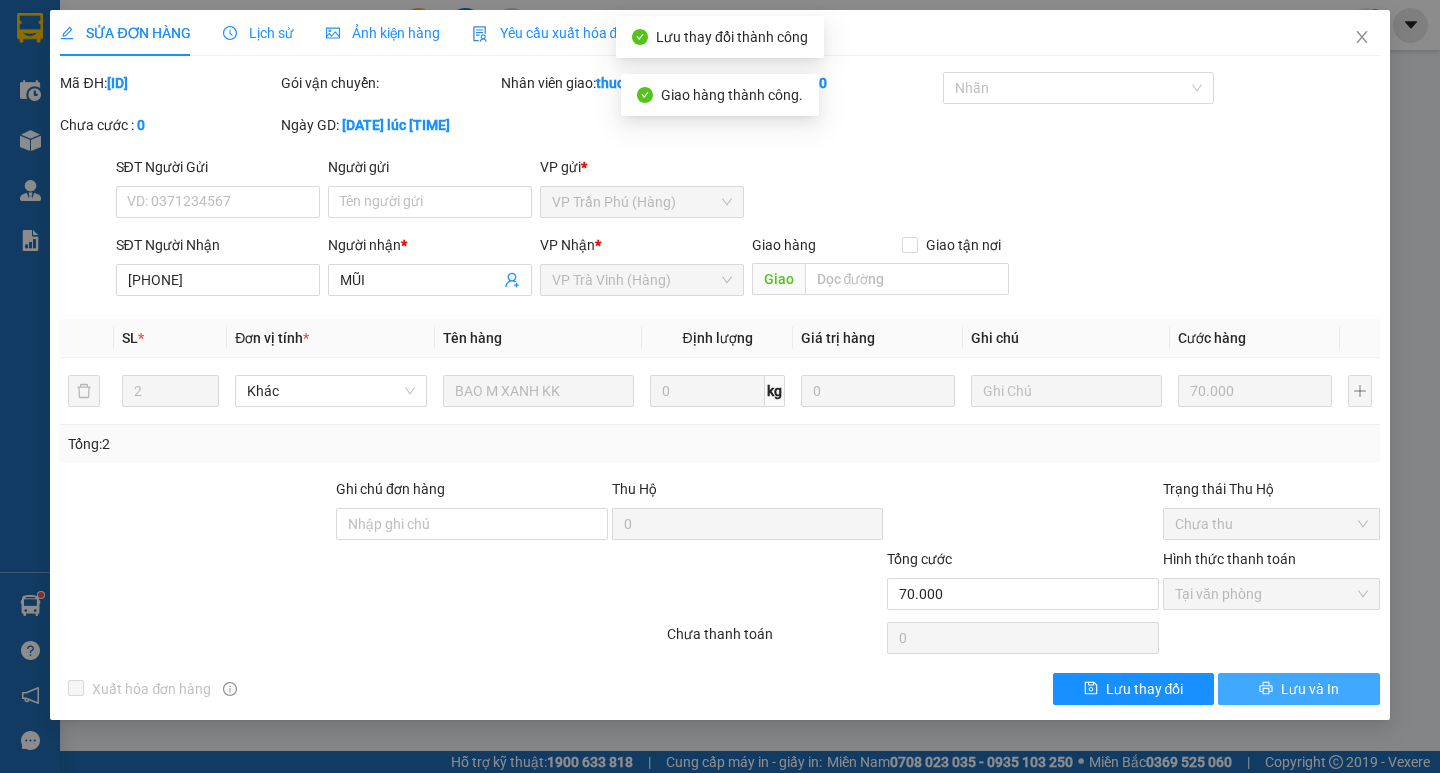 click on "Lưu và In" at bounding box center [1310, 689] 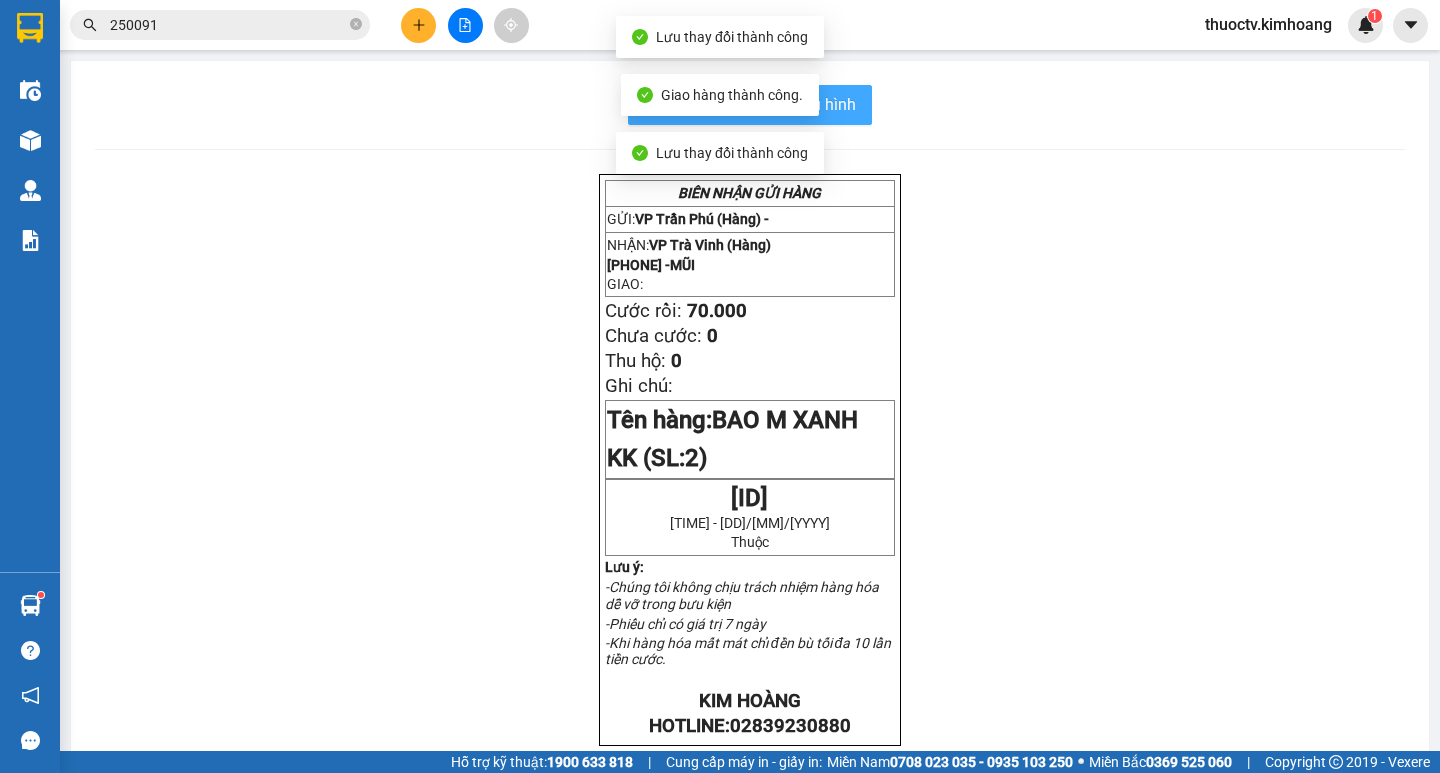 click on "In mẫu biên lai tự cấu hình" at bounding box center [762, 104] 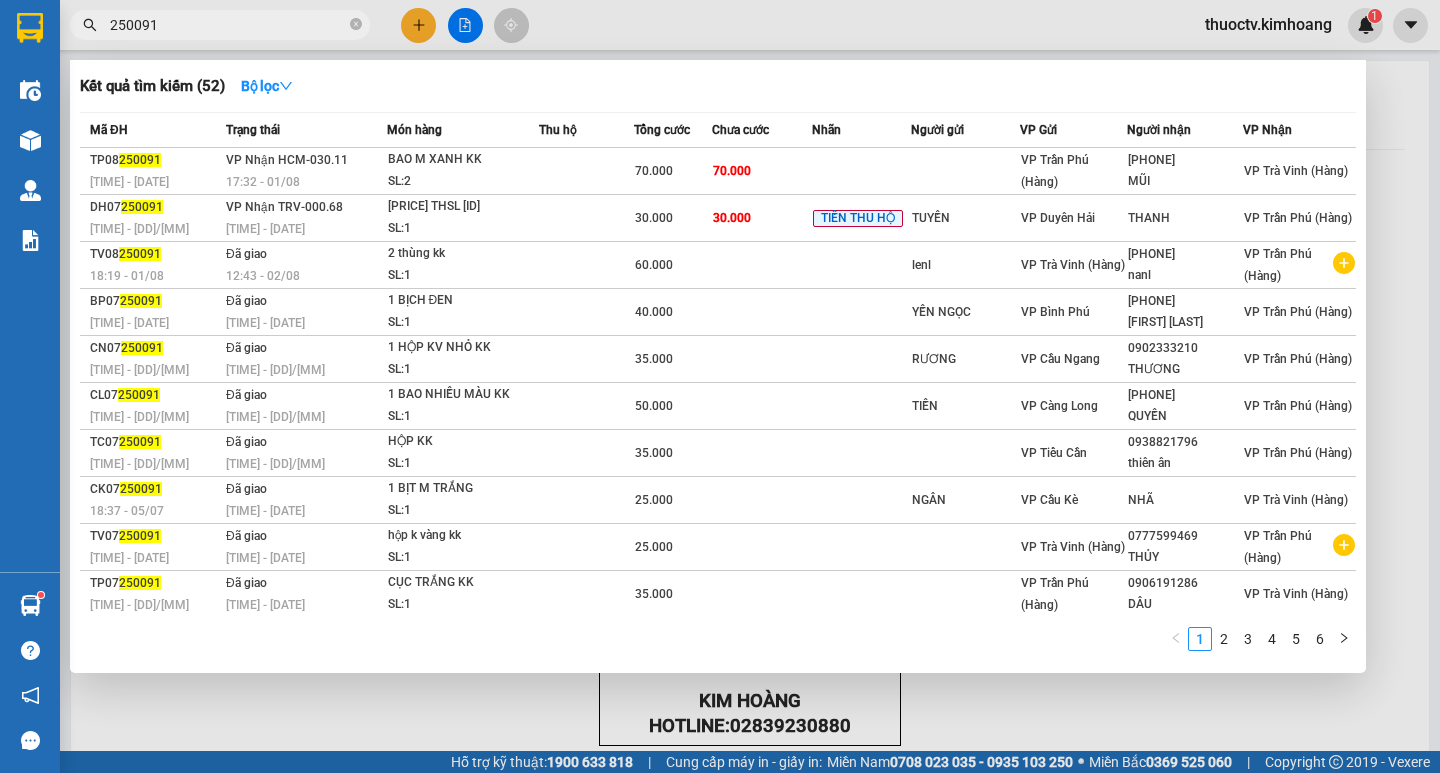 click on "250091" at bounding box center (228, 25) 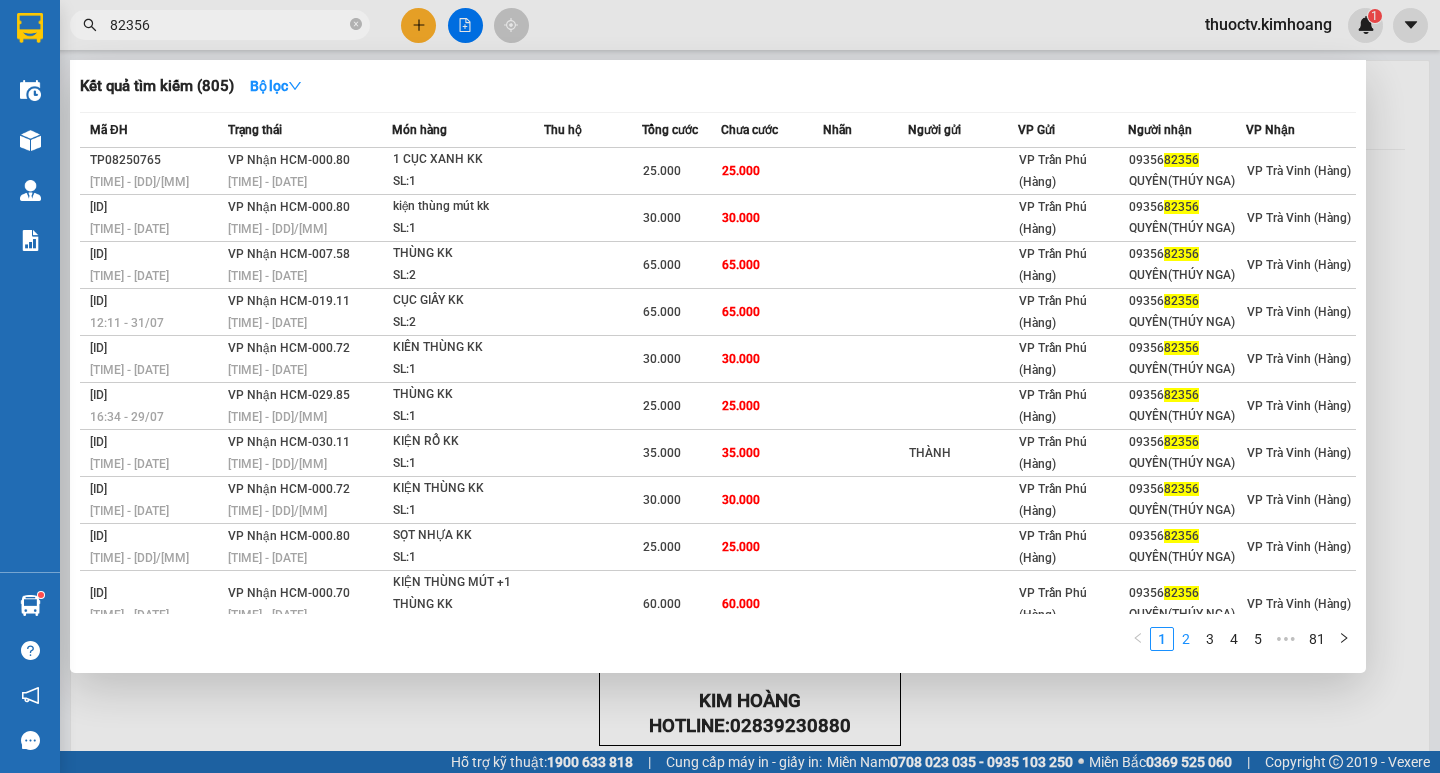 type on "82356" 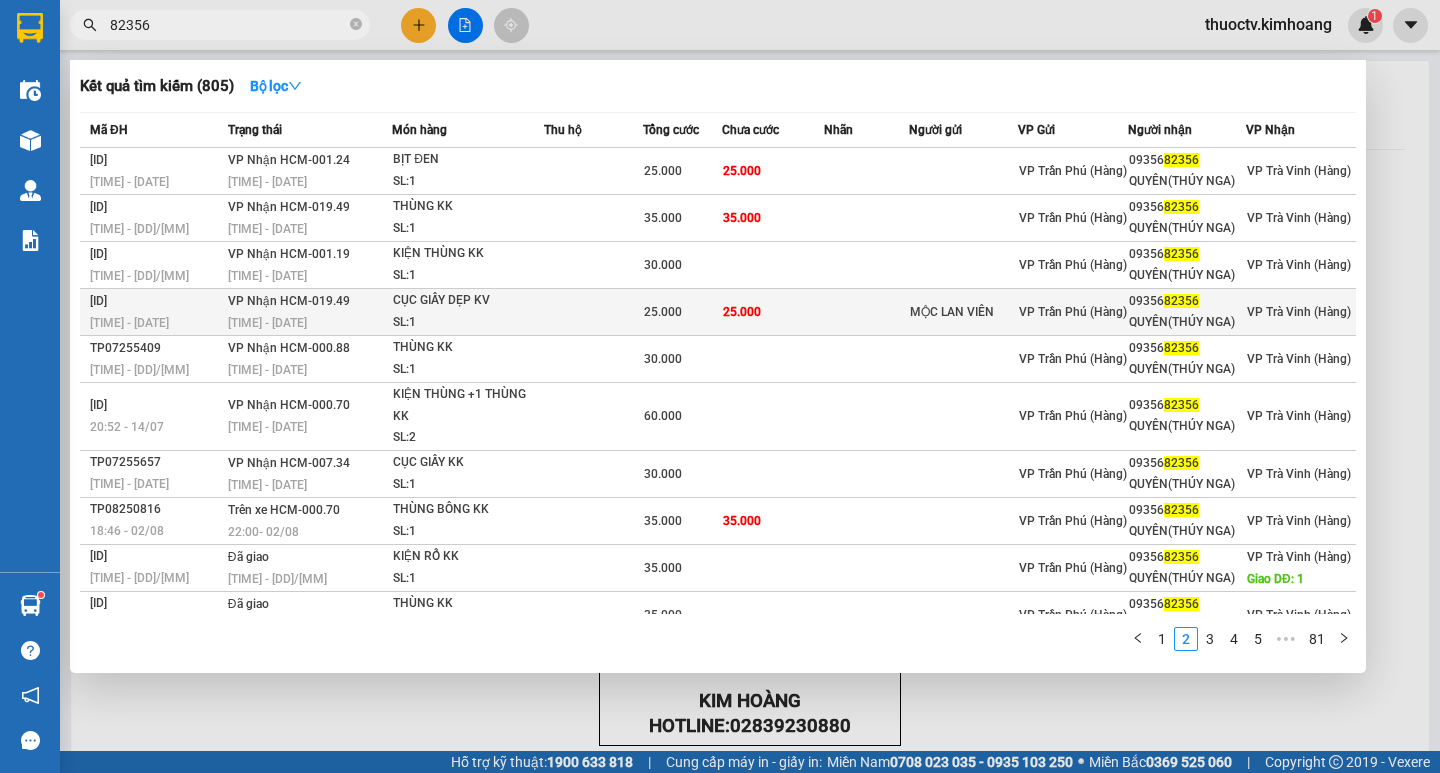 click on "25.000" at bounding box center [773, 312] 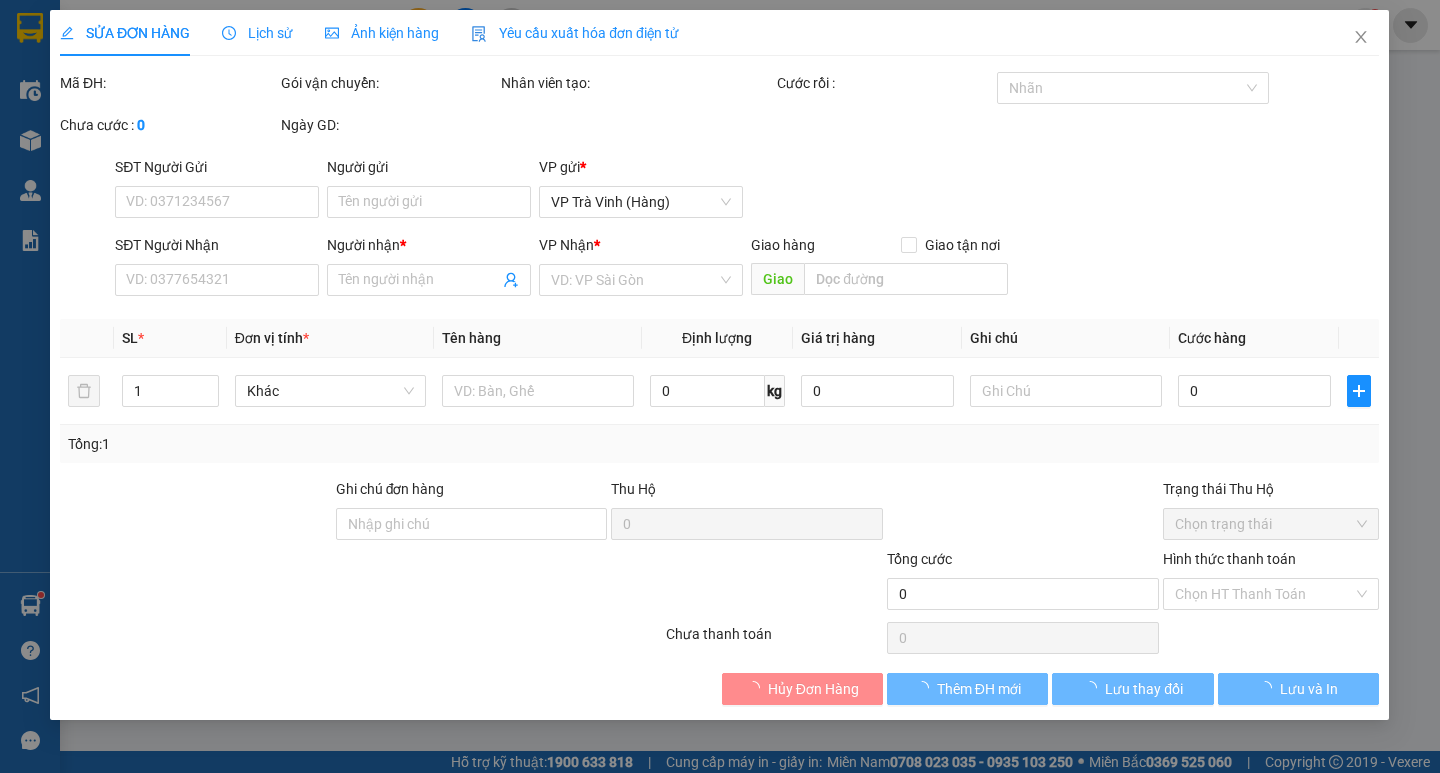 type on "MỘC LAN VIÊN" 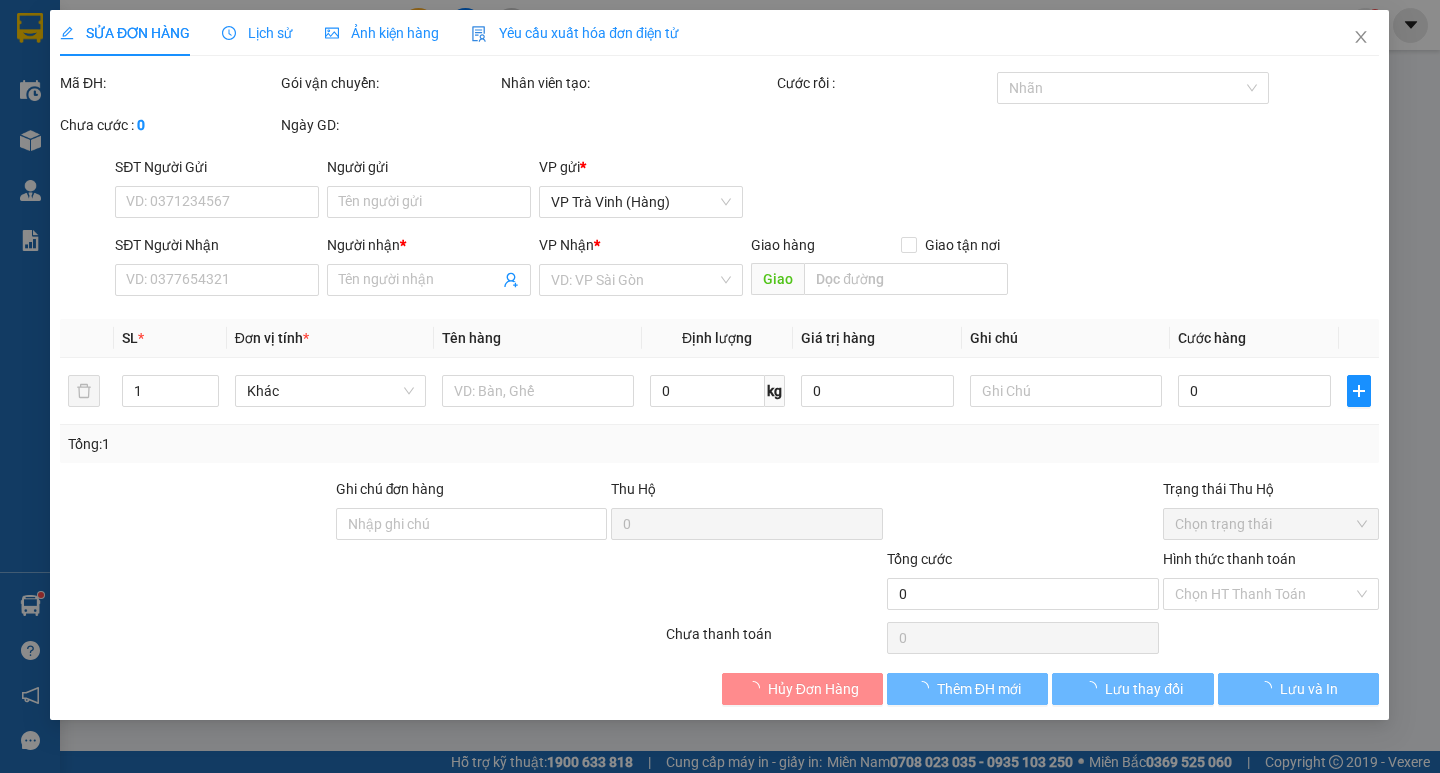 type on "0935682356" 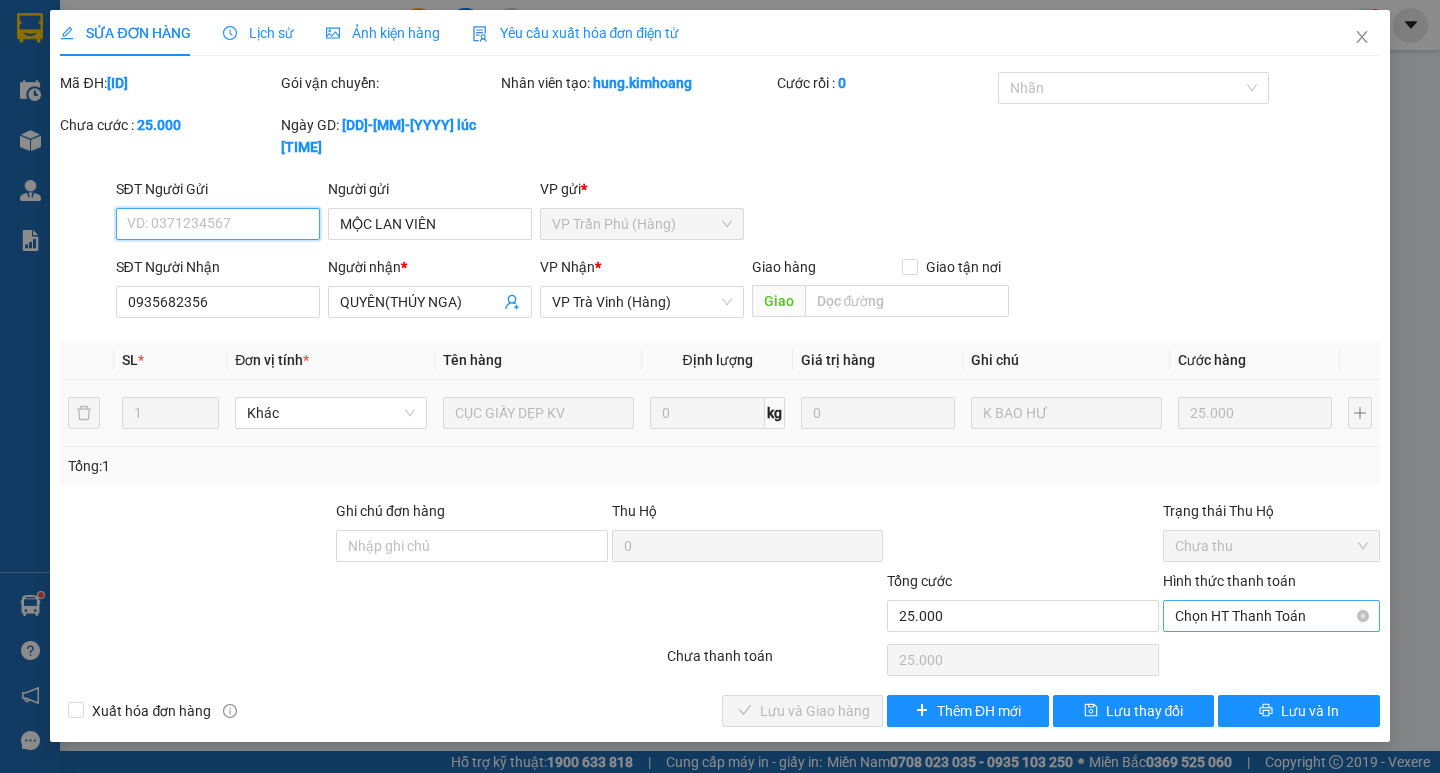 click on "Chọn HT Thanh Toán" at bounding box center [1271, 616] 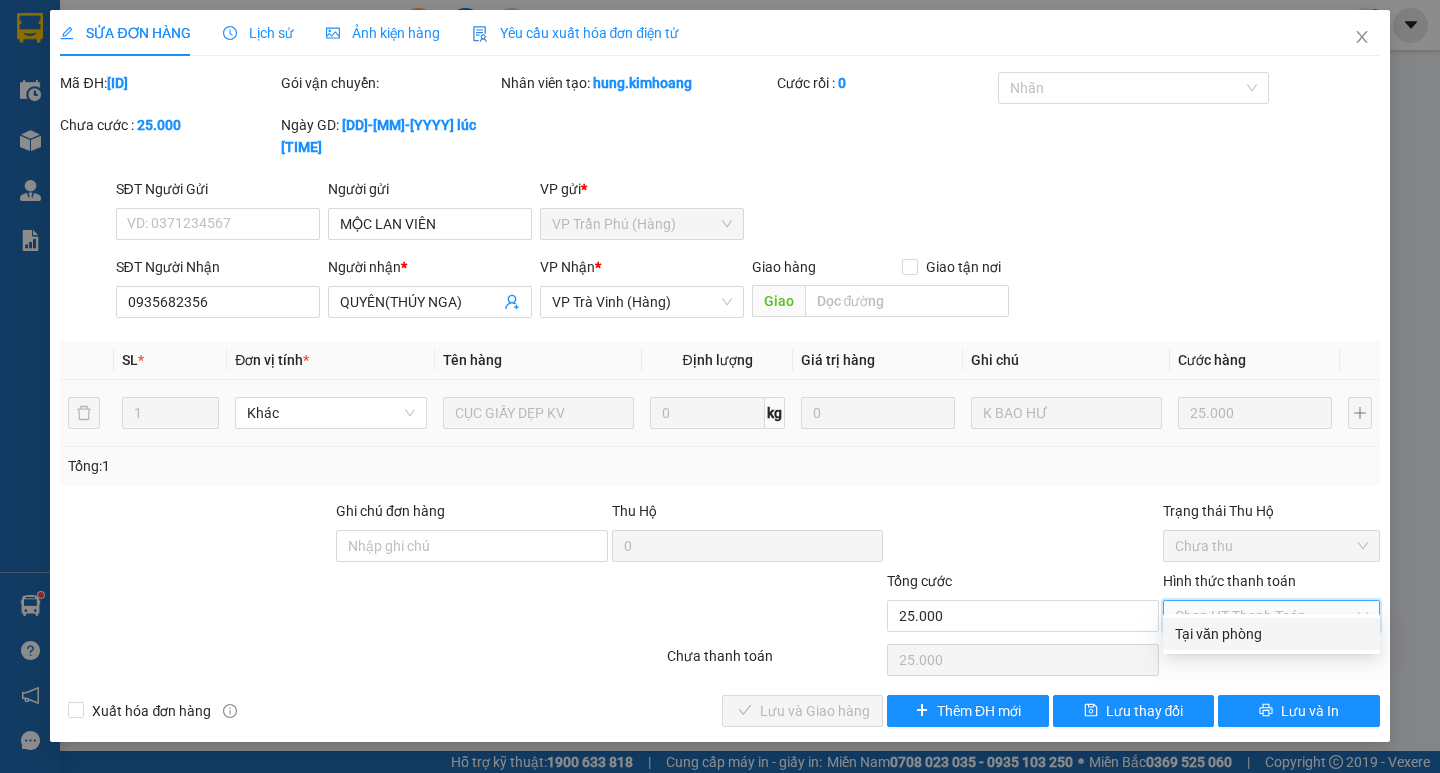 click on "Tại văn phòng" at bounding box center (1271, 634) 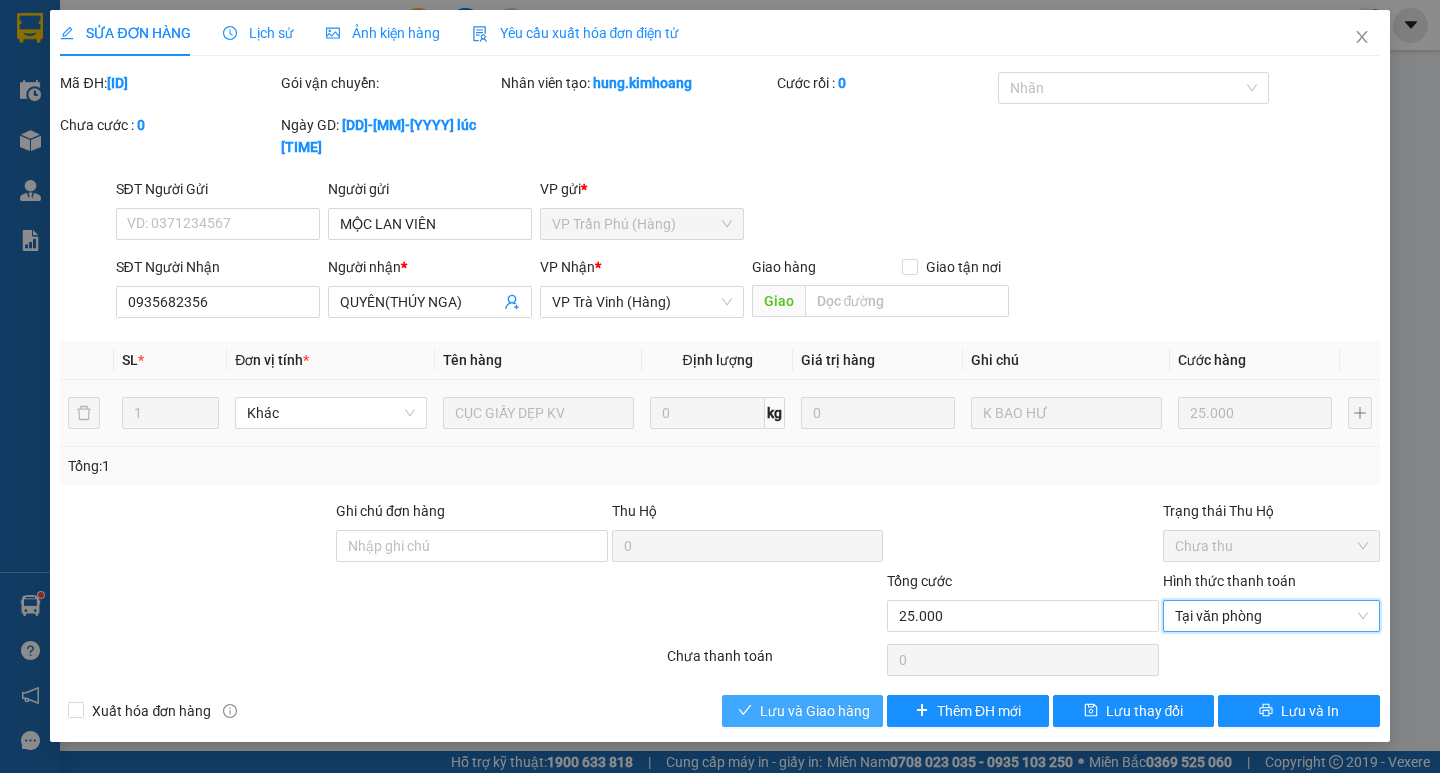 click on "Lưu và Giao hàng" at bounding box center [815, 711] 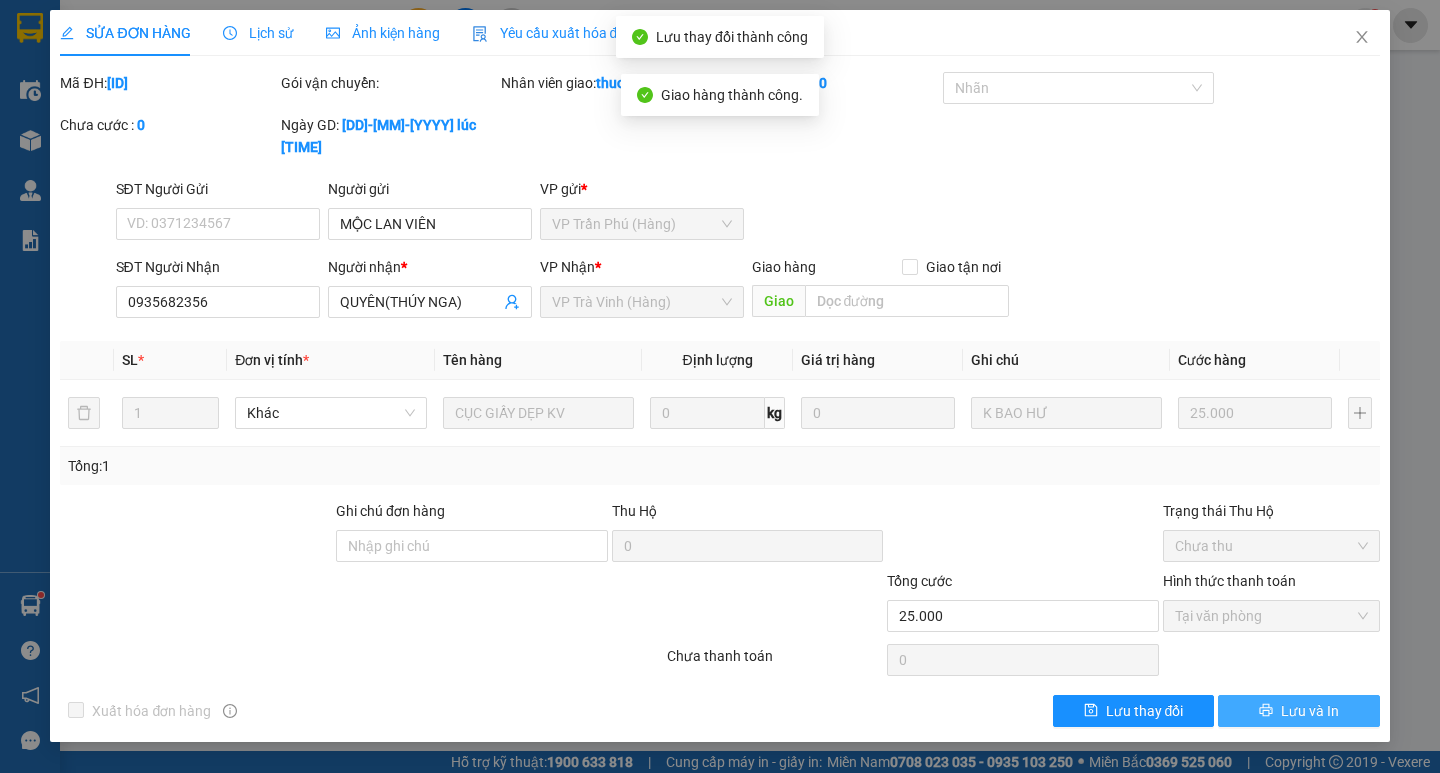 click on "Lưu và In" at bounding box center [1310, 711] 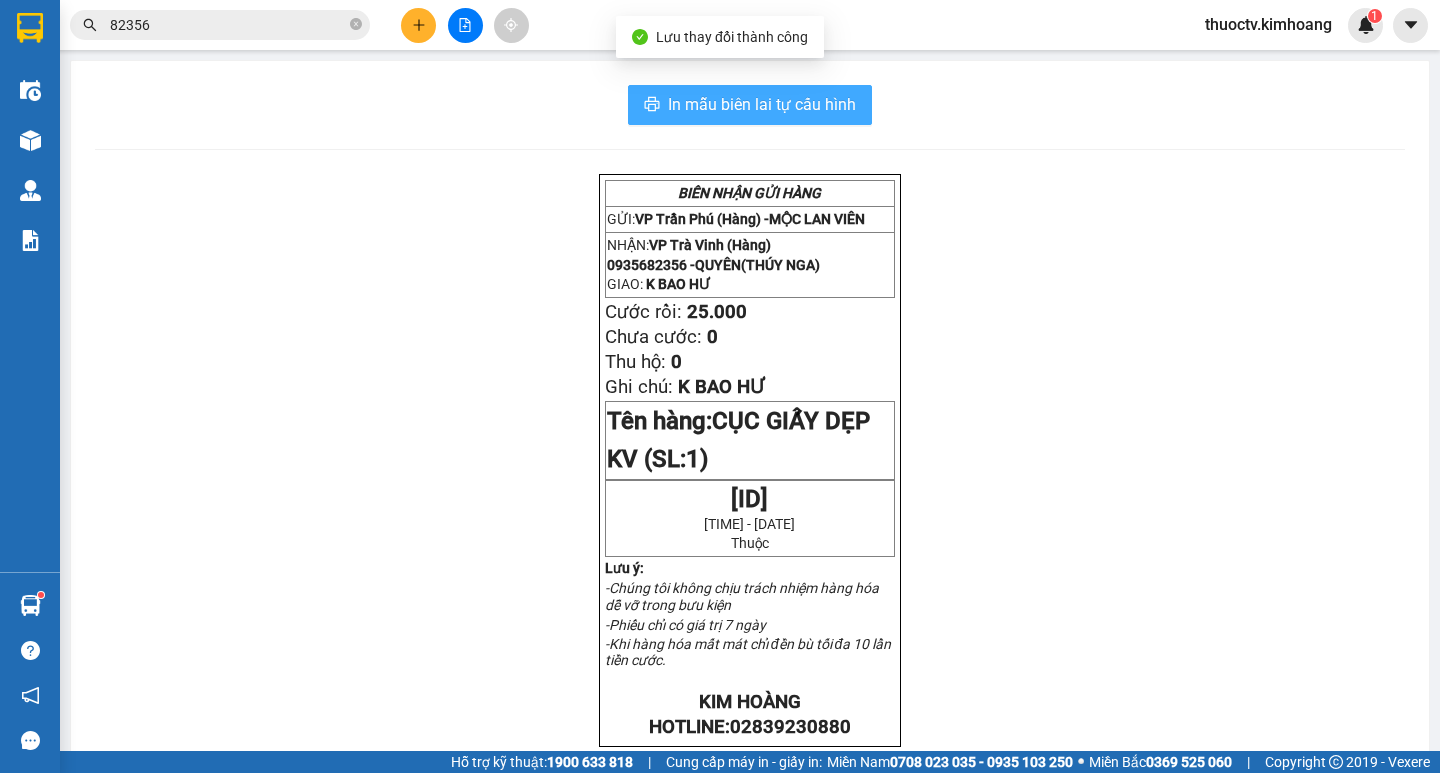 click on "In mẫu biên lai tự cấu hình" at bounding box center (762, 104) 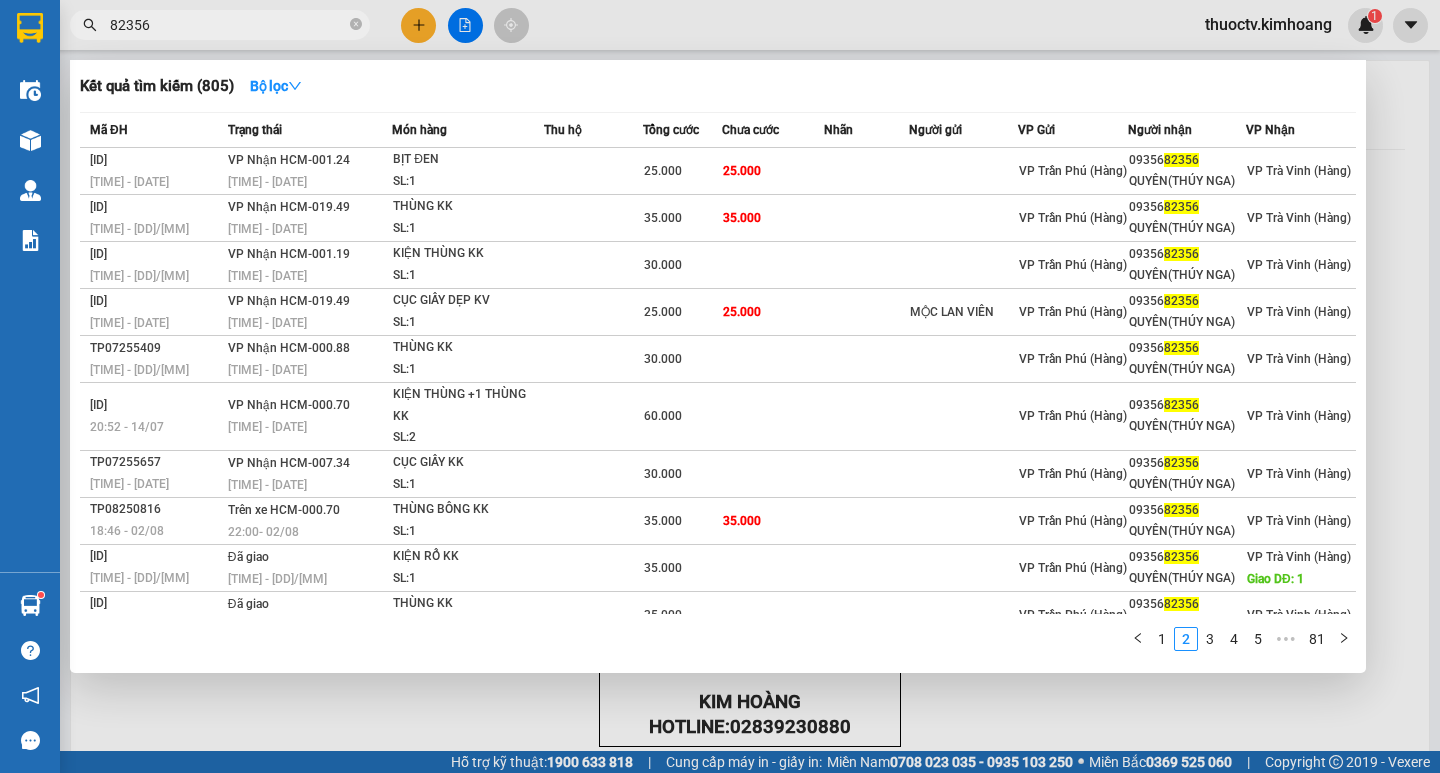 click on "82356" at bounding box center (228, 25) 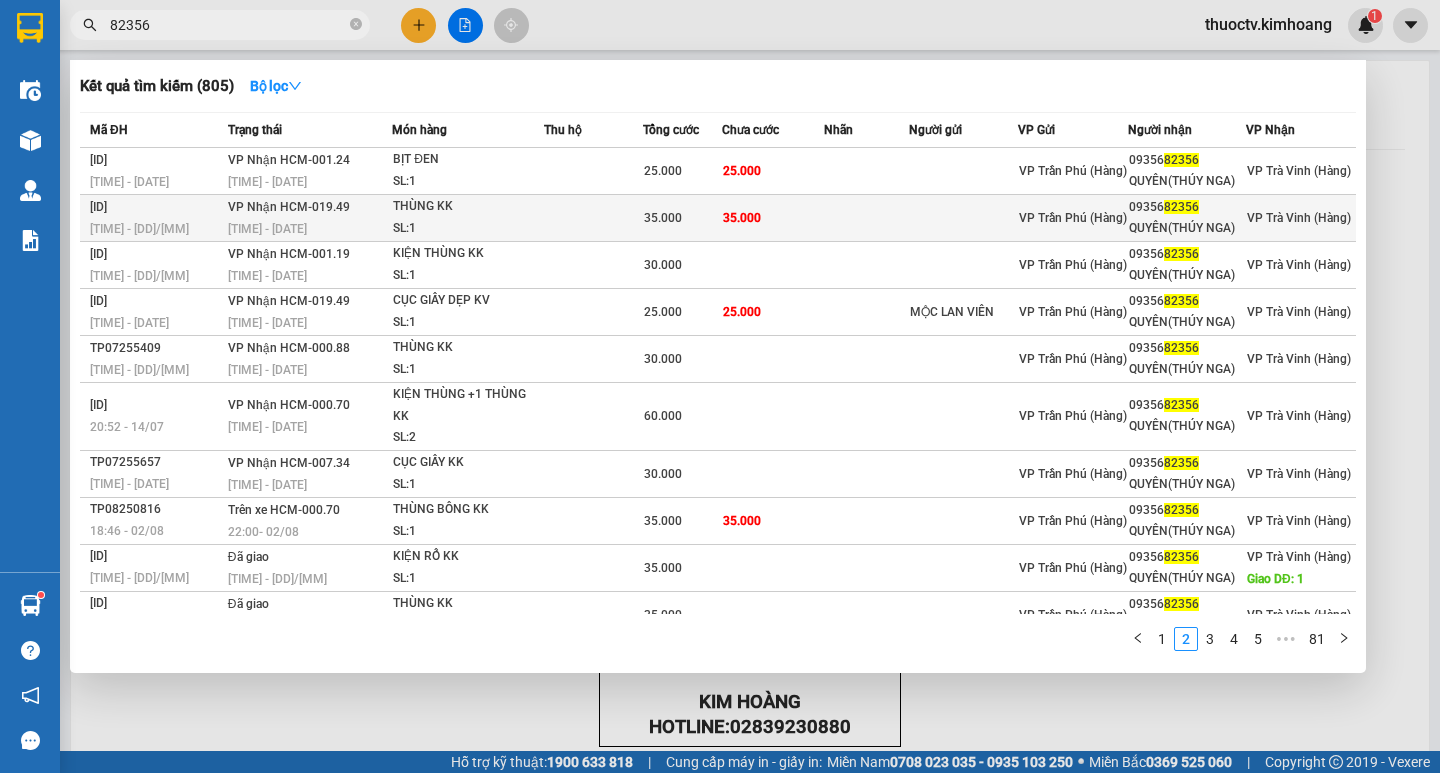click on "35.000" at bounding box center [773, 218] 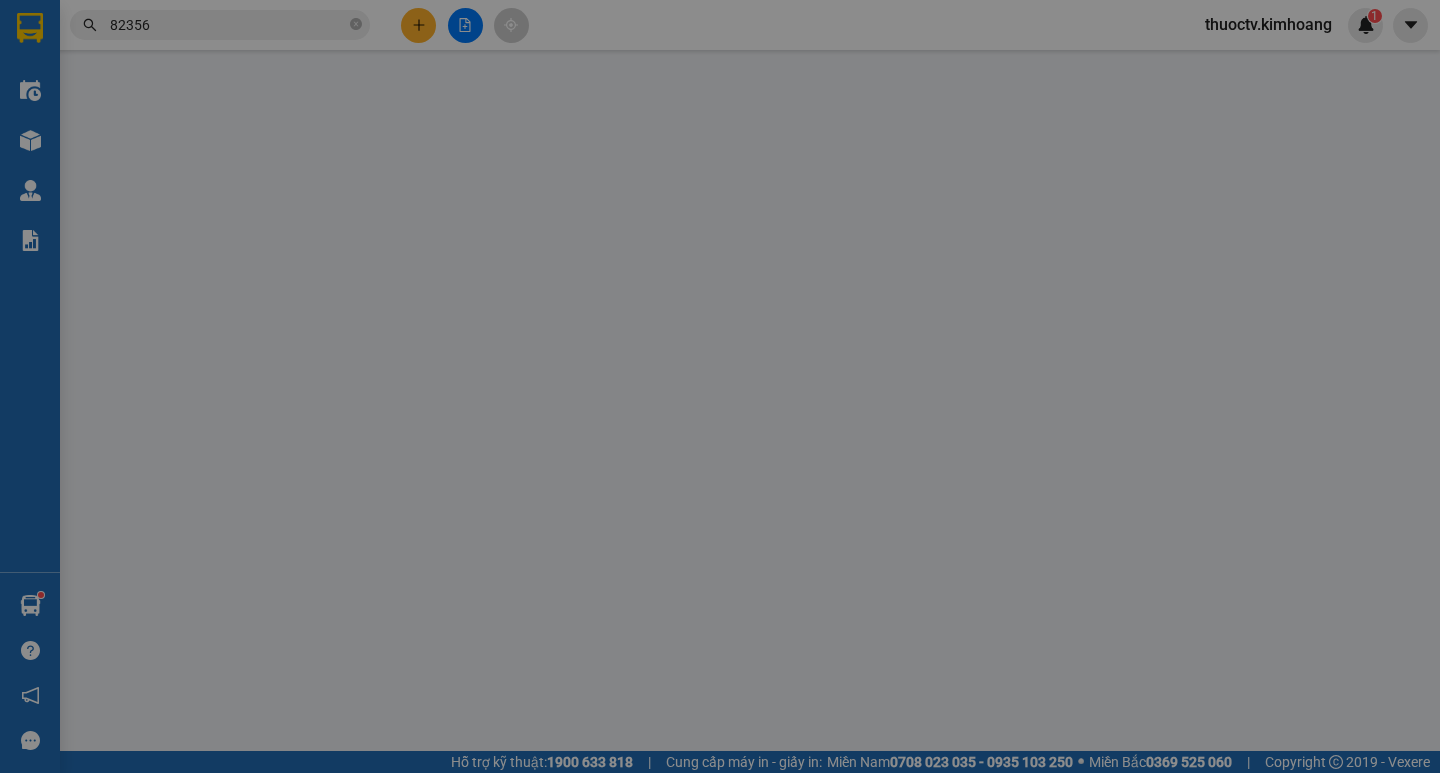 type on "0935682356" 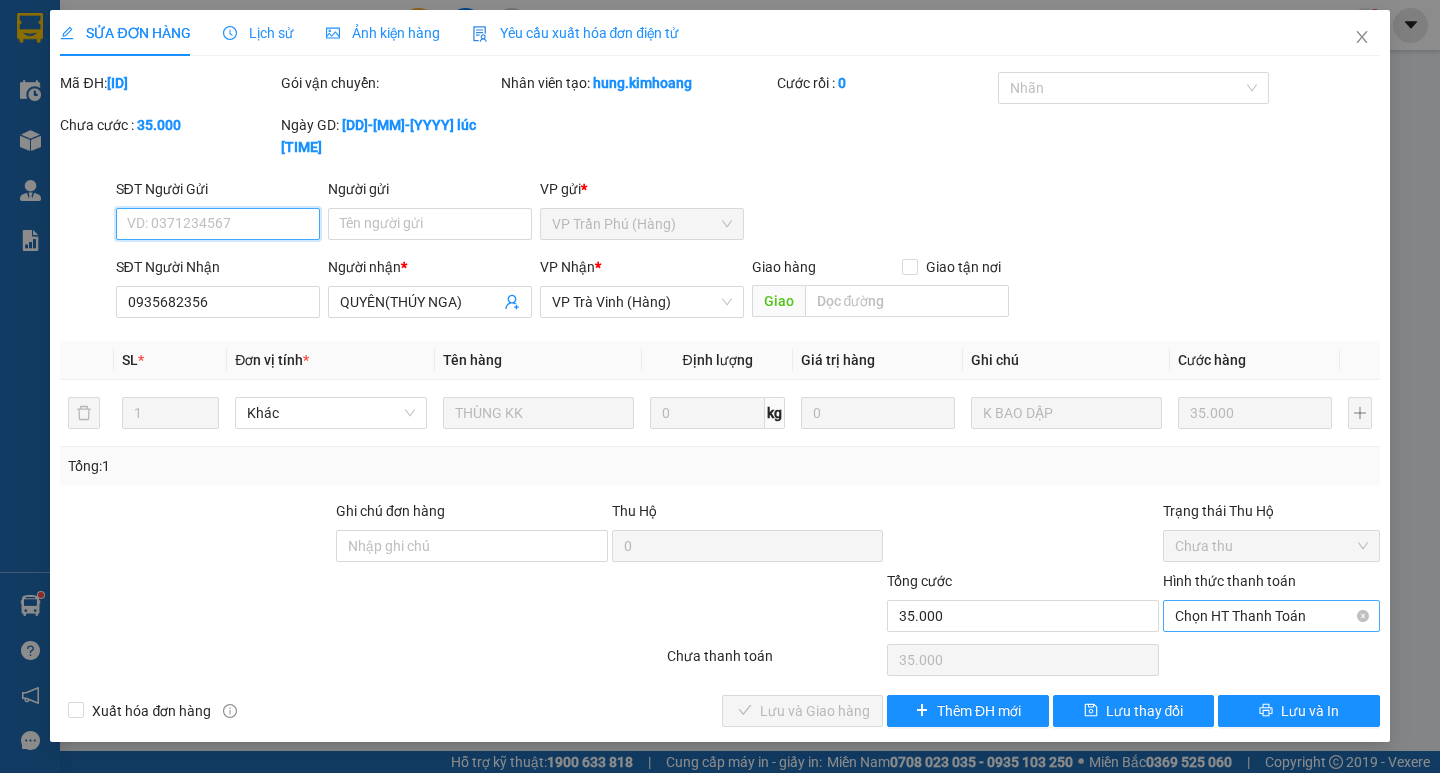 click on "Chọn HT Thanh Toán" at bounding box center [1271, 616] 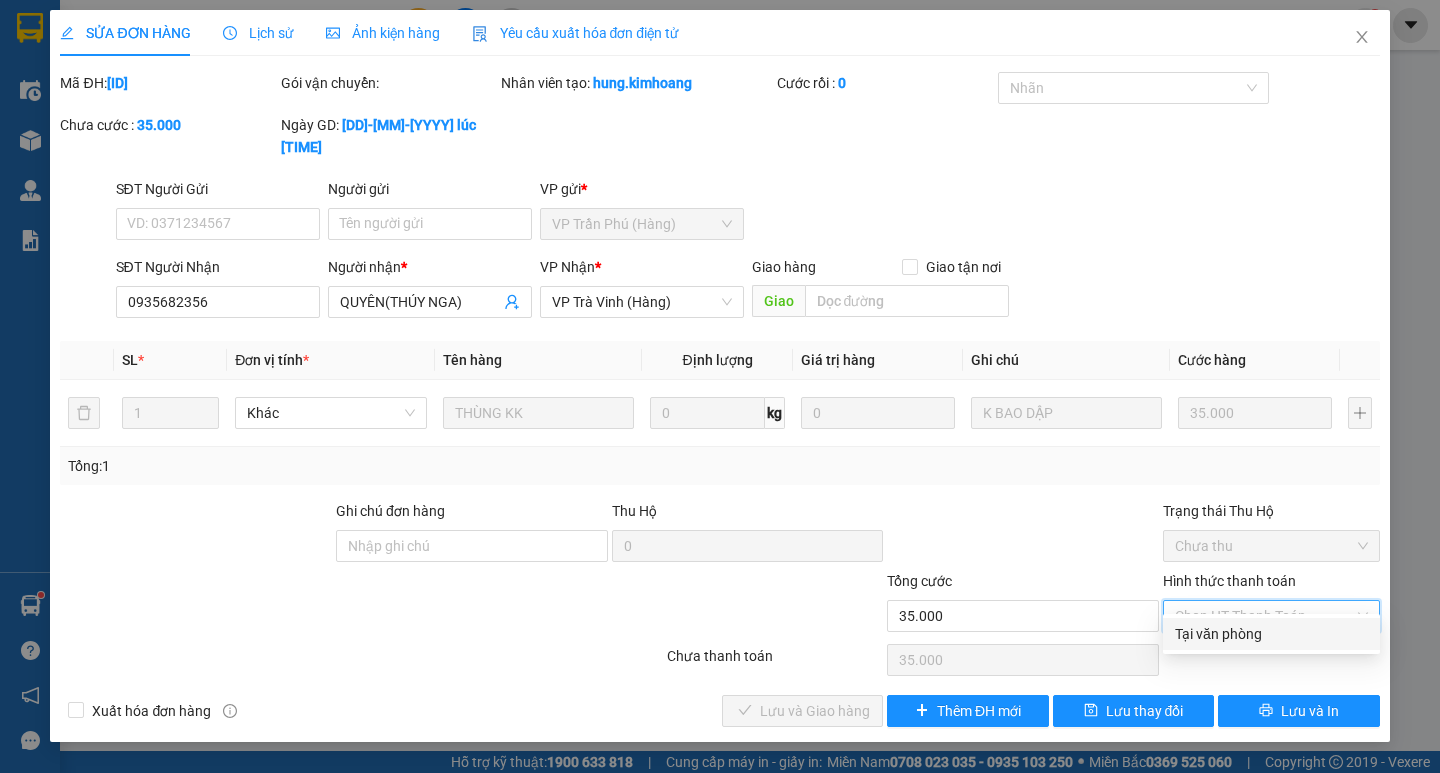 click on "Tại văn phòng" at bounding box center (1271, 634) 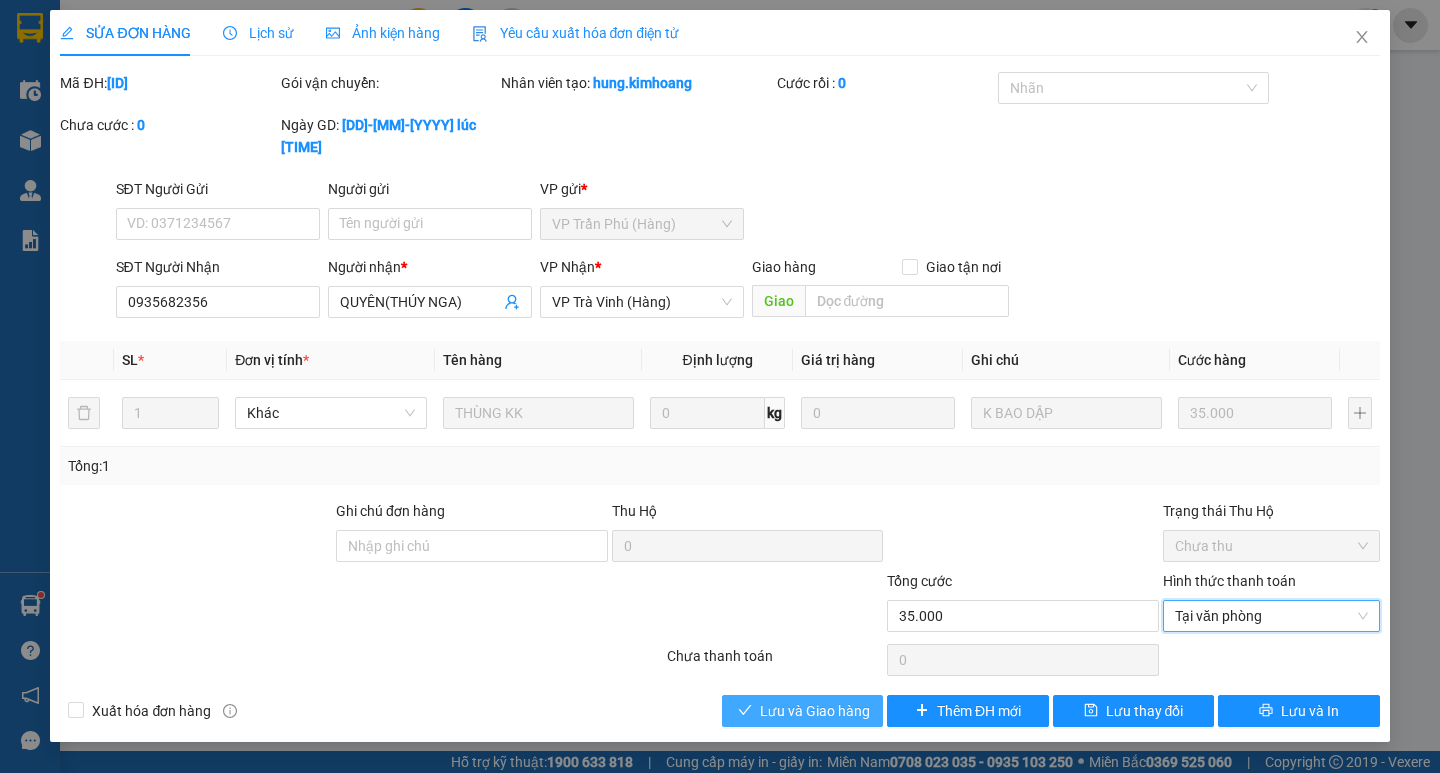 click on "Lưu và Giao hàng" at bounding box center [815, 711] 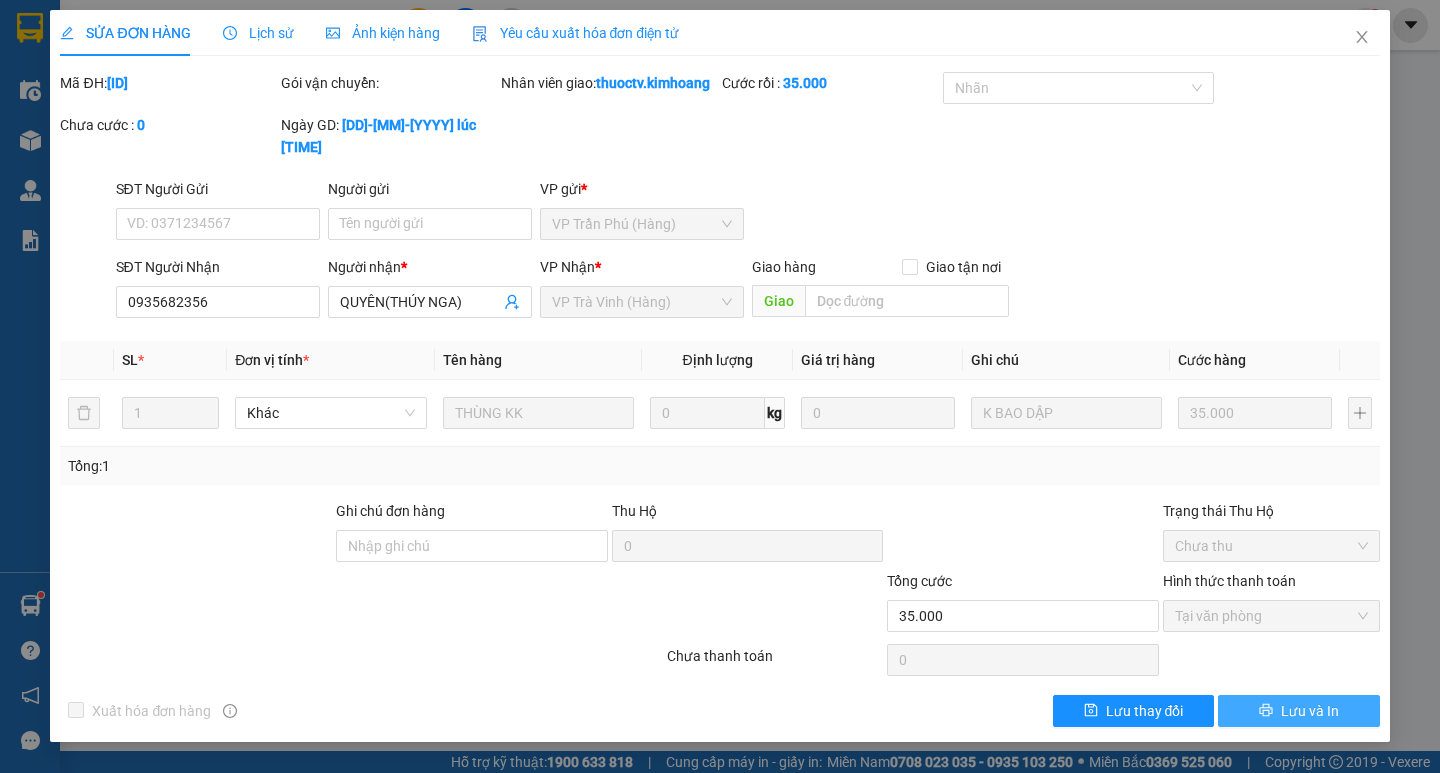 click on "Lưu và In" at bounding box center [1310, 711] 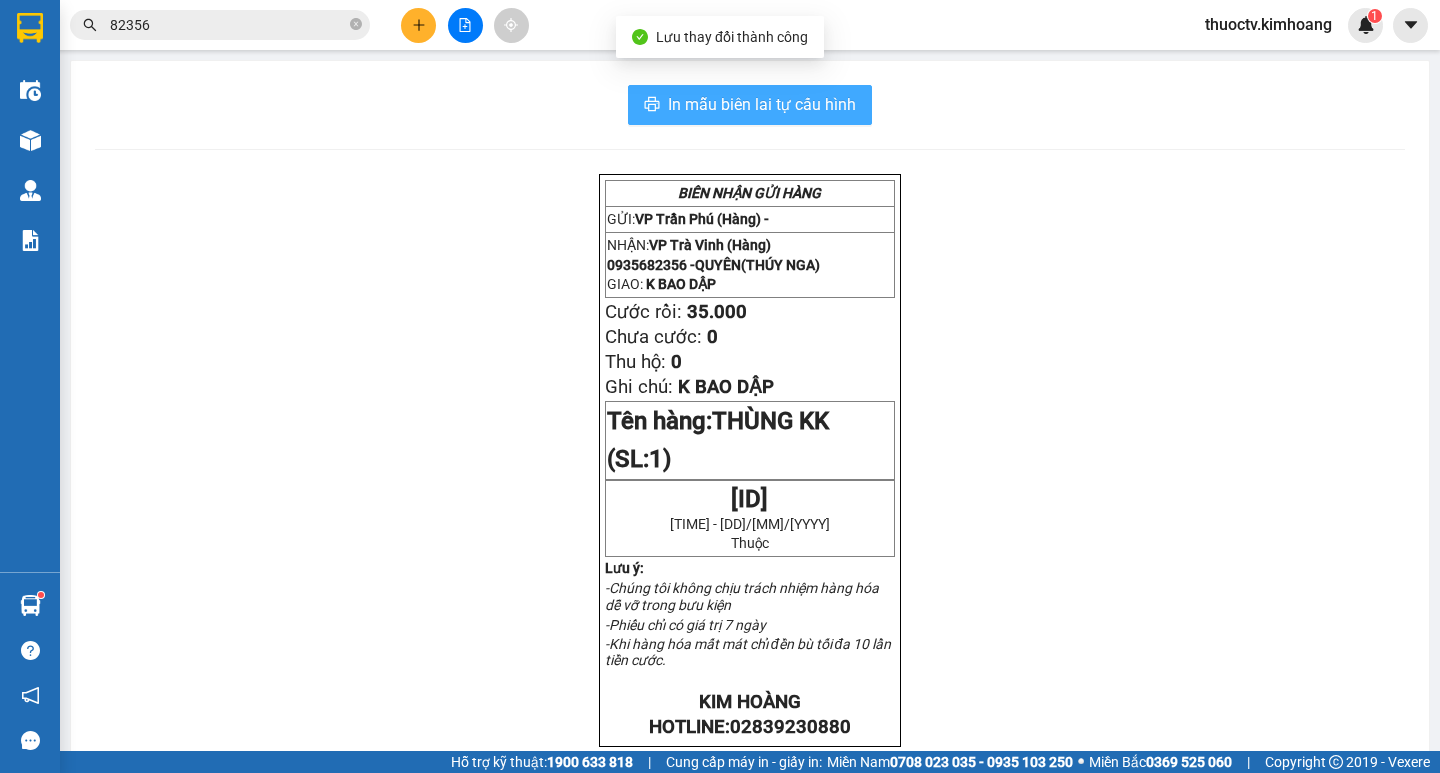 click on "In mẫu biên lai tự cấu hình" at bounding box center [762, 104] 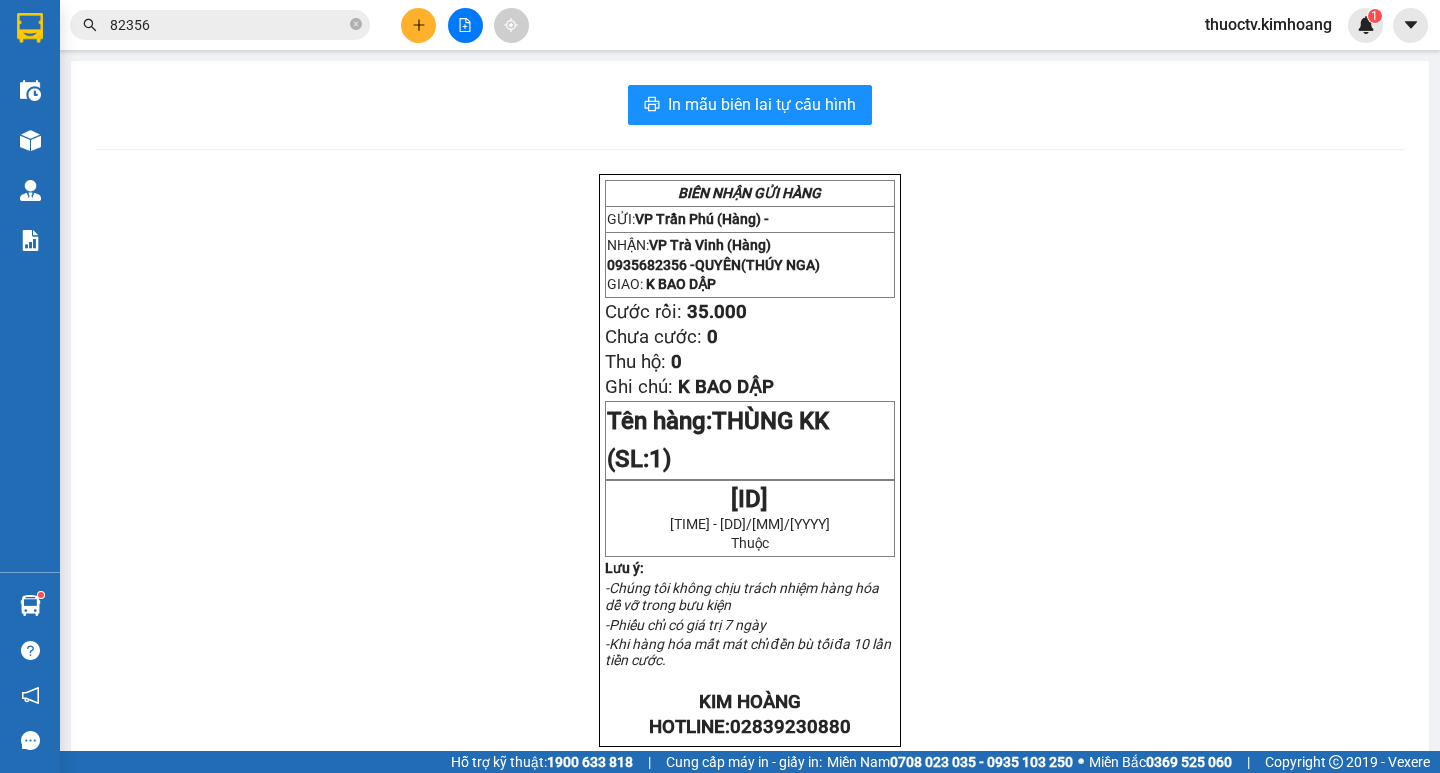 click on "82356" at bounding box center [228, 25] 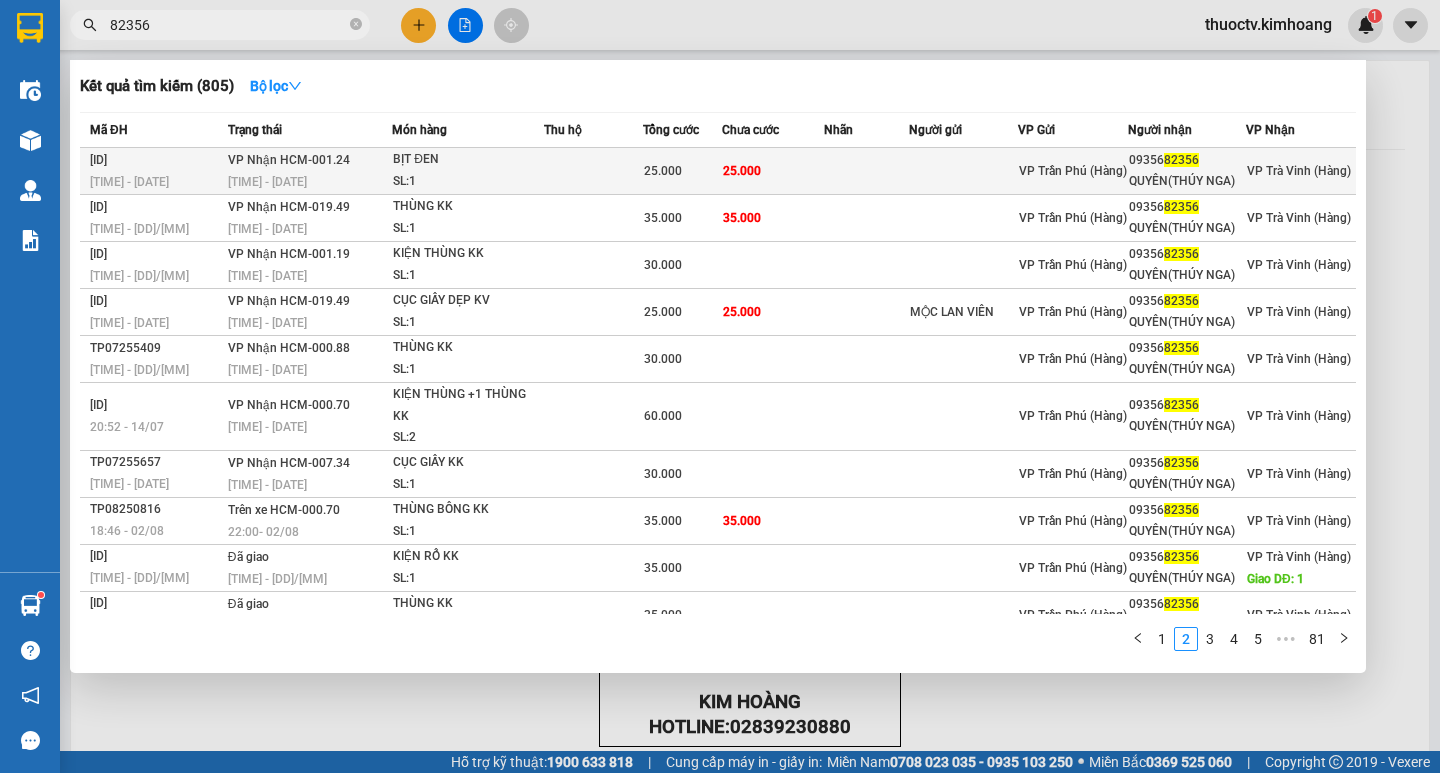 click on "25.000" at bounding box center (773, 171) 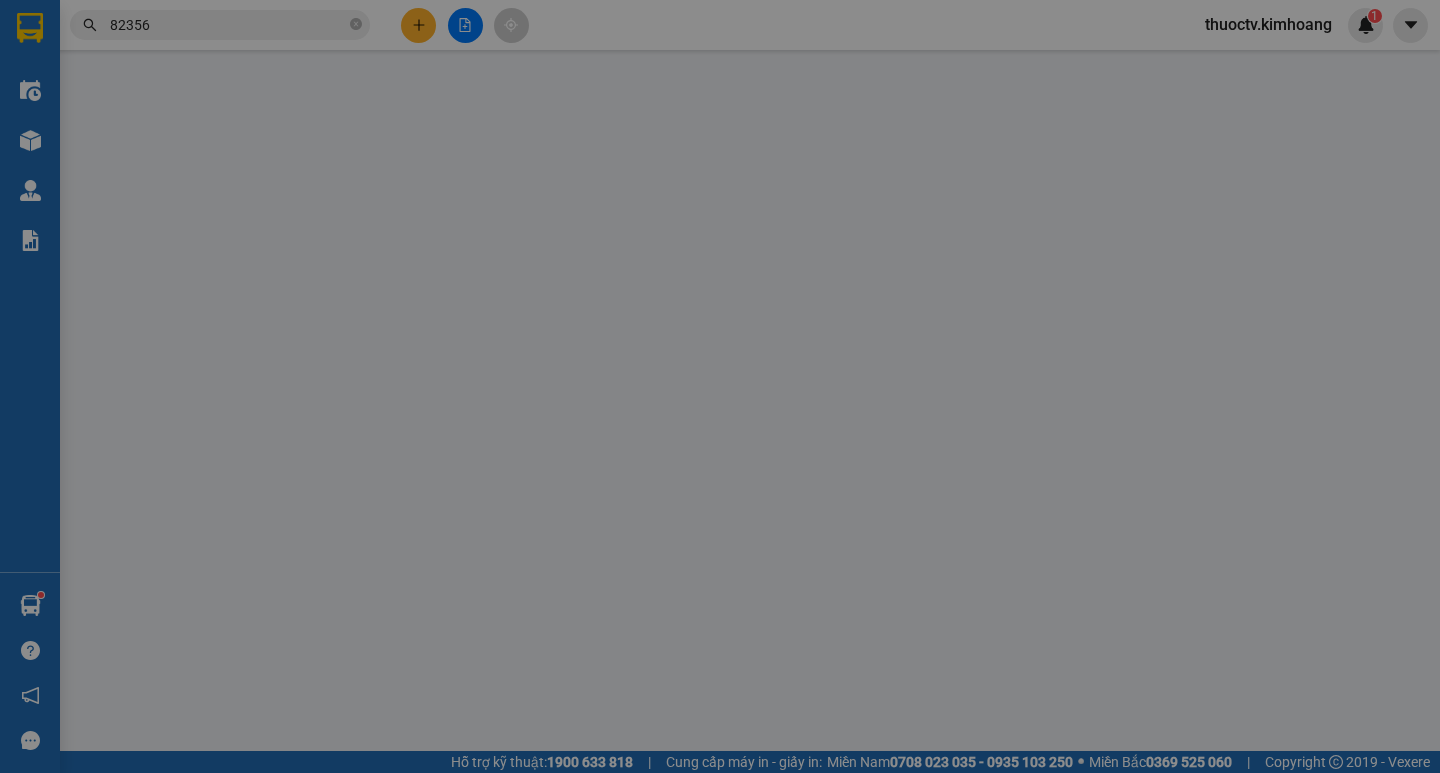 type on "0935682356" 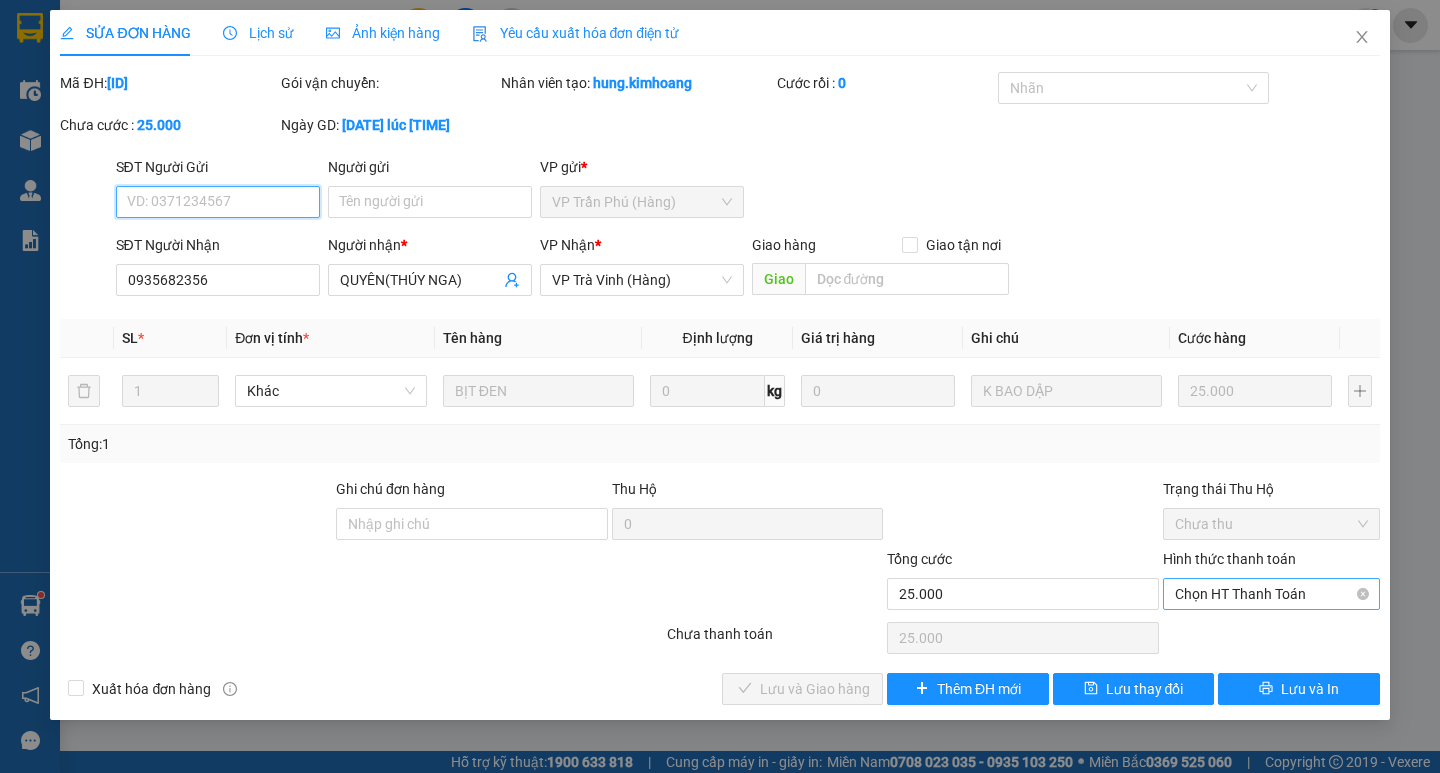 click on "Chọn HT Thanh Toán" at bounding box center [1271, 594] 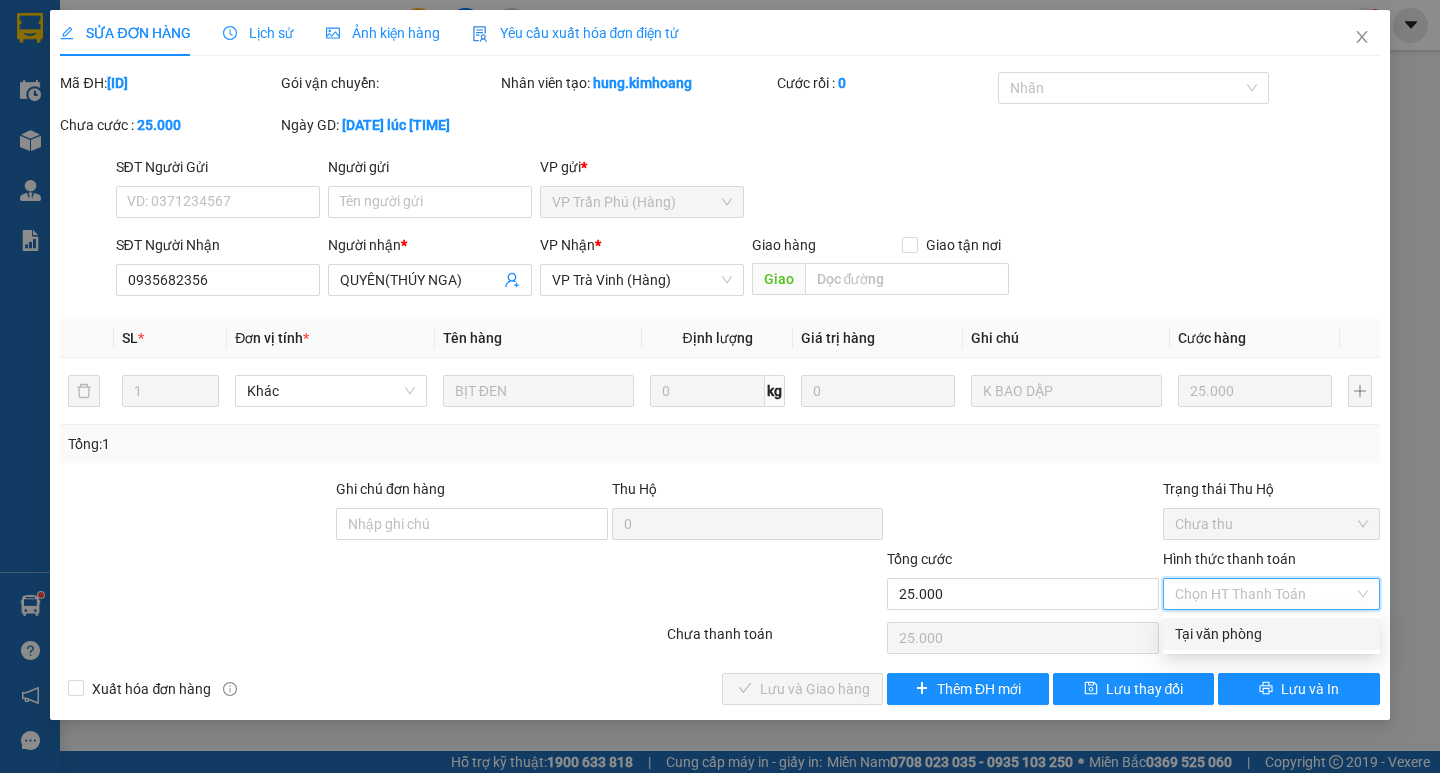 drag, startPoint x: 1245, startPoint y: 632, endPoint x: 1207, endPoint y: 643, distance: 39.56008 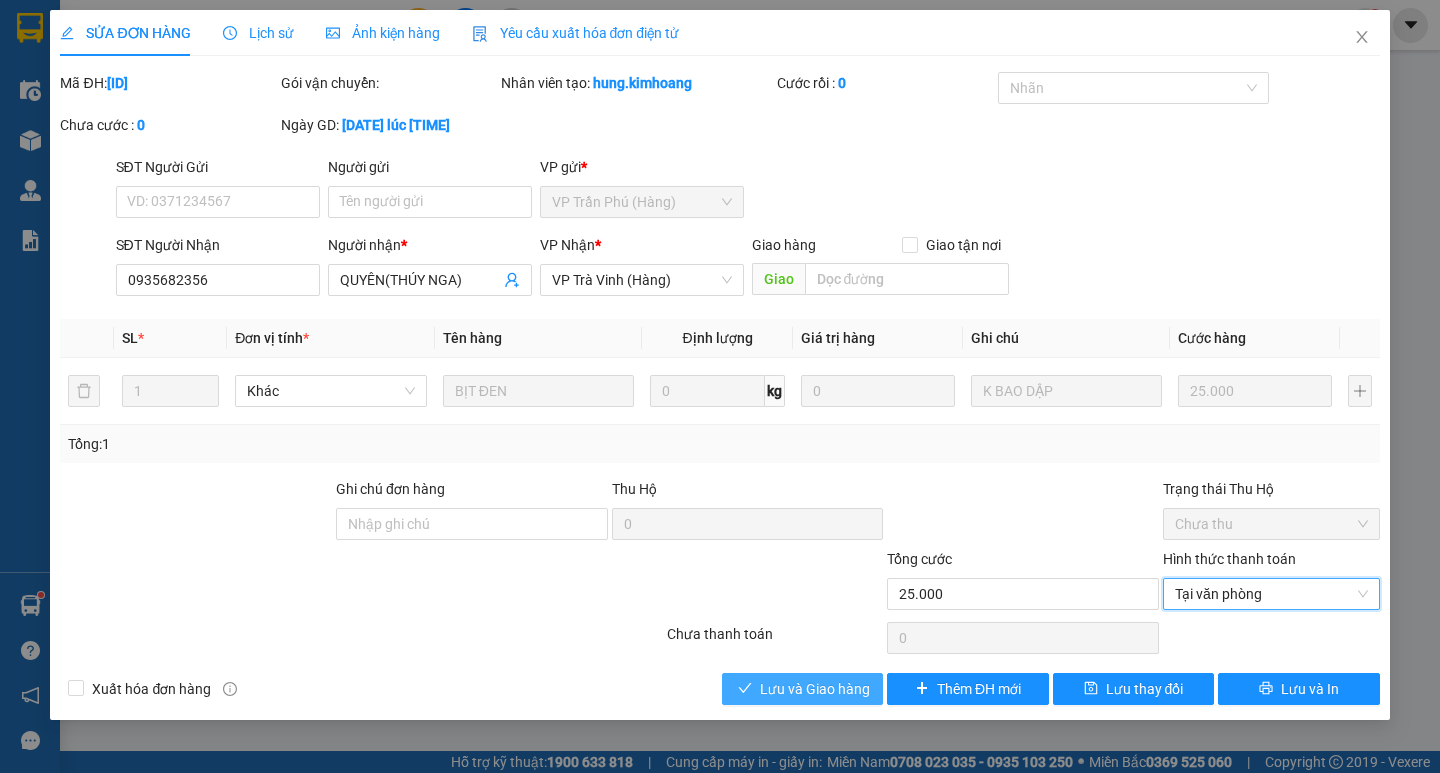 drag, startPoint x: 859, startPoint y: 692, endPoint x: 946, endPoint y: 691, distance: 87.005745 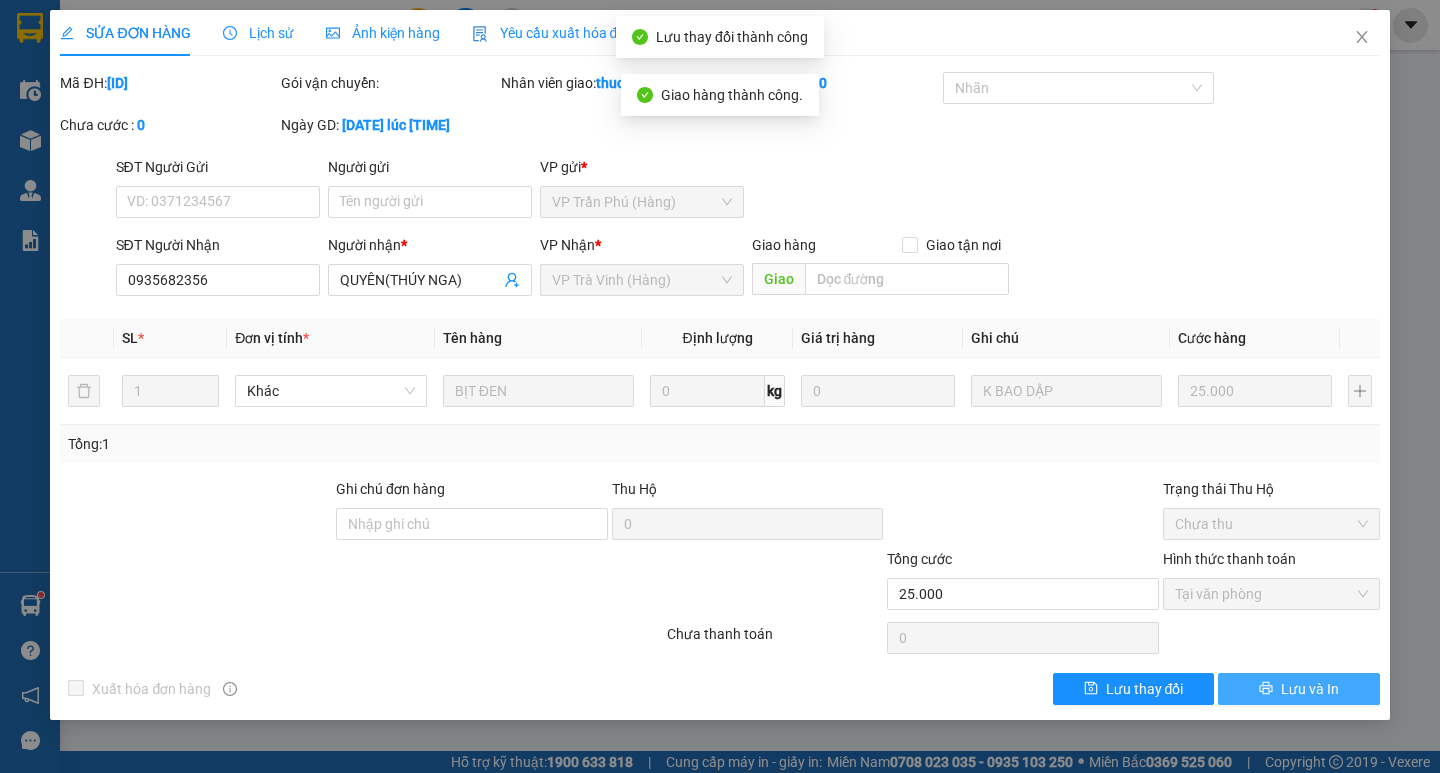 click on "Lưu và In" at bounding box center [1310, 689] 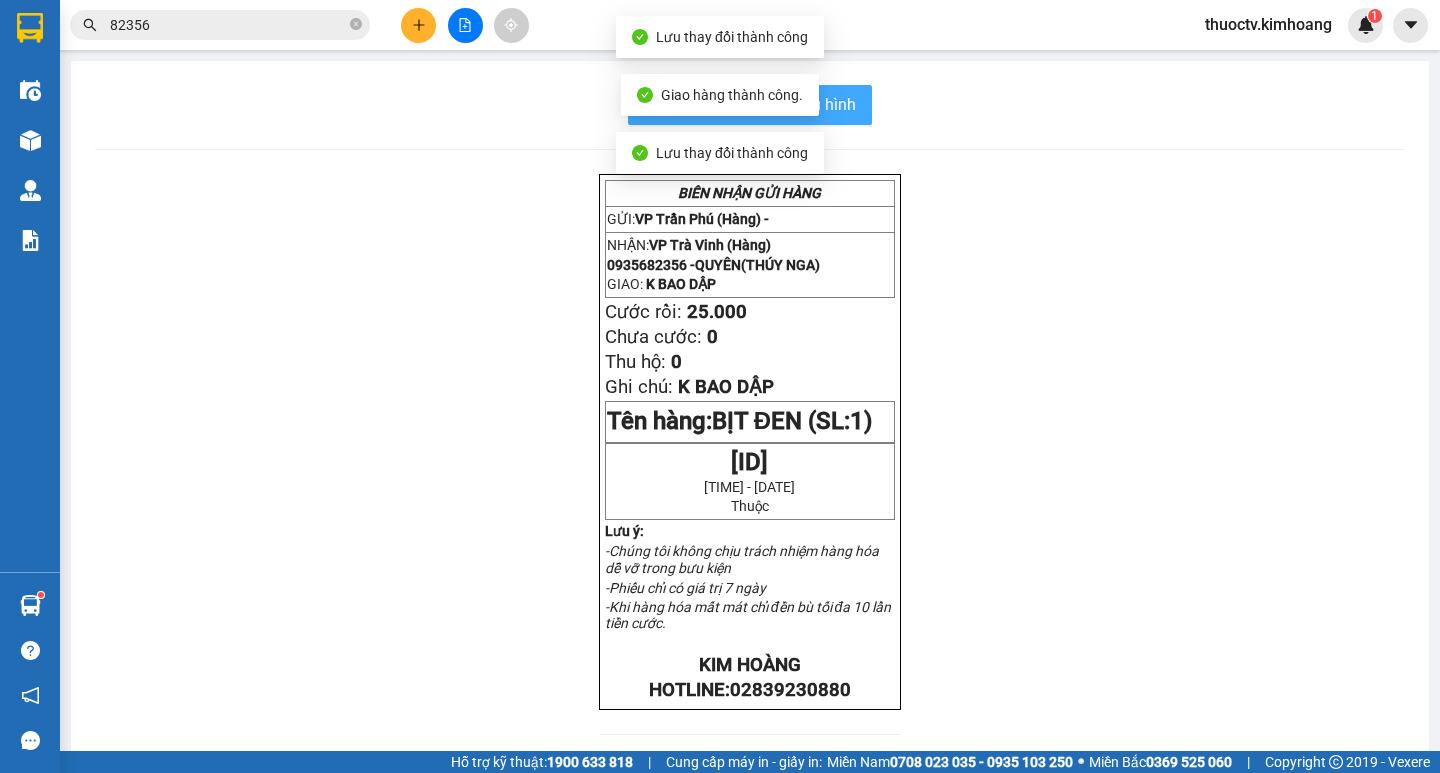 click on "In mẫu biên lai tự cấu hình" at bounding box center (762, 104) 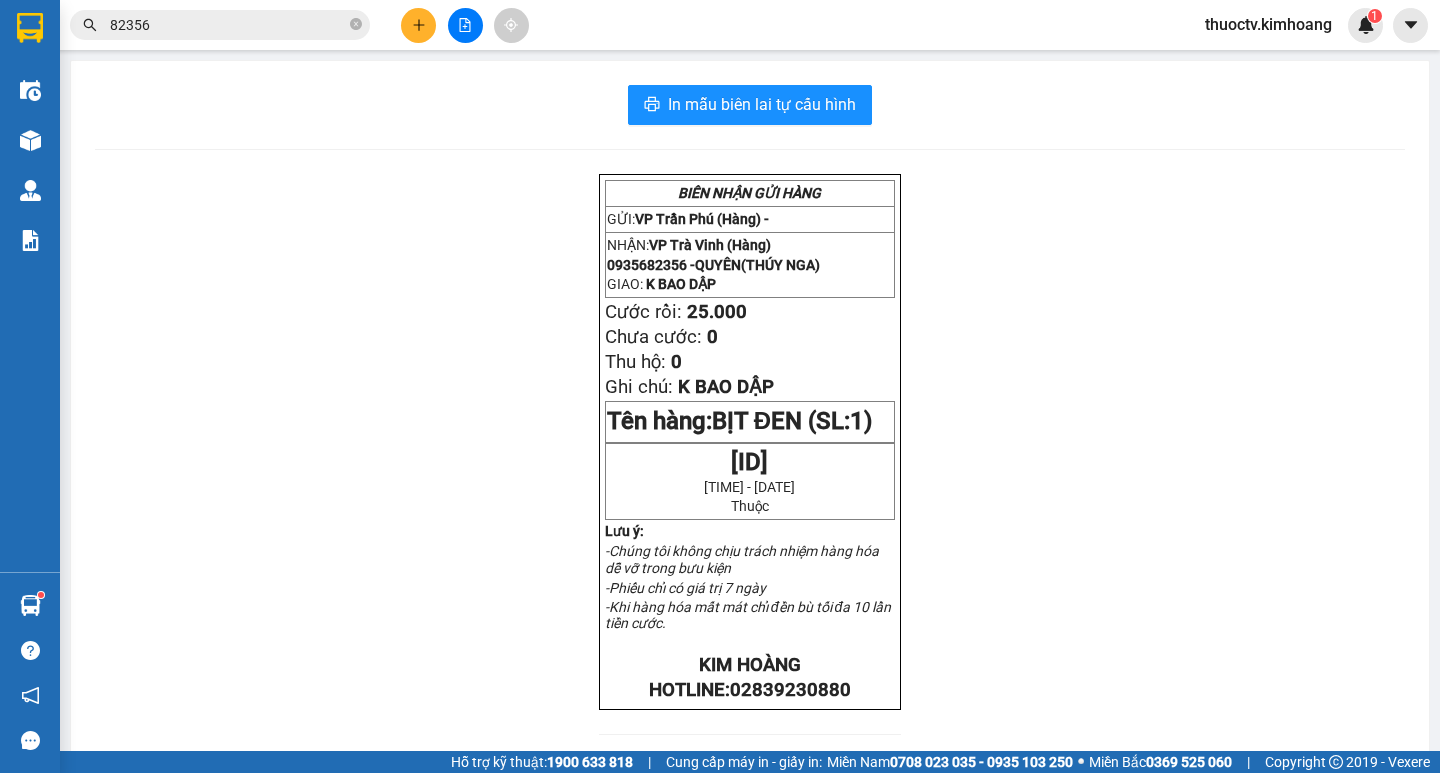 click on "82356" at bounding box center [228, 25] 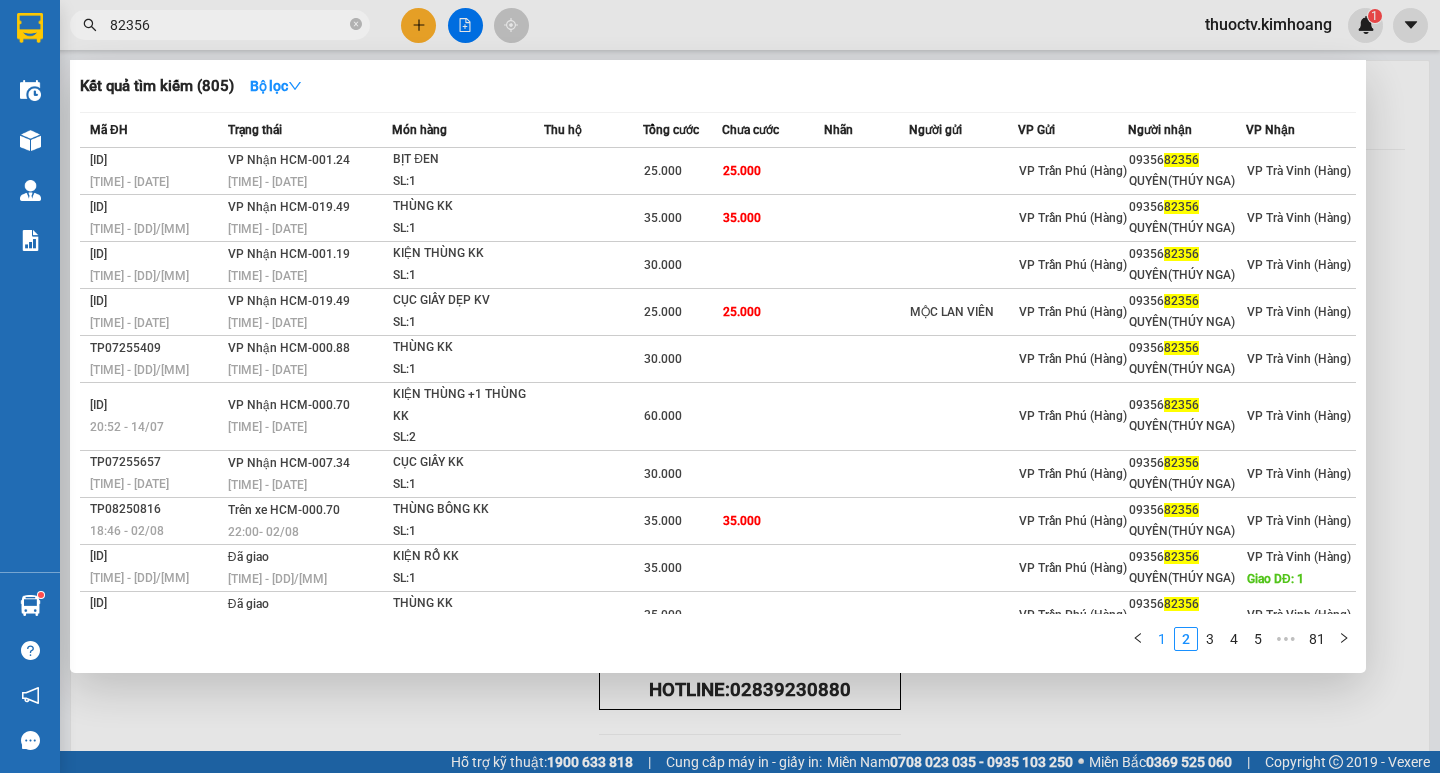 click on "1" at bounding box center [1162, 639] 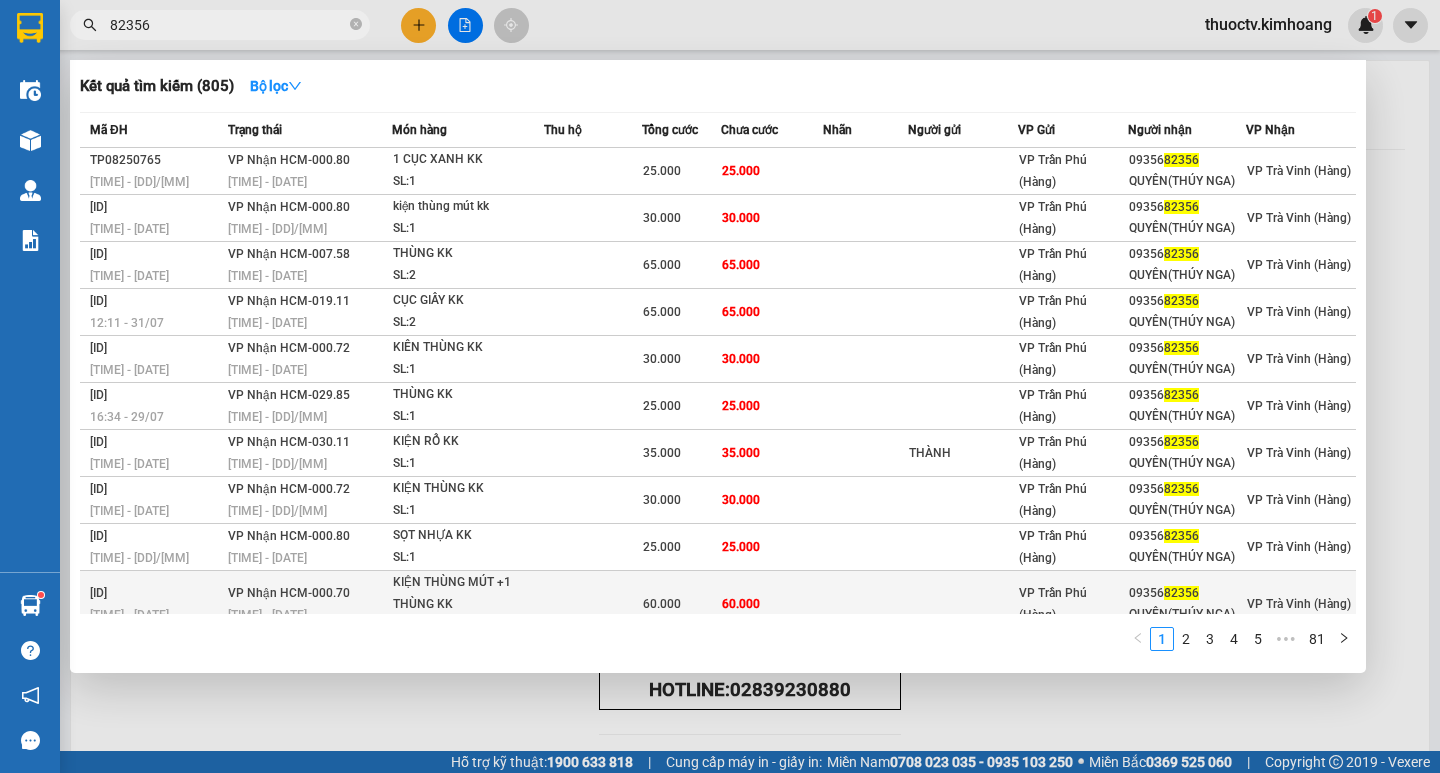 click on "60.000" at bounding box center [772, 605] 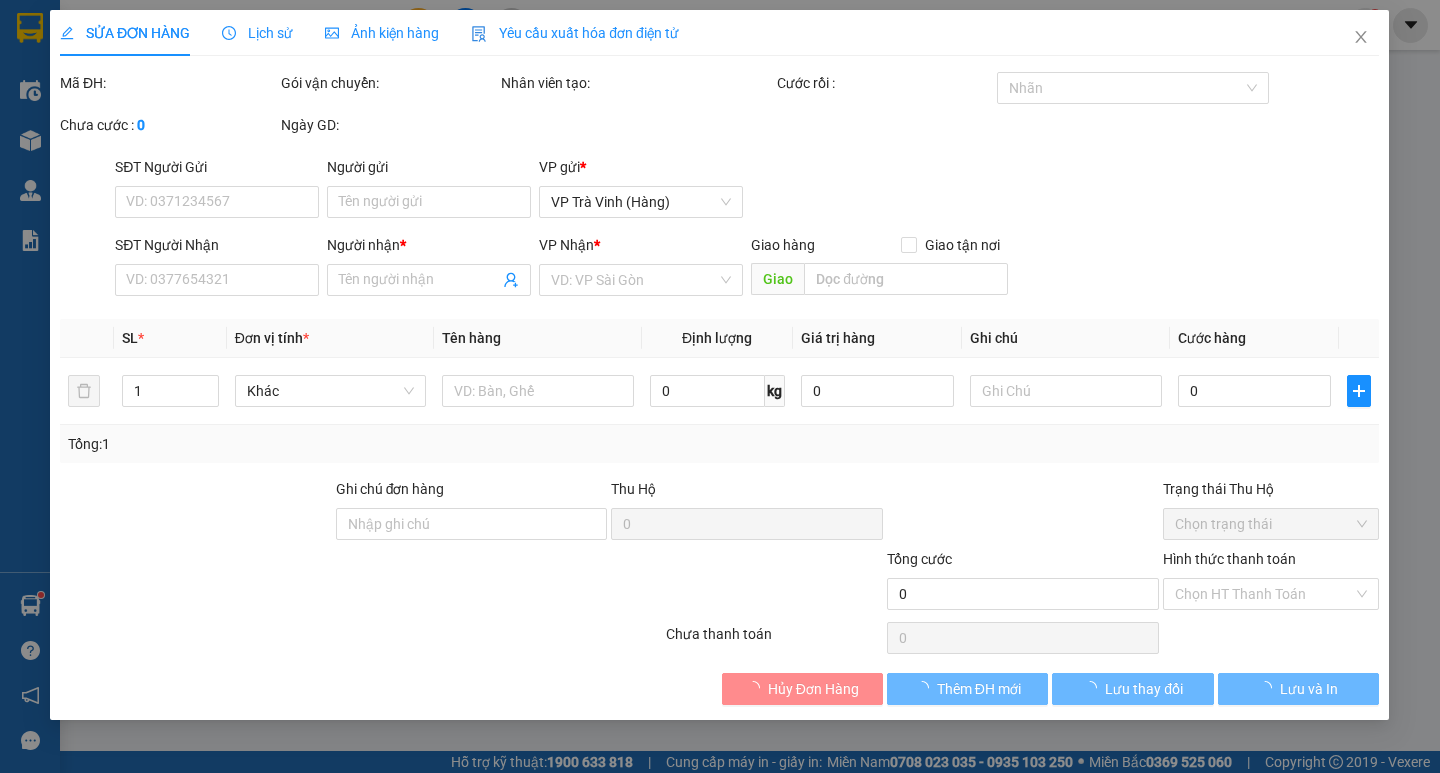 type on "0935682356" 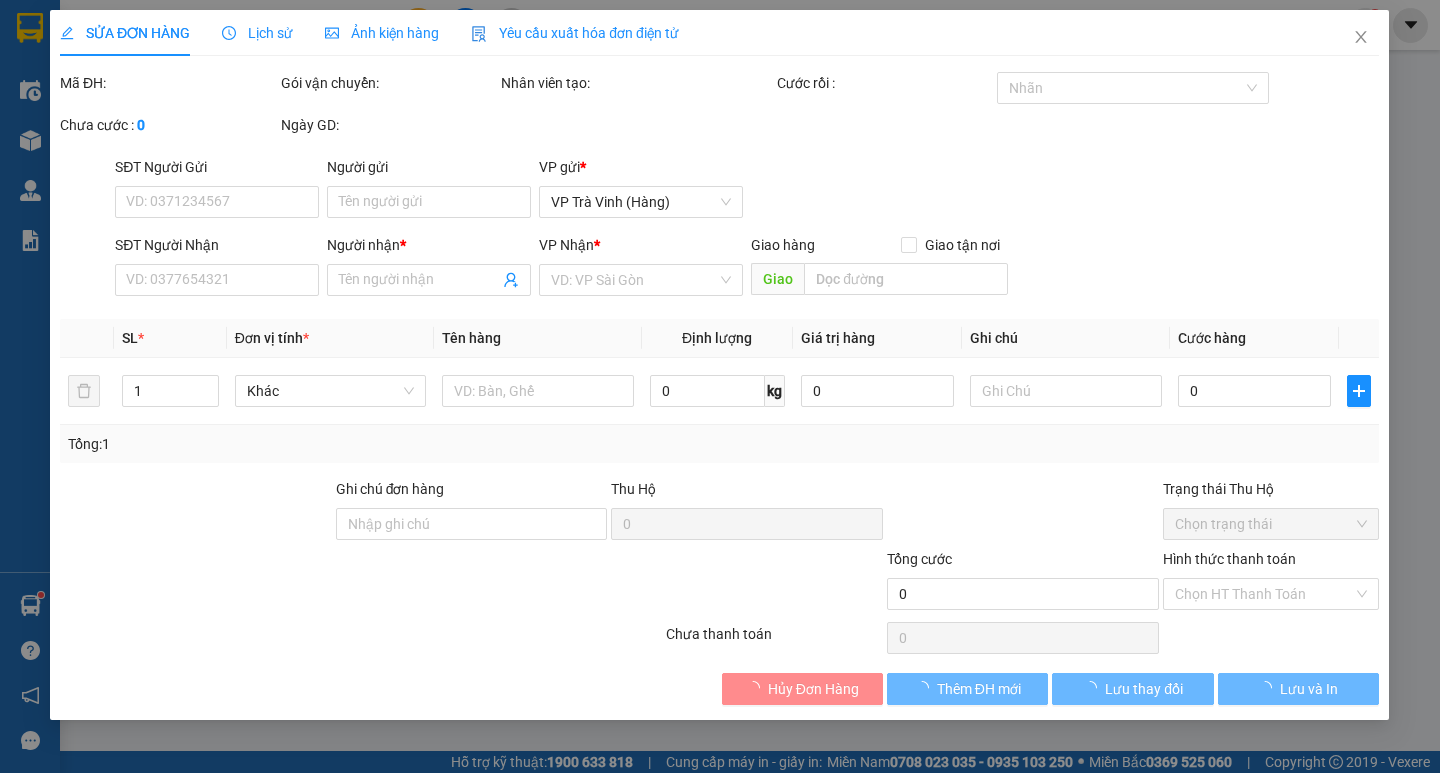 type on "QUYÊN(THÚY NGA)" 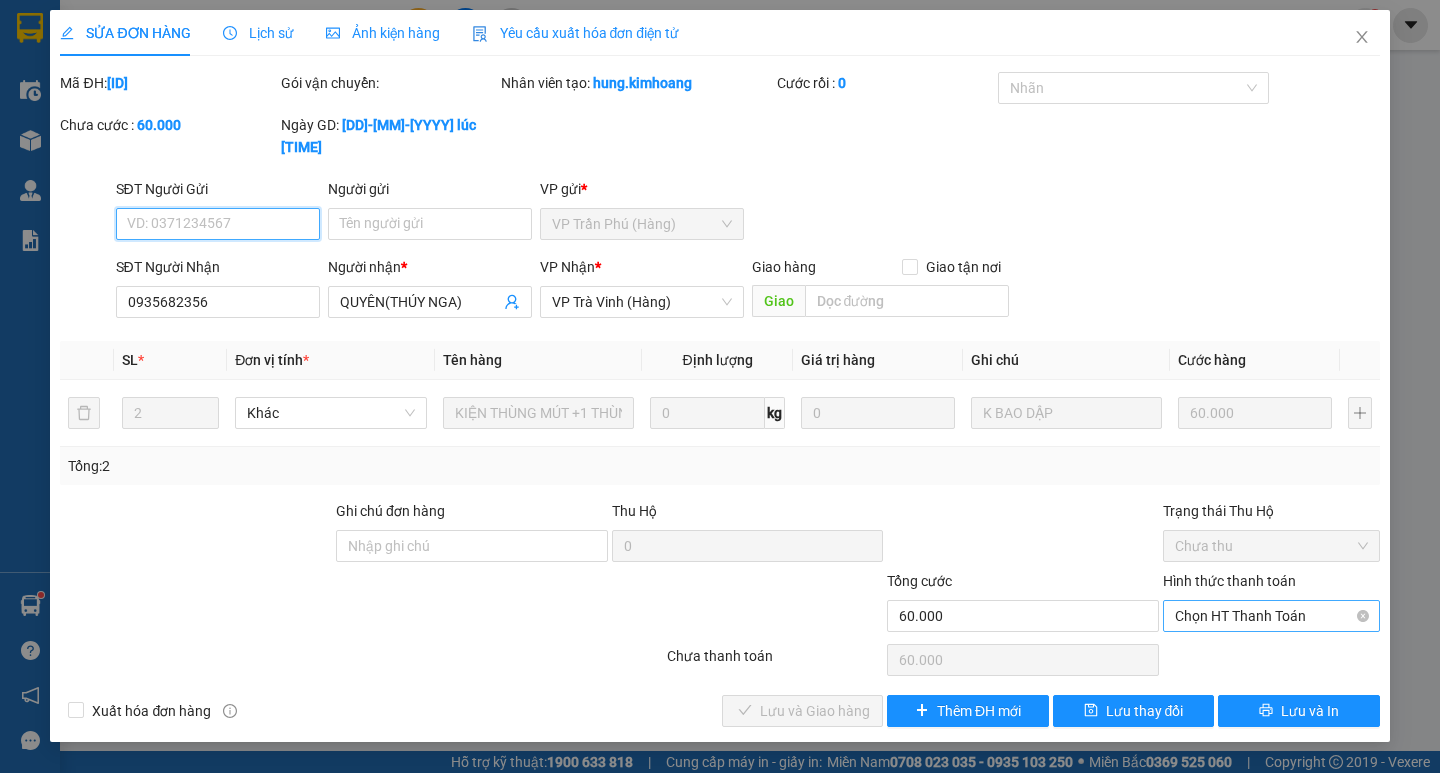 click on "Chọn HT Thanh Toán" at bounding box center [1271, 616] 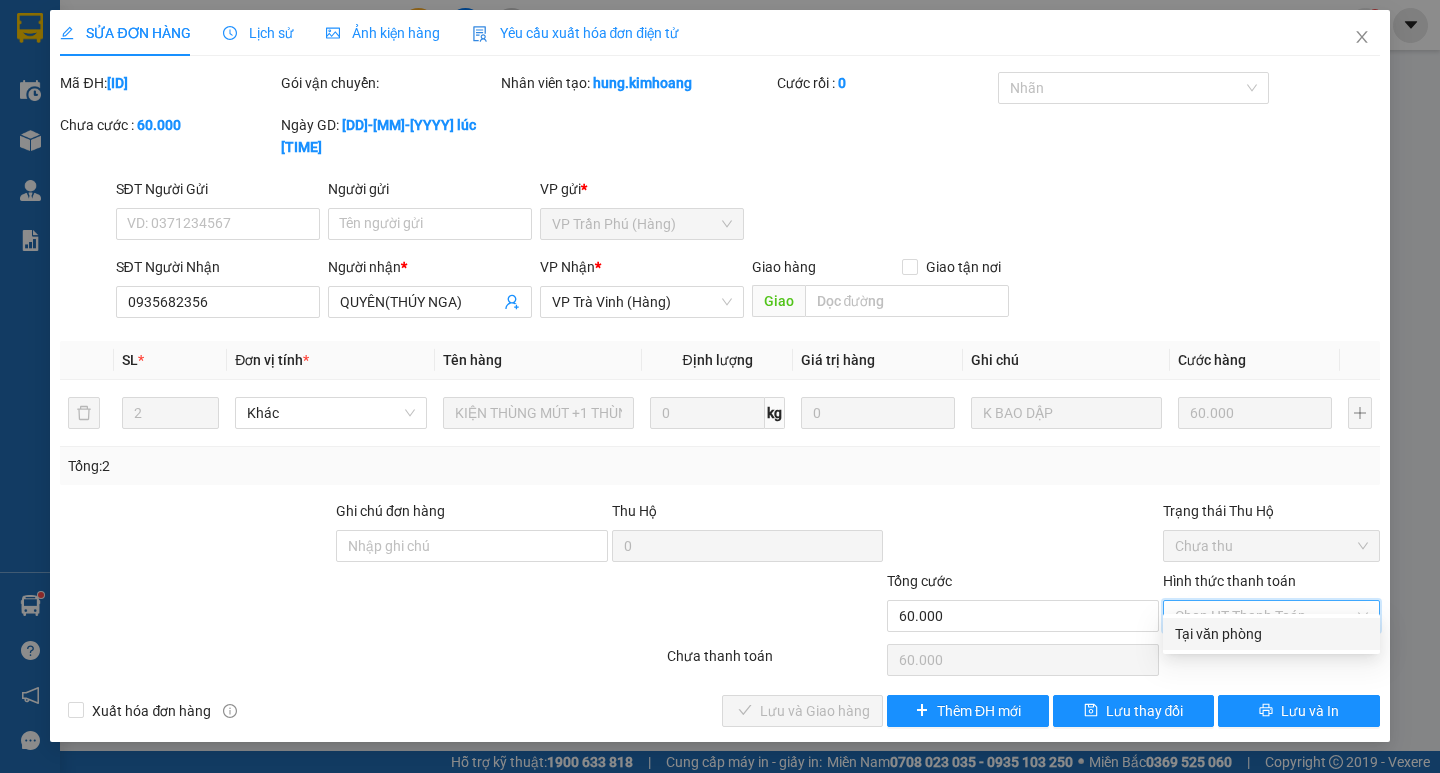 click on "Tại văn phòng" at bounding box center [1271, 634] 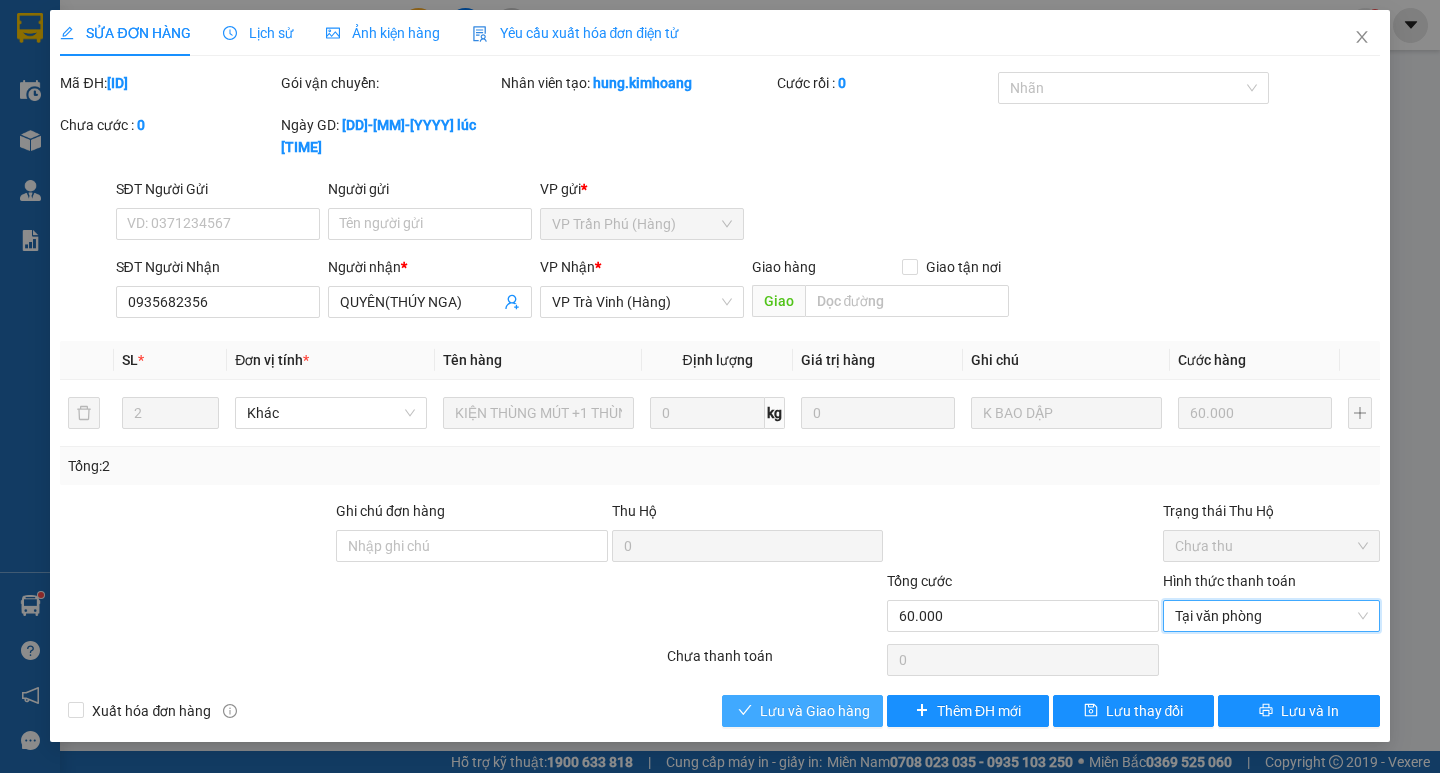 click on "Lưu và Giao hàng" at bounding box center (815, 711) 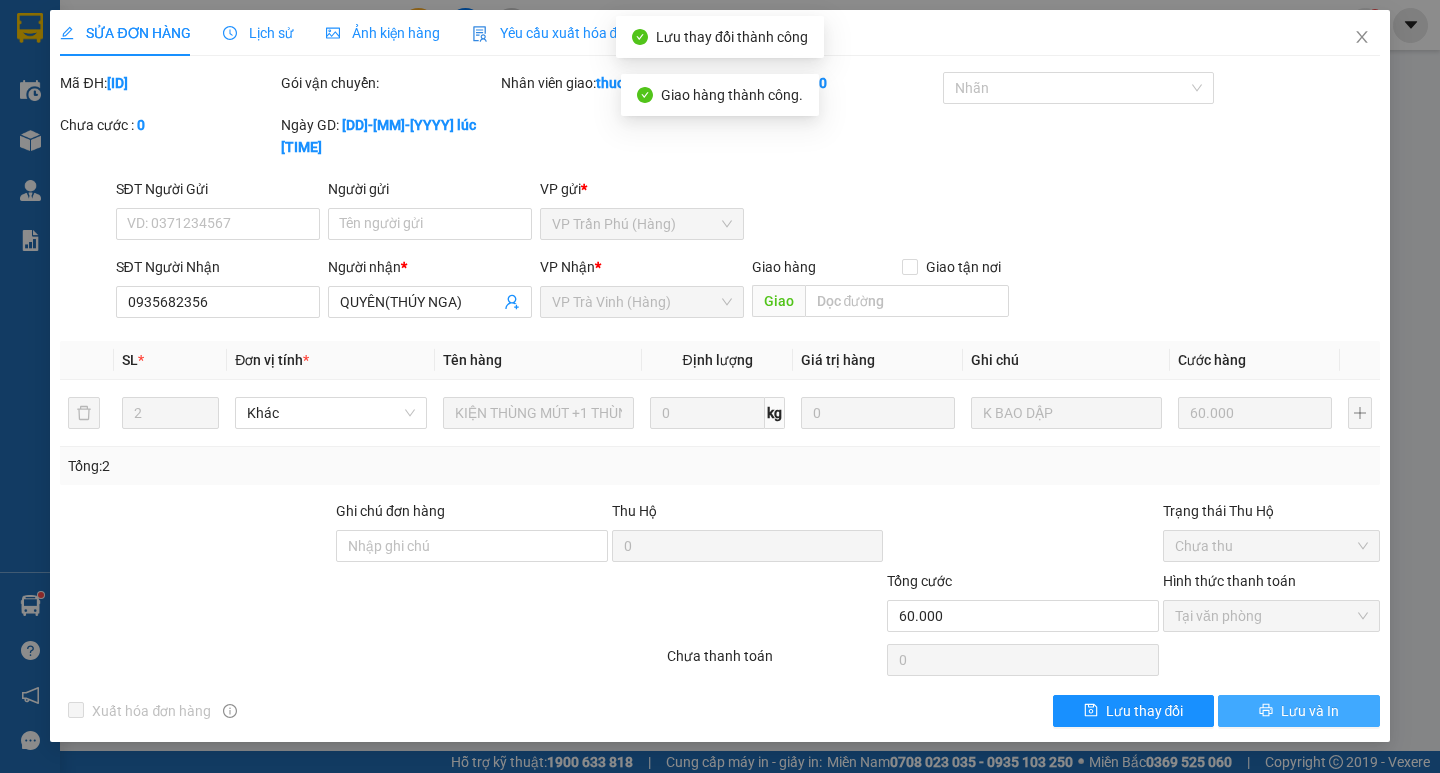 click on "Lưu và In" at bounding box center [1310, 711] 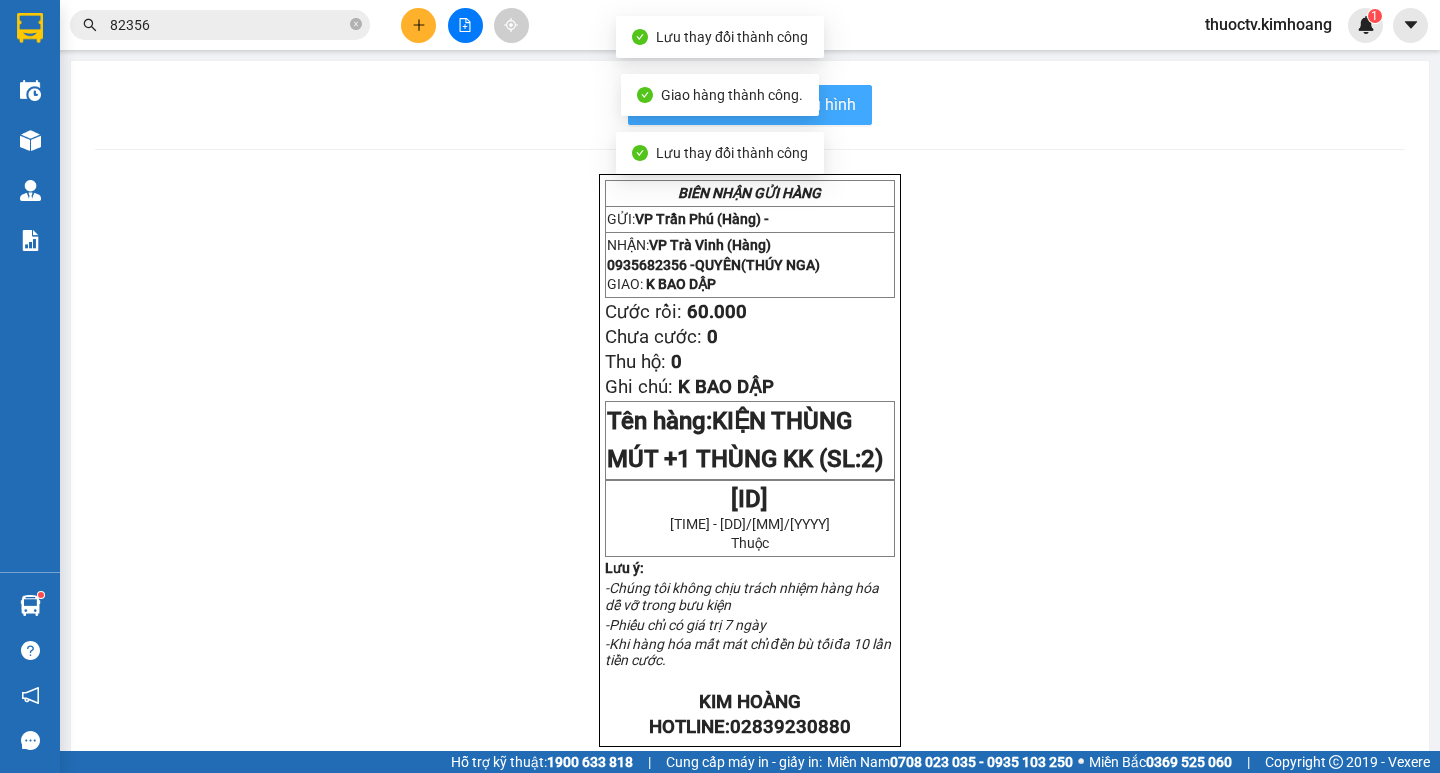 click on "In mẫu biên lai tự cấu hình" at bounding box center [762, 104] 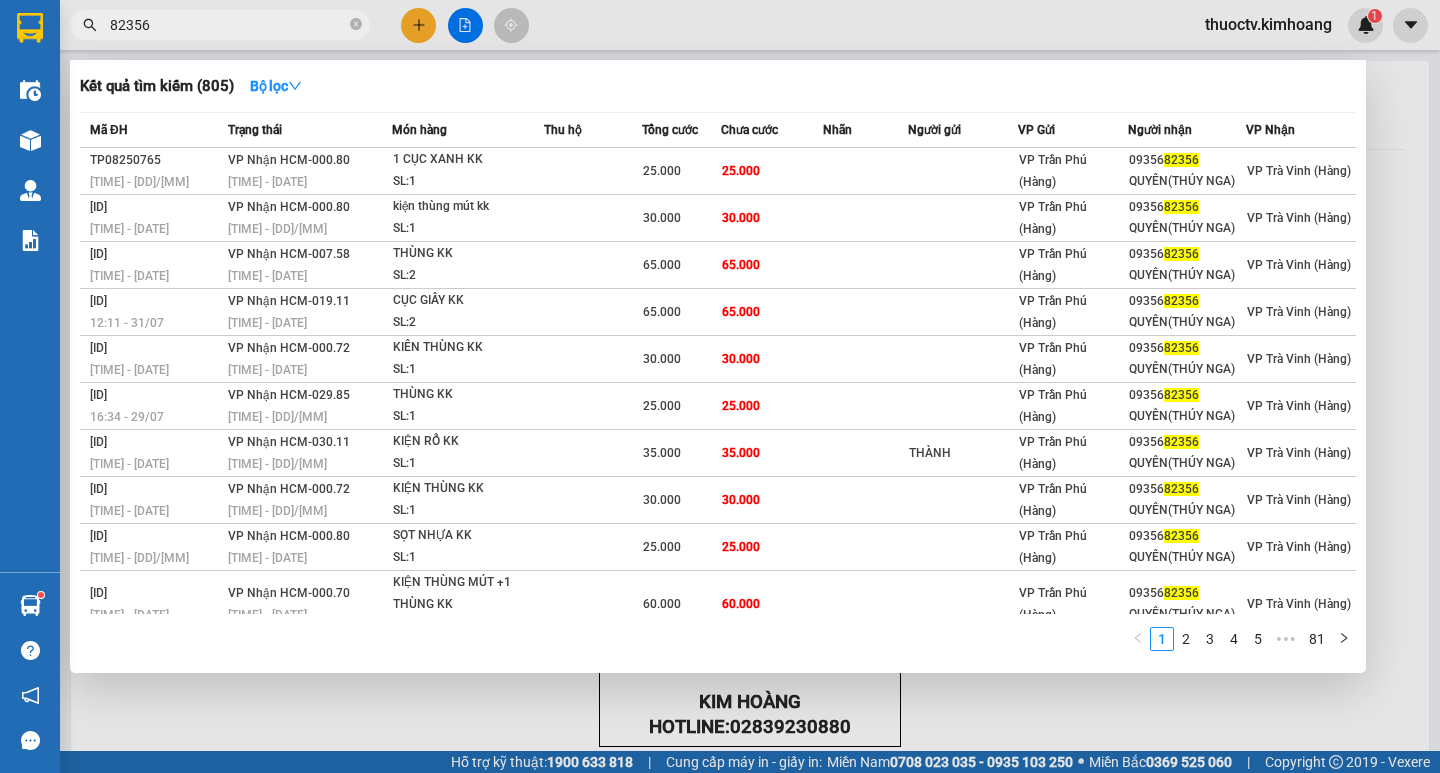 click on "82356" at bounding box center [228, 25] 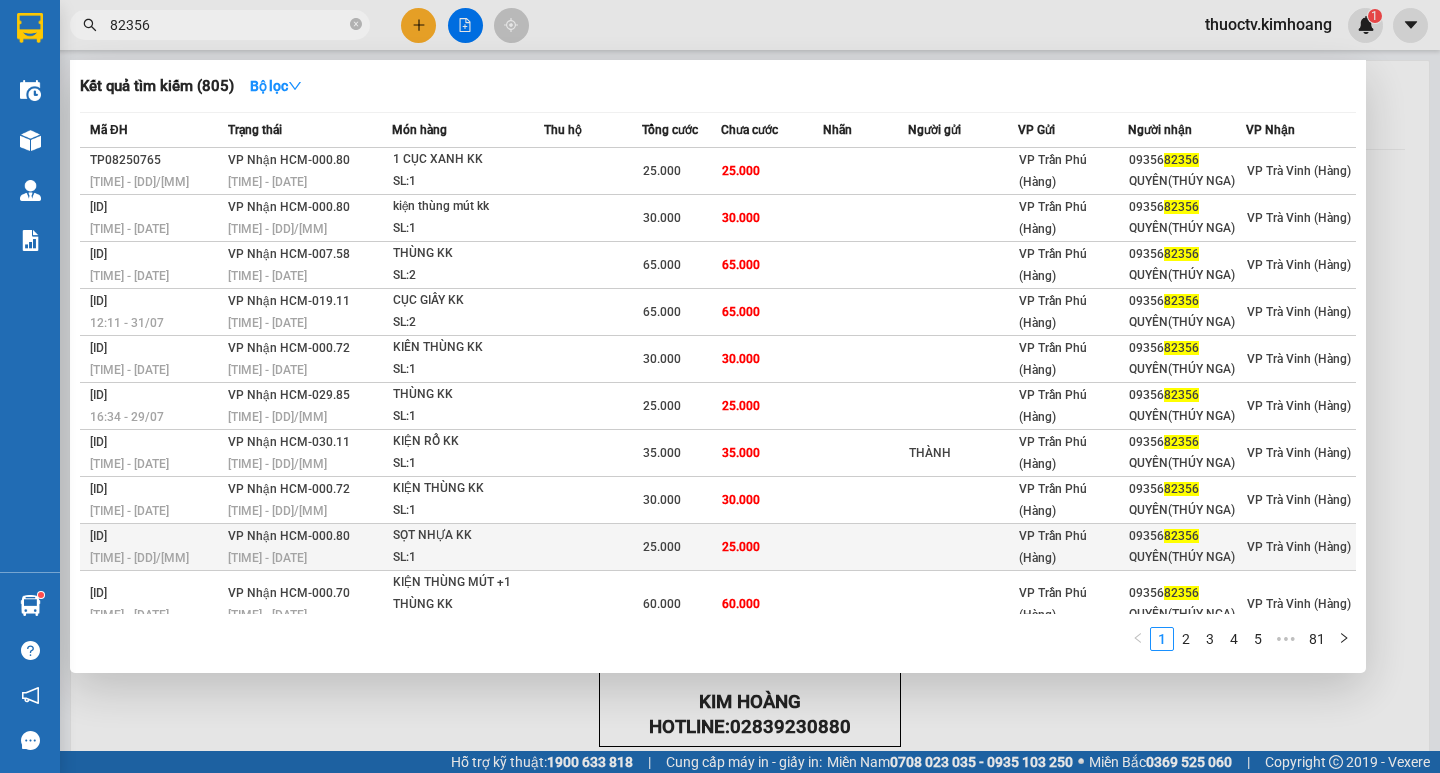 click on "25.000" at bounding box center (772, 547) 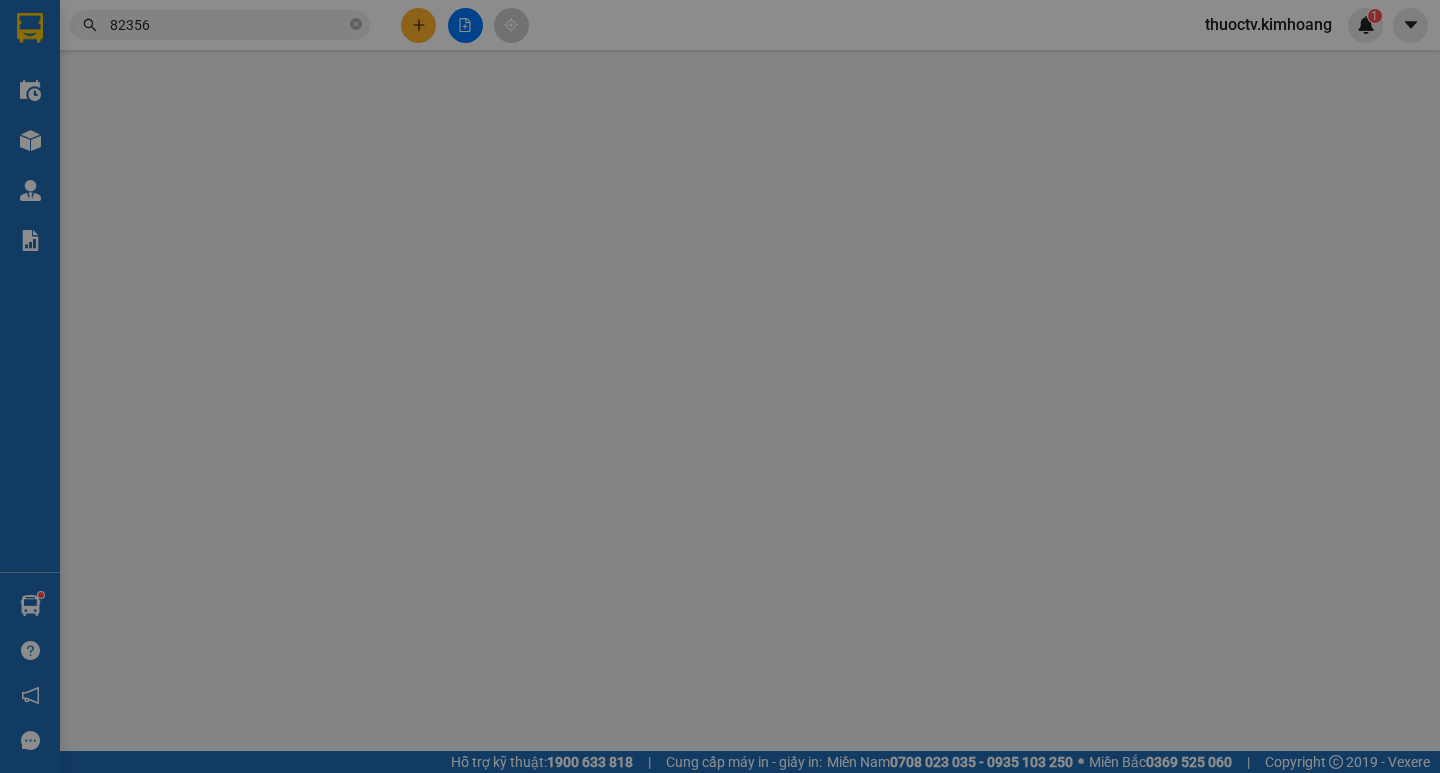 type on "0935682356" 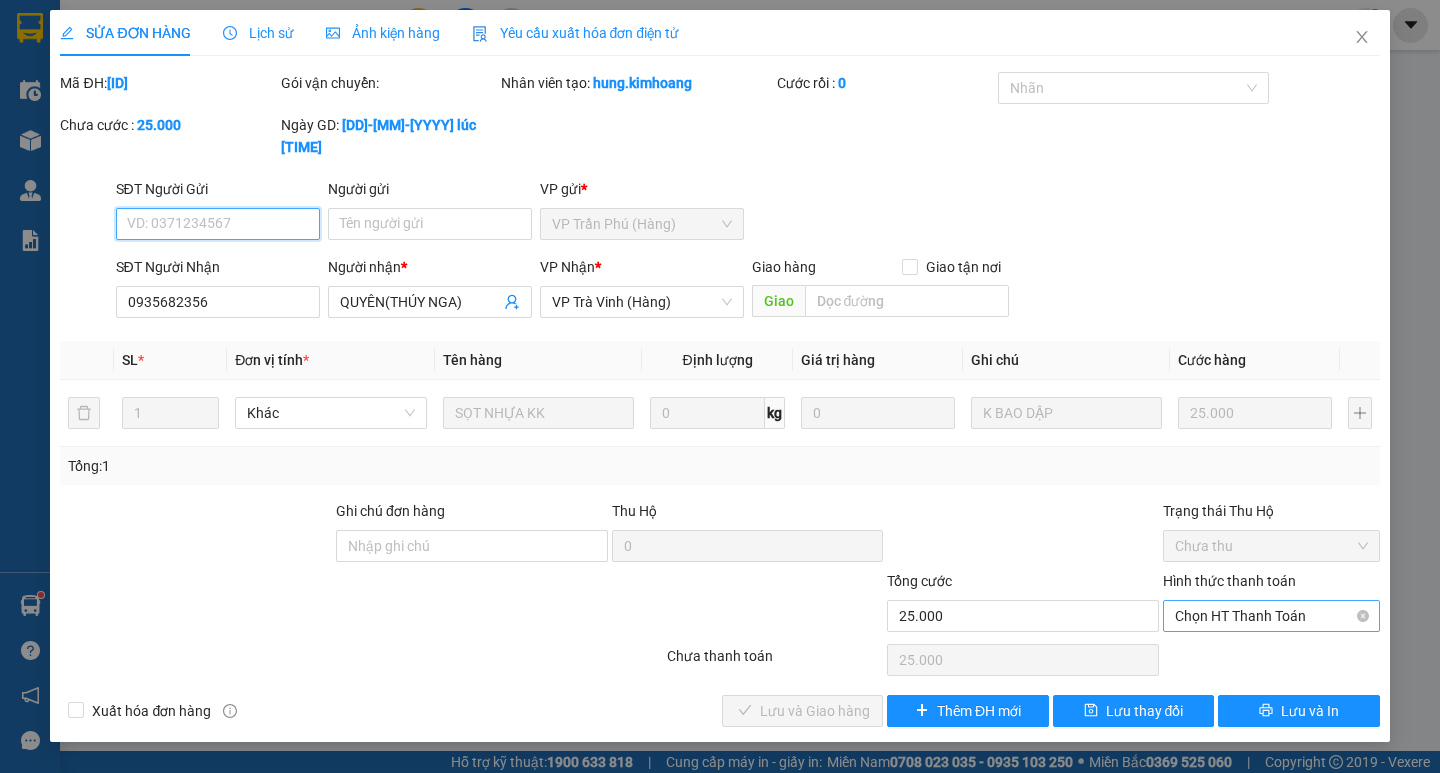 click on "Chọn HT Thanh Toán" at bounding box center [1271, 616] 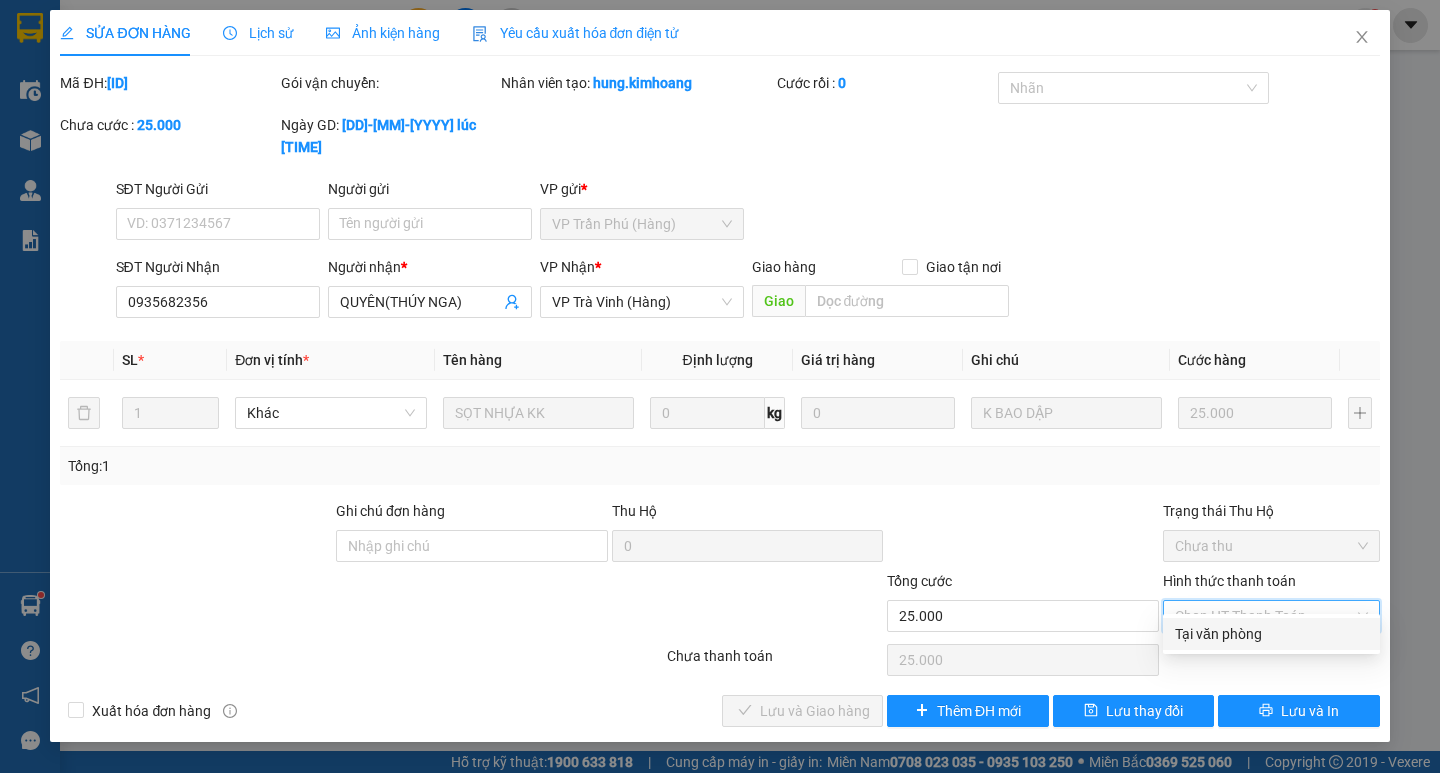 drag, startPoint x: 1223, startPoint y: 633, endPoint x: 1098, endPoint y: 666, distance: 129.28264 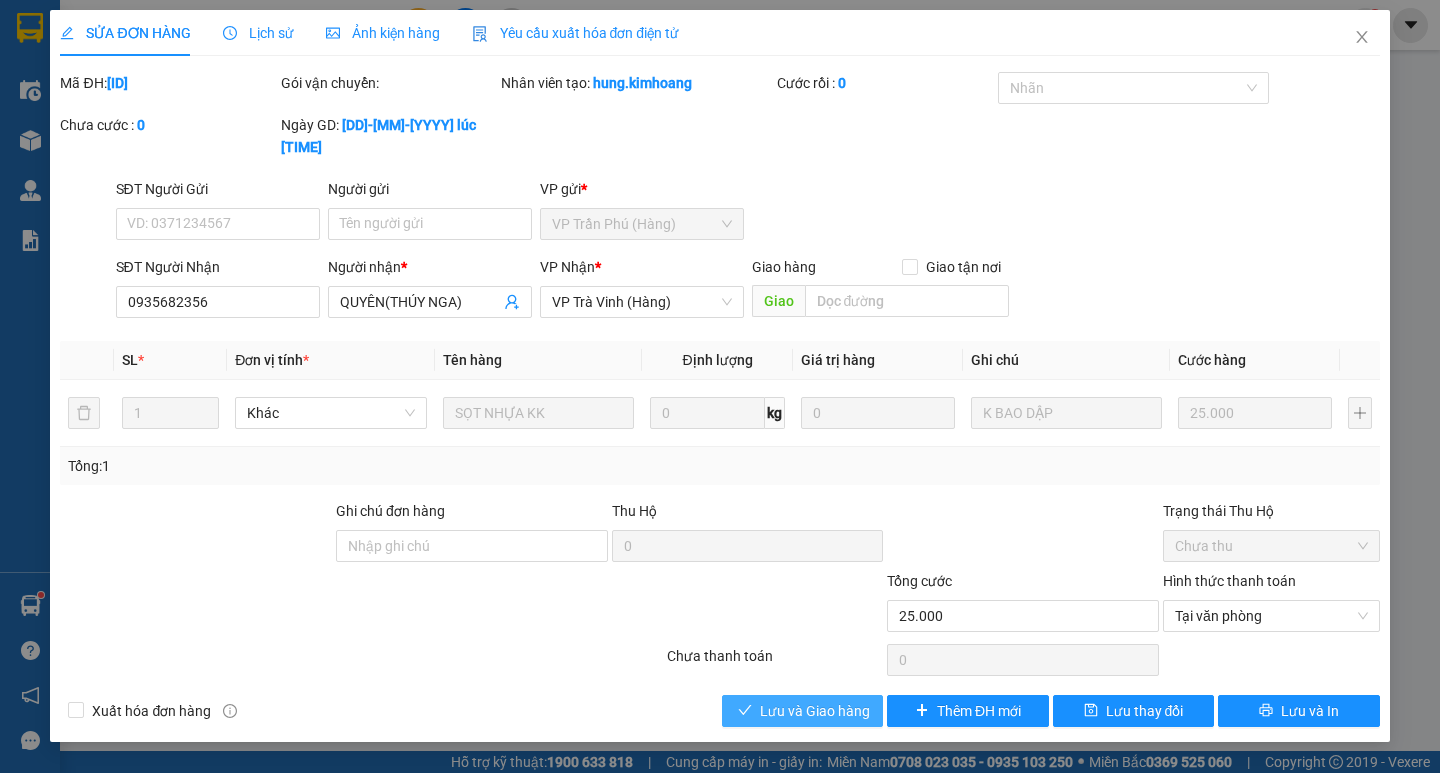 click on "Lưu và Giao hàng" at bounding box center [802, 711] 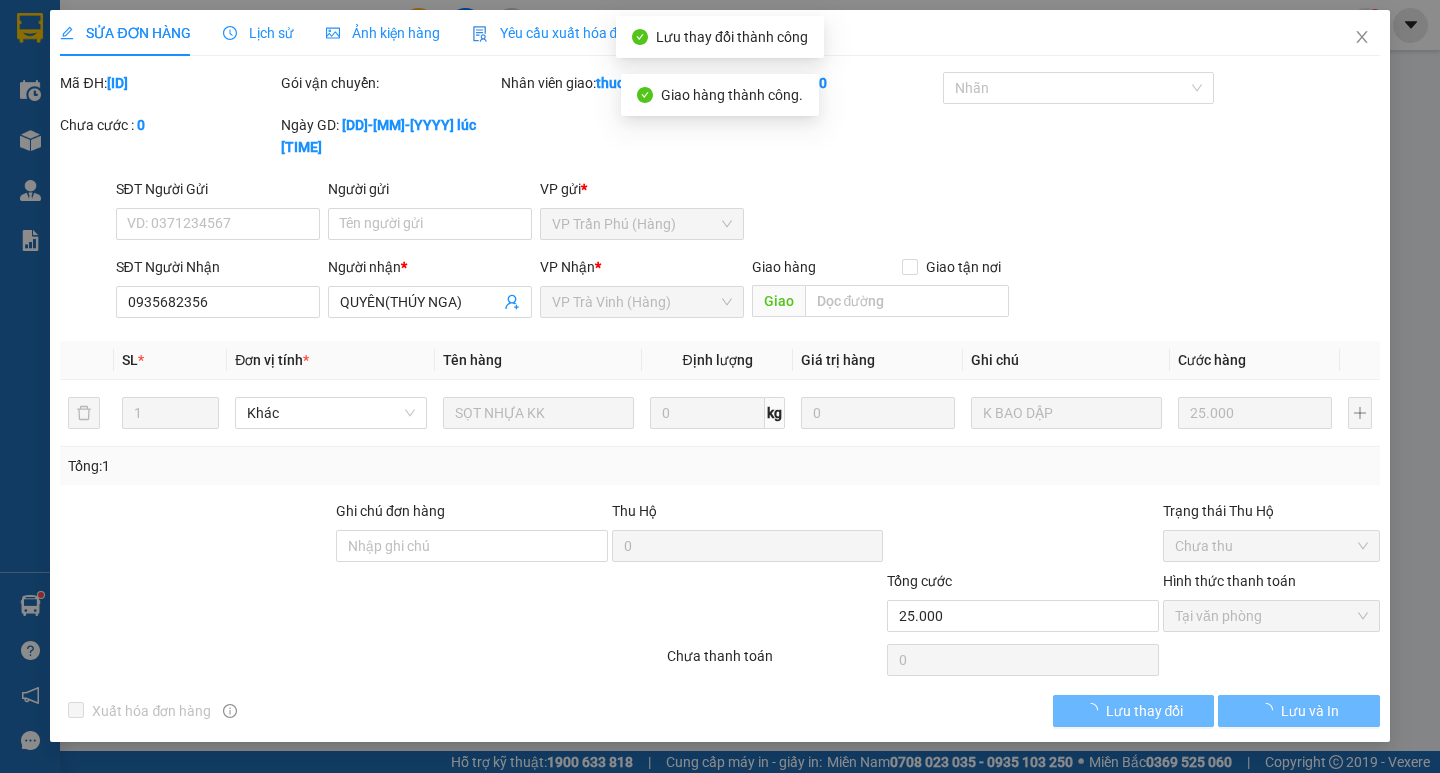 click on "Lưu và In" at bounding box center (1310, 711) 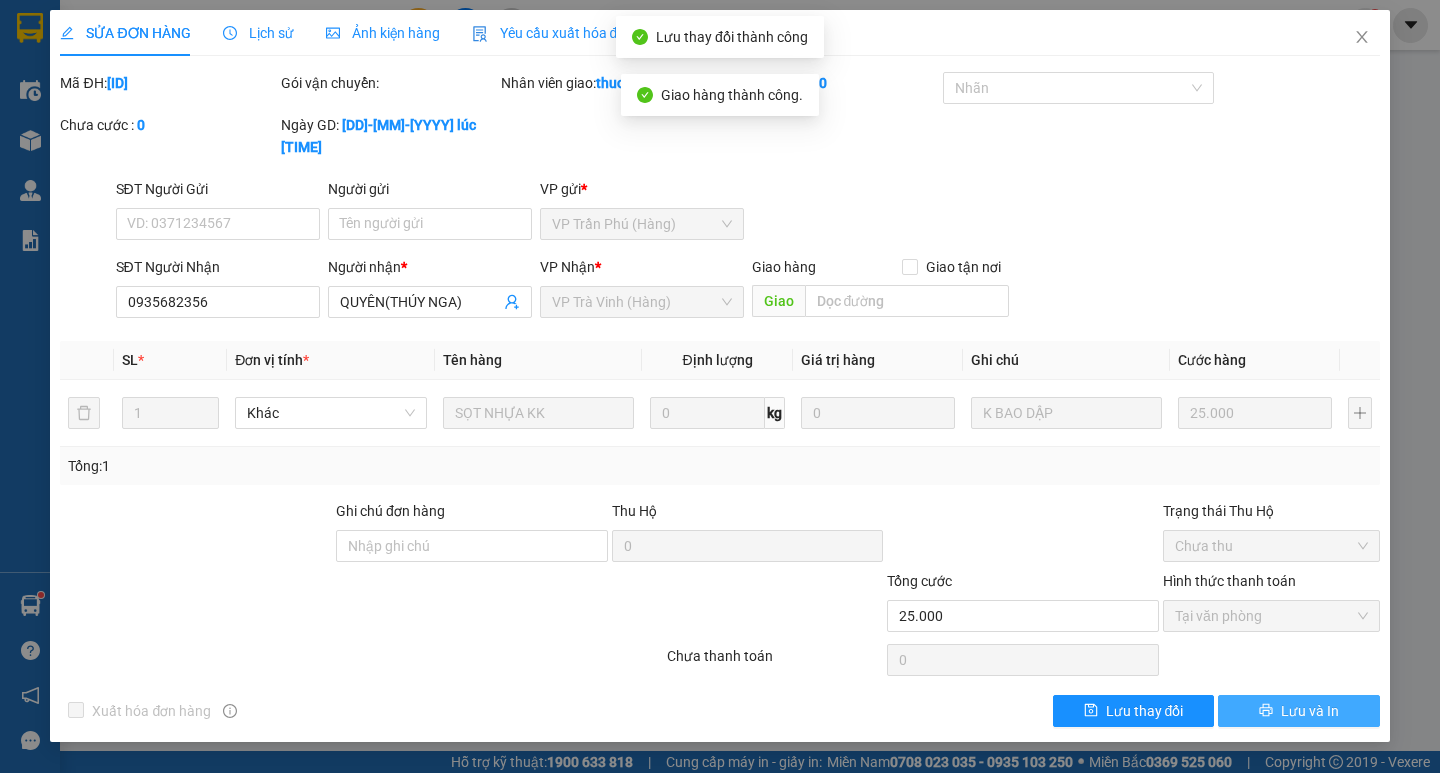 click on "Lưu và In" at bounding box center [1310, 711] 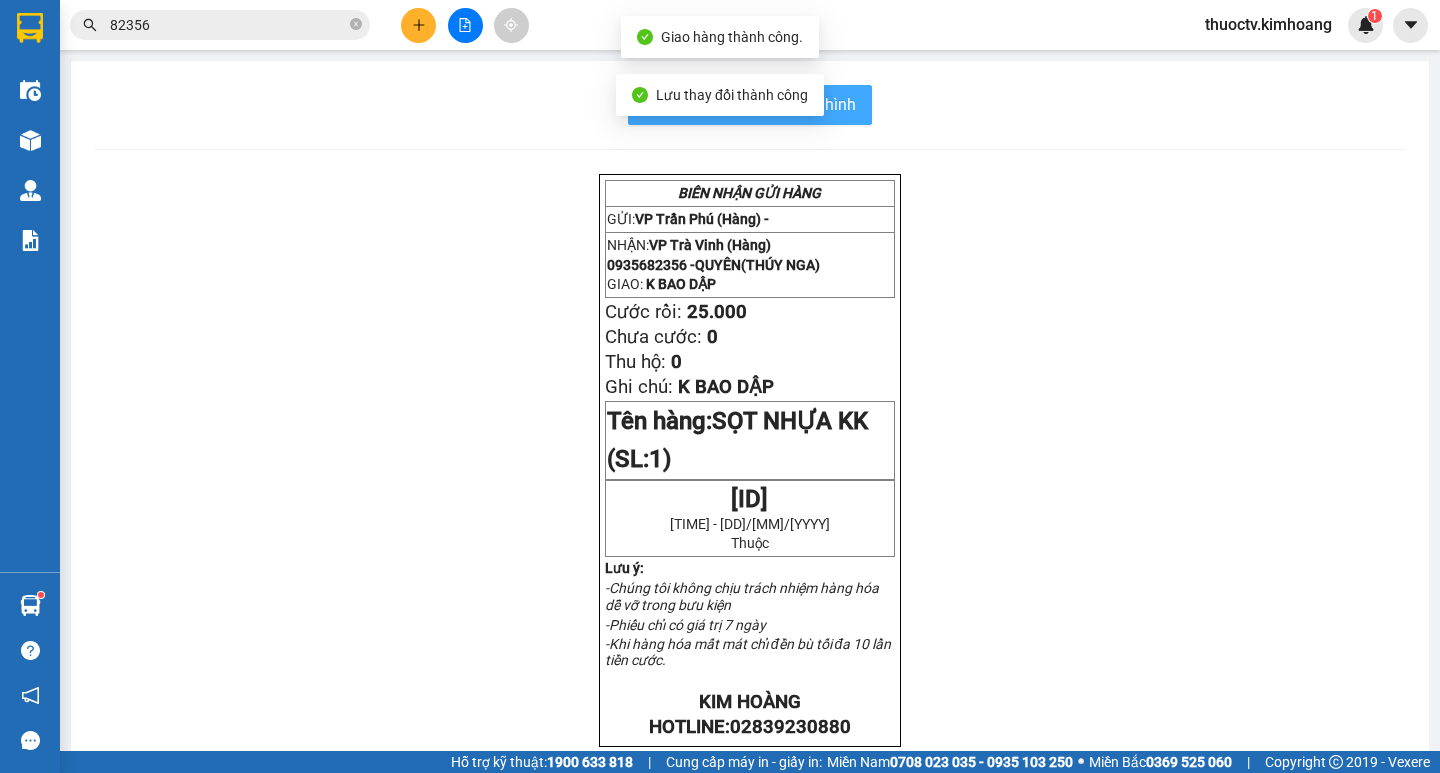 click on "In mẫu biên lai tự cấu hình" at bounding box center [762, 104] 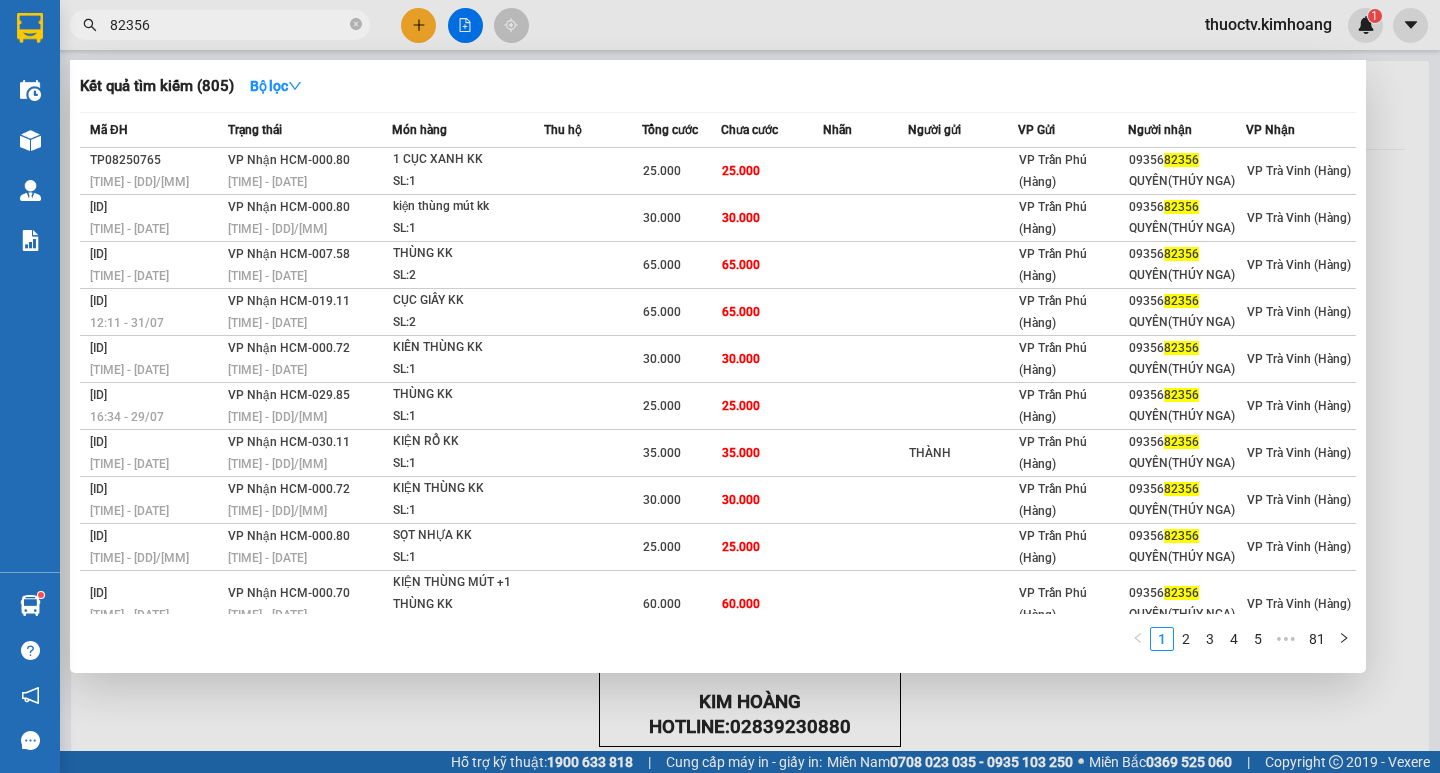 click on "82356" at bounding box center [228, 25] 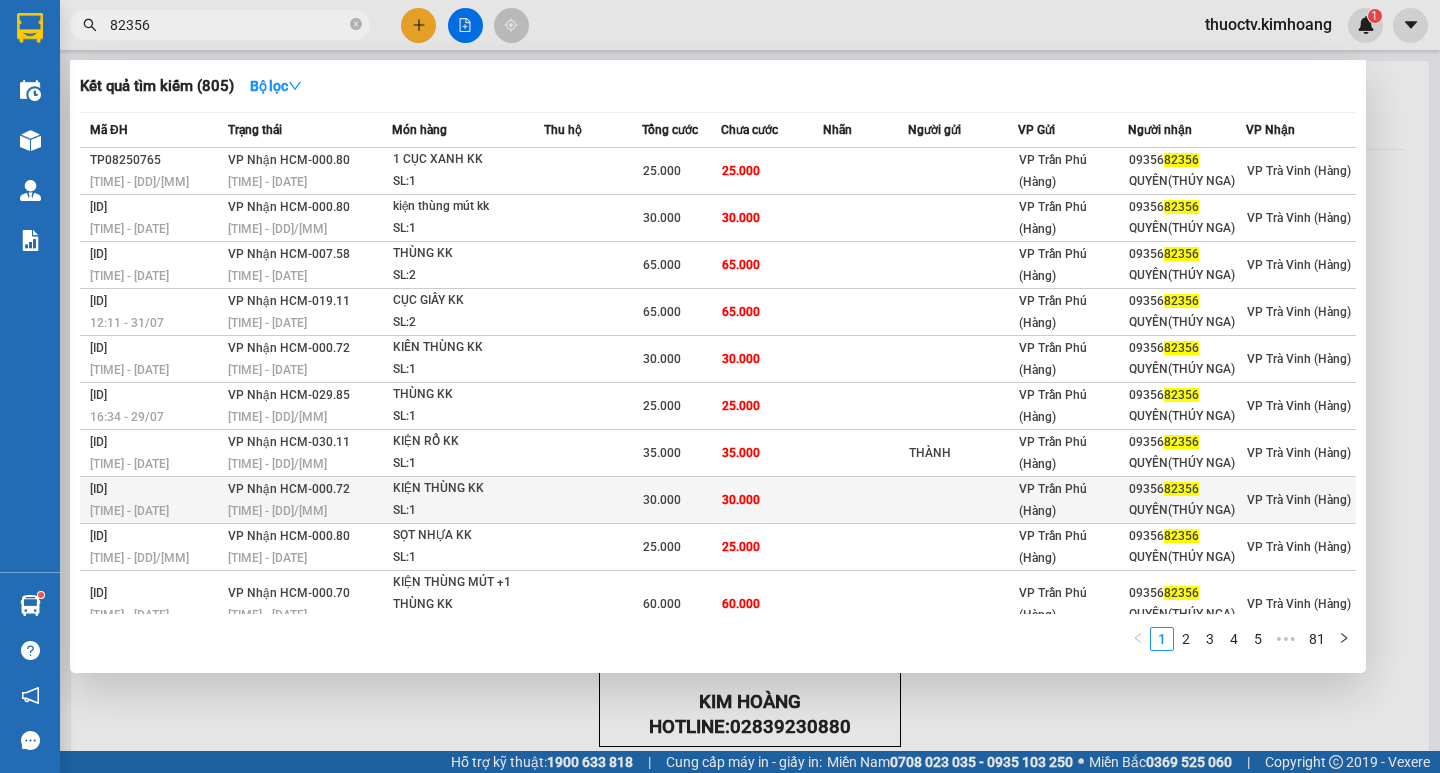 drag, startPoint x: 783, startPoint y: 499, endPoint x: 800, endPoint y: 500, distance: 17.029387 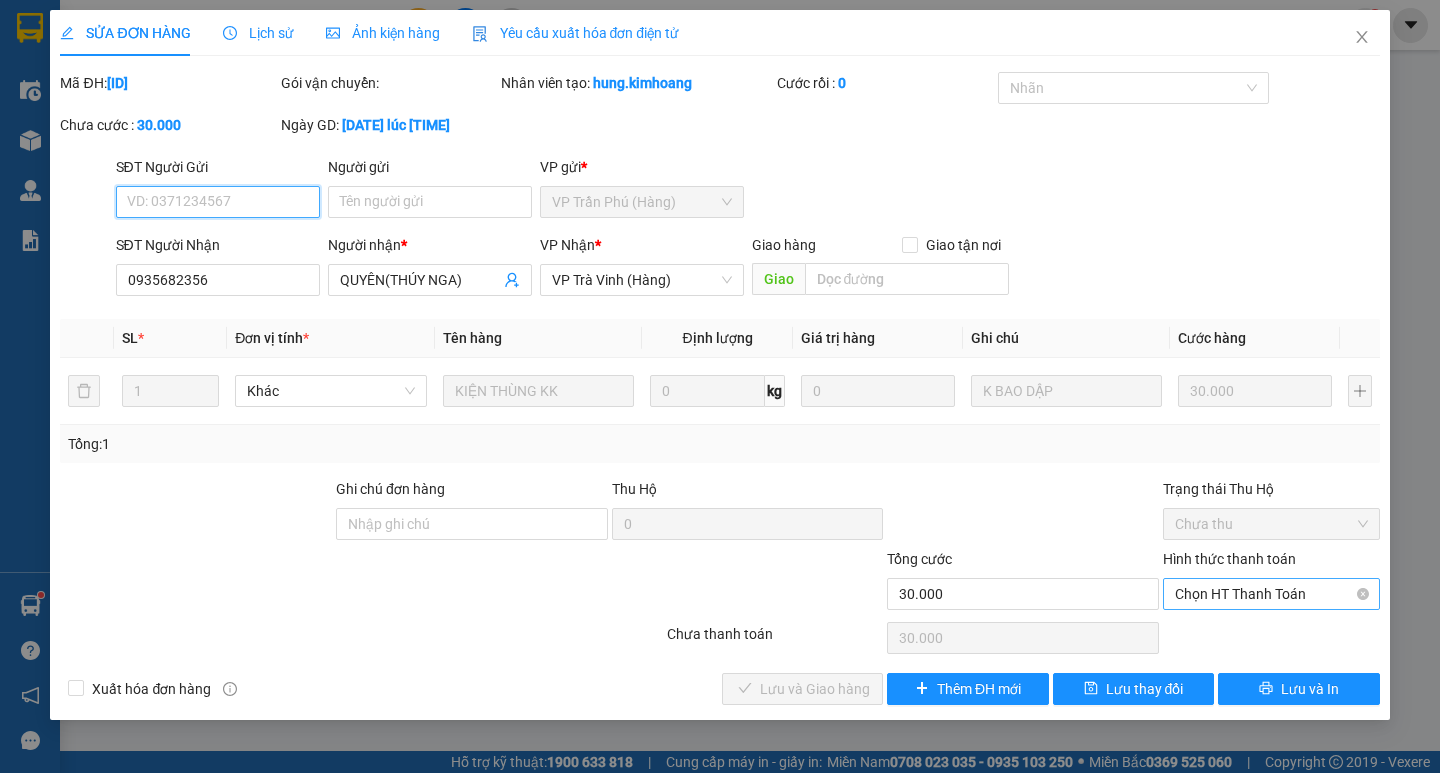click on "Chọn HT Thanh Toán" at bounding box center [1271, 594] 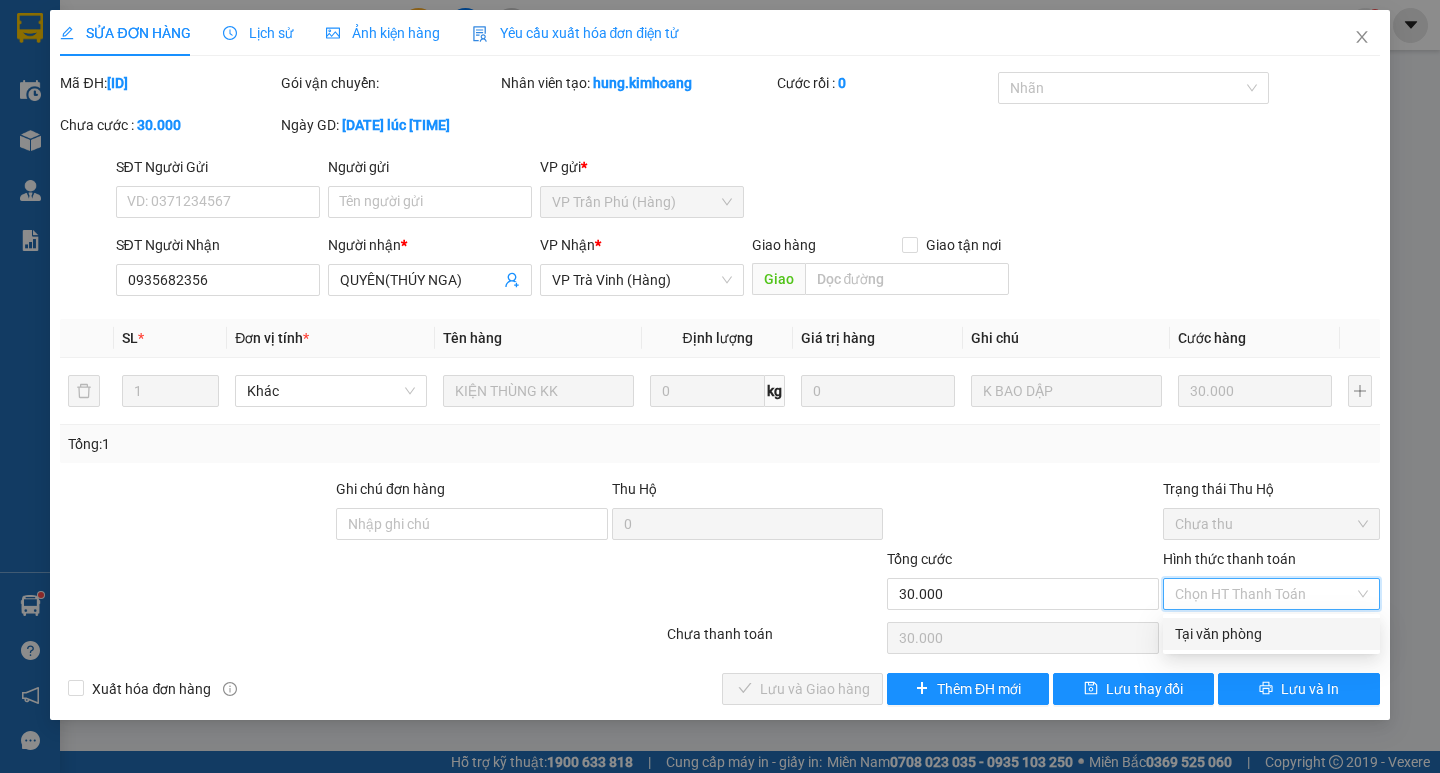 click on "Tại văn phòng" at bounding box center (1271, 634) 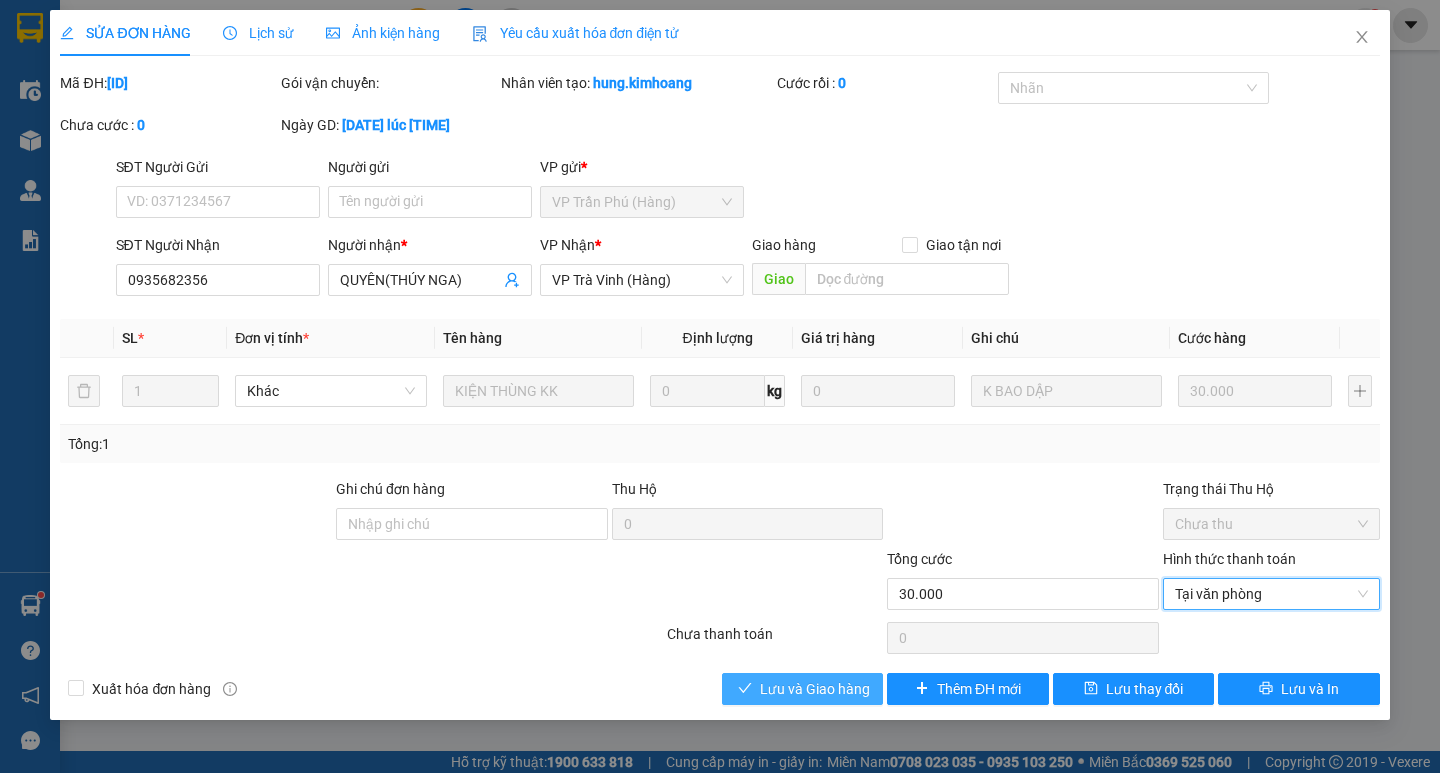 click on "Lưu và Giao hàng" at bounding box center (815, 689) 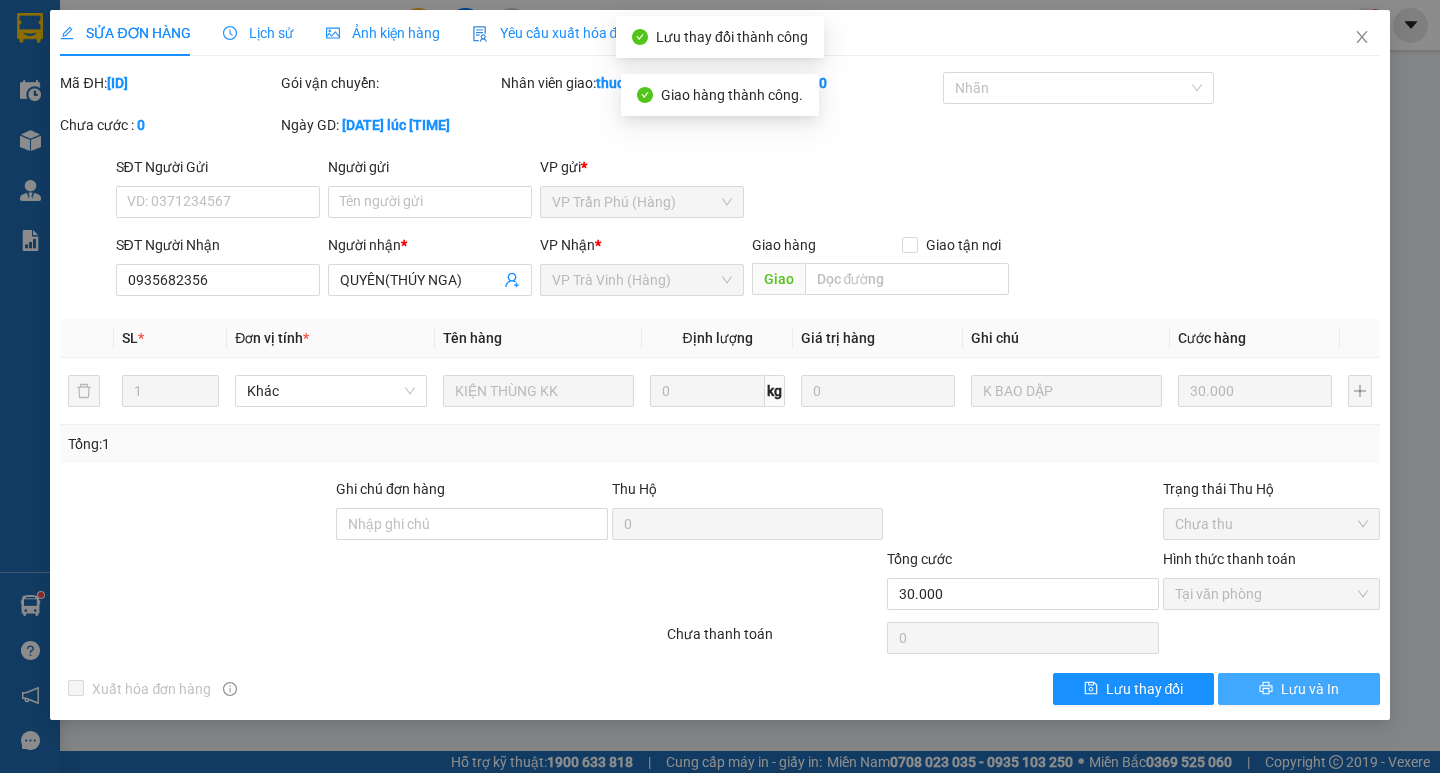 click on "Lưu và In" at bounding box center [1310, 689] 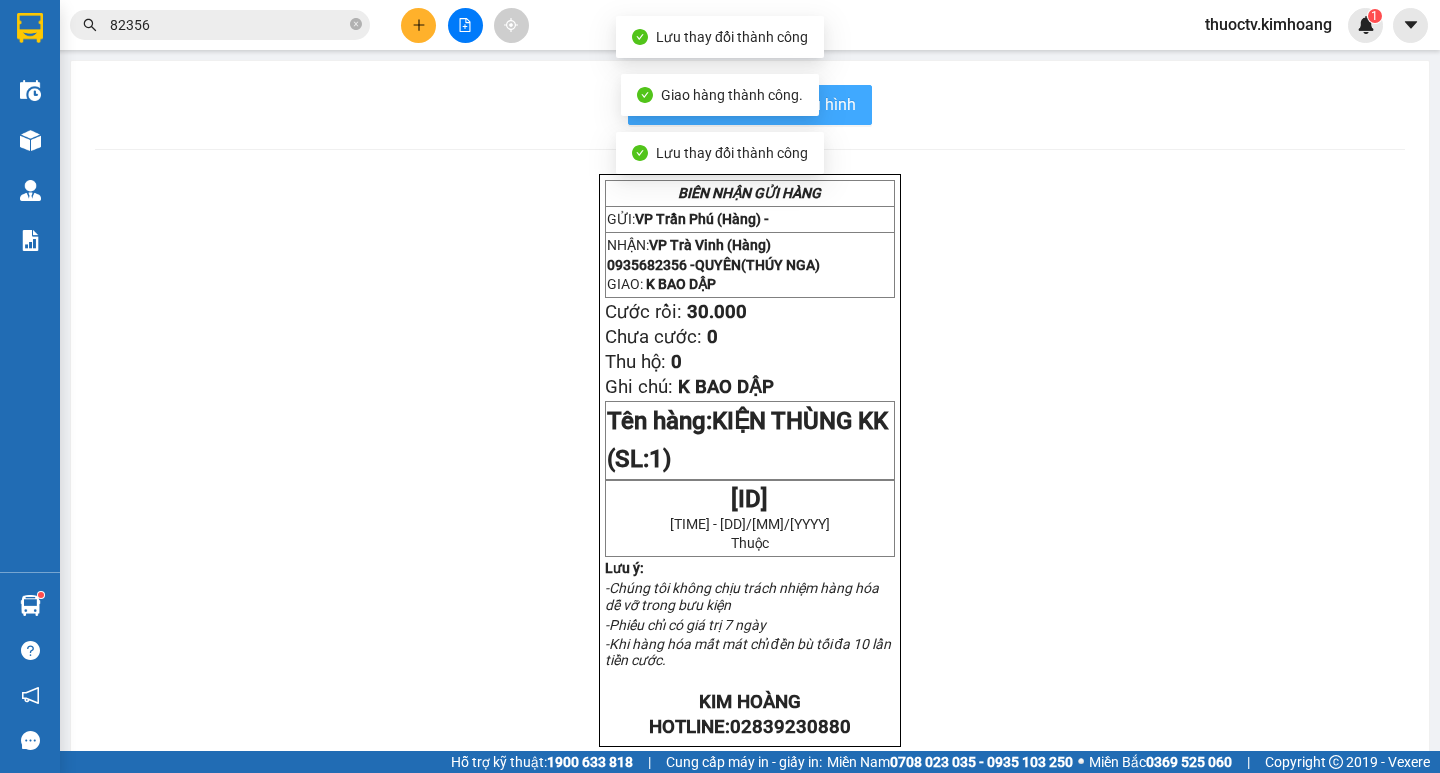 click on "In mẫu biên lai tự cấu hình" at bounding box center [762, 104] 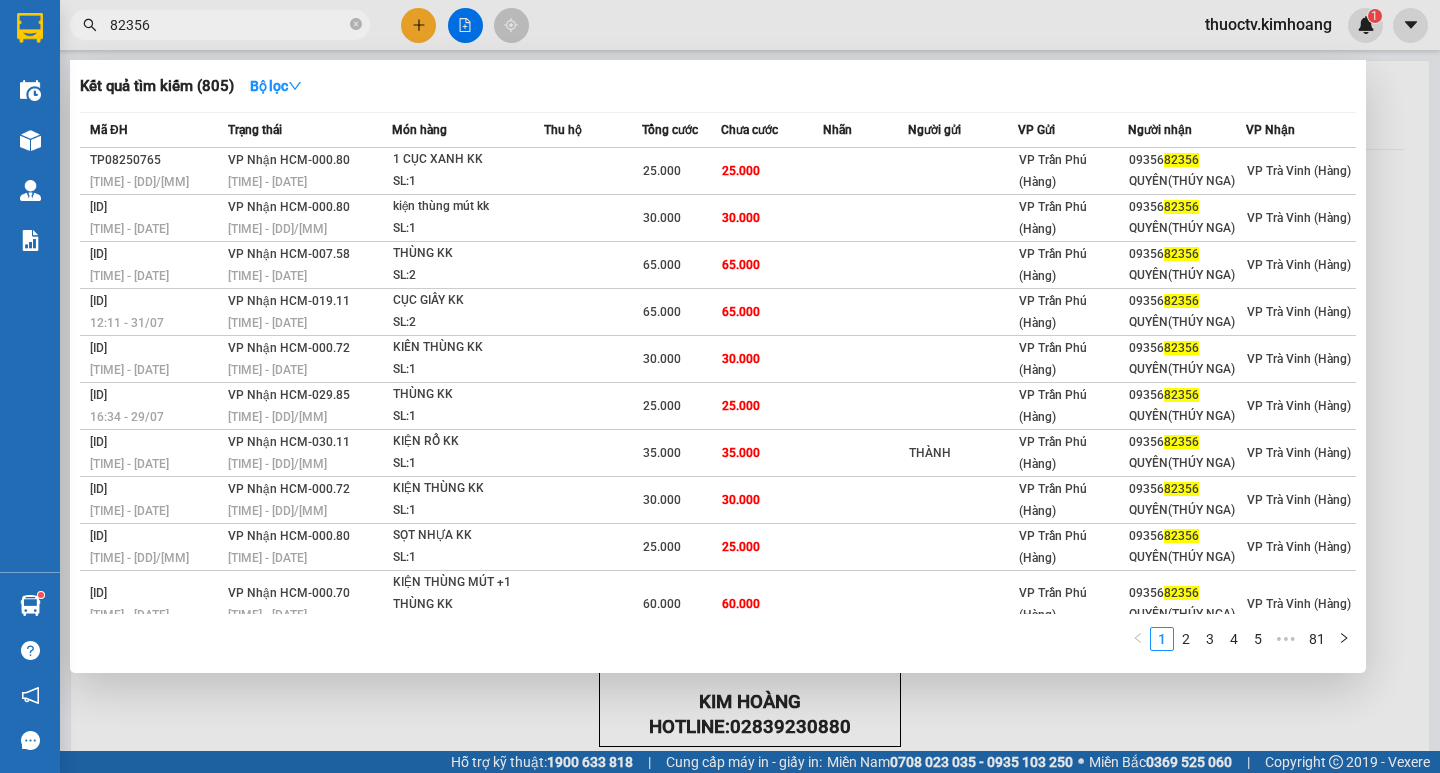 click on "82356" at bounding box center (228, 25) 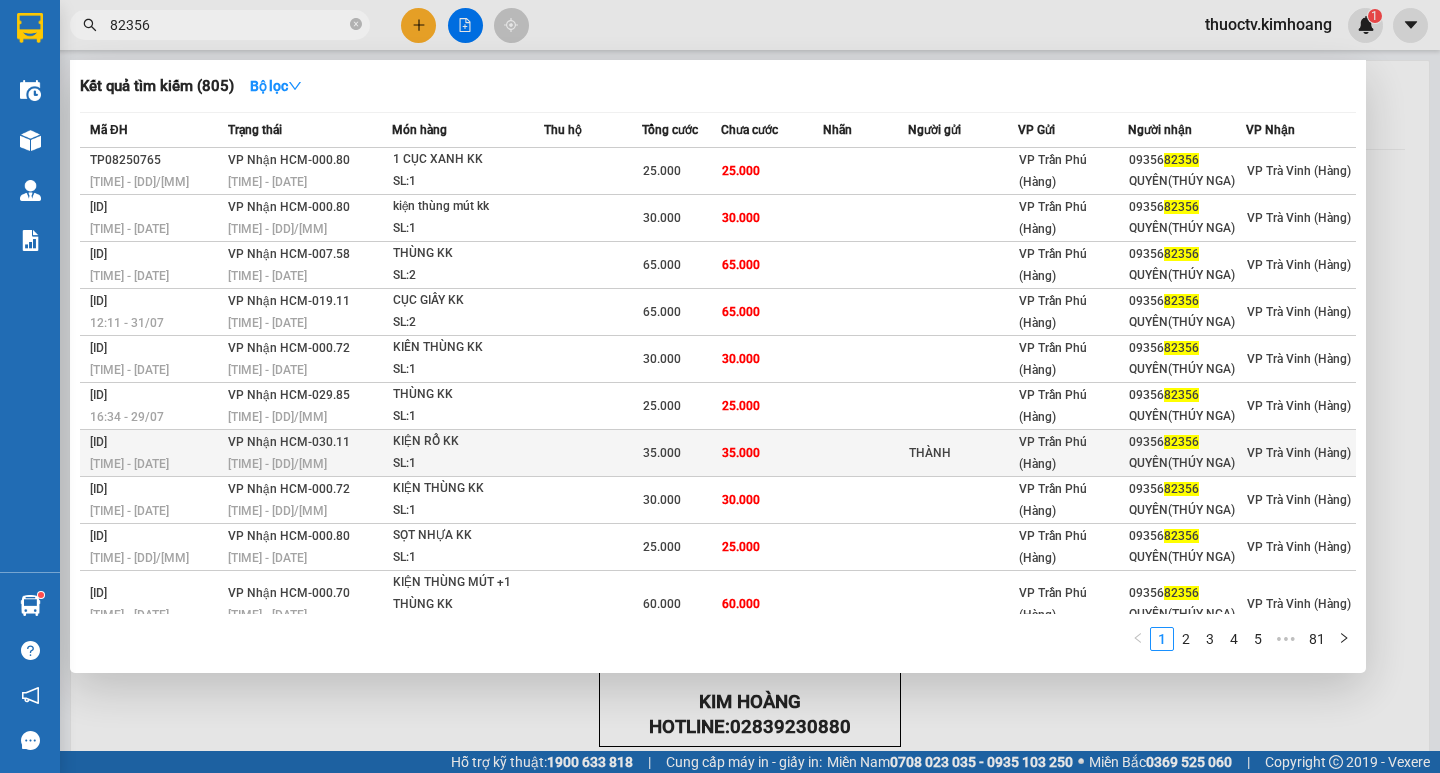 click on "35.000" at bounding box center [772, 453] 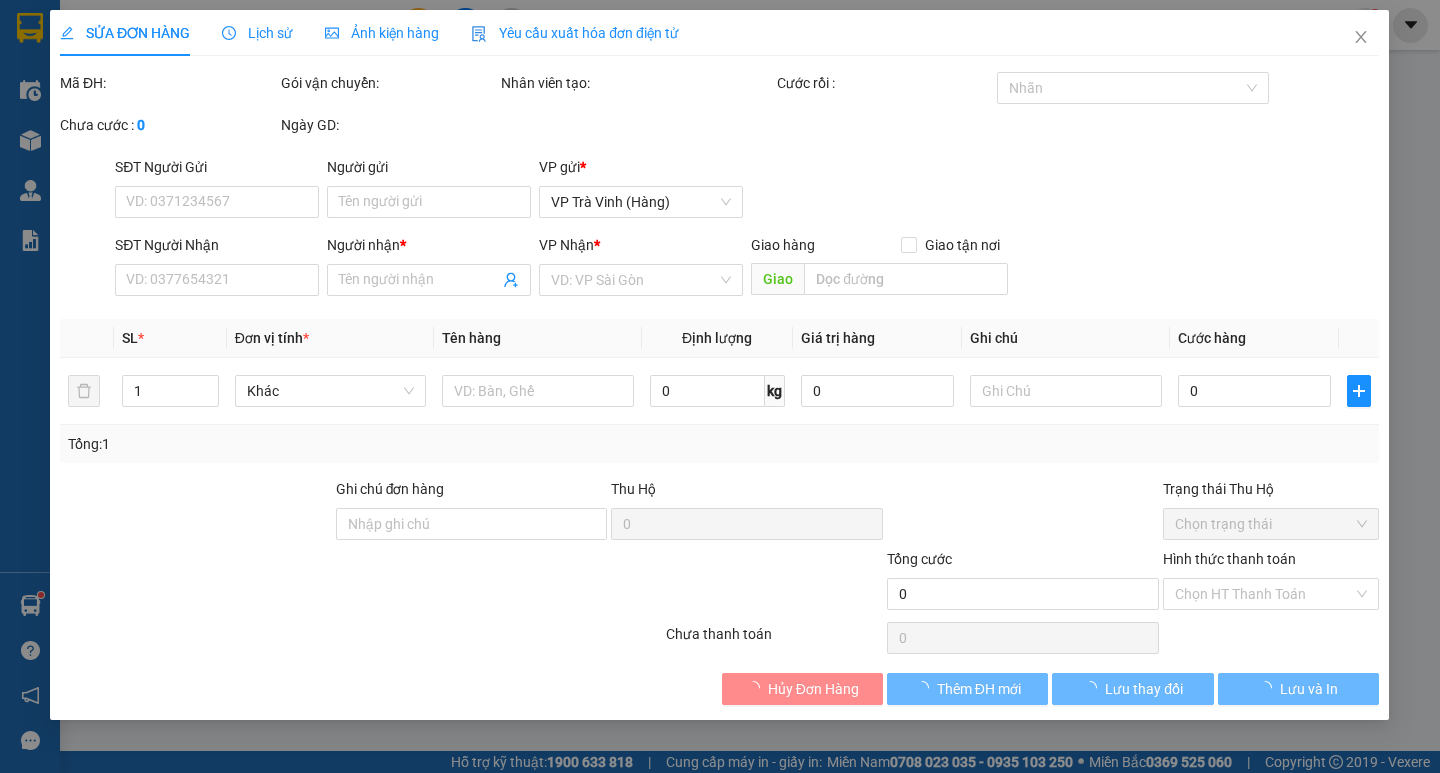 type on "THÀNH" 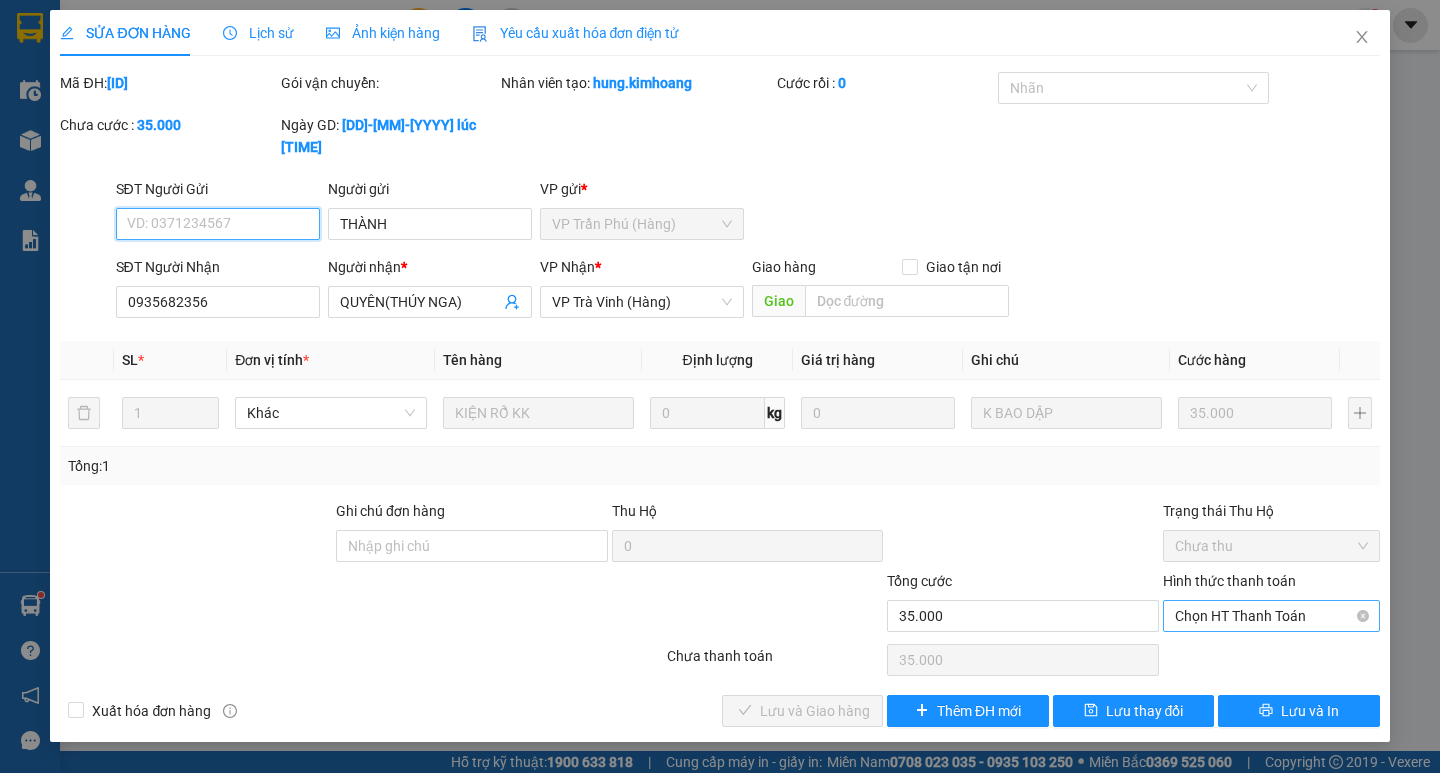 click on "Chọn HT Thanh Toán" at bounding box center (1271, 616) 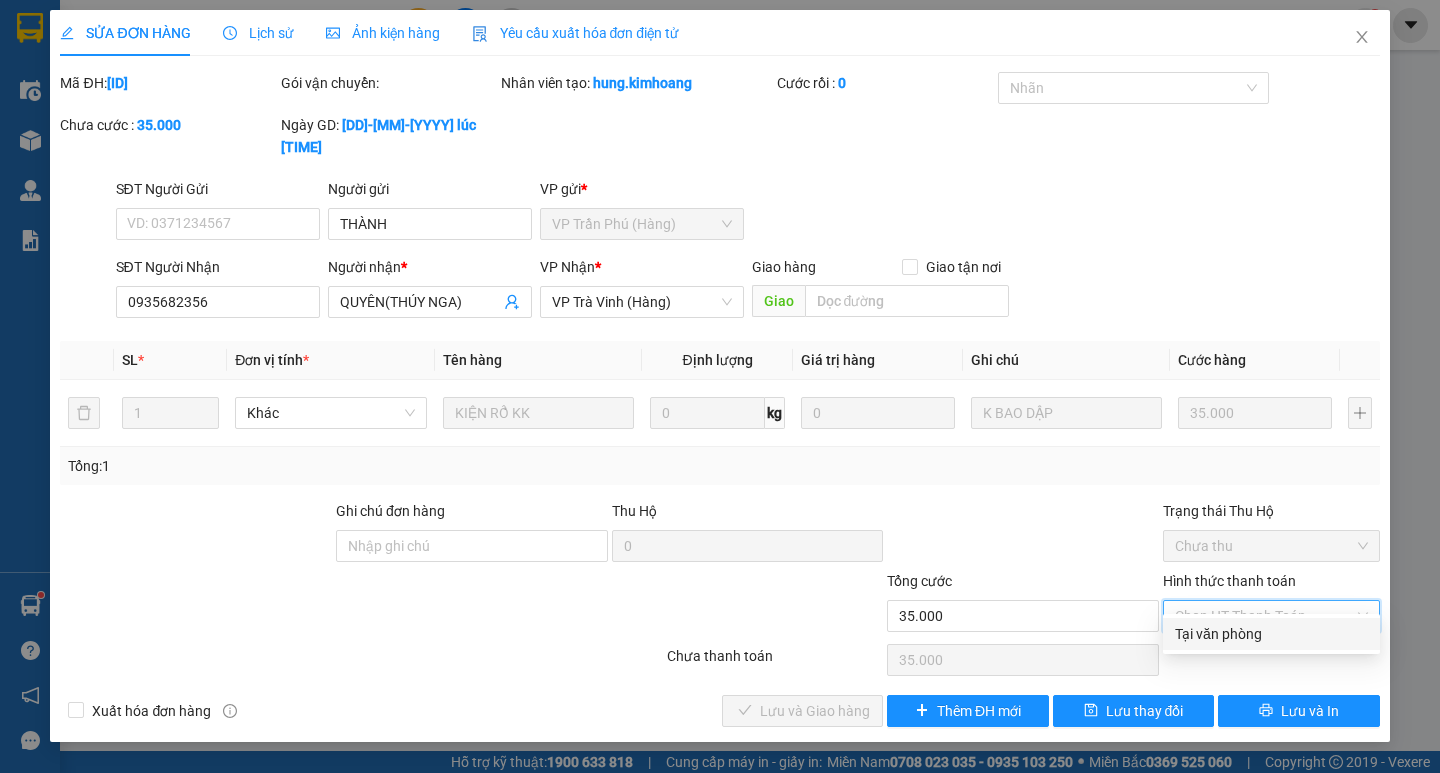 drag, startPoint x: 1230, startPoint y: 635, endPoint x: 1165, endPoint y: 651, distance: 66.94027 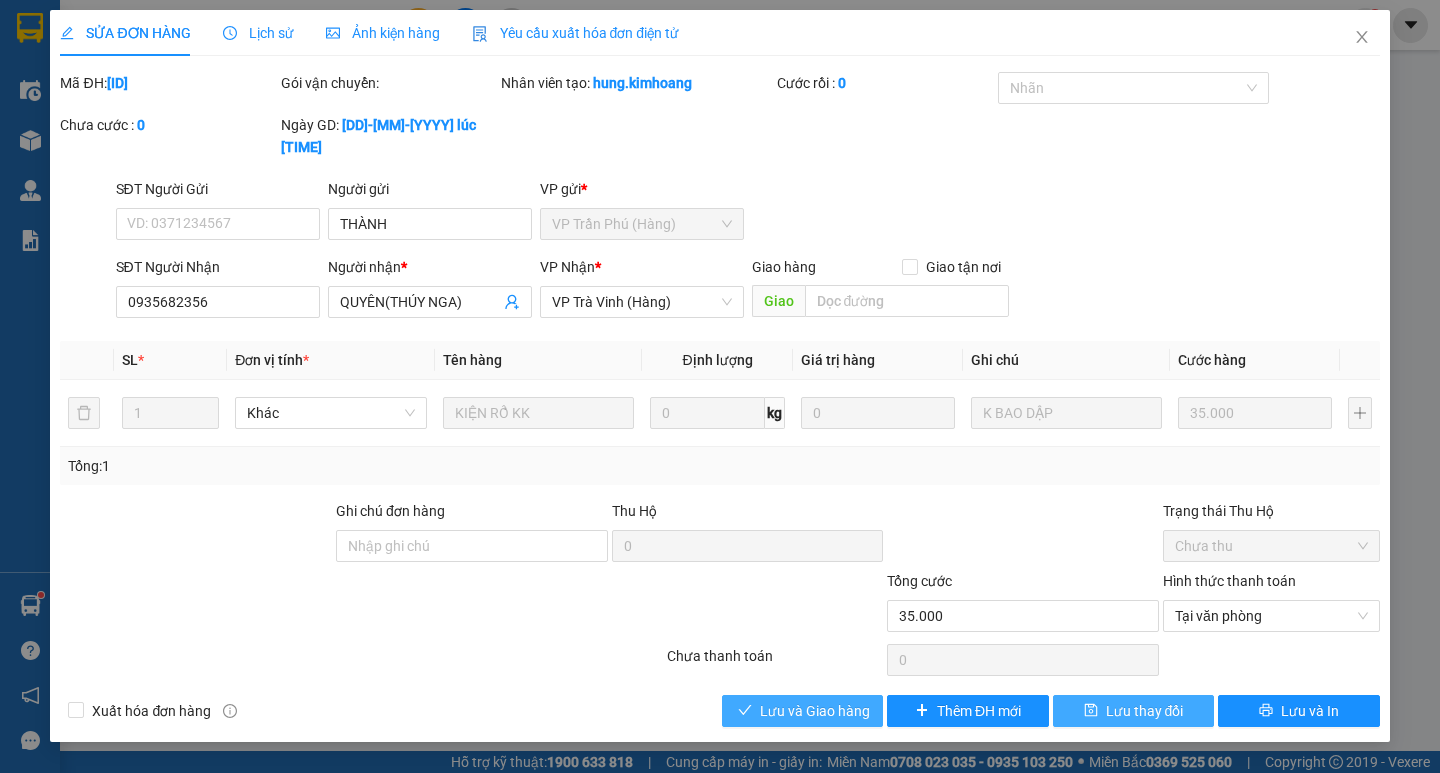 drag, startPoint x: 832, startPoint y: 678, endPoint x: 1055, endPoint y: 687, distance: 223.18153 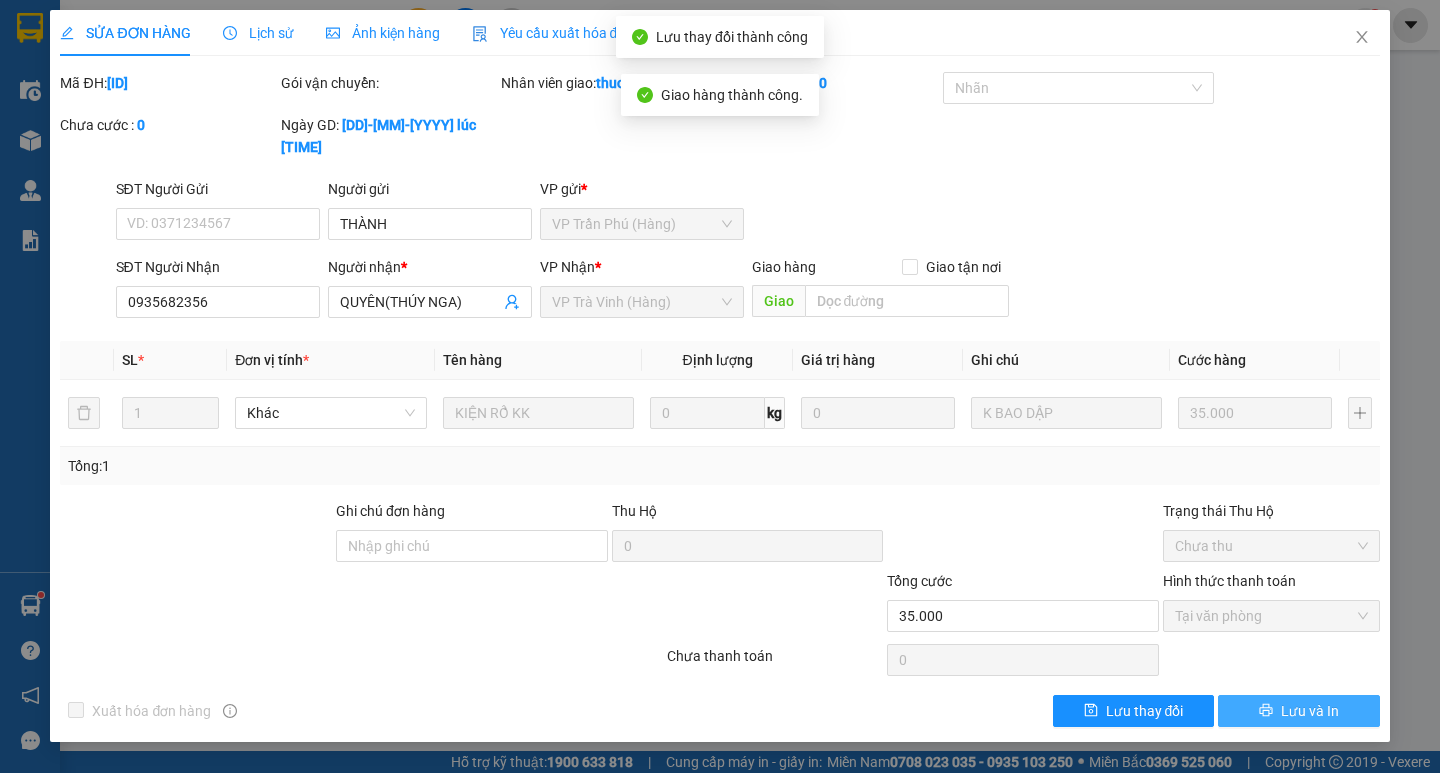 drag, startPoint x: 1354, startPoint y: 687, endPoint x: 1262, endPoint y: 666, distance: 94.36631 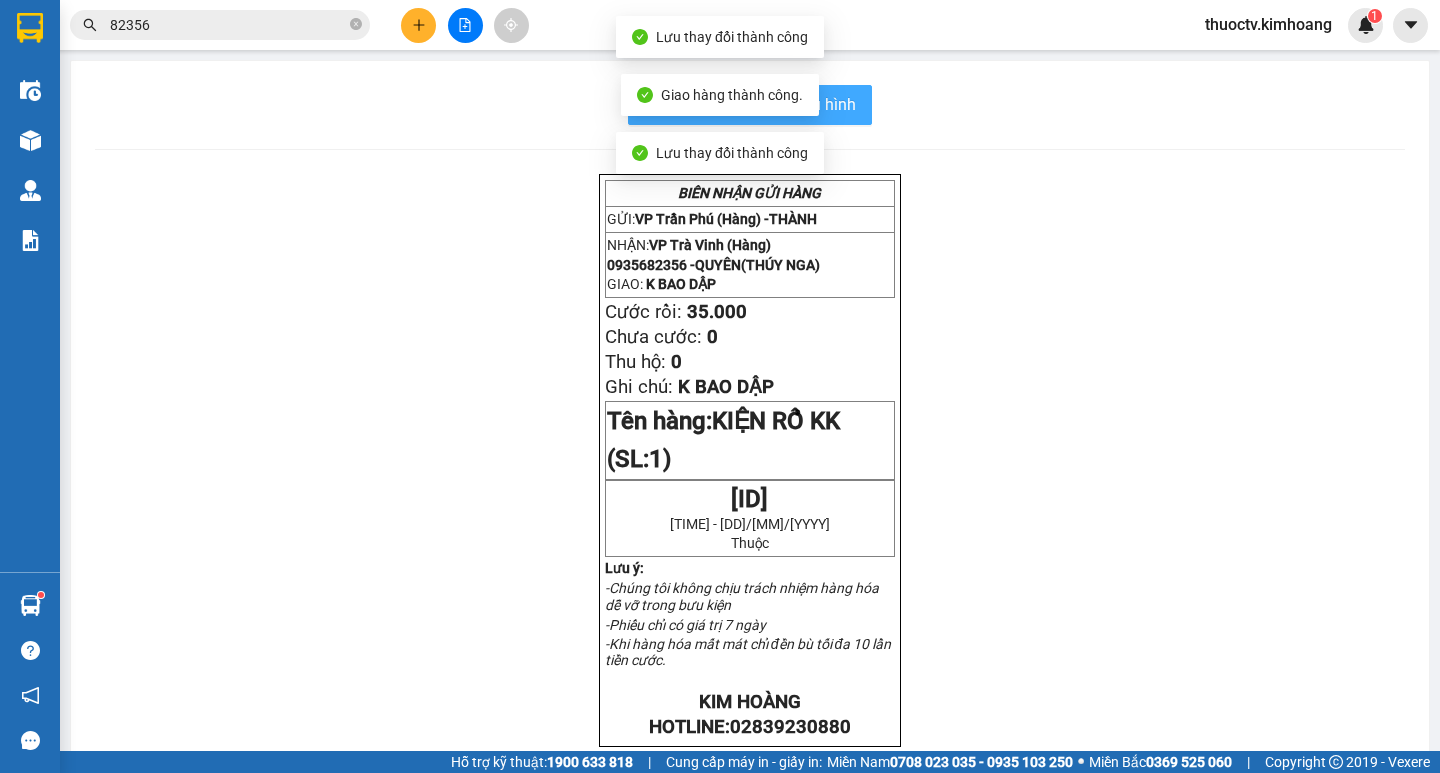 click on "In mẫu biên lai tự cấu hình" at bounding box center [762, 104] 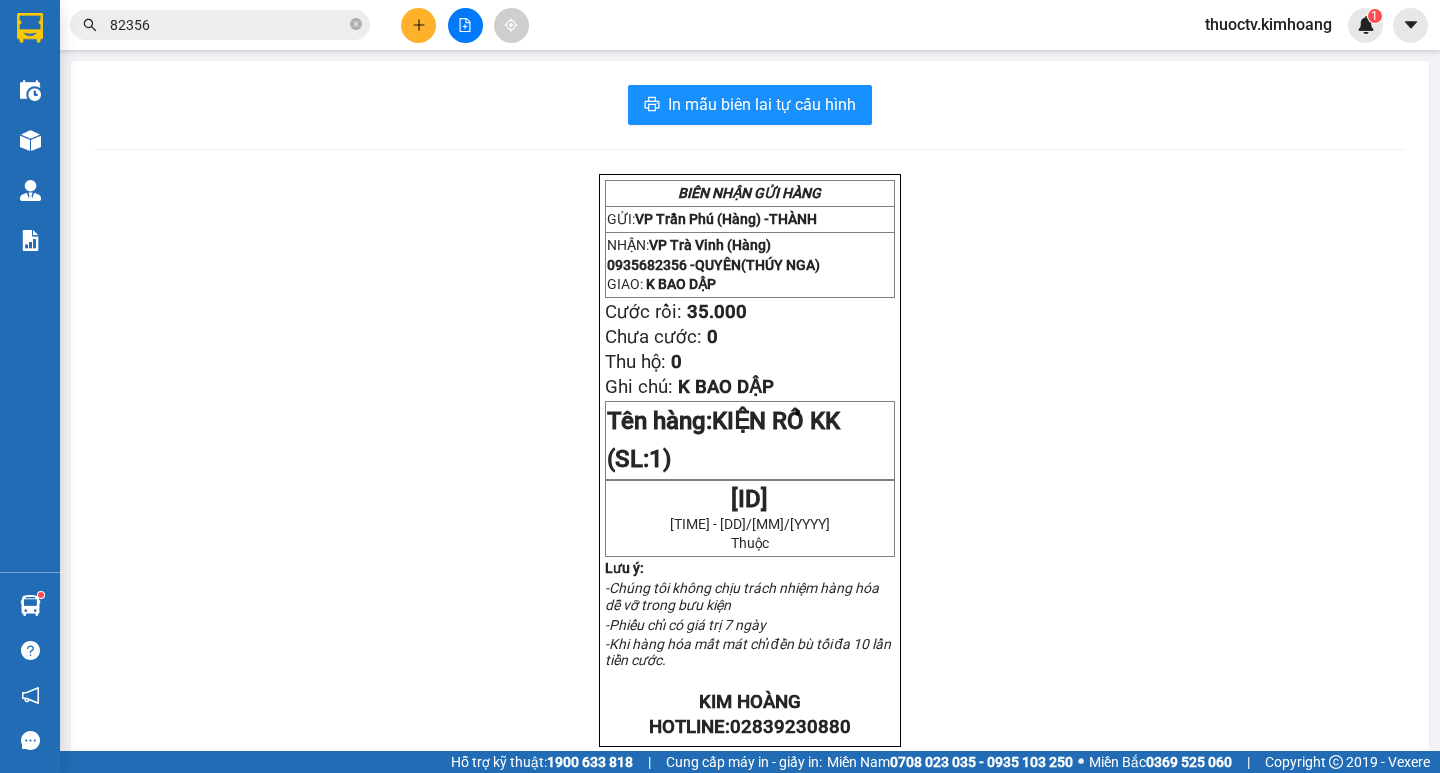 click on "82356" at bounding box center (228, 25) 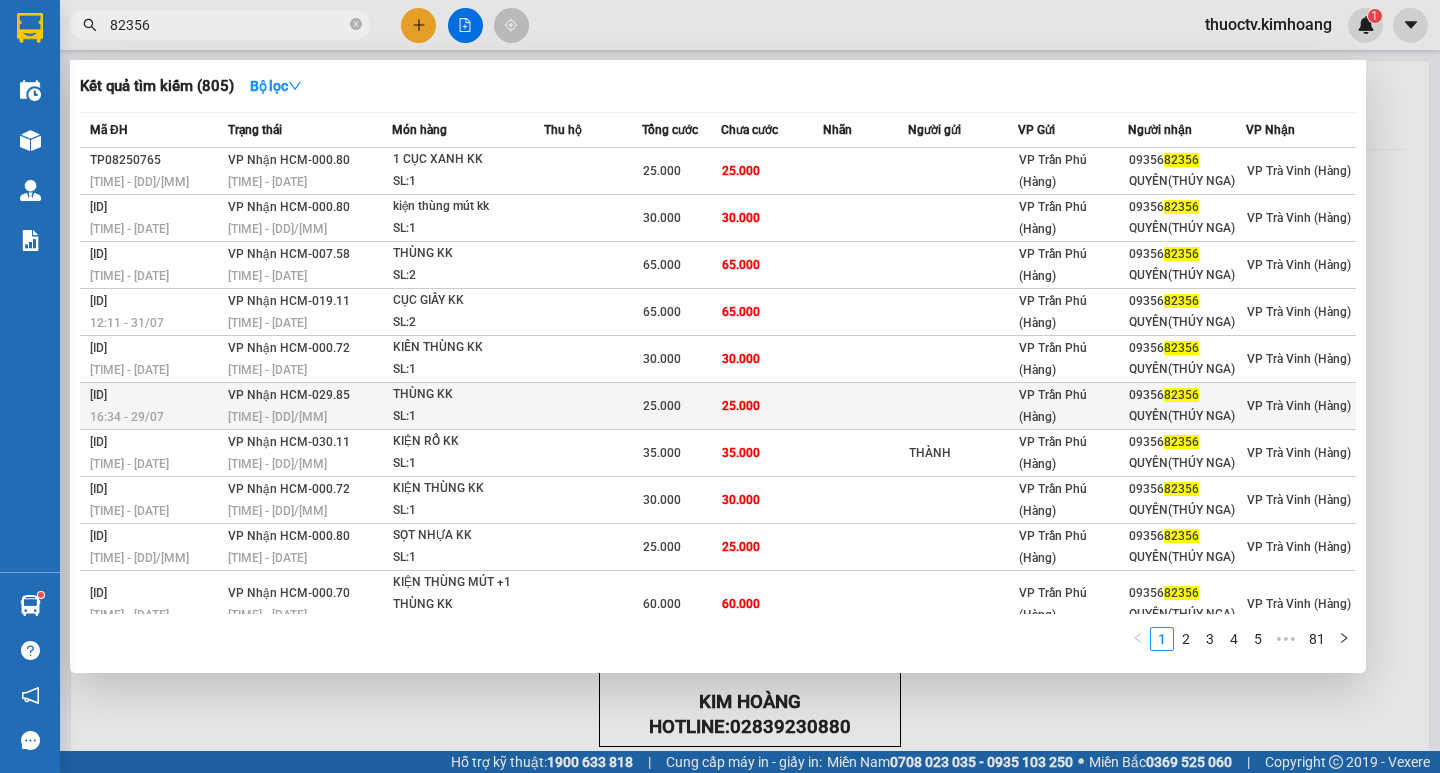 click on "25.000" at bounding box center (772, 406) 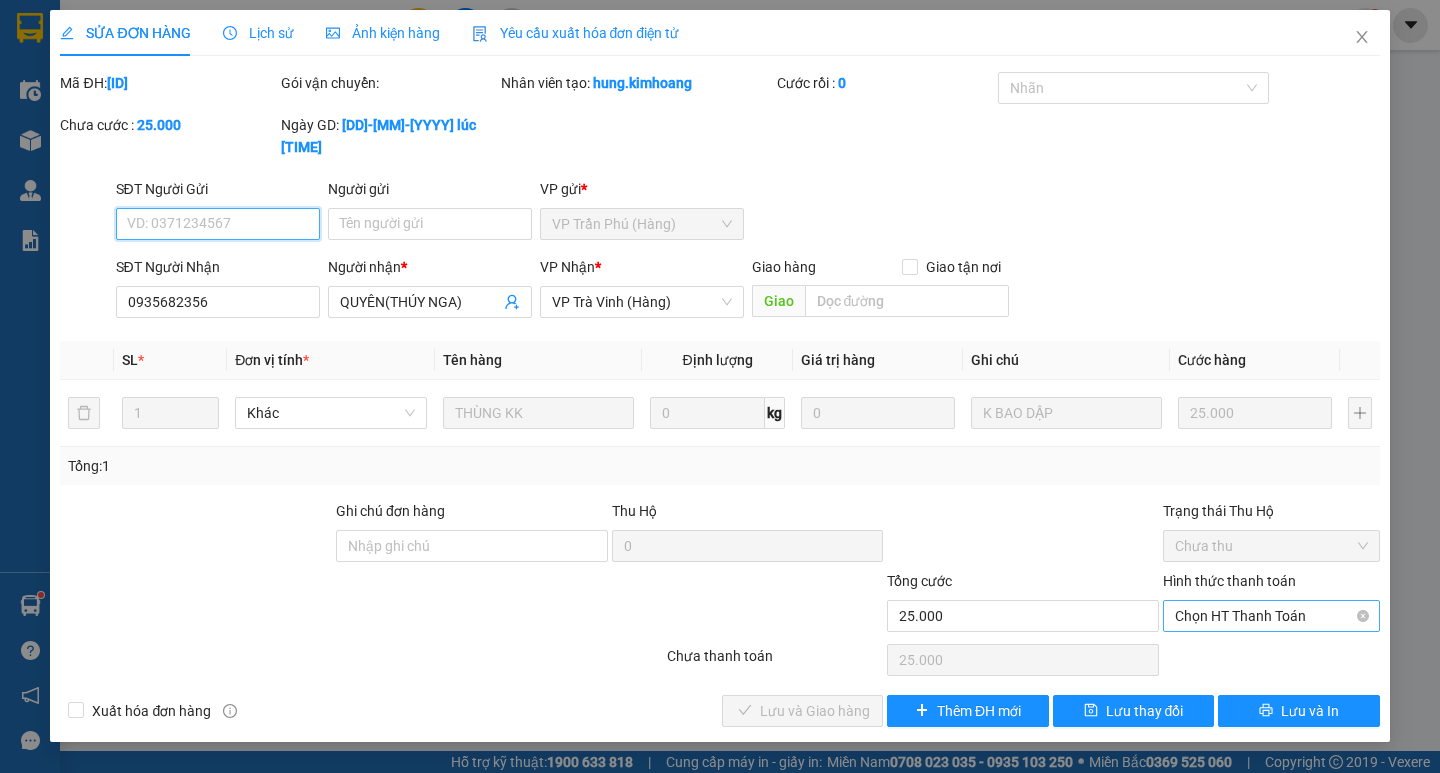 click on "Chọn HT Thanh Toán" at bounding box center (1271, 616) 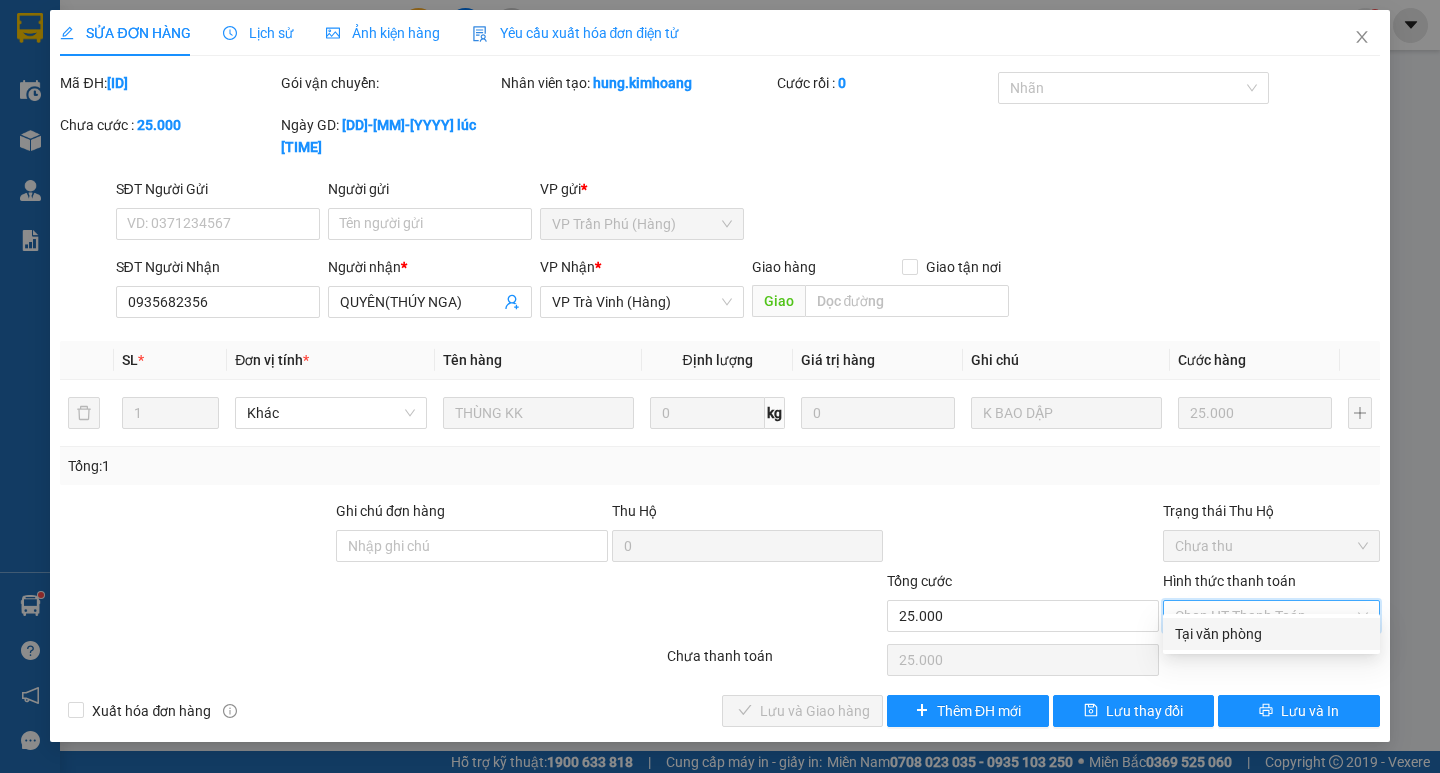 click on "Tại văn phòng" at bounding box center (1271, 634) 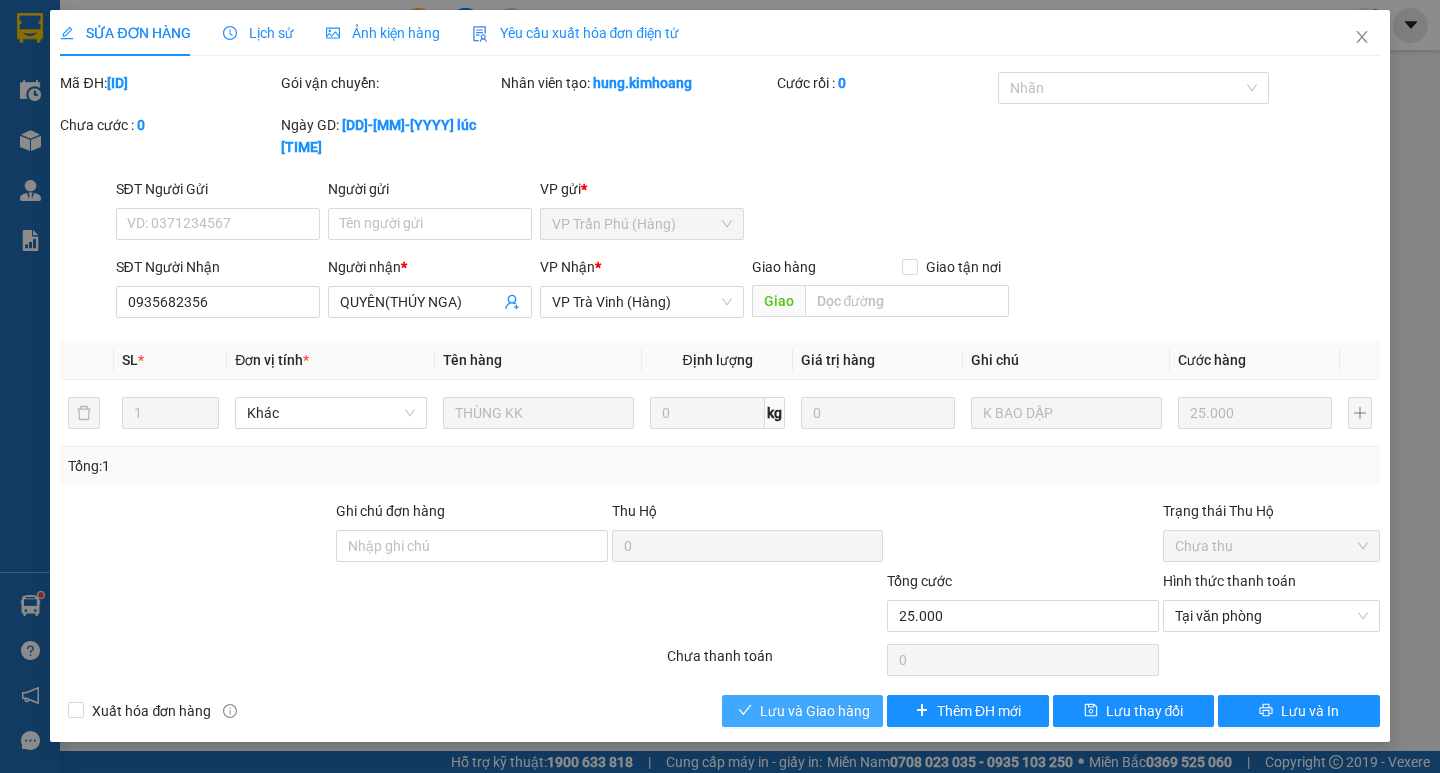 click on "Lưu và Giao hàng" at bounding box center [815, 711] 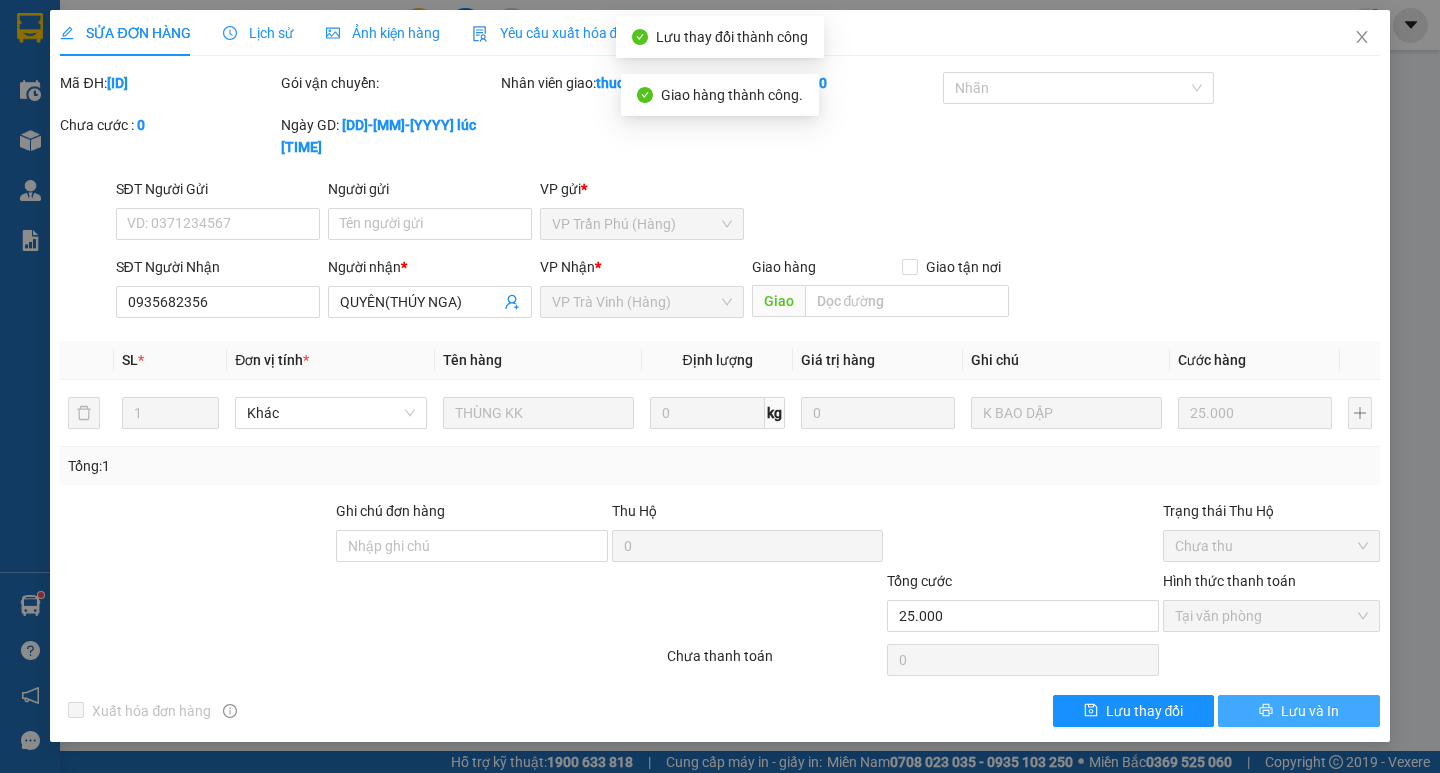 click on "Lưu và In" at bounding box center (1310, 711) 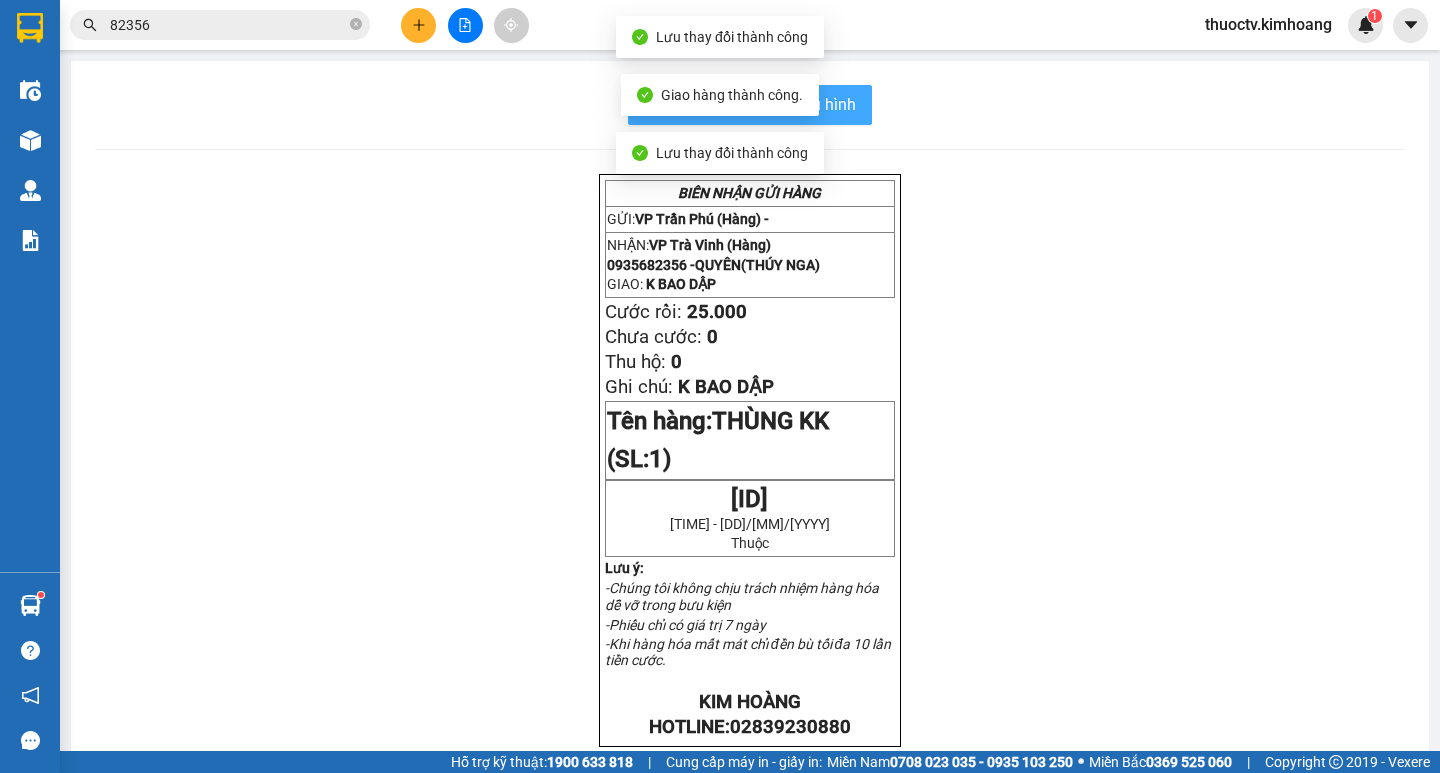 click on "In mẫu biên lai tự cấu hình" at bounding box center (762, 104) 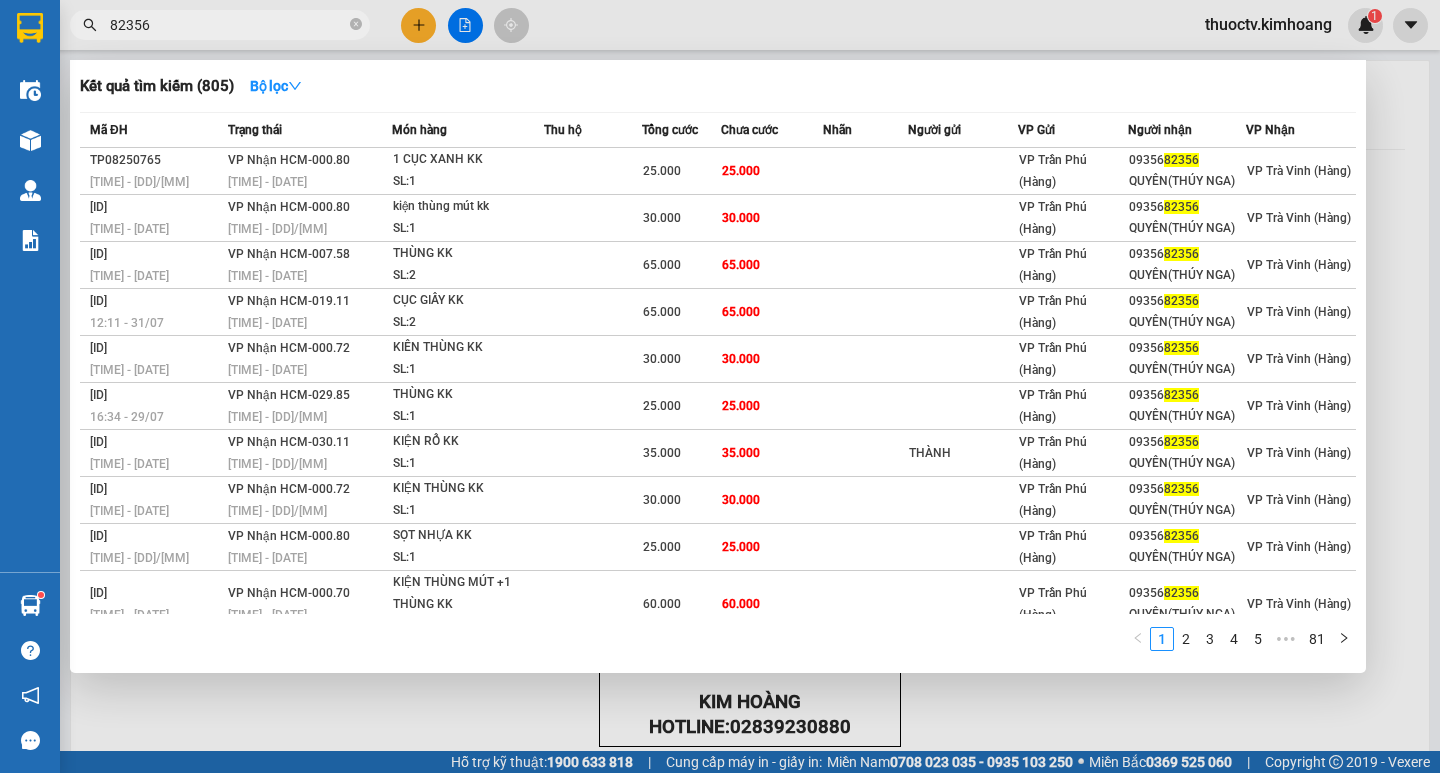 click on "82356" at bounding box center (228, 25) 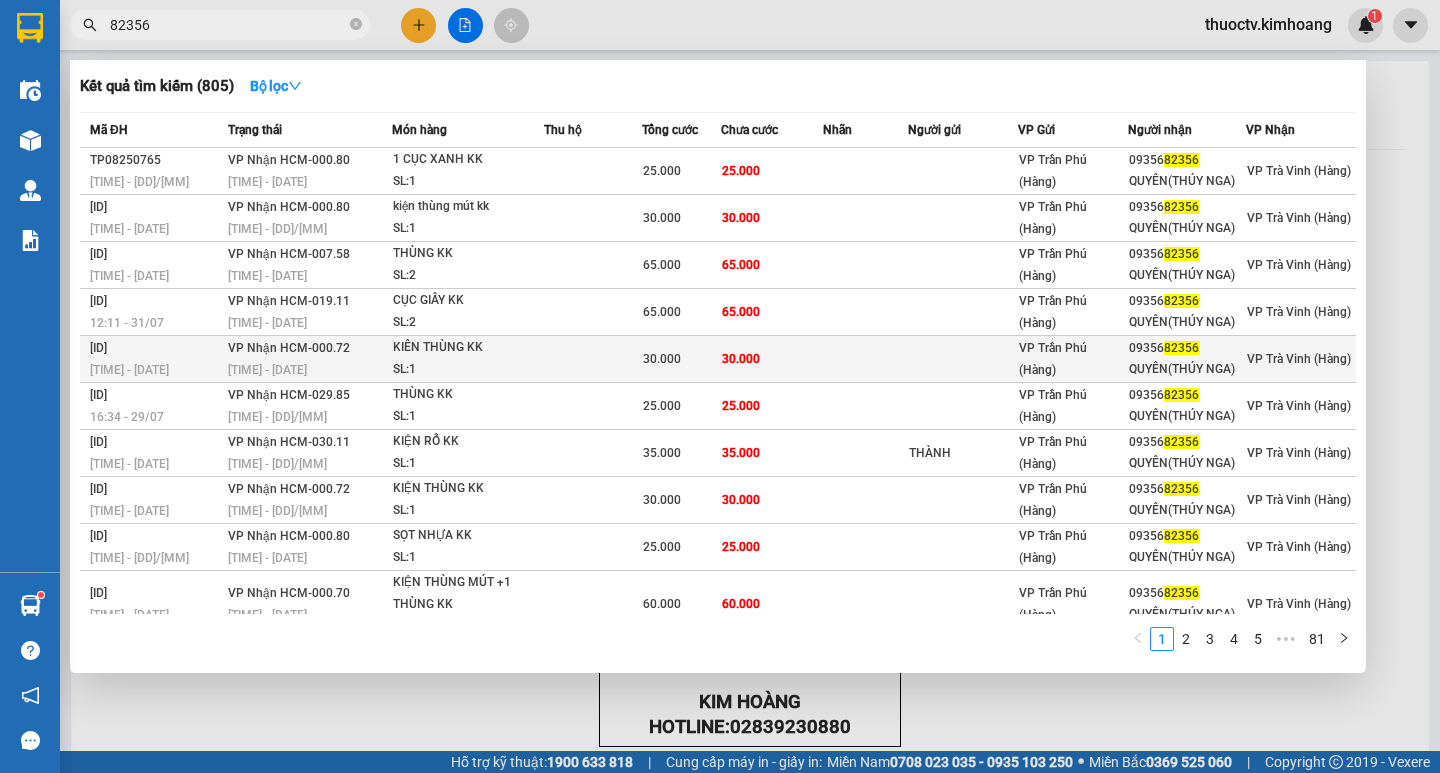 click at bounding box center [865, 359] 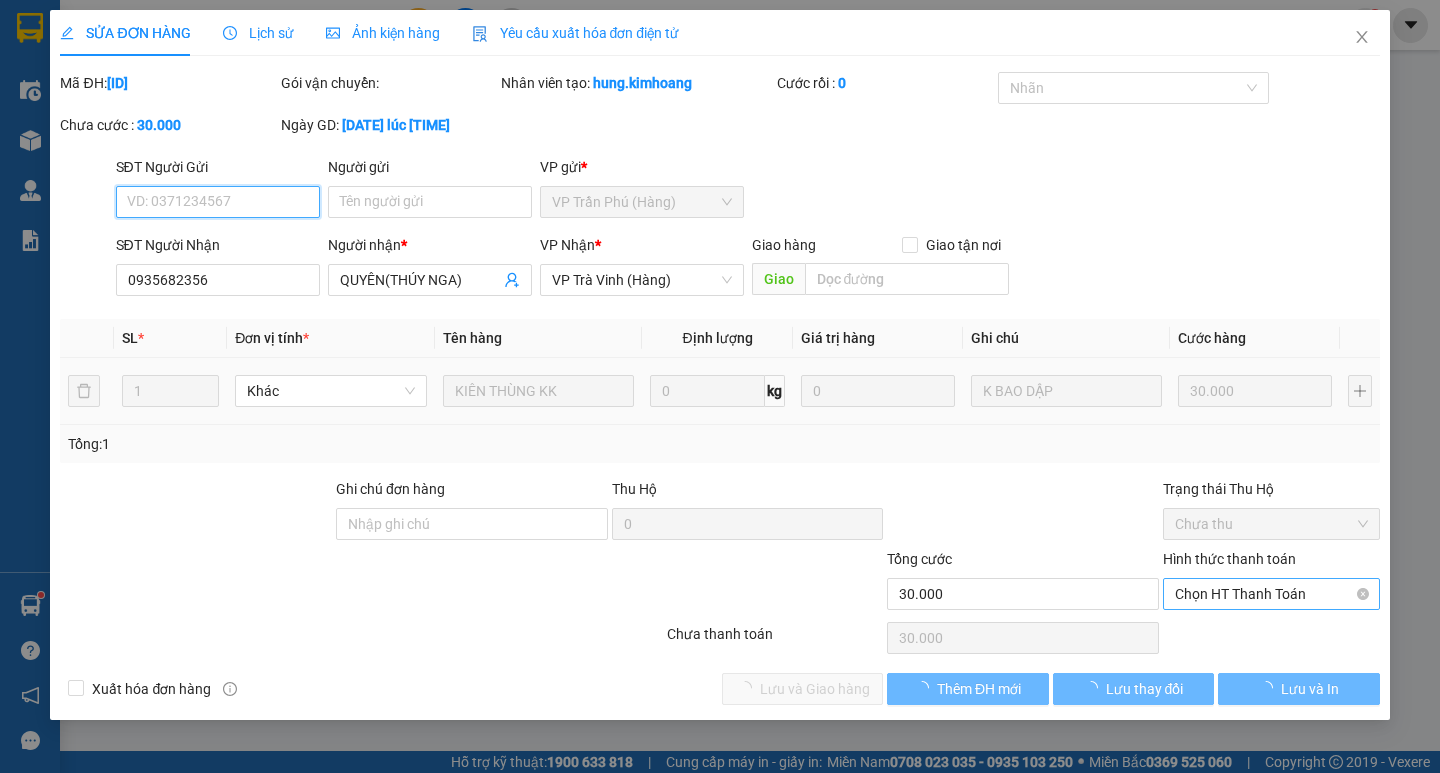click on "Chọn HT Thanh Toán" at bounding box center [1271, 594] 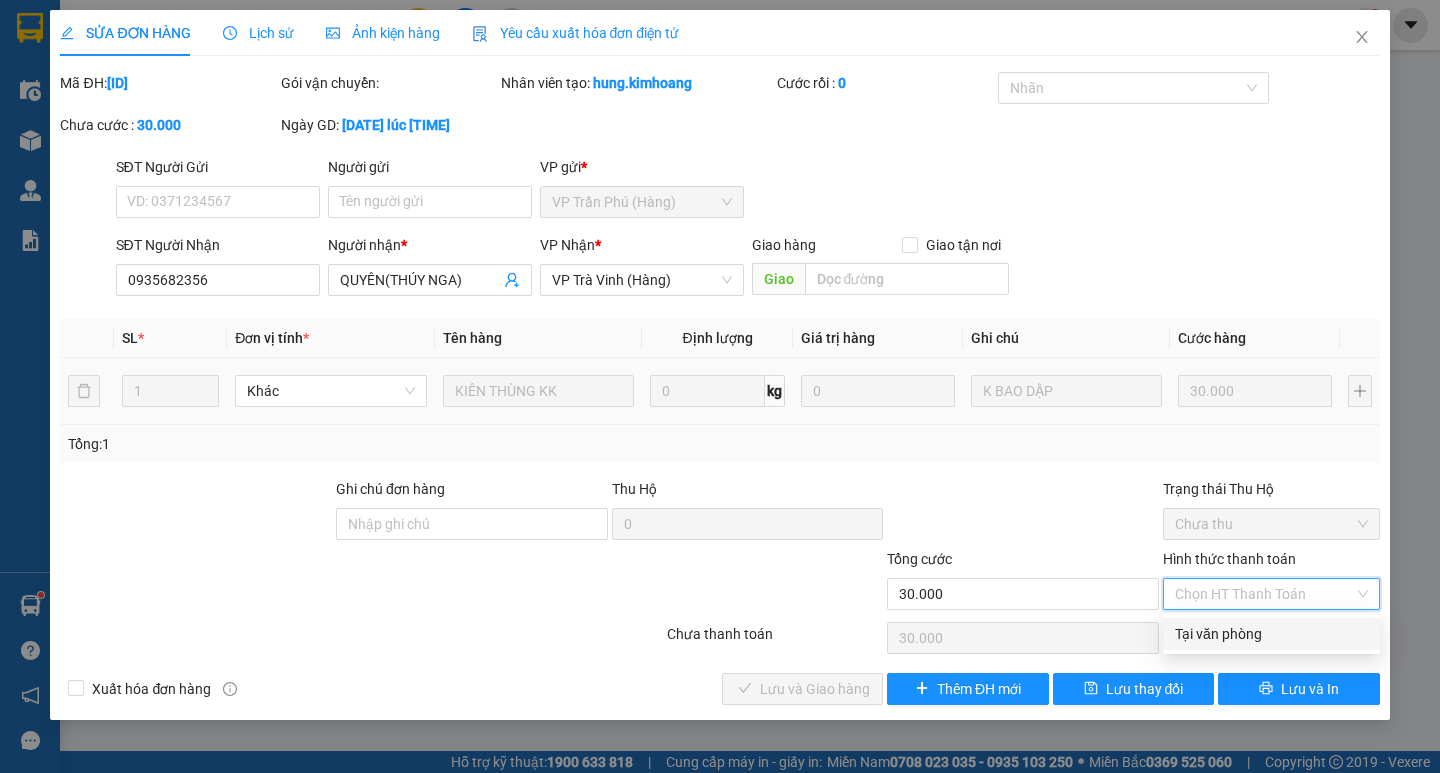 click on "Tại văn phòng" at bounding box center (1271, 634) 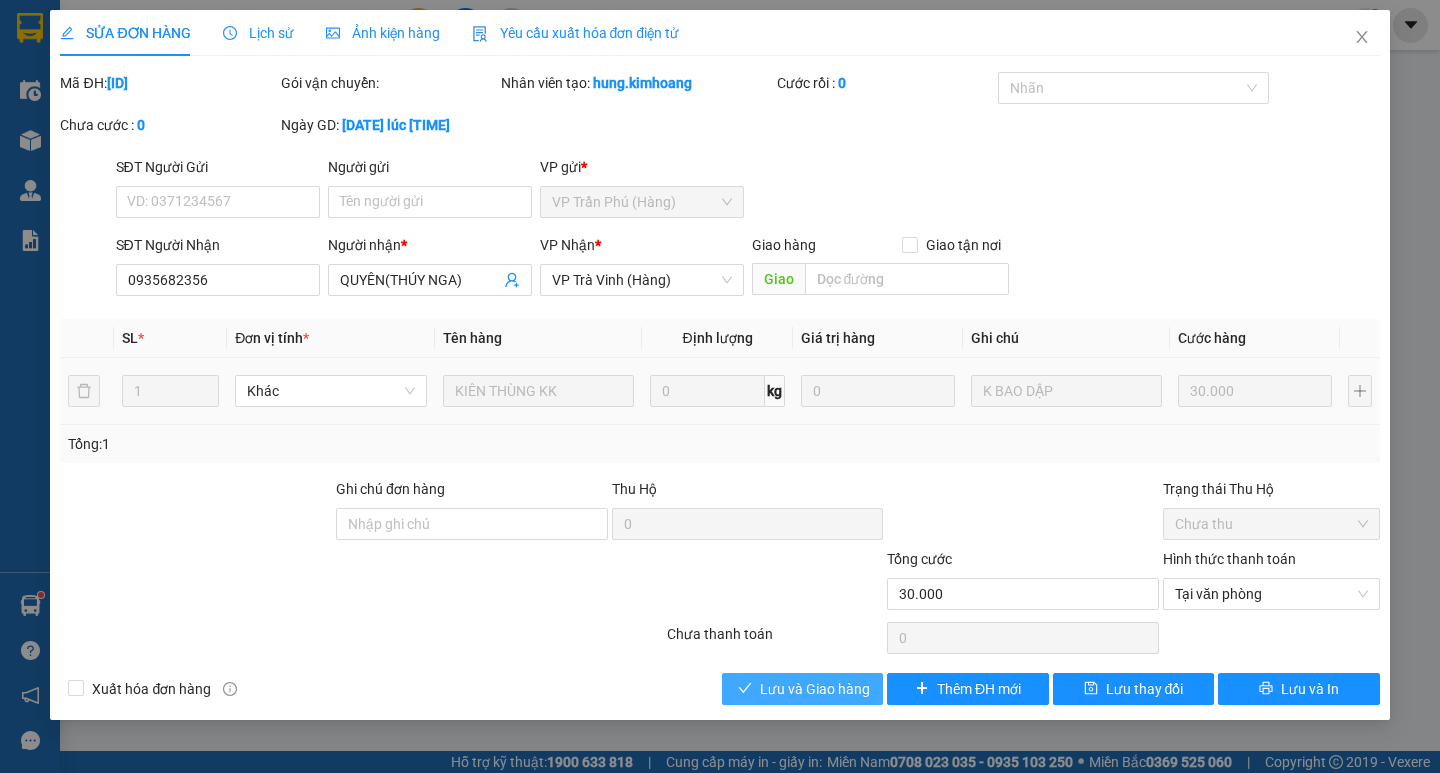 click on "Lưu và Giao hàng" at bounding box center (802, 689) 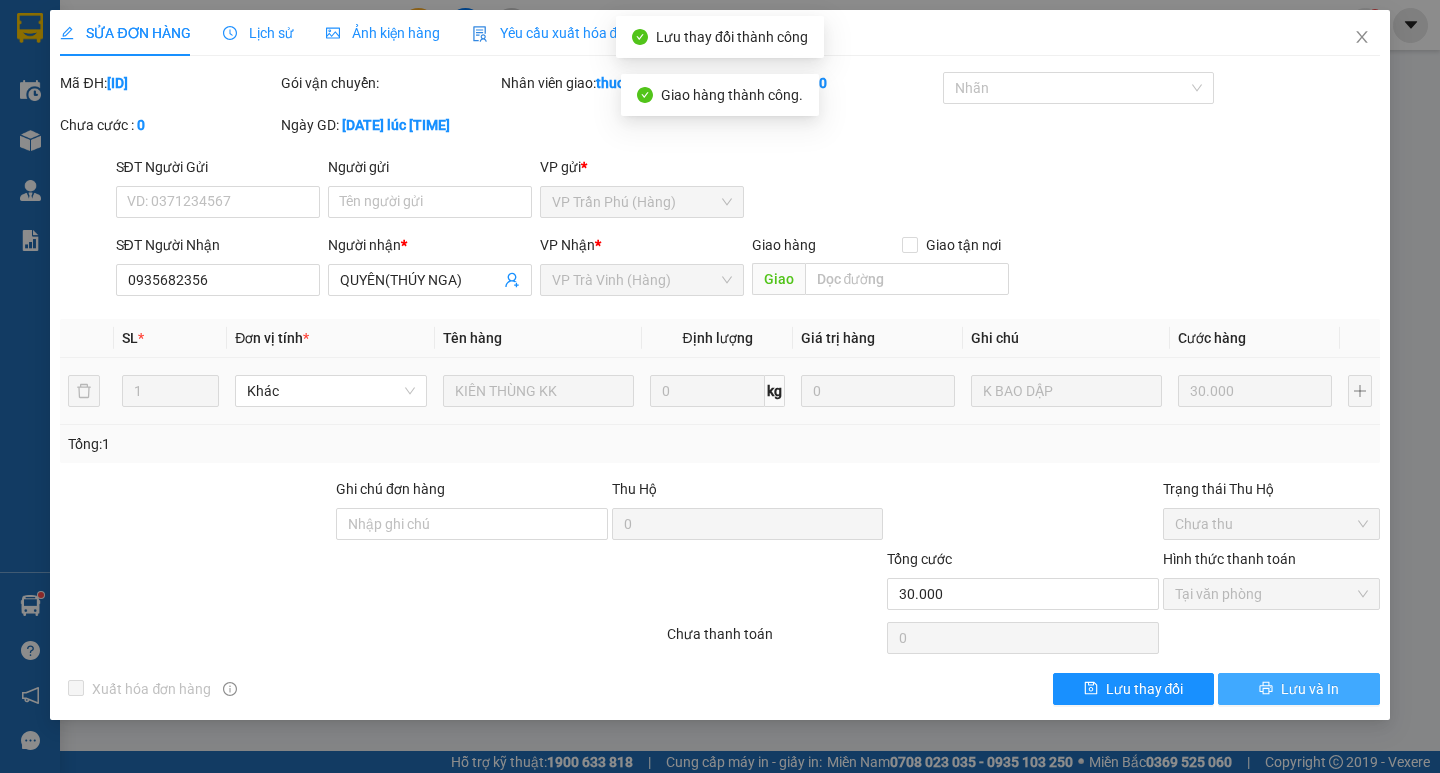 click on "Lưu và In" at bounding box center [1310, 689] 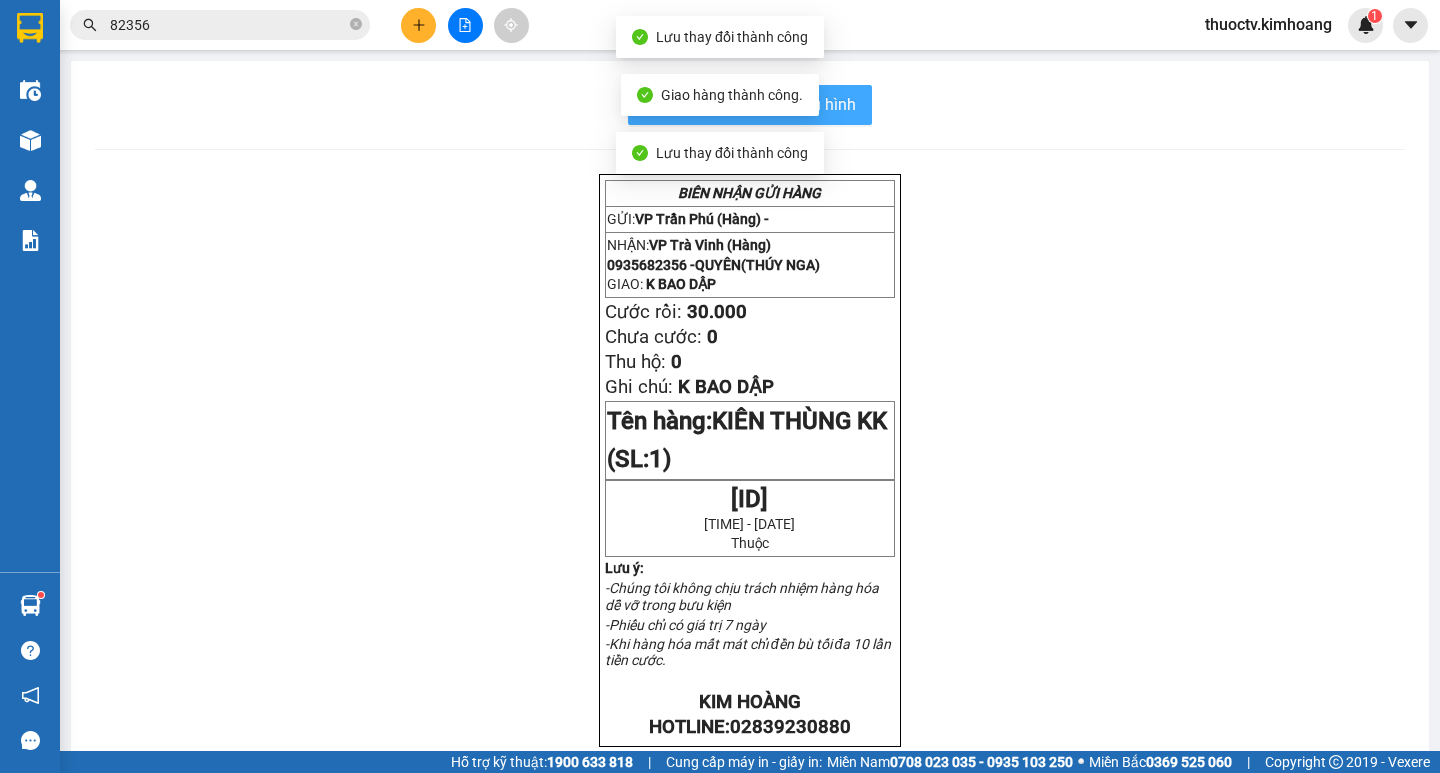 click on "In mẫu biên lai tự cấu hình" at bounding box center (750, 105) 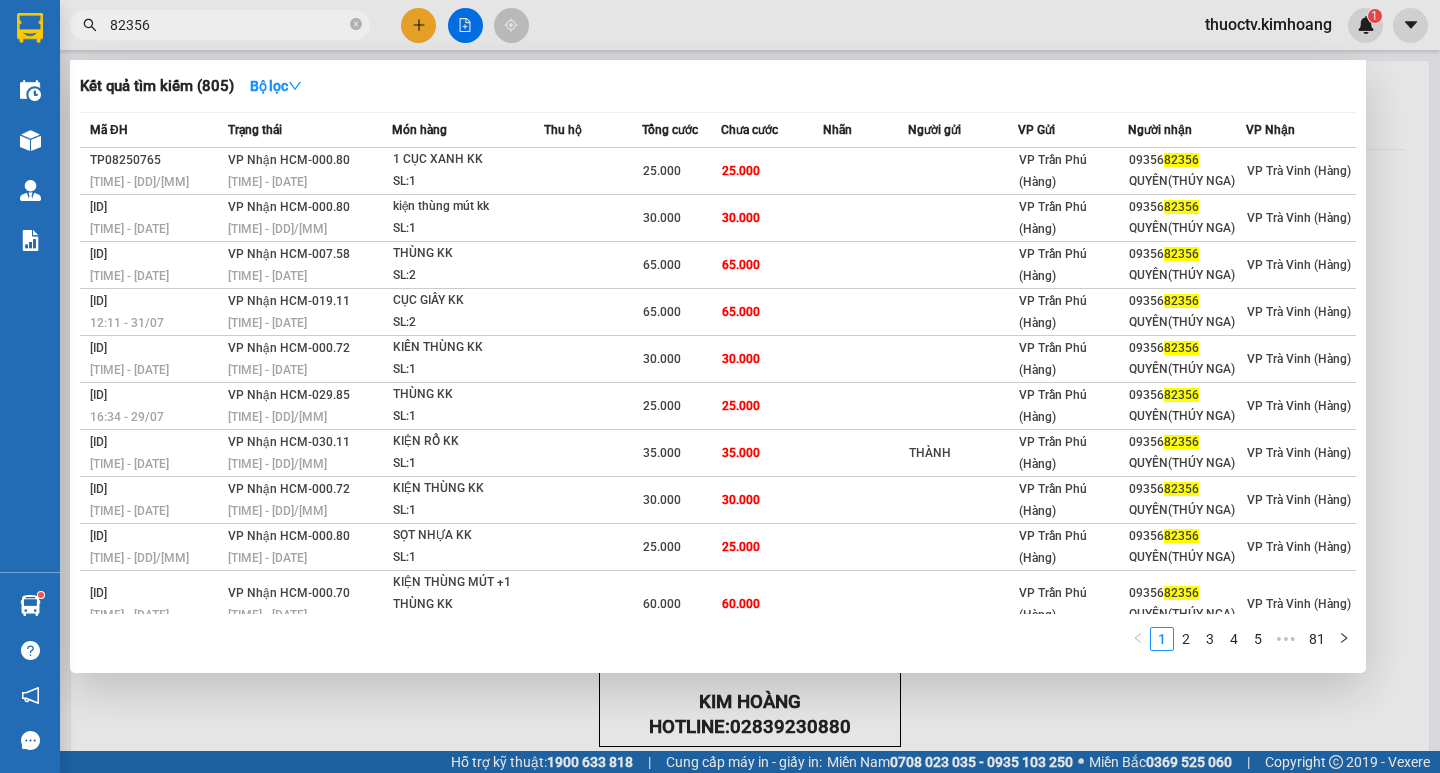 click on "82356" at bounding box center [228, 25] 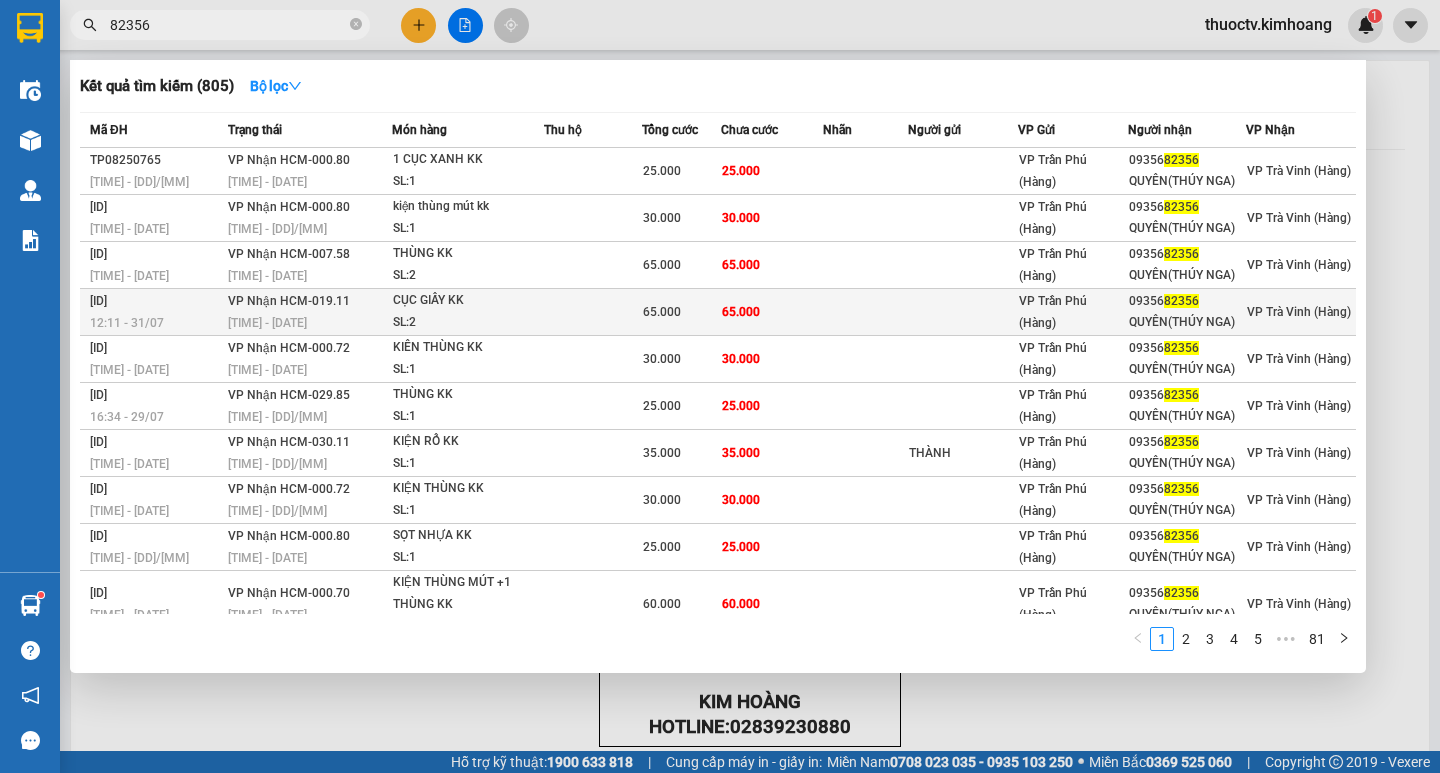 click on "65.000" at bounding box center [772, 312] 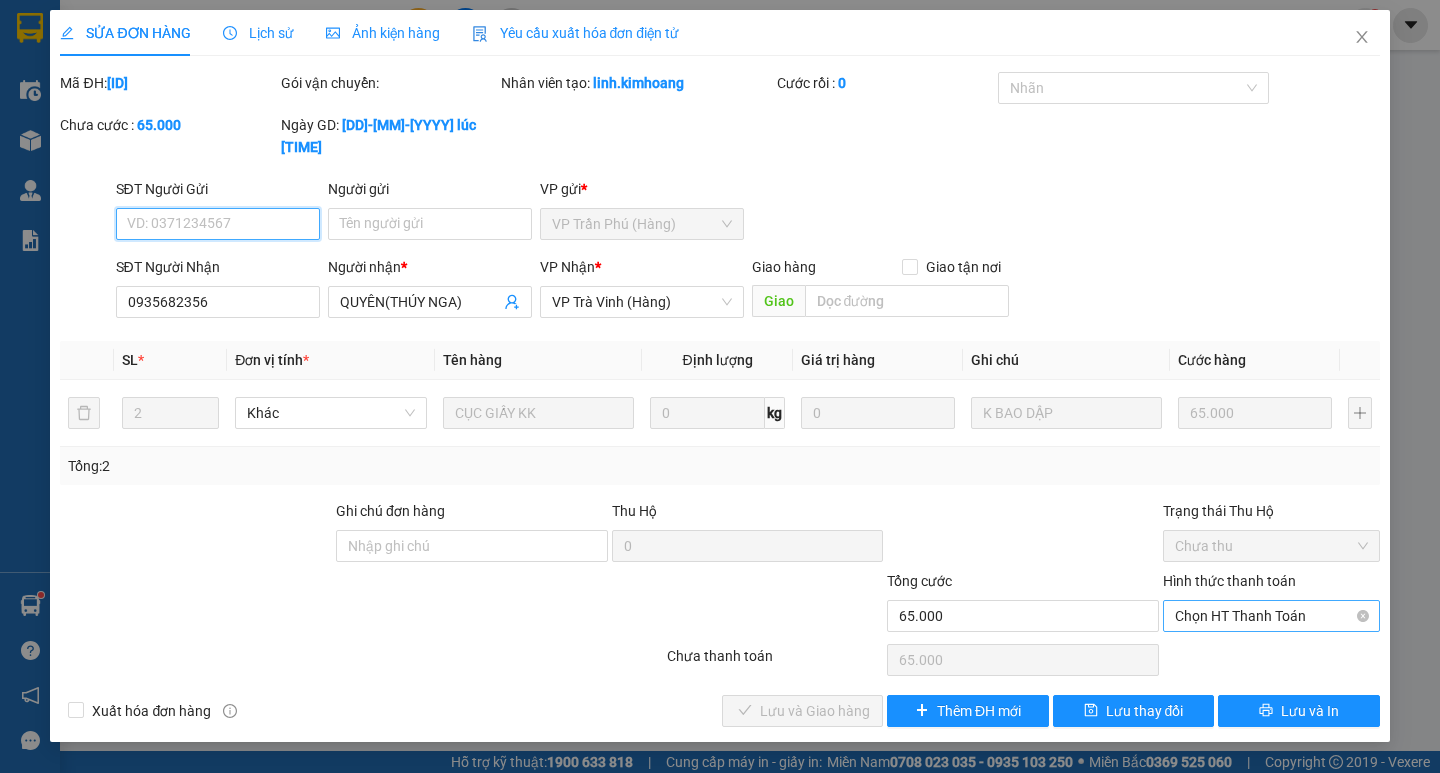 click on "Chọn HT Thanh Toán" at bounding box center [1271, 616] 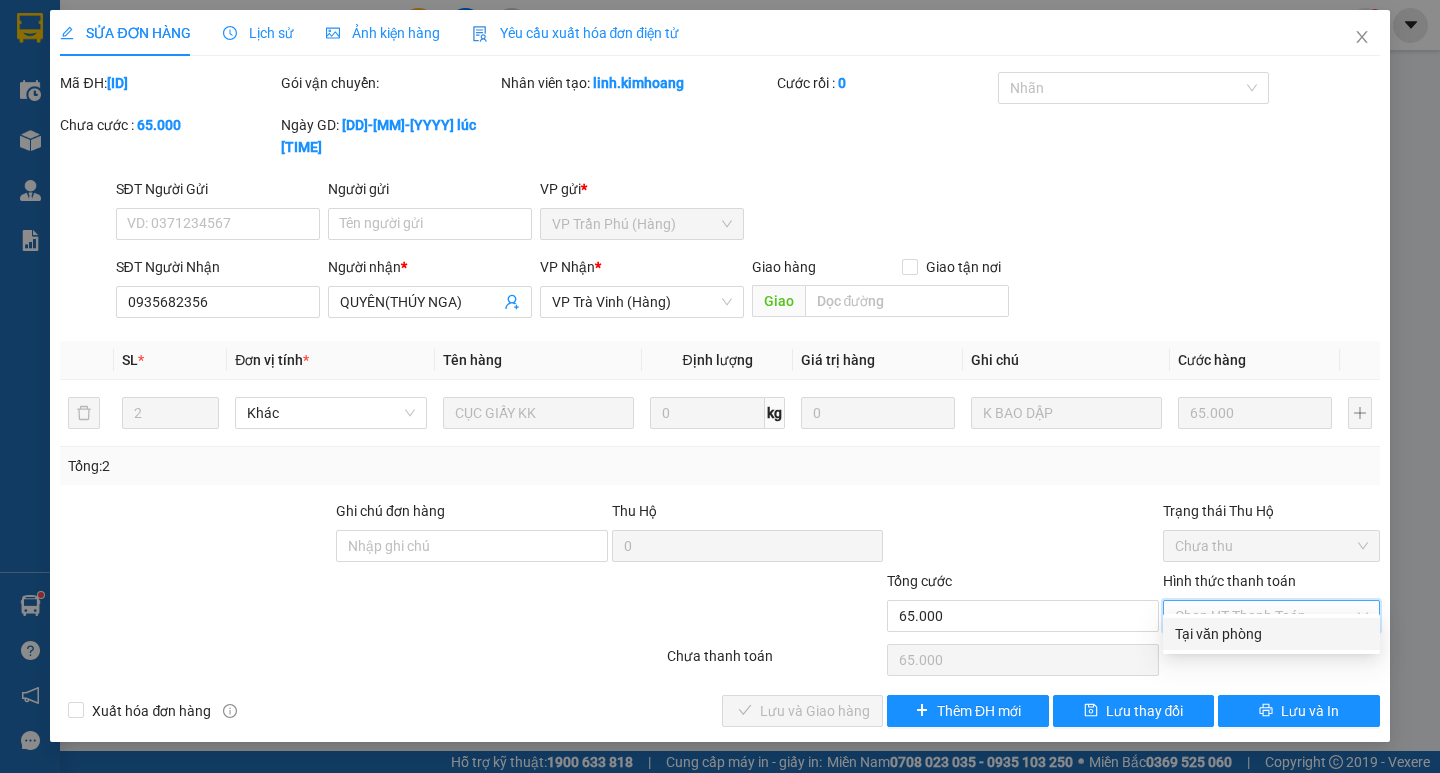 drag, startPoint x: 1264, startPoint y: 612, endPoint x: 1050, endPoint y: 676, distance: 223.36517 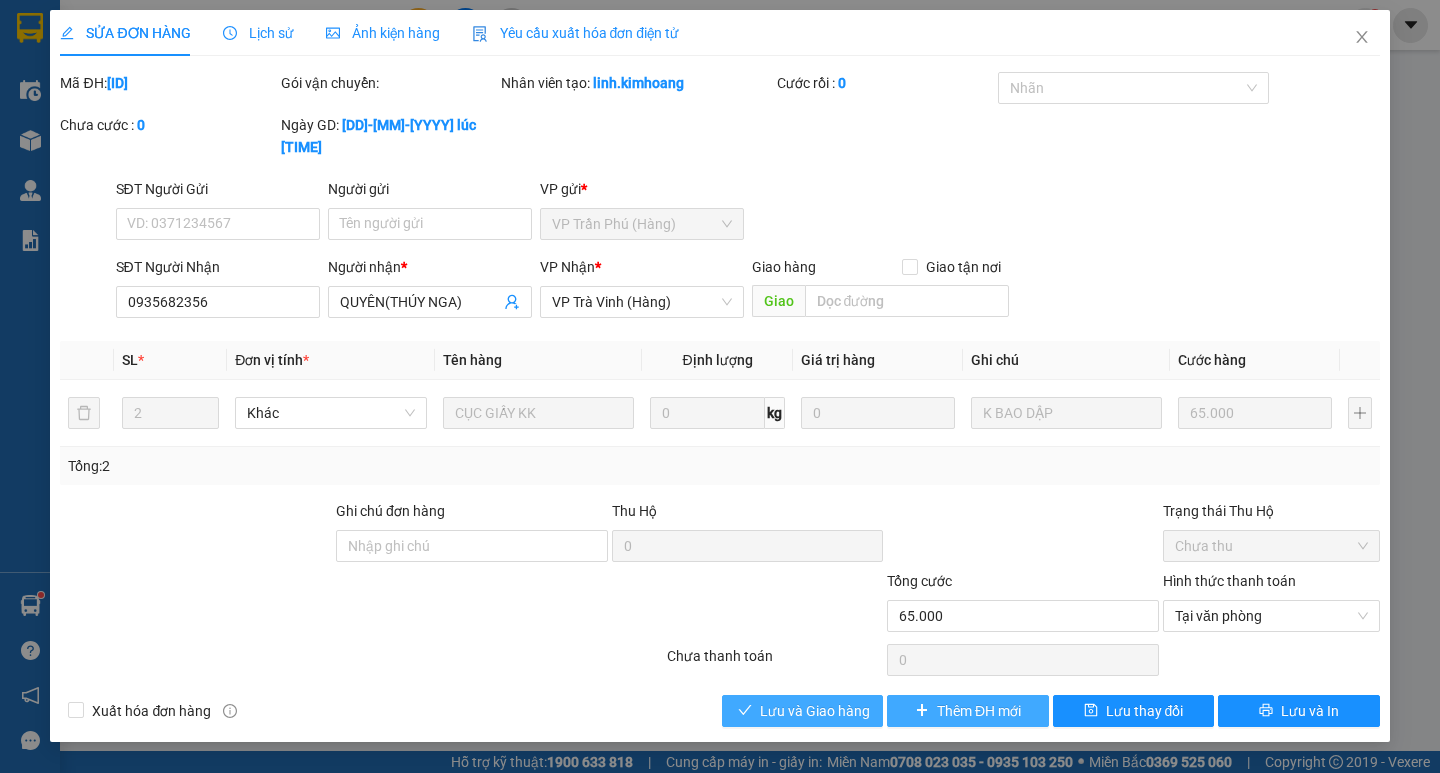 drag, startPoint x: 849, startPoint y: 683, endPoint x: 1005, endPoint y: 694, distance: 156.38734 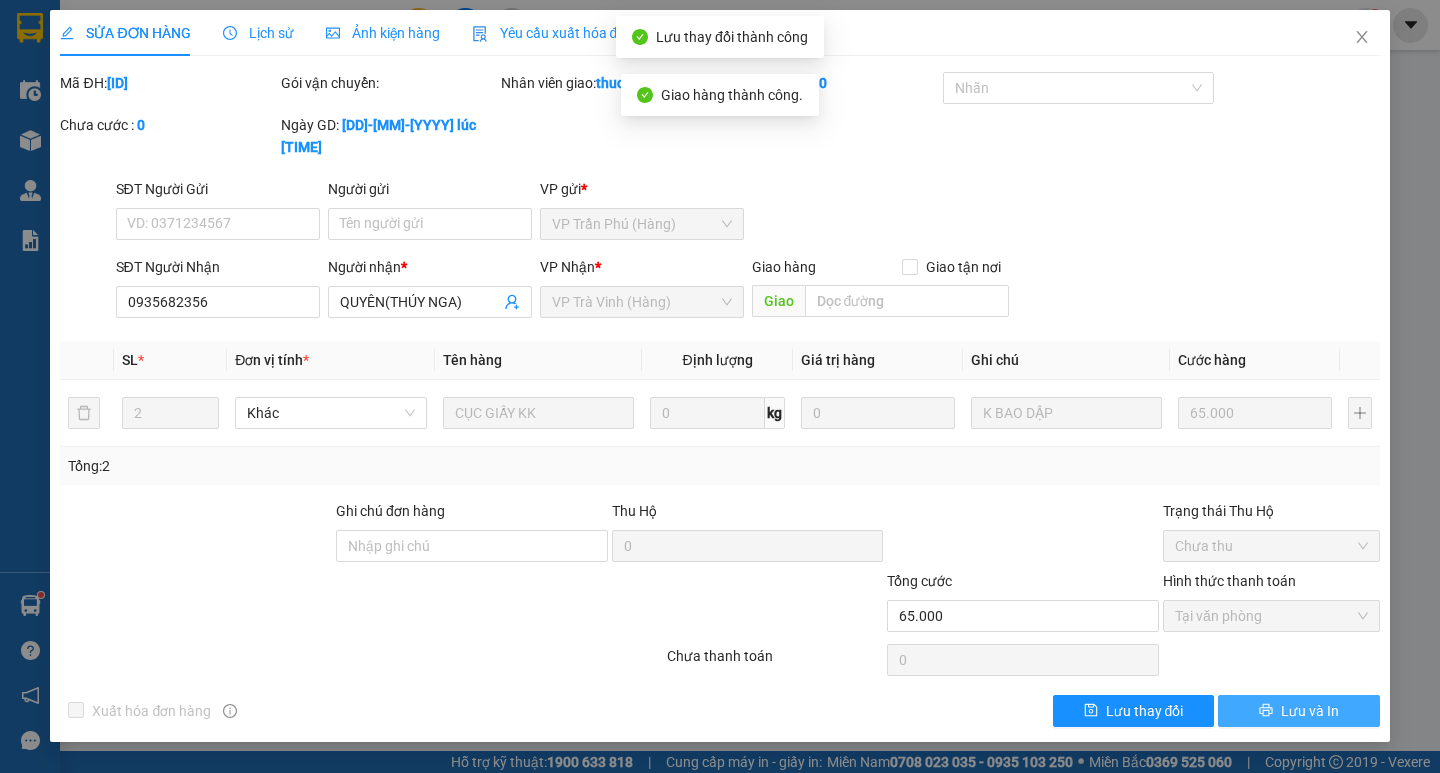 drag, startPoint x: 1302, startPoint y: 682, endPoint x: 1233, endPoint y: 613, distance: 97.580734 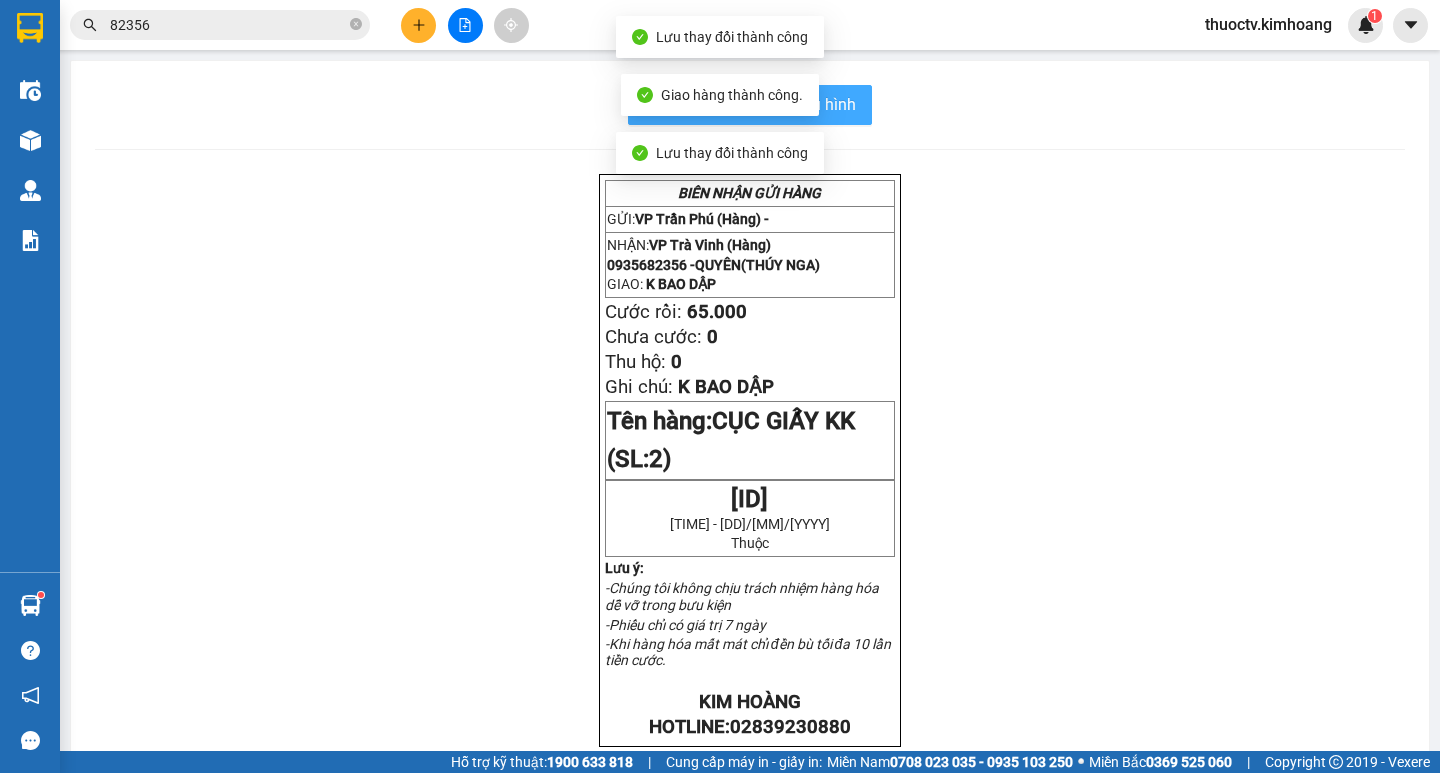 click on "In mẫu biên lai tự cấu hình" at bounding box center [762, 104] 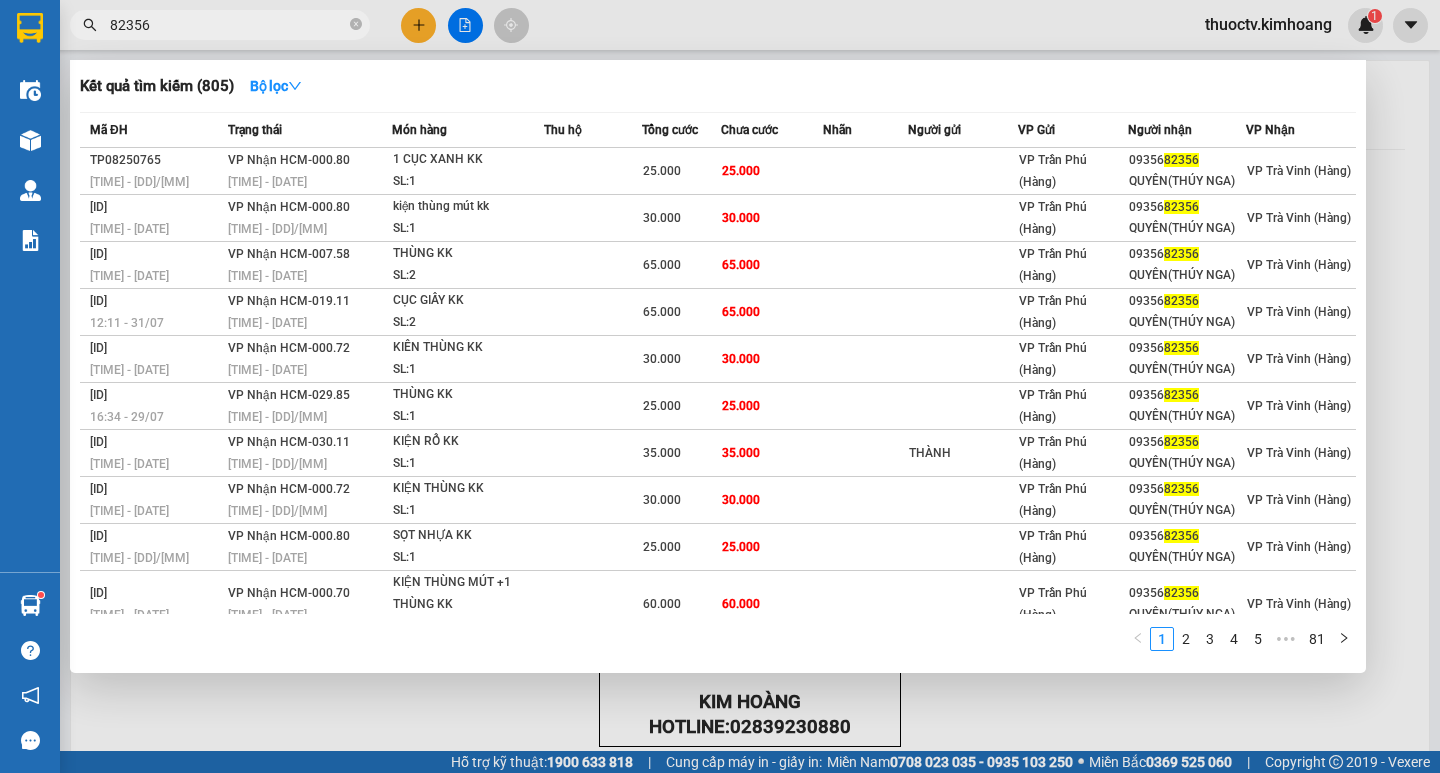 click on "82356" at bounding box center (228, 25) 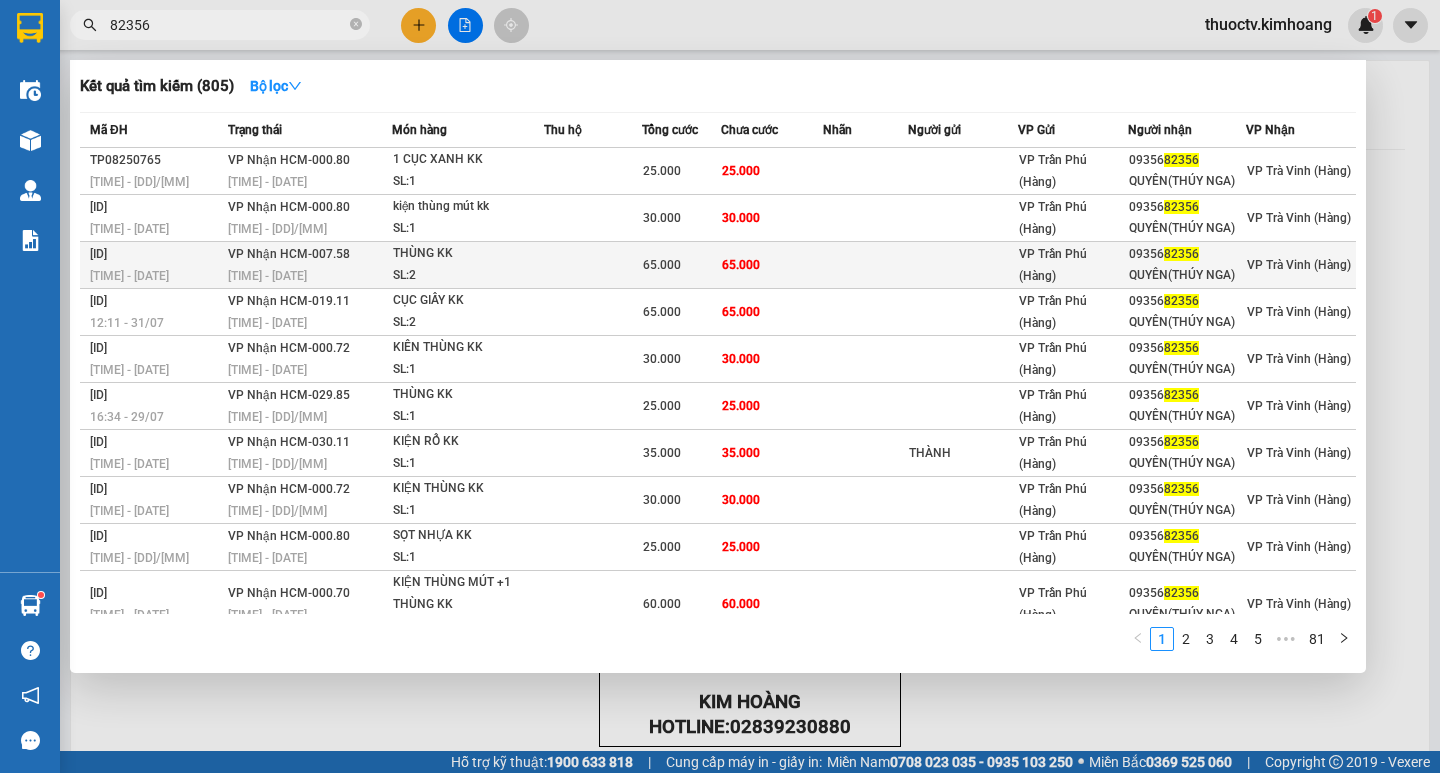 click on "65.000" at bounding box center (772, 265) 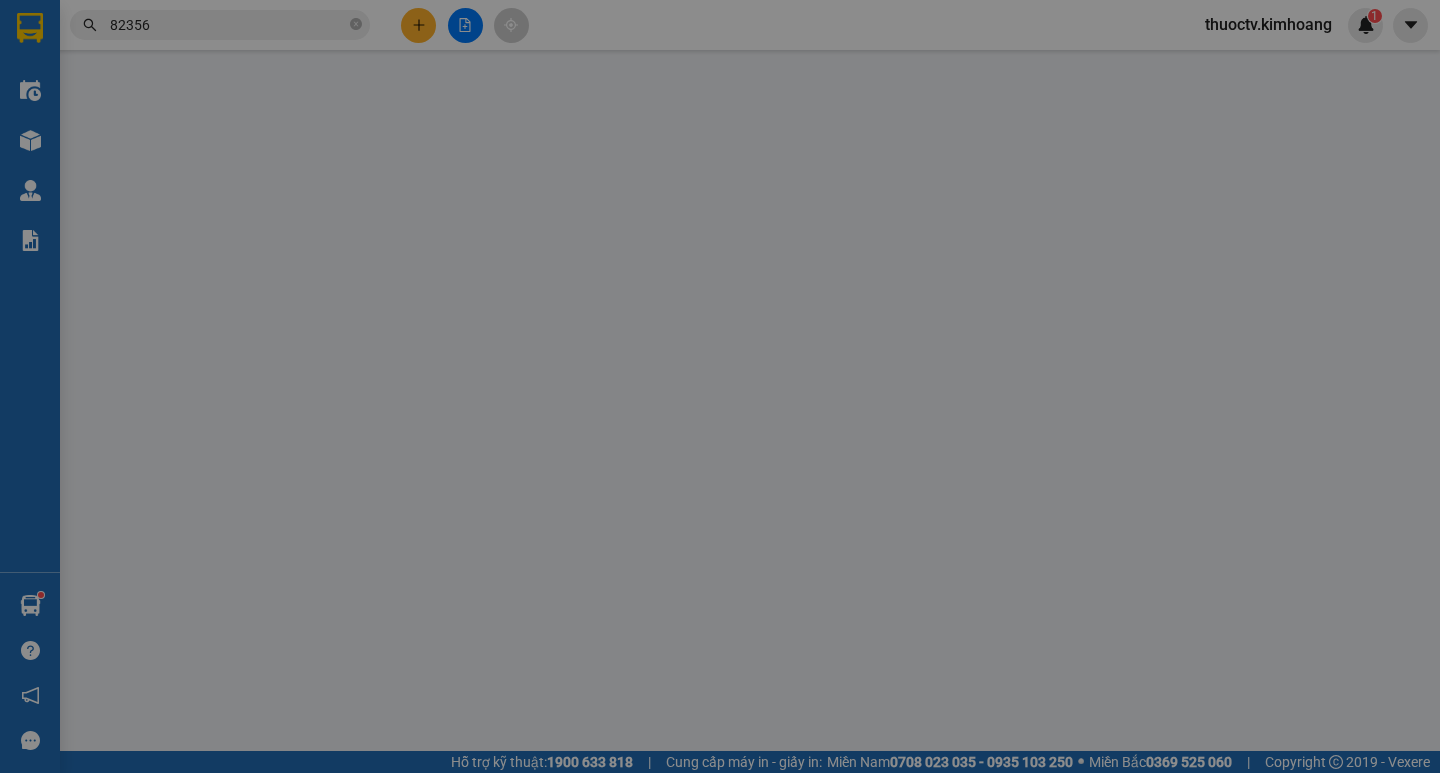 type on "0935682356" 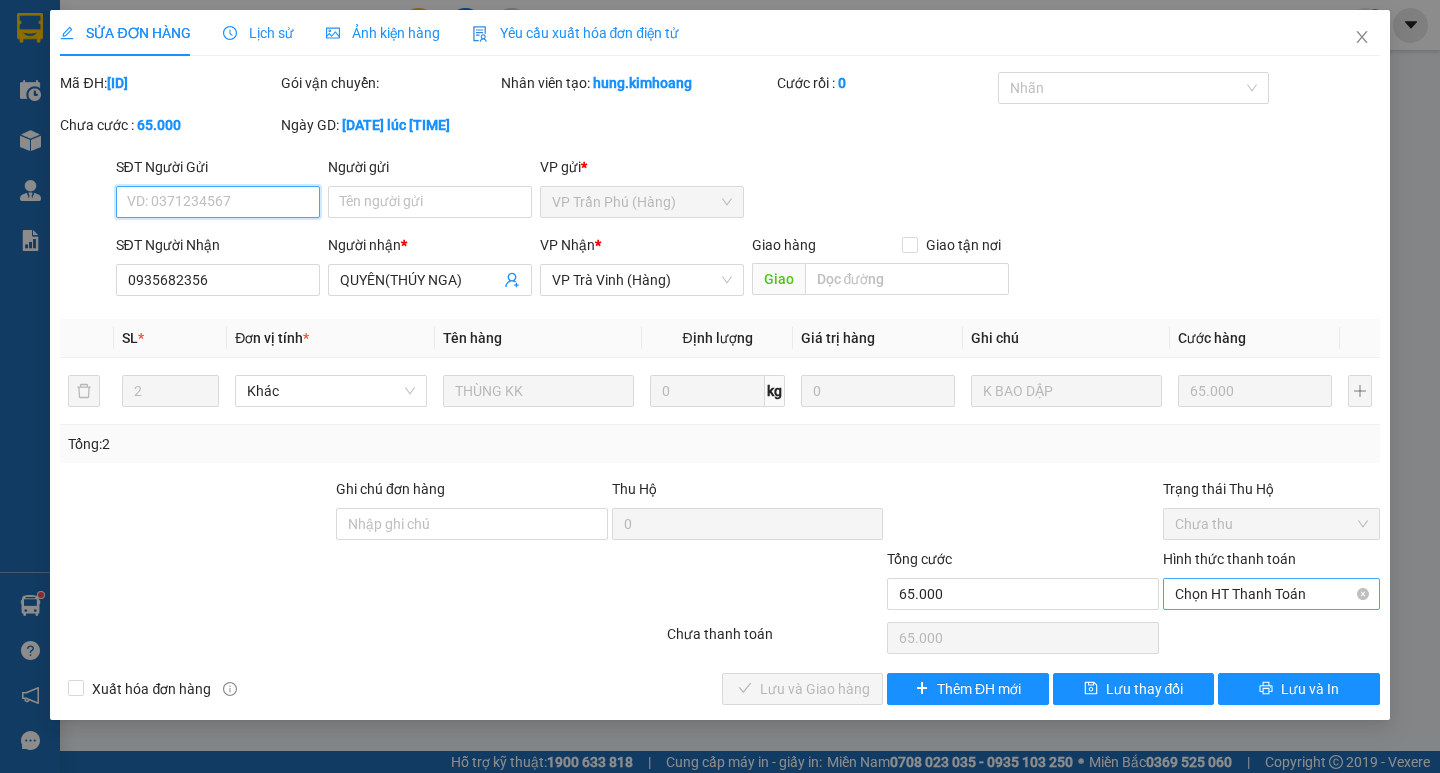 click on "Chọn HT Thanh Toán" at bounding box center (1271, 594) 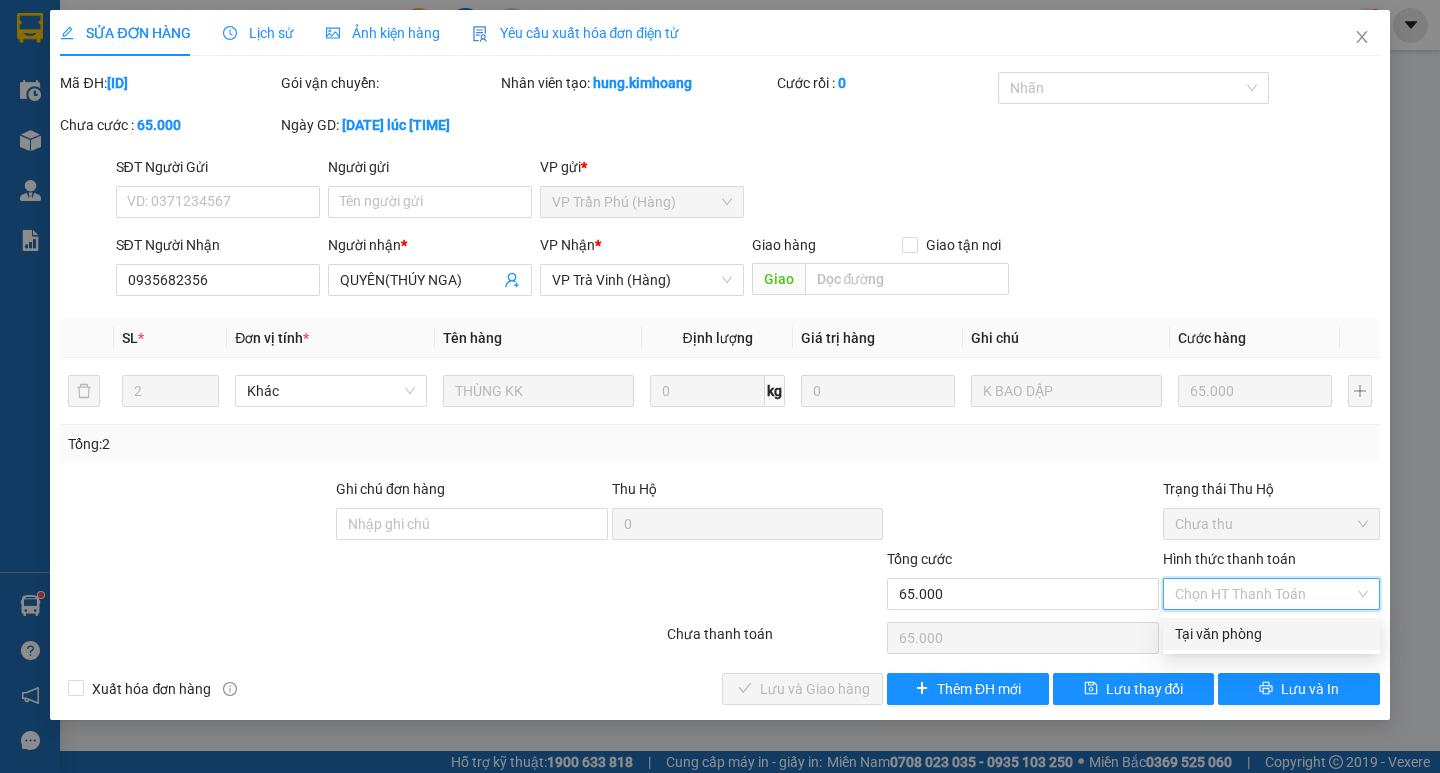 click on "Tại văn phòng" at bounding box center [1271, 634] 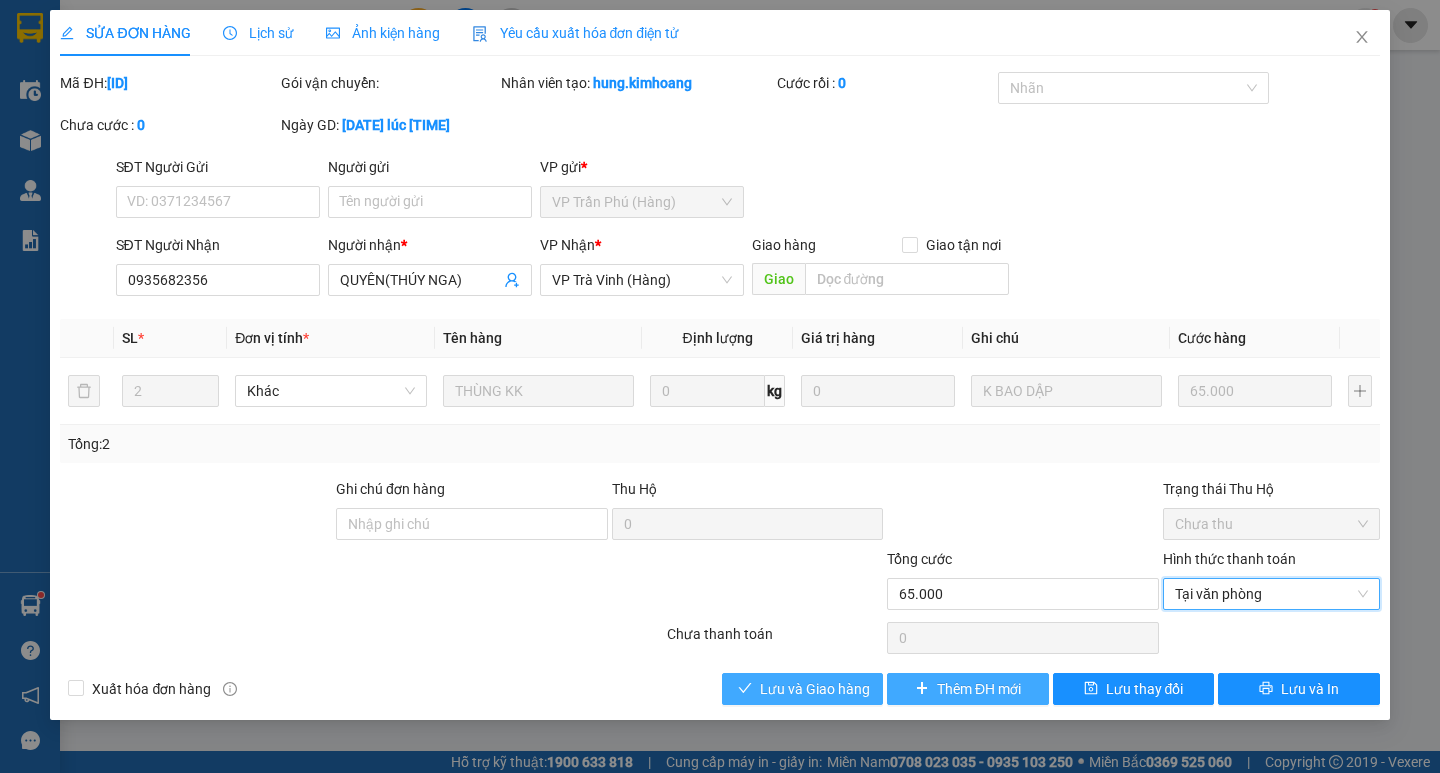 drag, startPoint x: 803, startPoint y: 682, endPoint x: 970, endPoint y: 683, distance: 167.00299 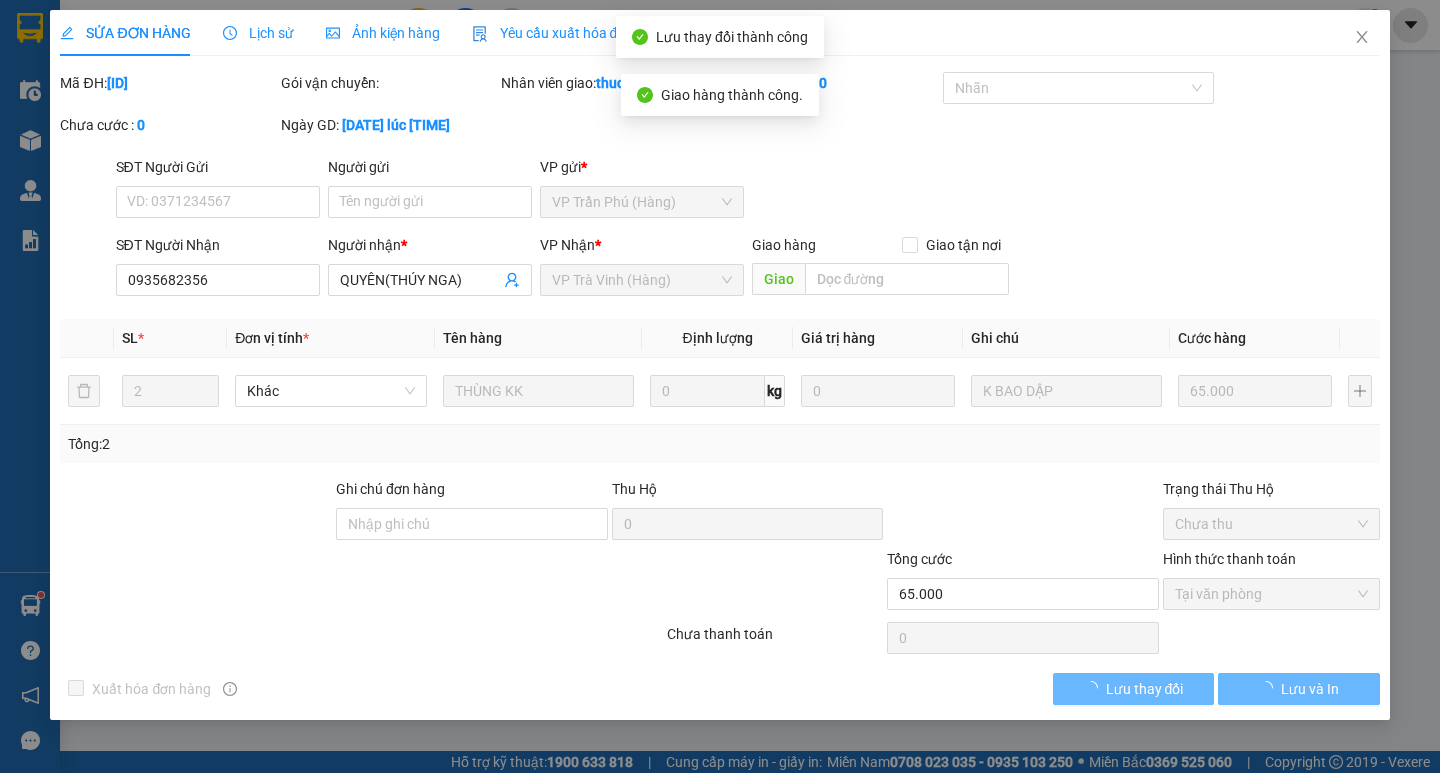 click on "Lưu và In" at bounding box center (1310, 689) 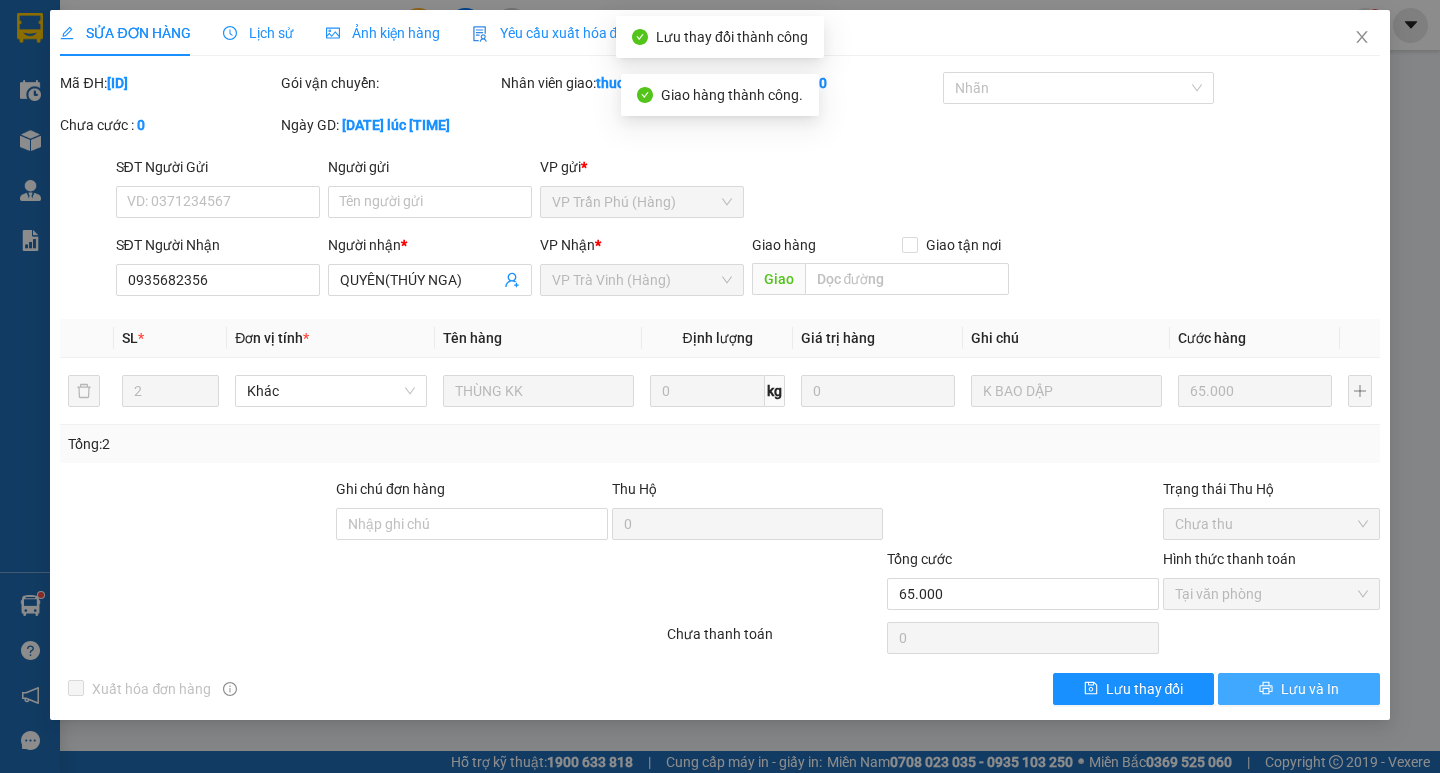 click on "Lưu và In" at bounding box center [1310, 689] 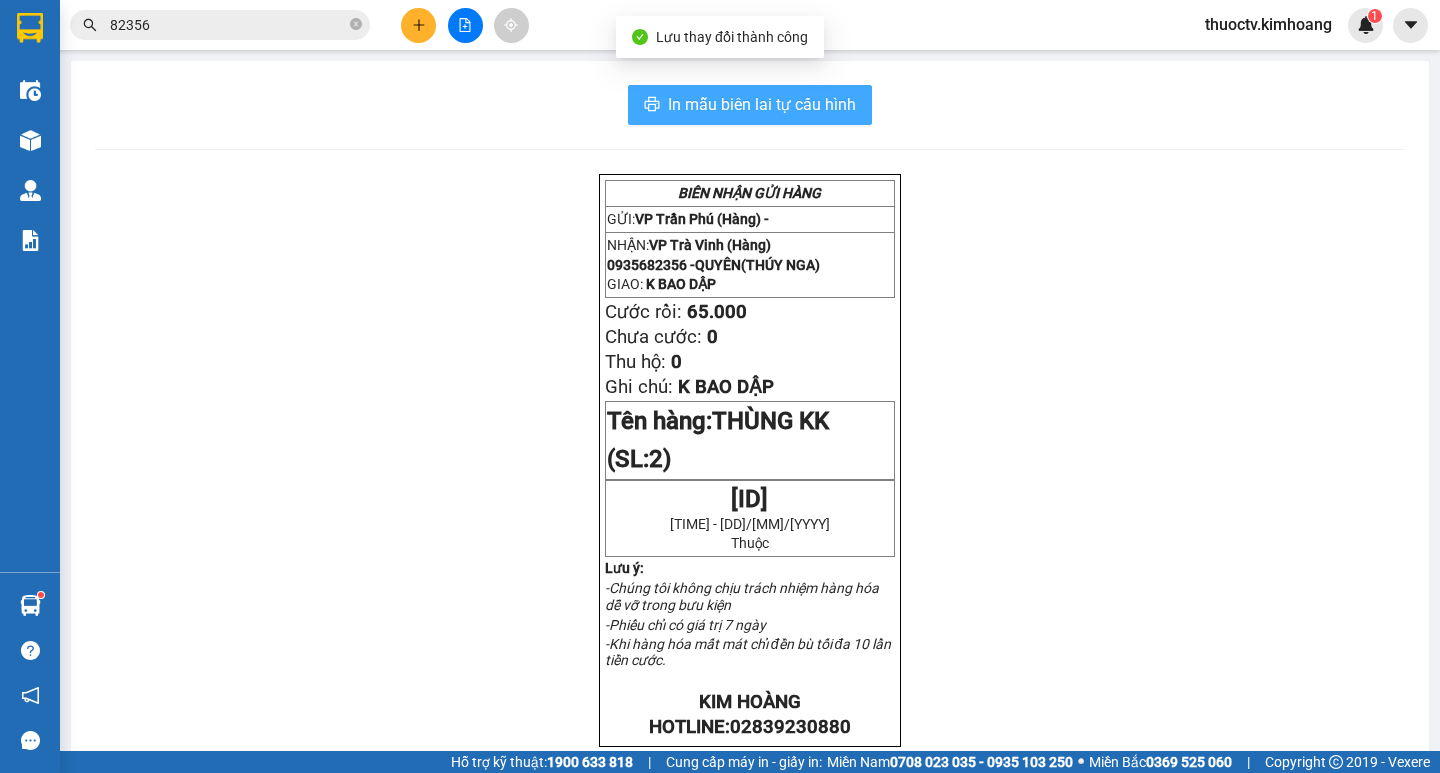 click on "In mẫu biên lai tự cấu hình" at bounding box center [750, 105] 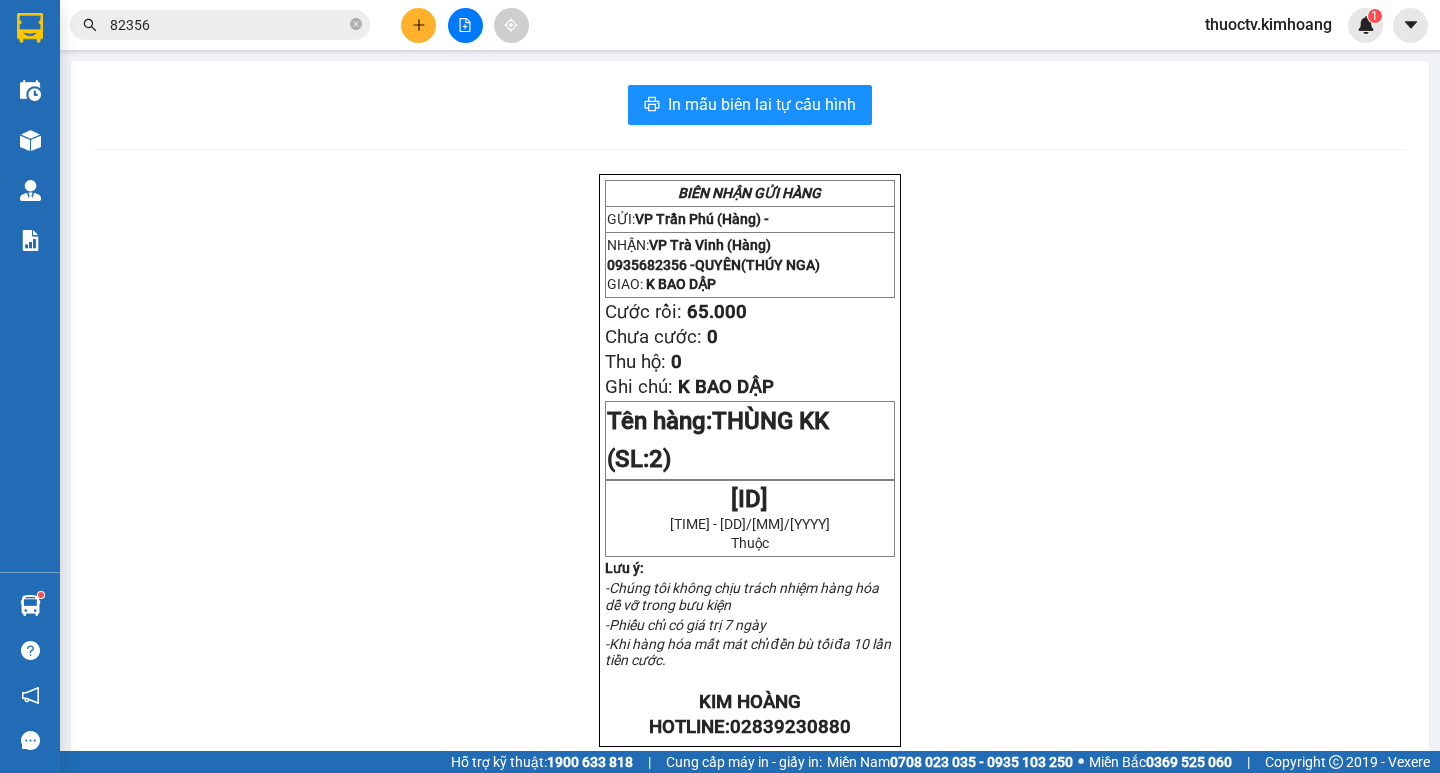 click on "82356" at bounding box center [228, 25] 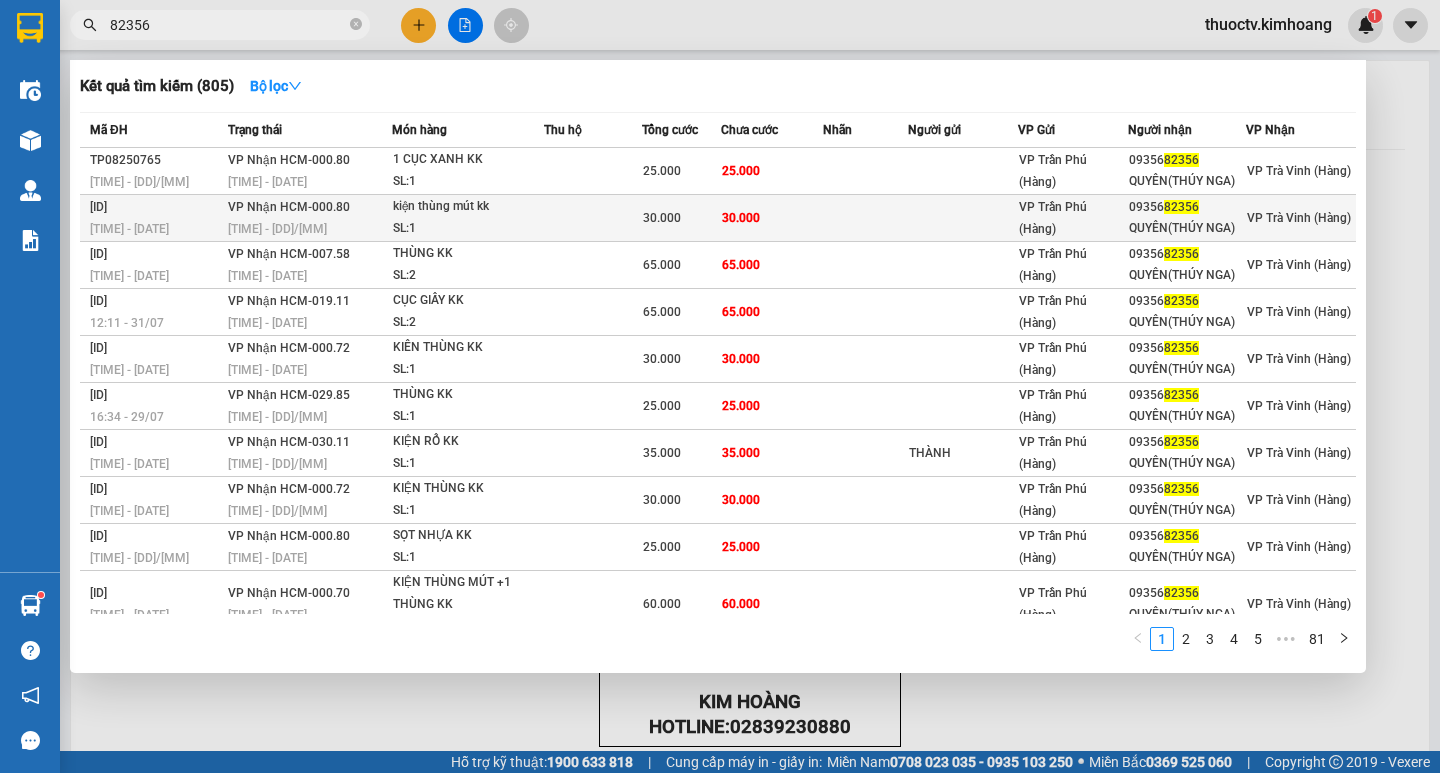 click on "30.000" at bounding box center [772, 218] 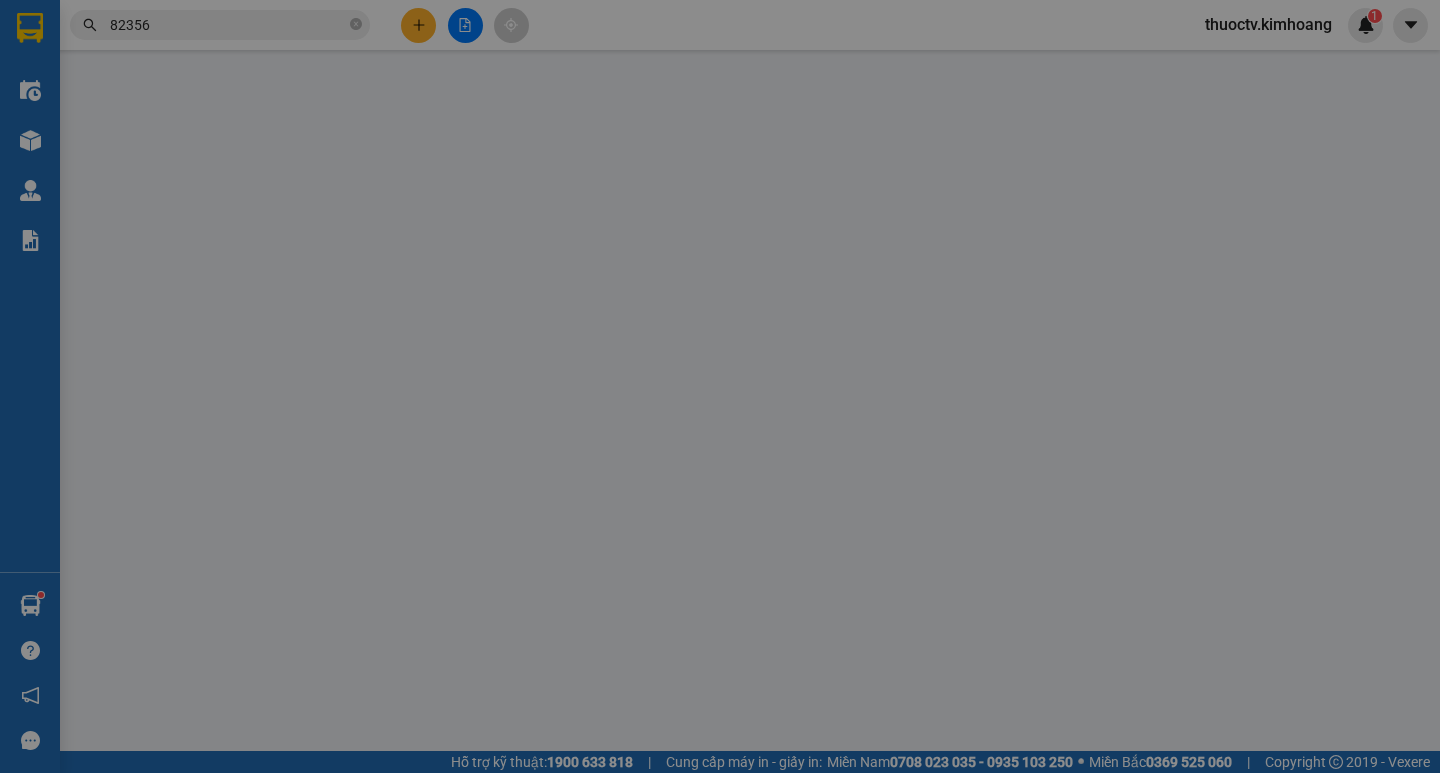type on "0935682356" 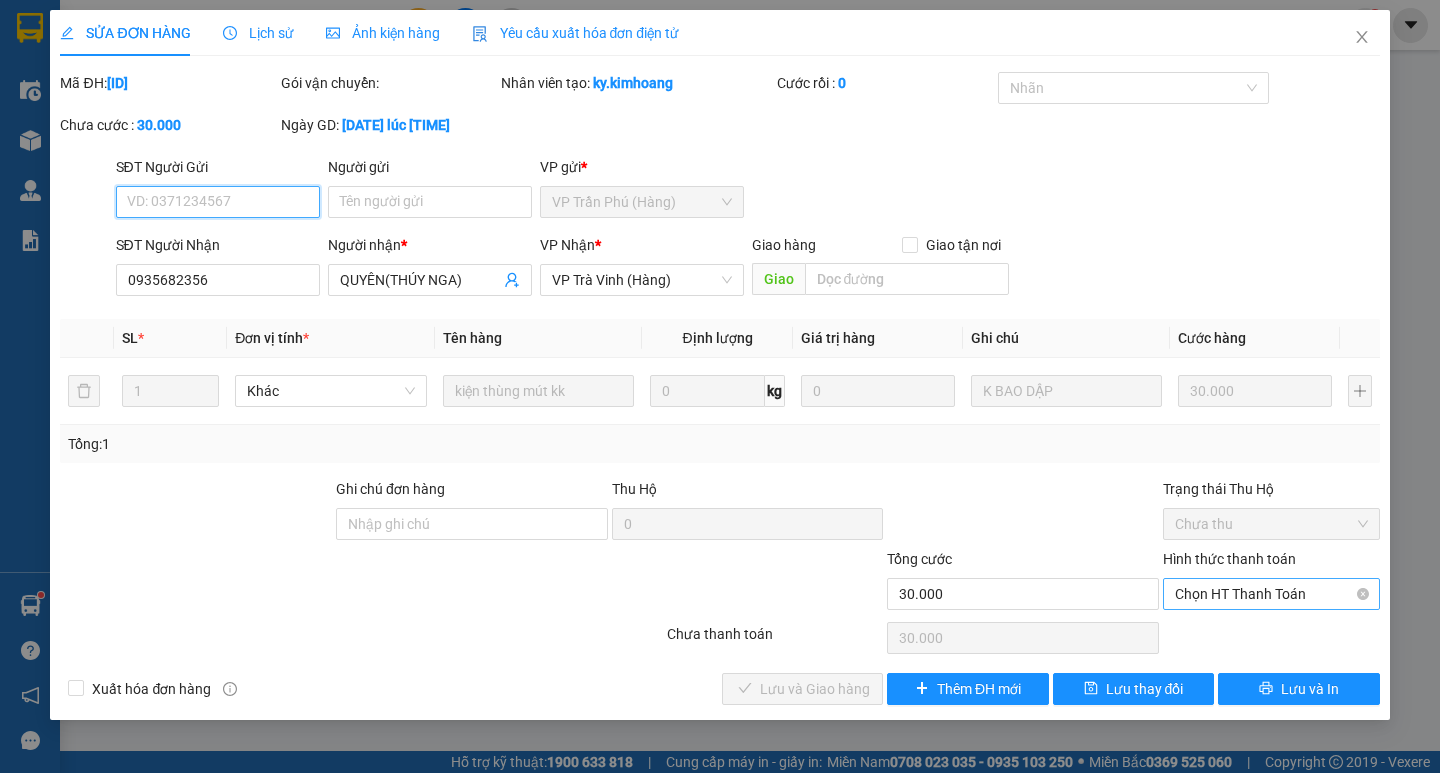 click on "Chọn HT Thanh Toán" at bounding box center [1271, 594] 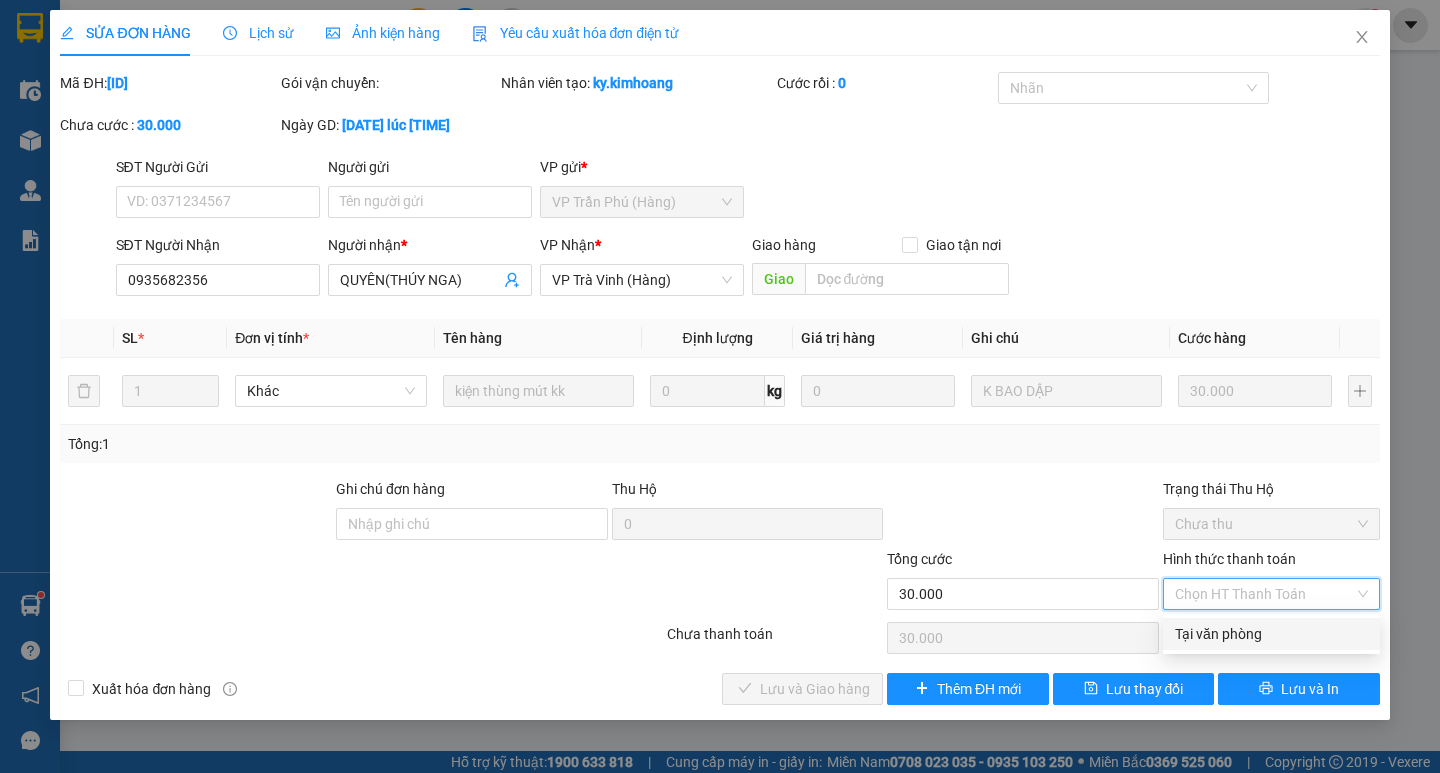 drag, startPoint x: 1225, startPoint y: 628, endPoint x: 1068, endPoint y: 641, distance: 157.5373 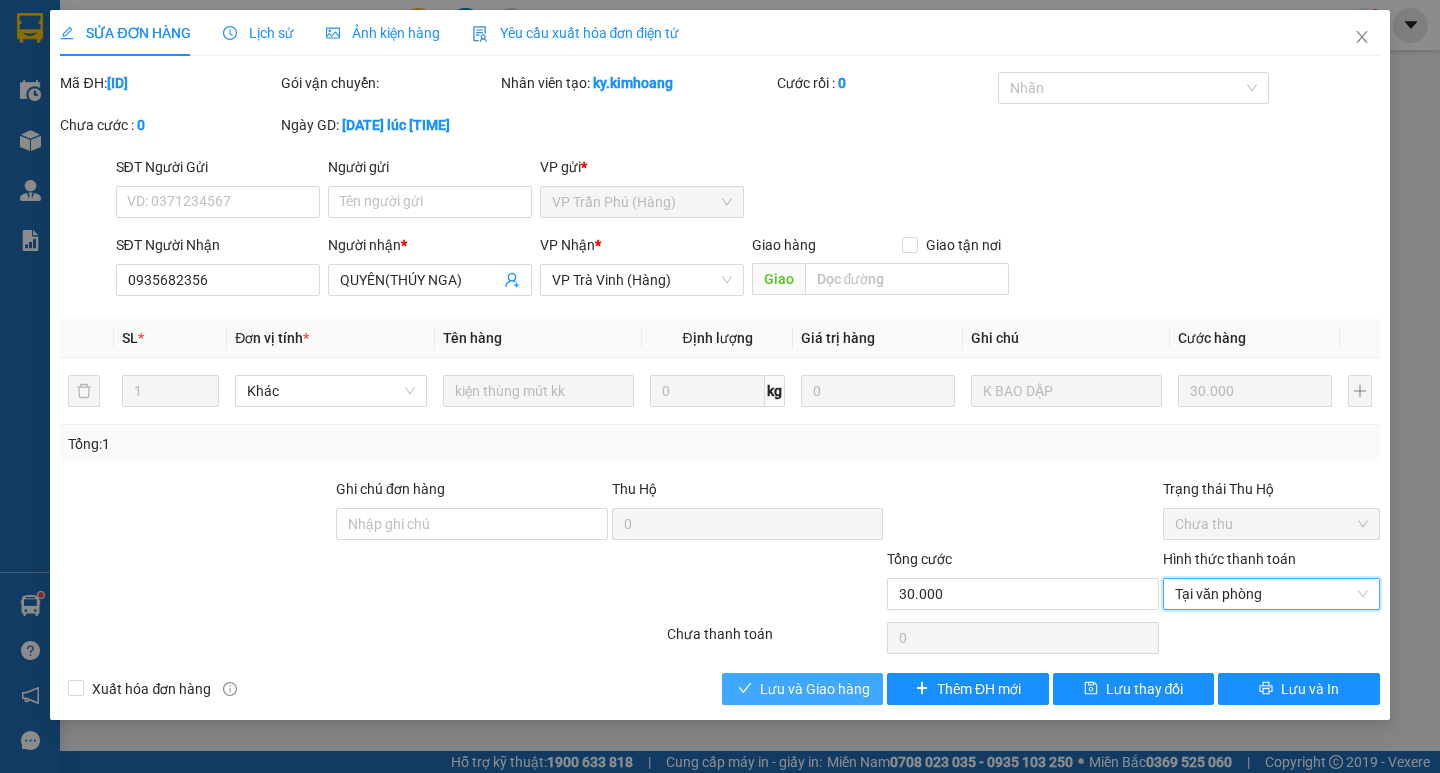 click on "Lưu và Giao hàng" at bounding box center (815, 689) 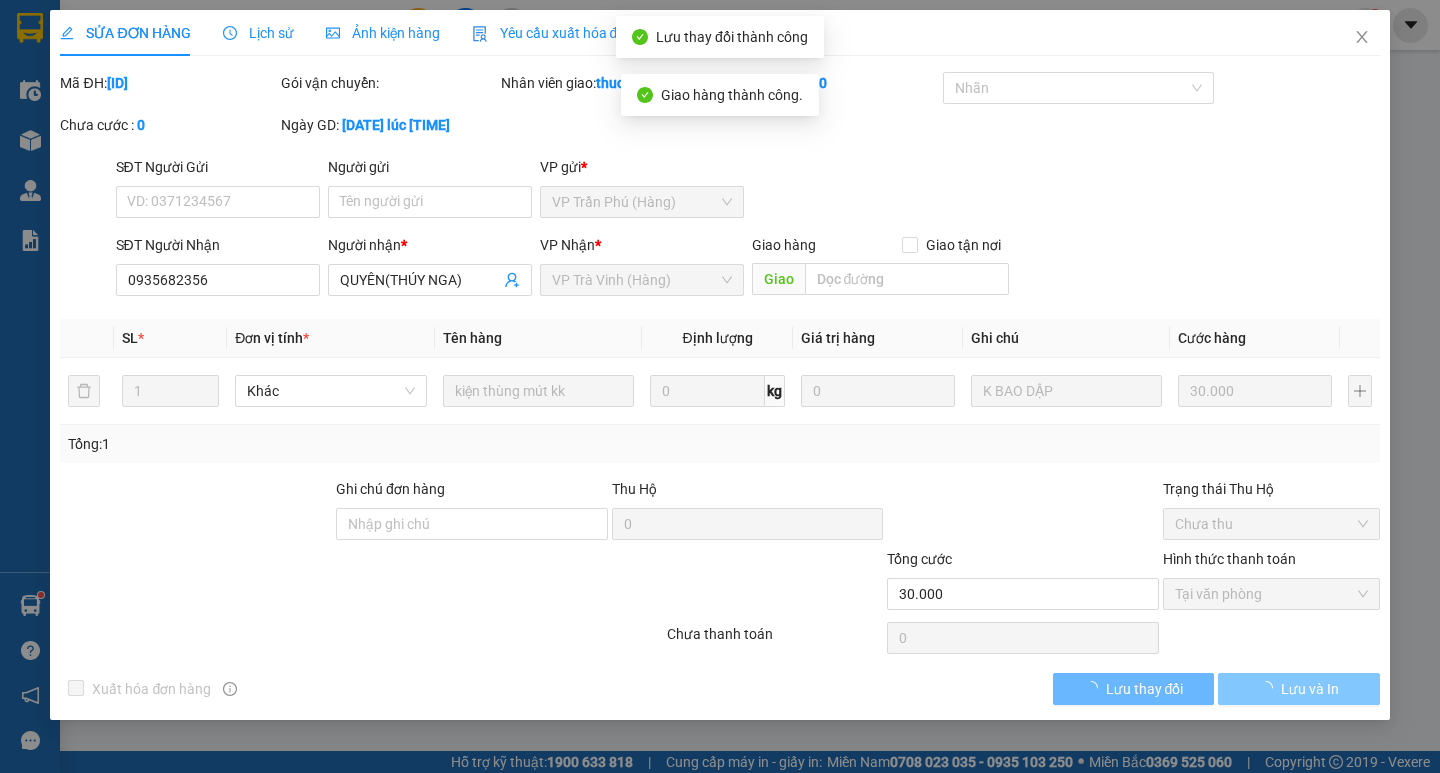 drag, startPoint x: 1299, startPoint y: 710, endPoint x: 1295, endPoint y: 682, distance: 28.284271 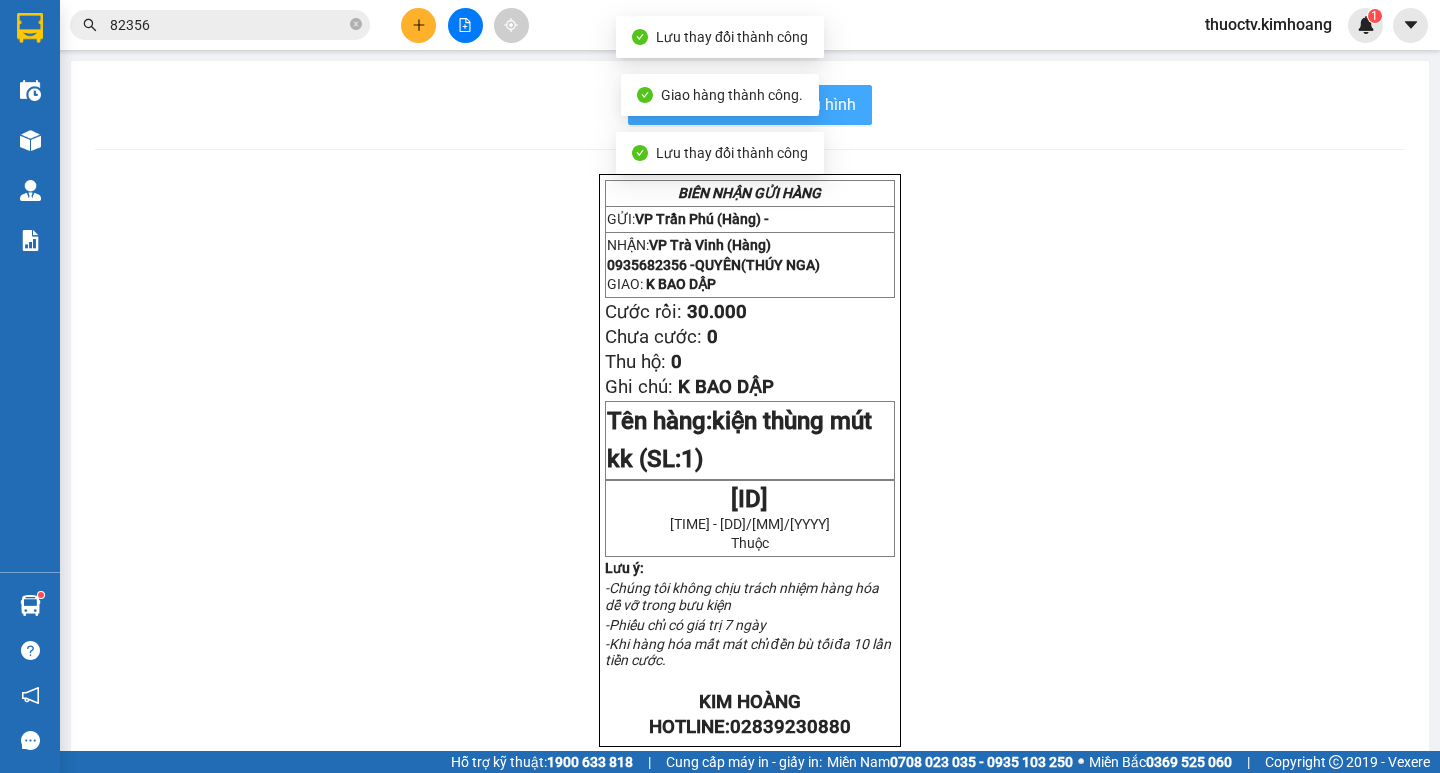 click on "In mẫu biên lai tự cấu hình" at bounding box center [762, 104] 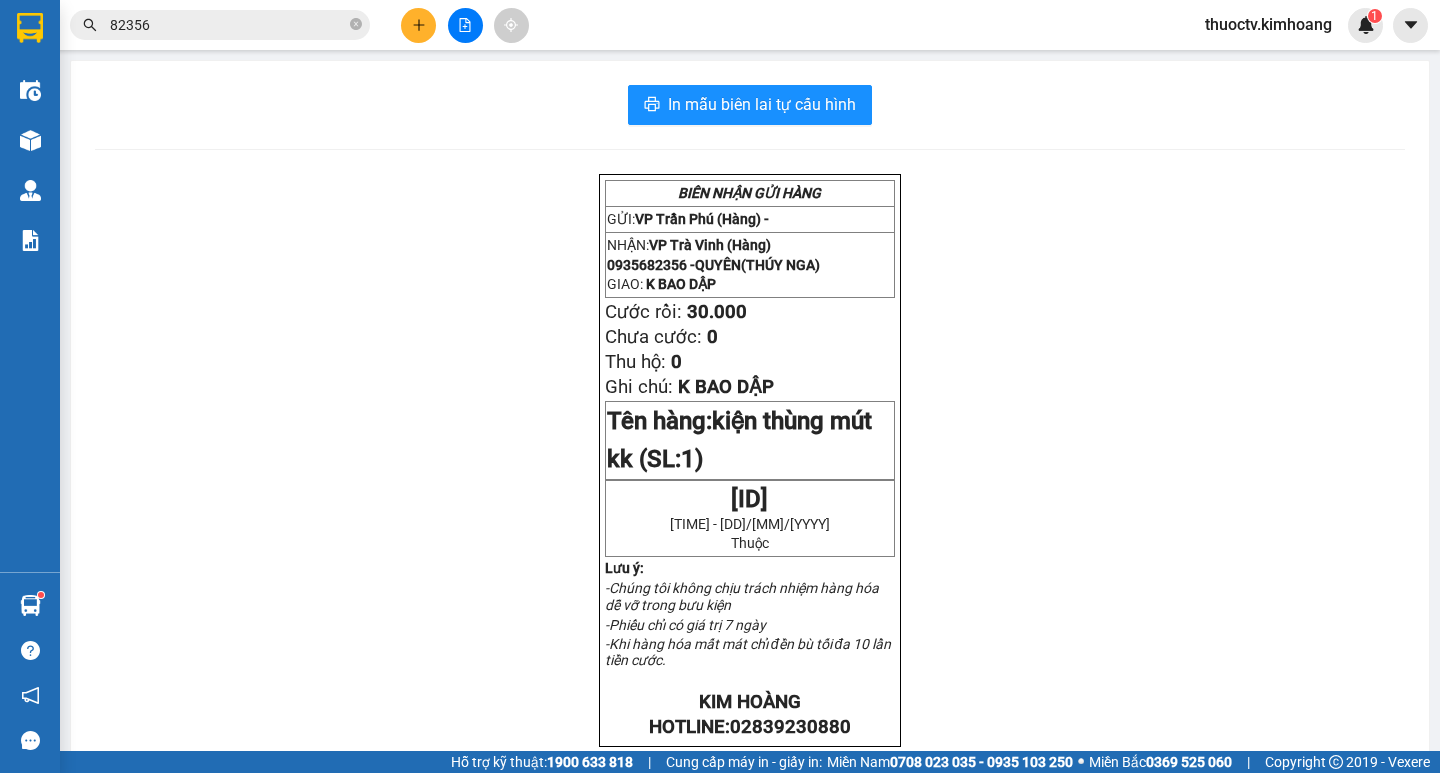 click on "82356" at bounding box center (228, 25) 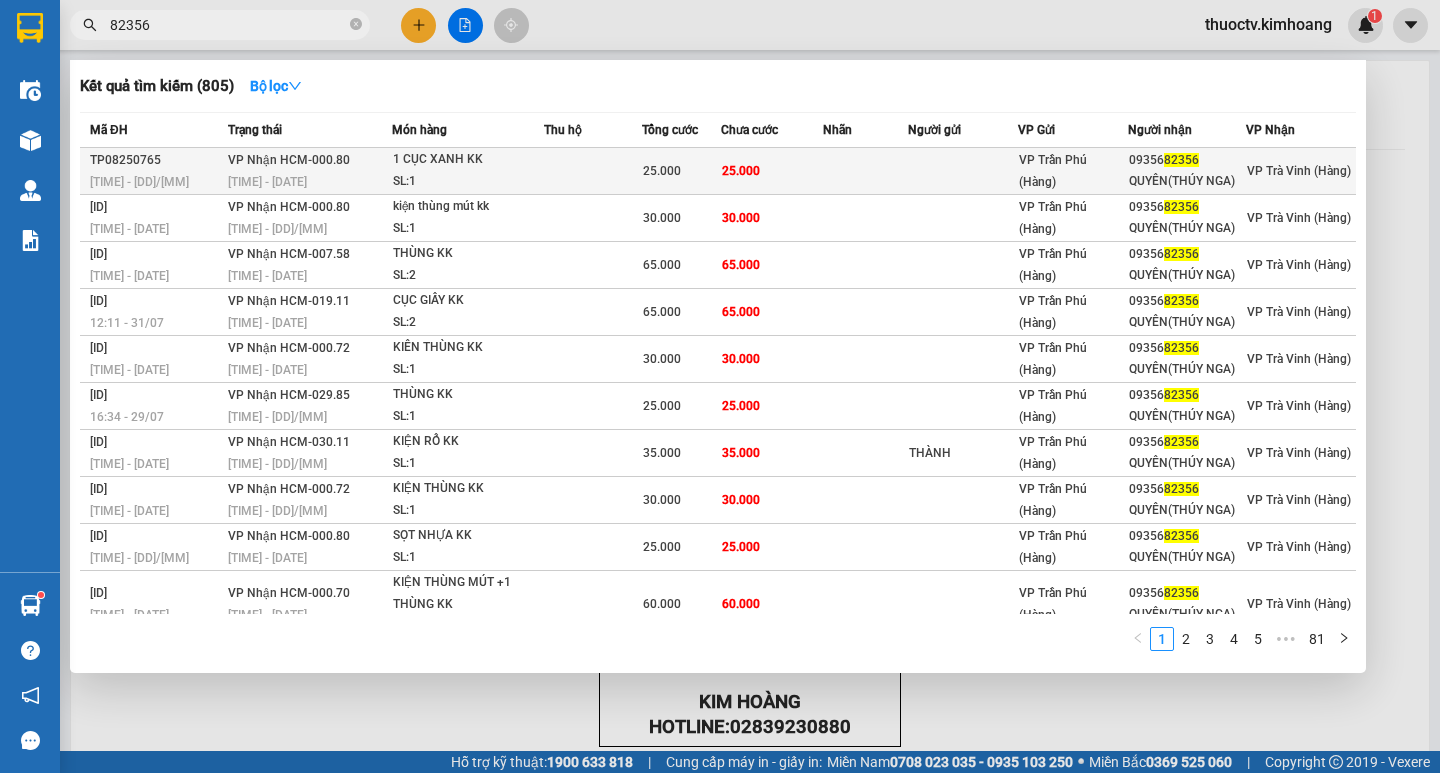 click on "25.000" at bounding box center (772, 171) 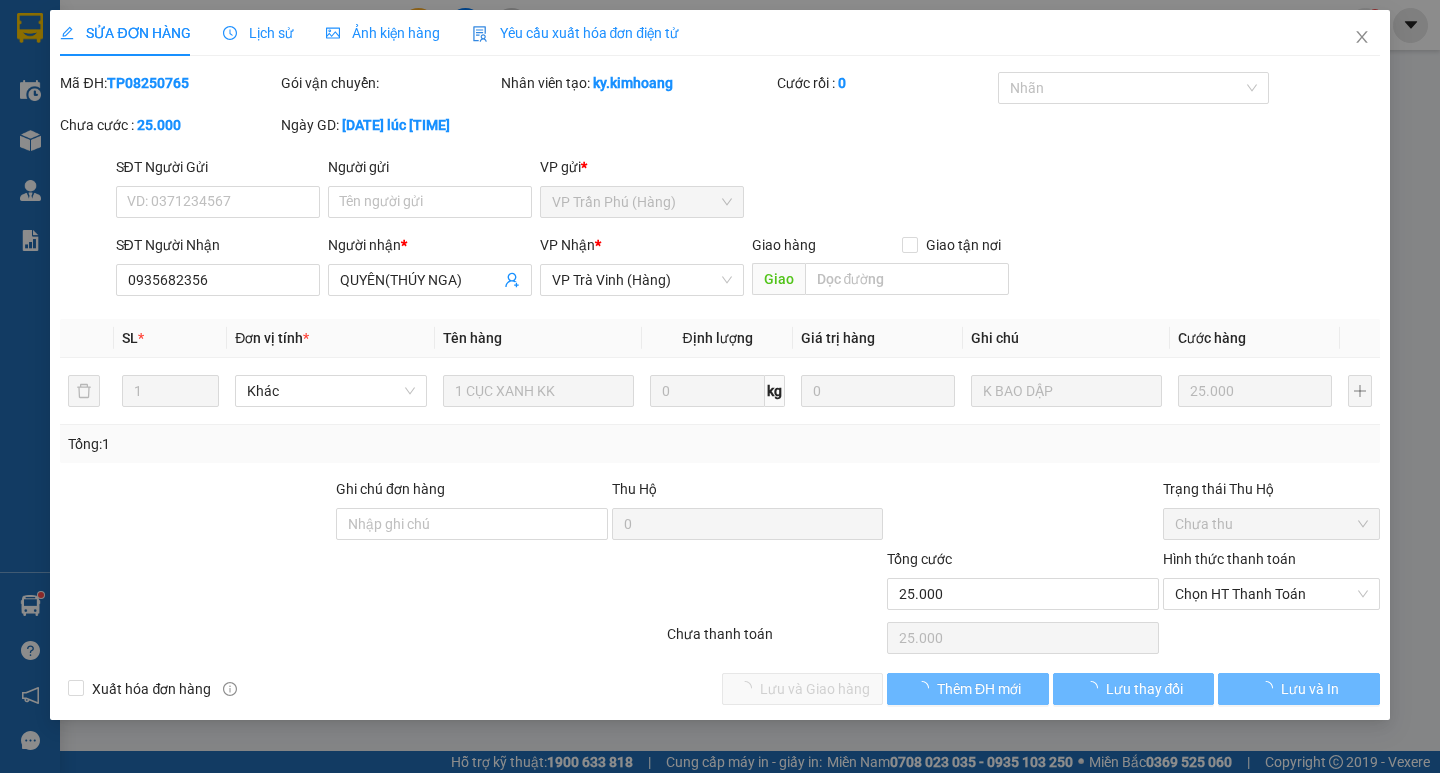 type on "0935682356" 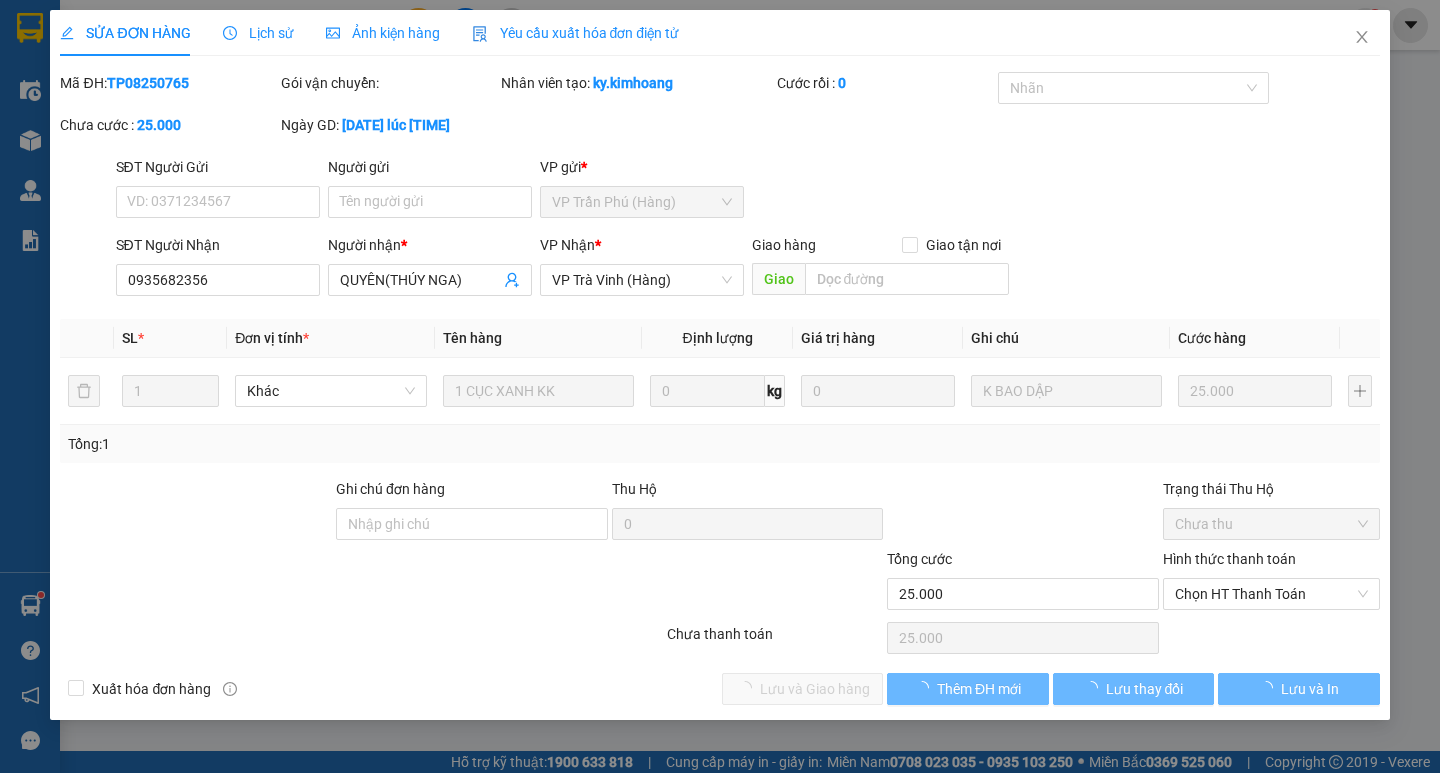 type on "QUYÊN(THÚY NGA)" 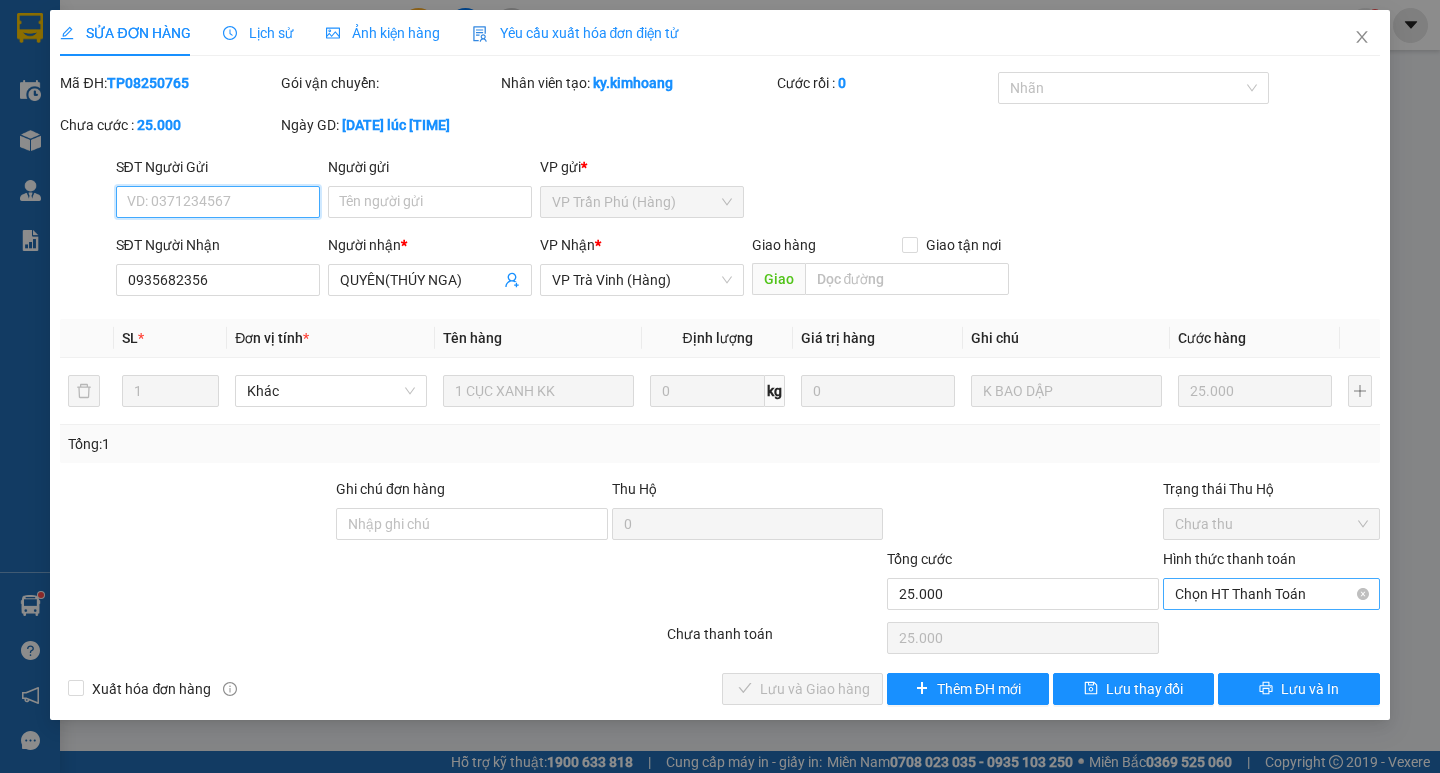 click on "Chọn HT Thanh Toán" at bounding box center (1271, 594) 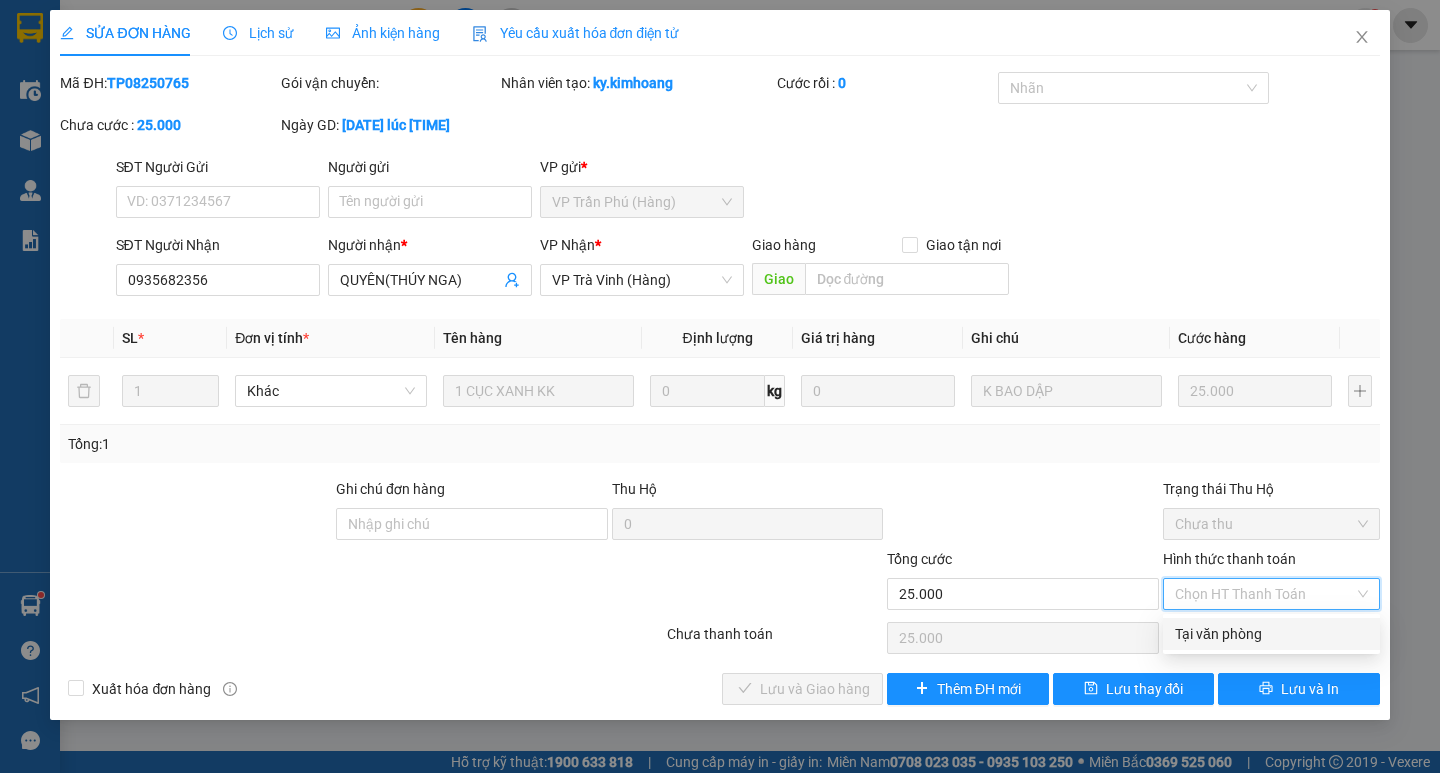 click on "Tại văn phòng" at bounding box center [1271, 634] 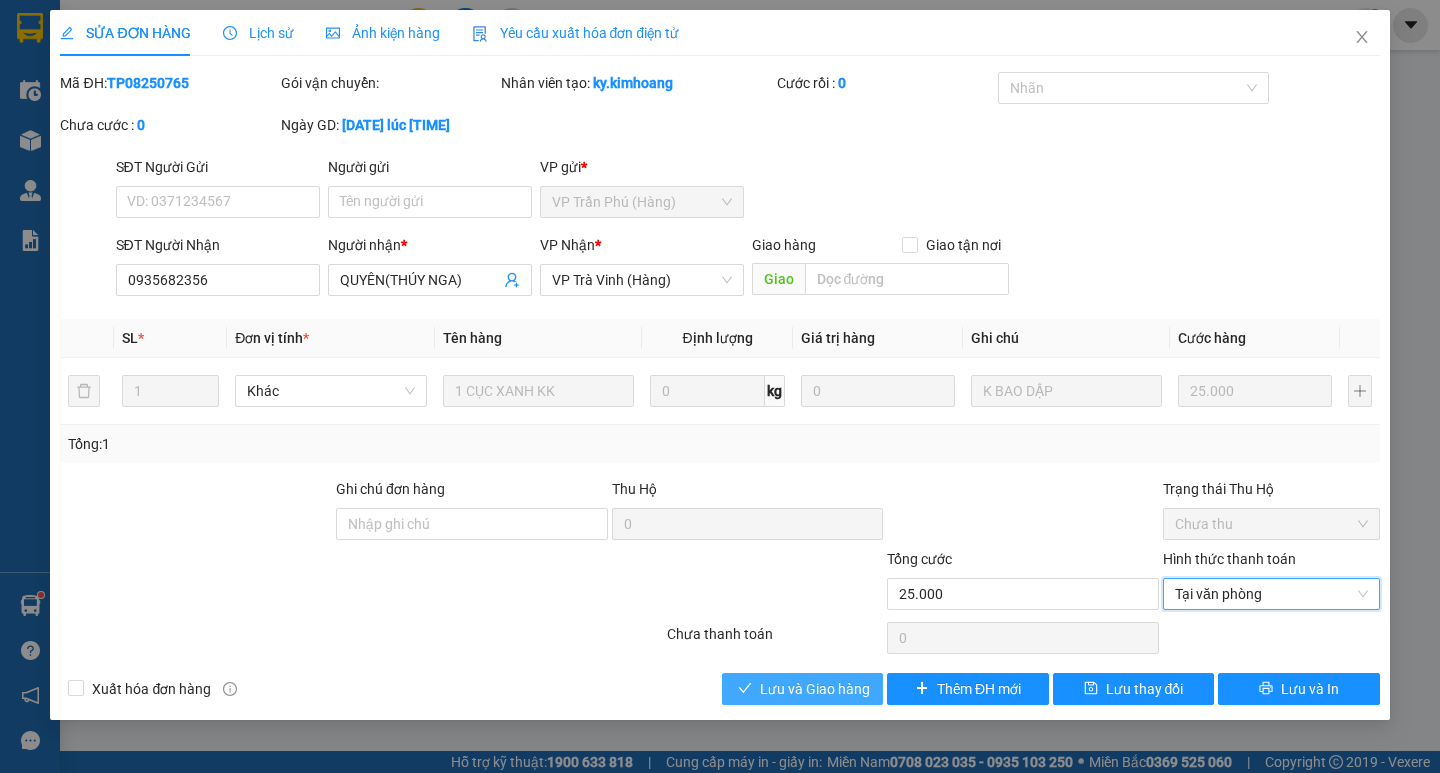 drag, startPoint x: 858, startPoint y: 681, endPoint x: 959, endPoint y: 657, distance: 103.81233 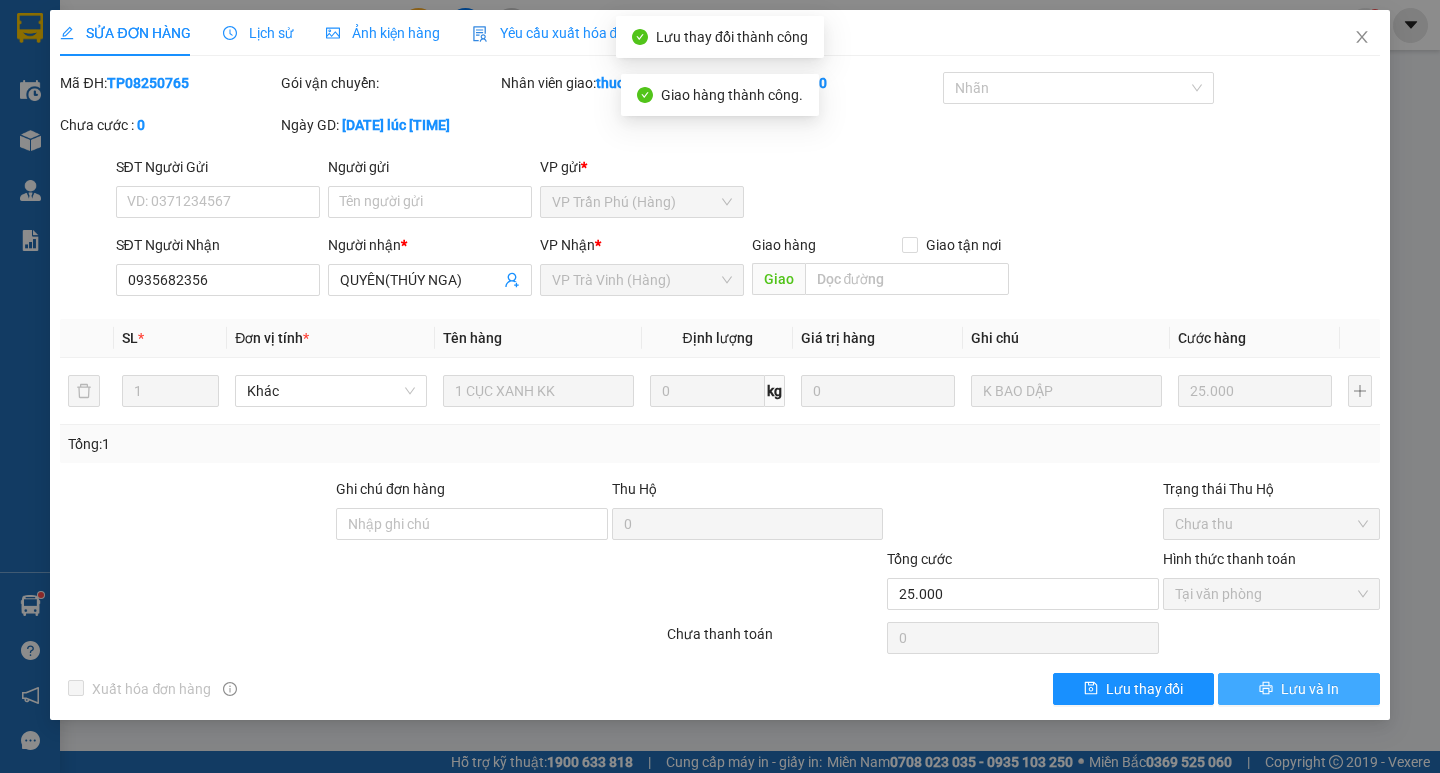 click on "Lưu và In" at bounding box center [1310, 689] 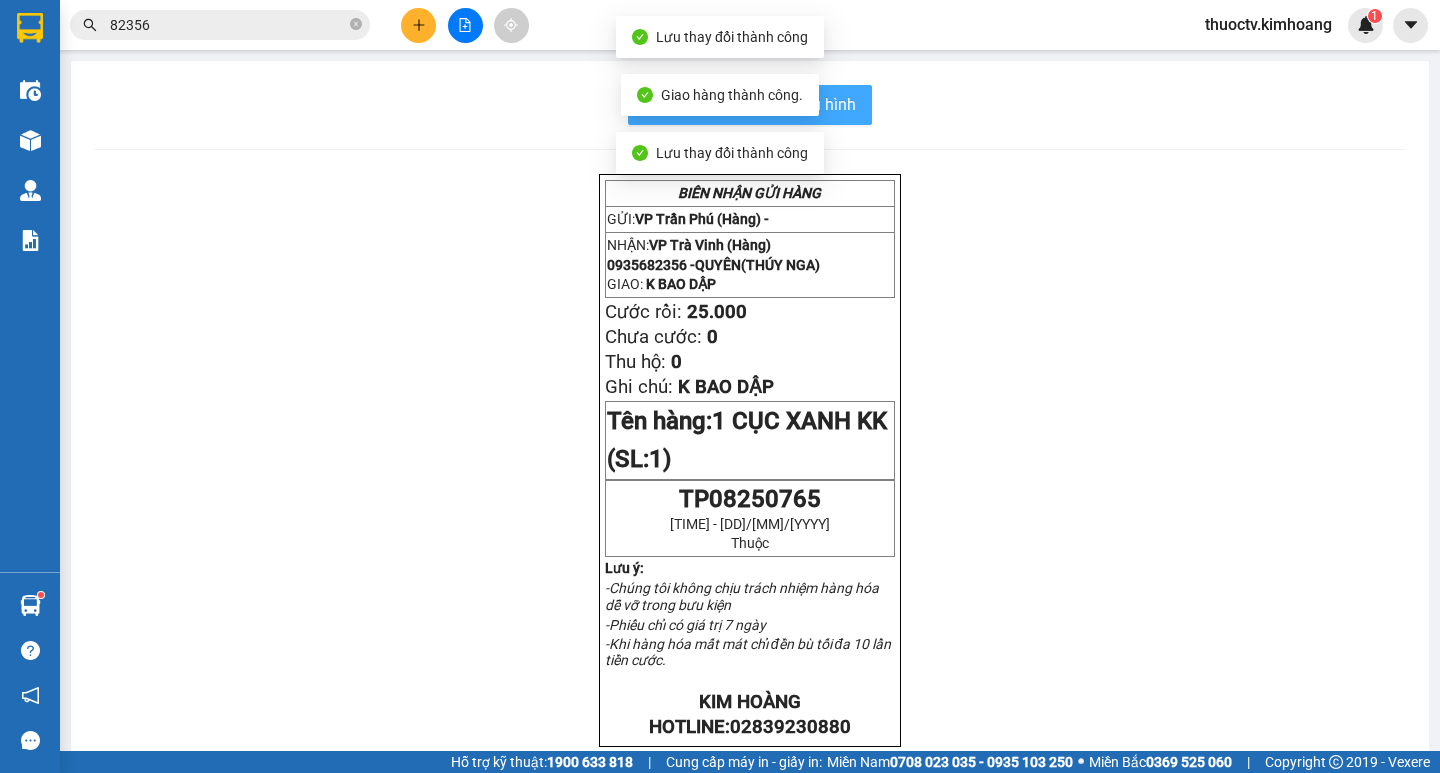 drag, startPoint x: 822, startPoint y: 100, endPoint x: 836, endPoint y: 99, distance: 14.035668 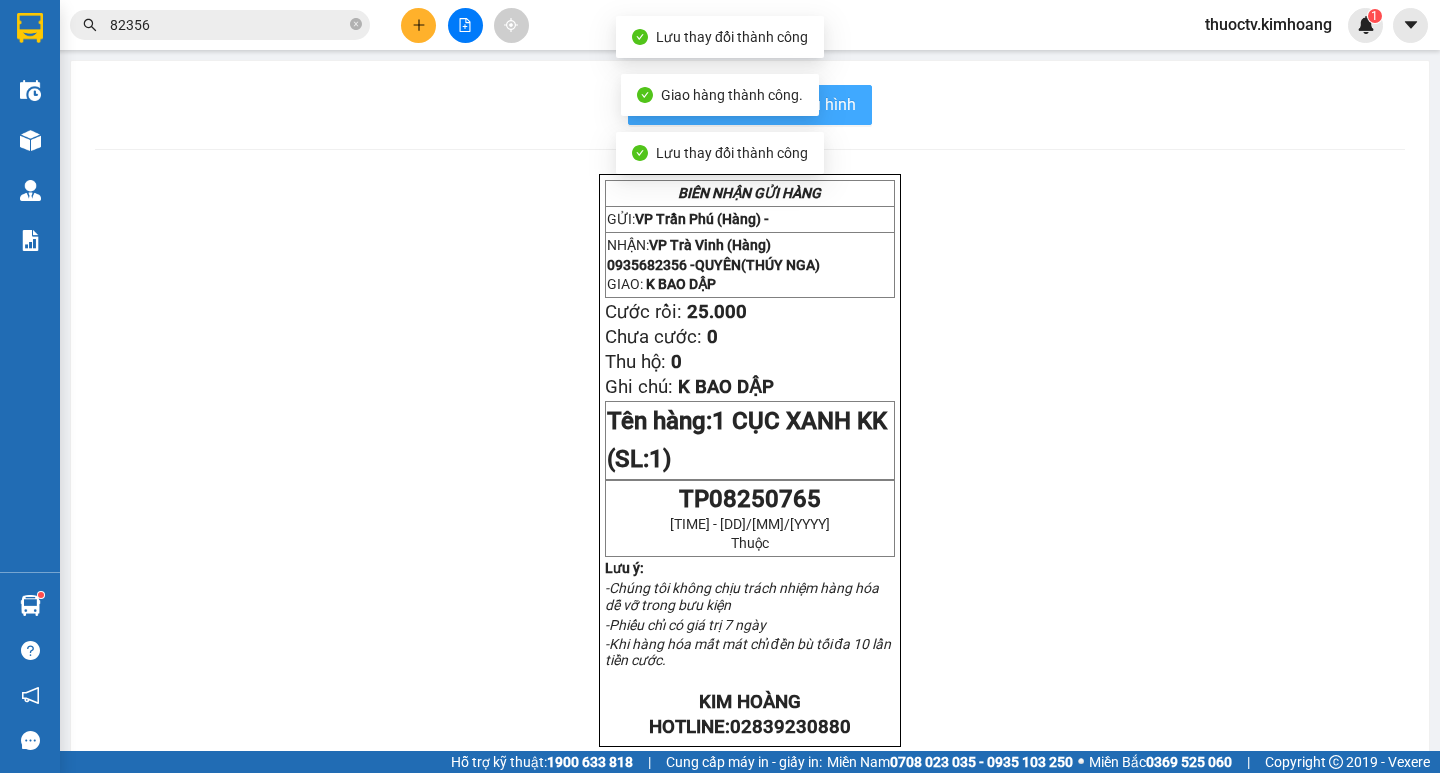 click on "In mẫu biên lai tự cấu hình" at bounding box center [762, 104] 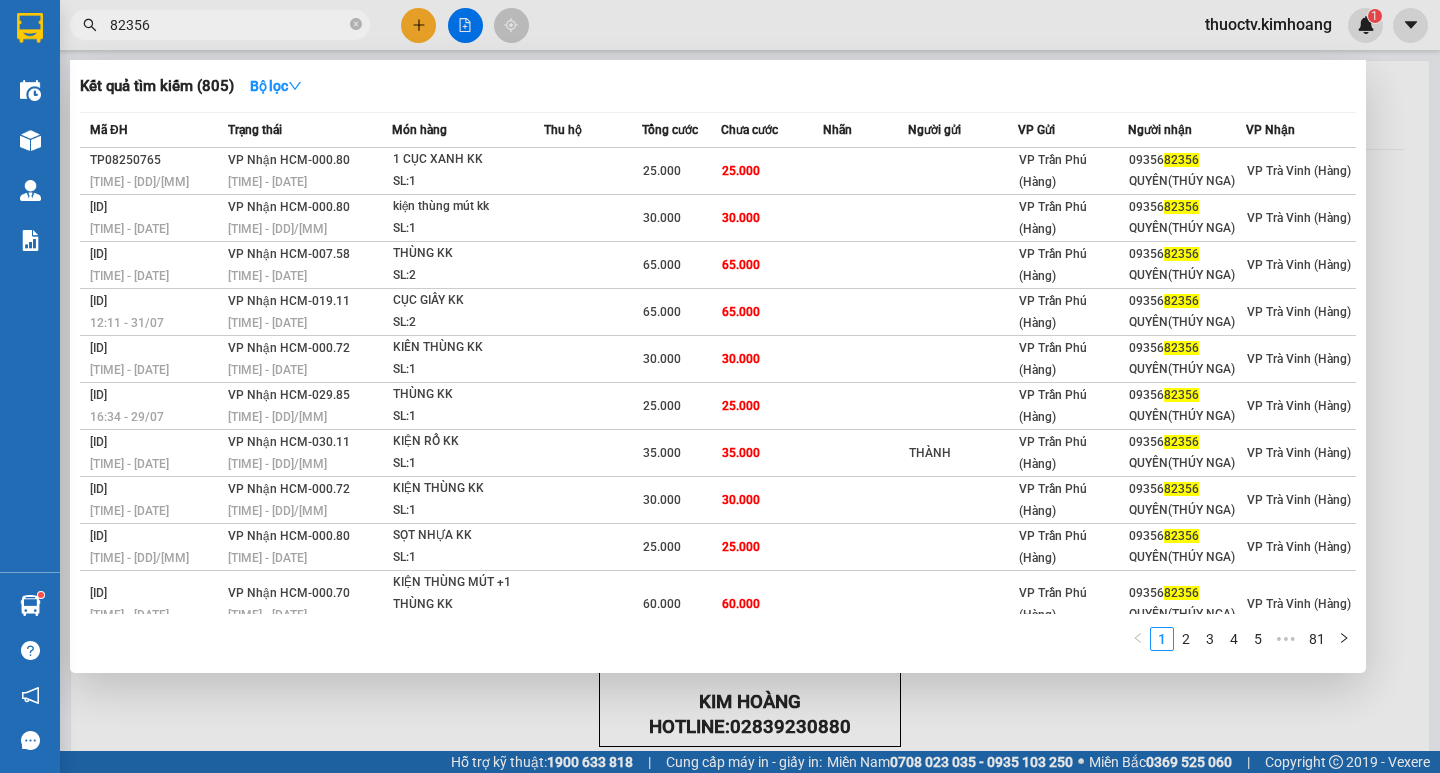 click on "82356" at bounding box center [228, 25] 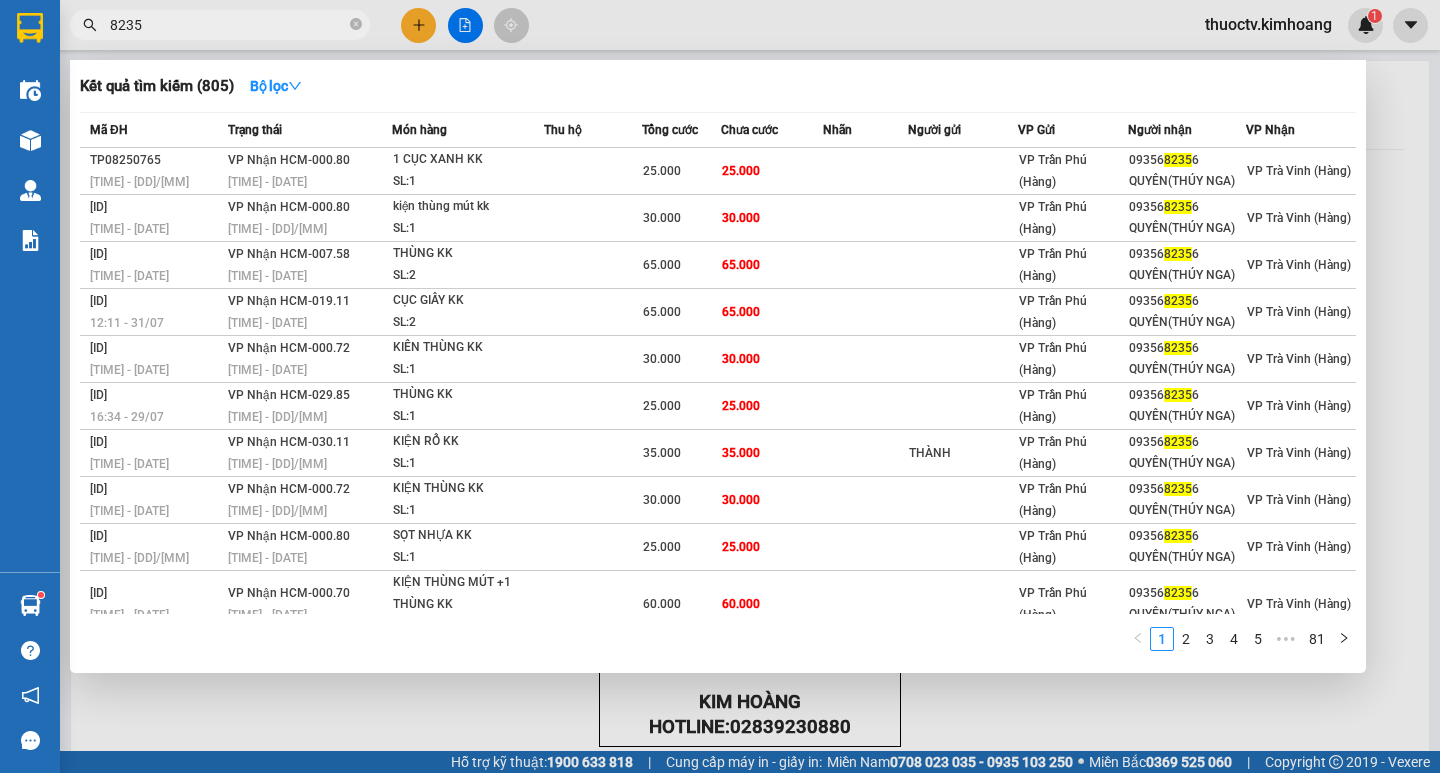 type on "82356" 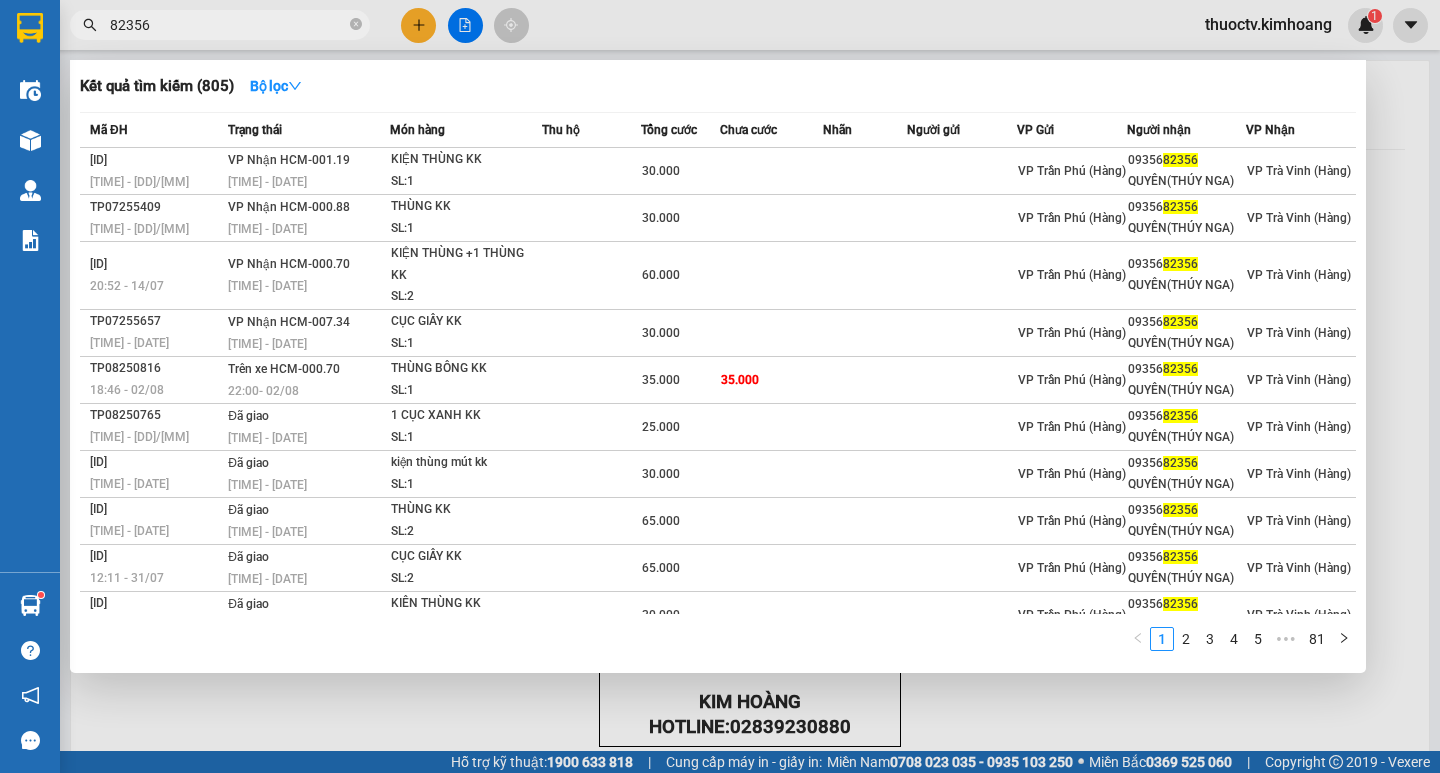 click on "82356" at bounding box center (228, 25) 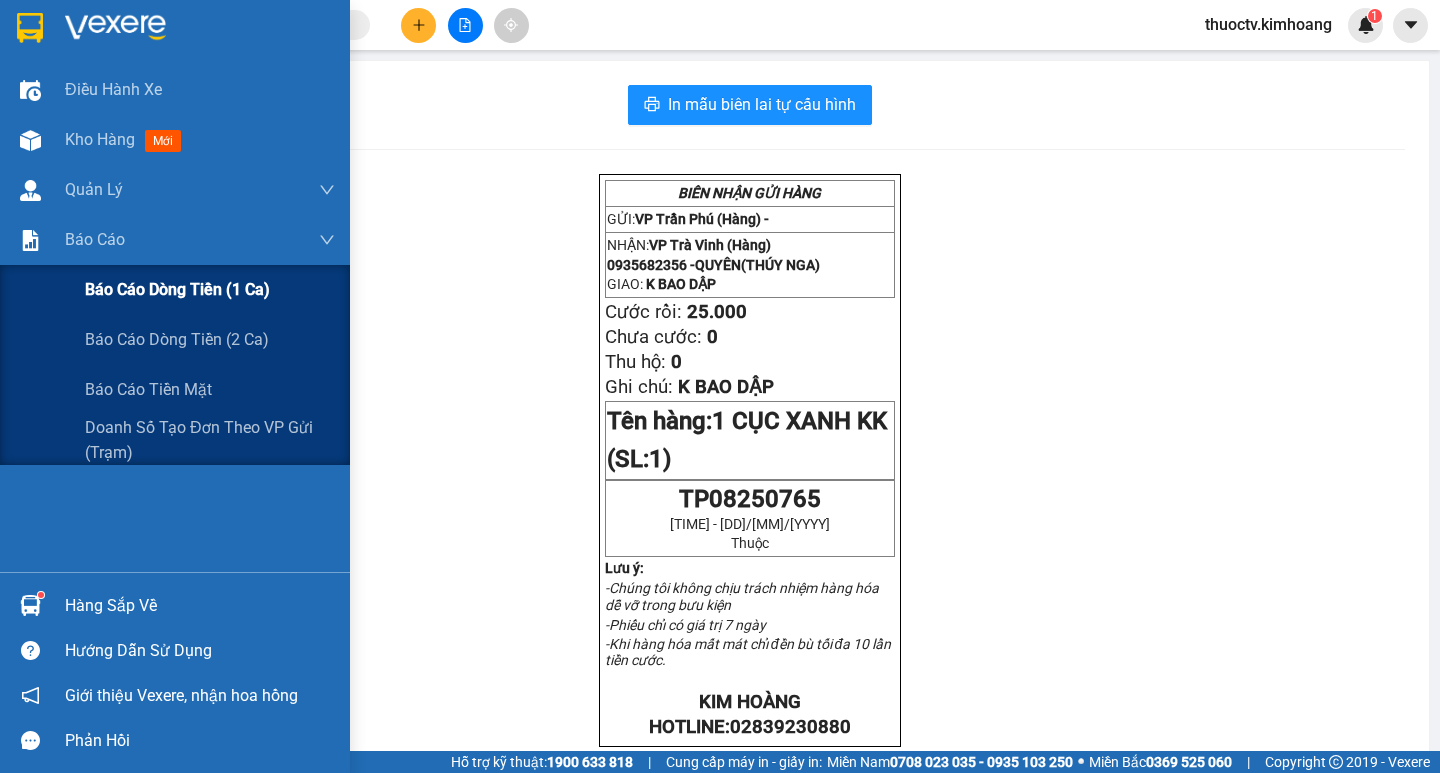 click on "Báo cáo dòng tiền (1 ca)" at bounding box center [177, 289] 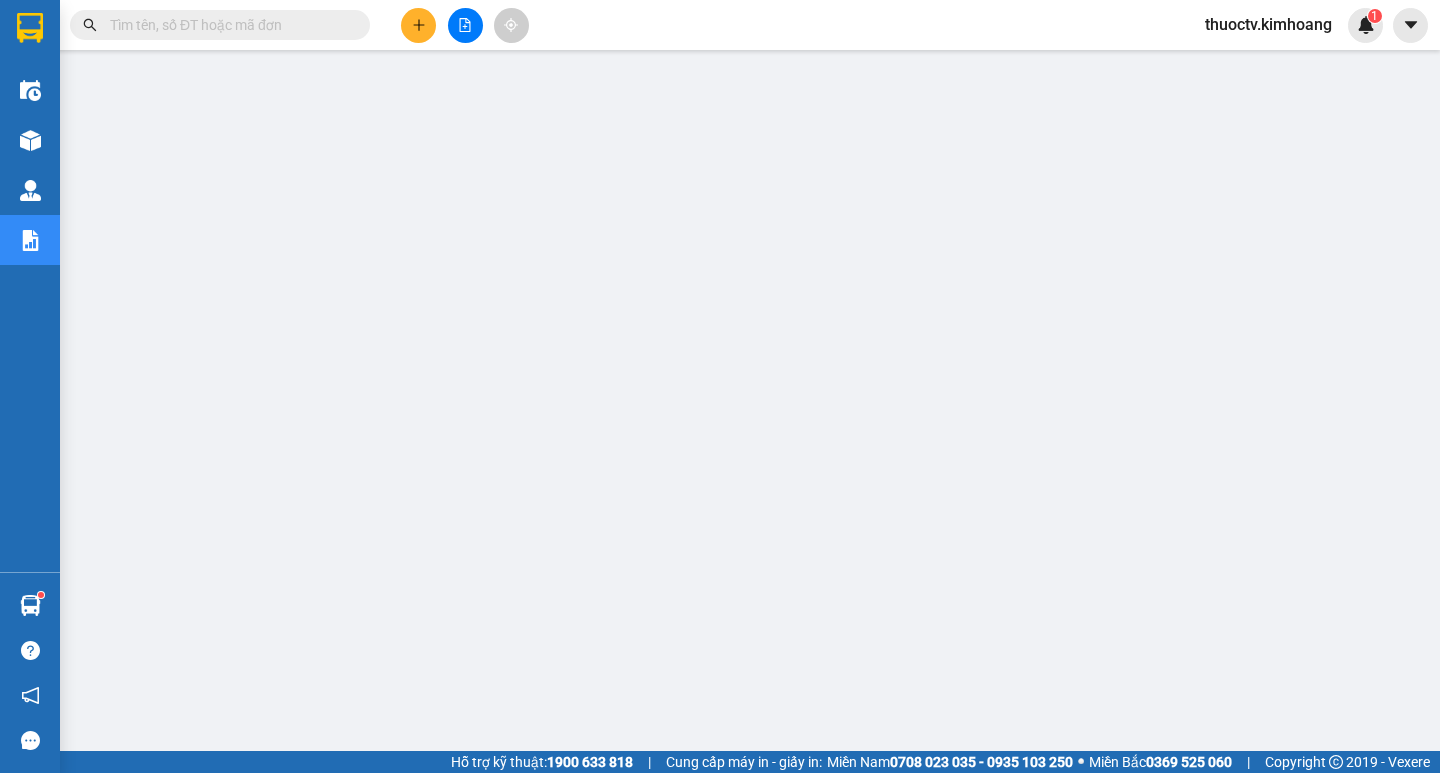 click at bounding box center (228, 25) 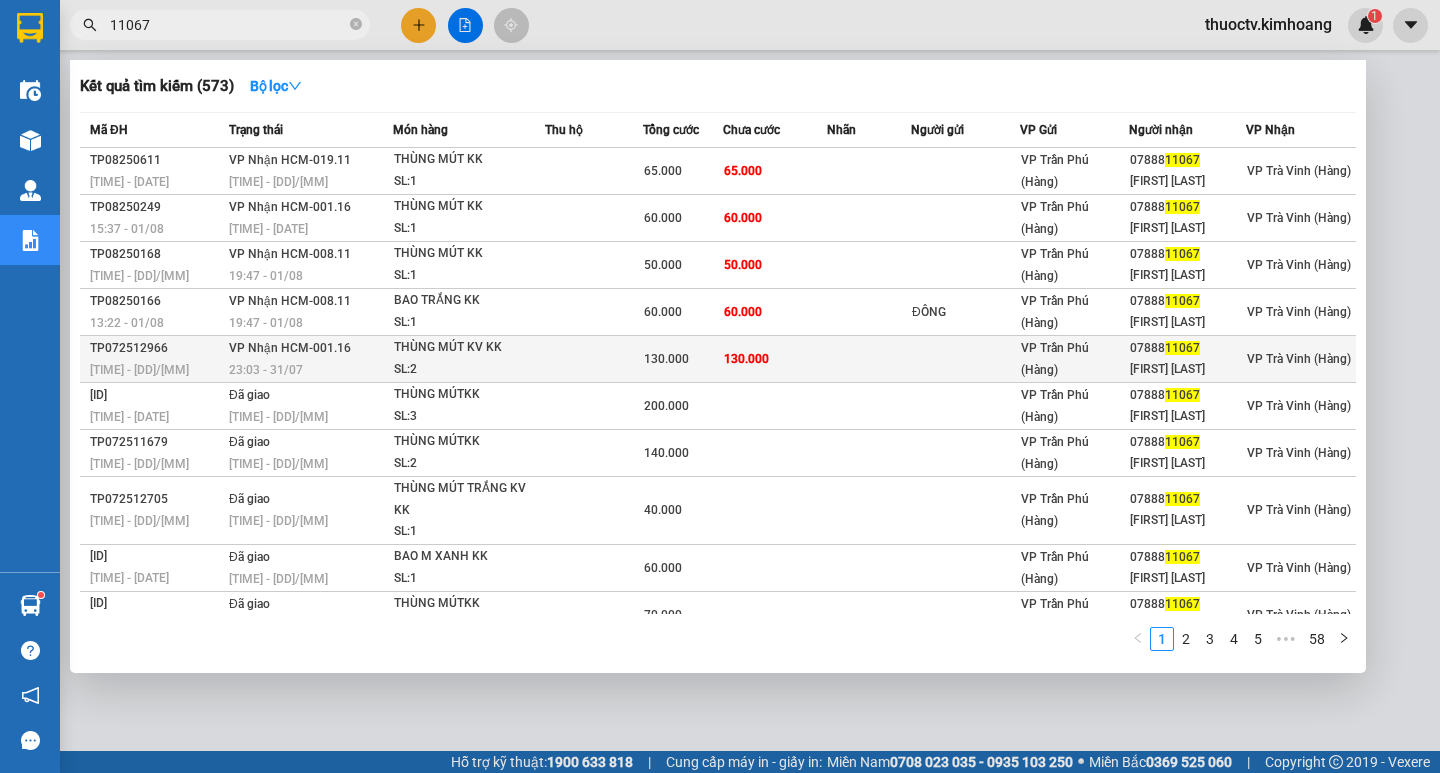 click at bounding box center (869, 359) 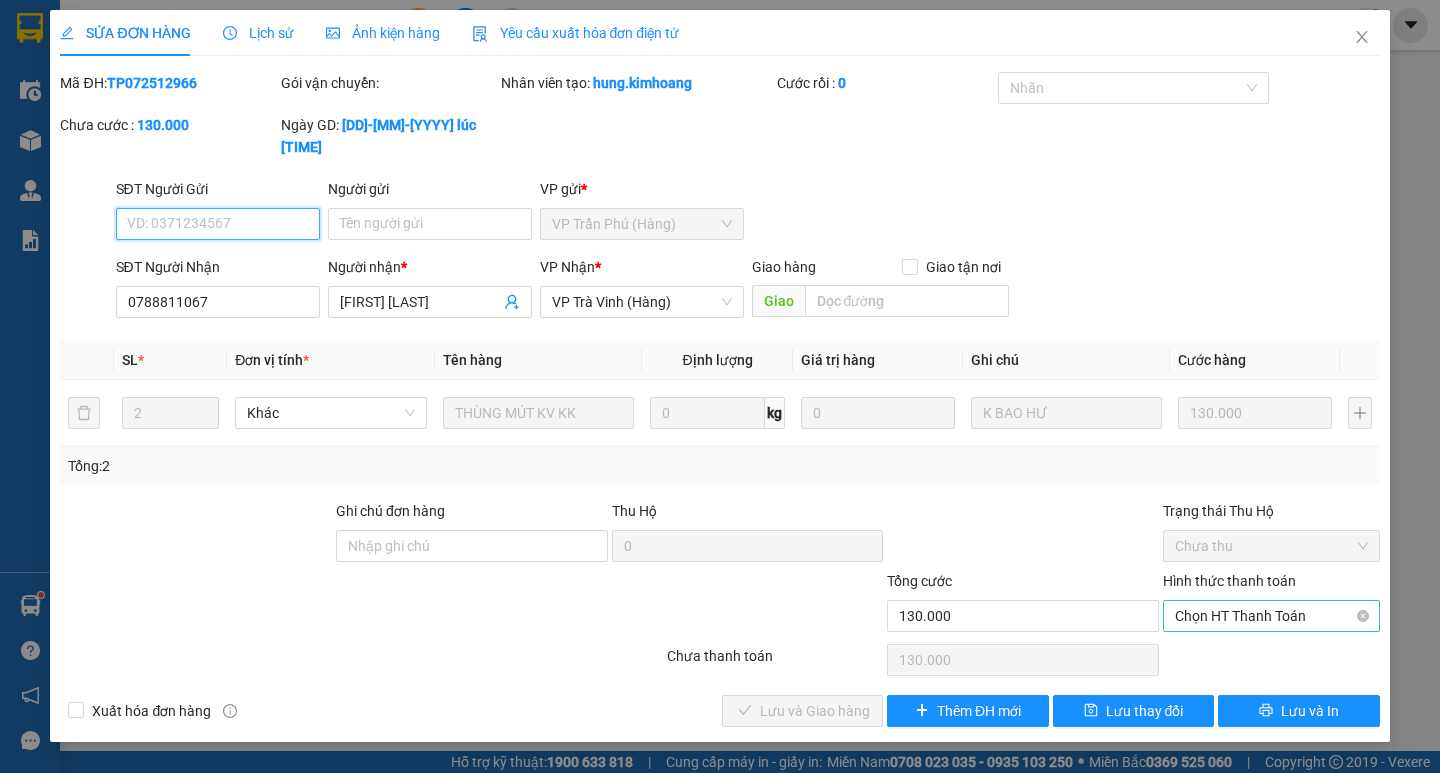 drag, startPoint x: 1256, startPoint y: 589, endPoint x: 1277, endPoint y: 612, distance: 31.144823 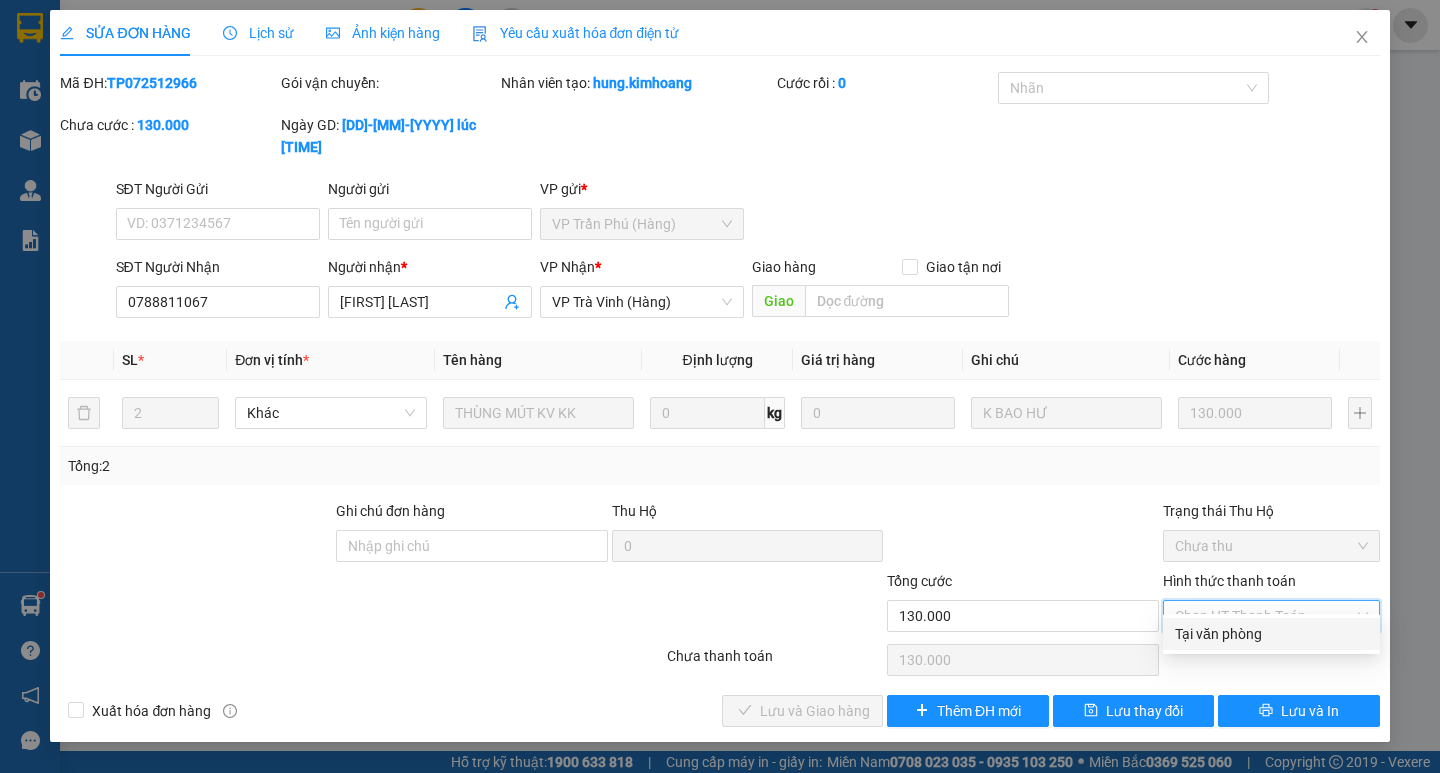 click on "Tại văn phòng" at bounding box center [1271, 634] 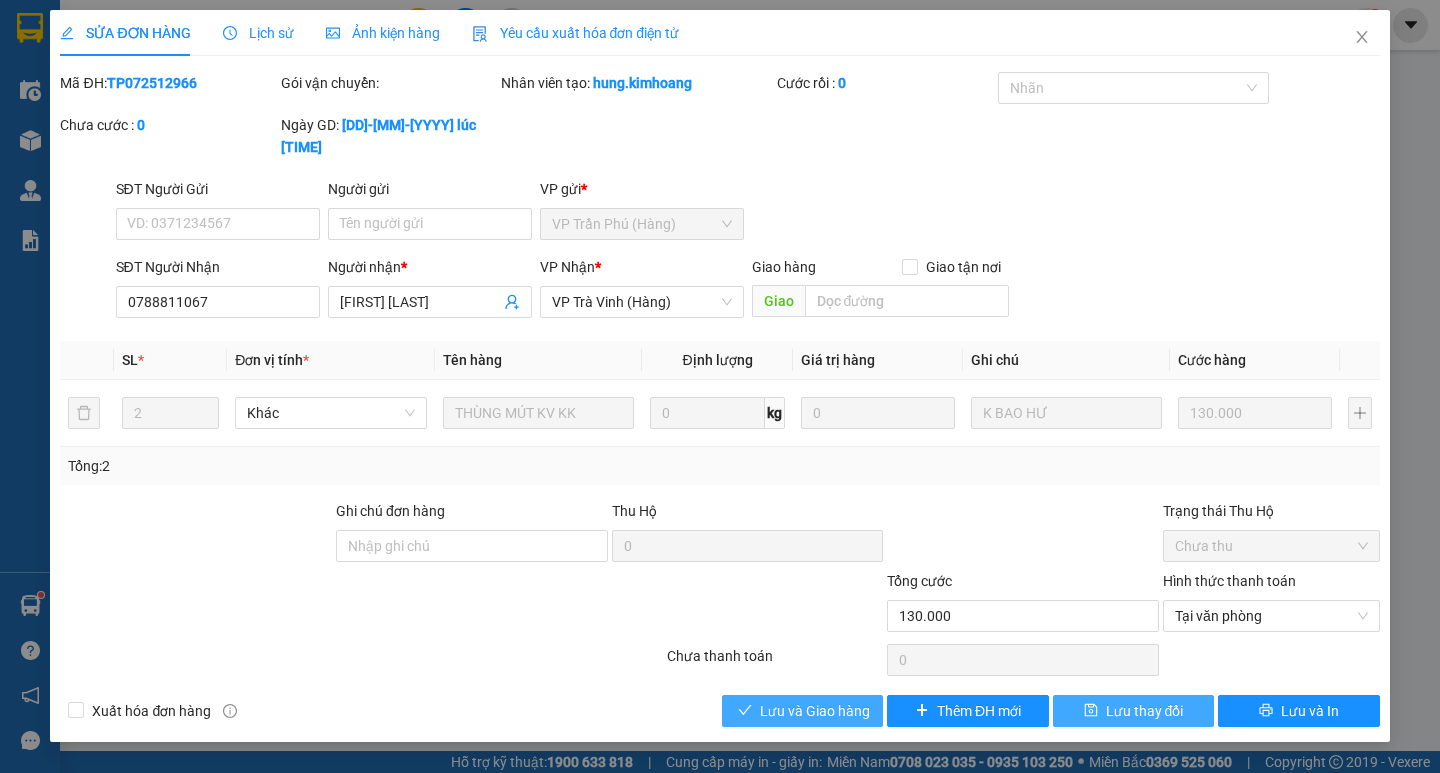 drag, startPoint x: 837, startPoint y: 687, endPoint x: 1170, endPoint y: 675, distance: 333.21616 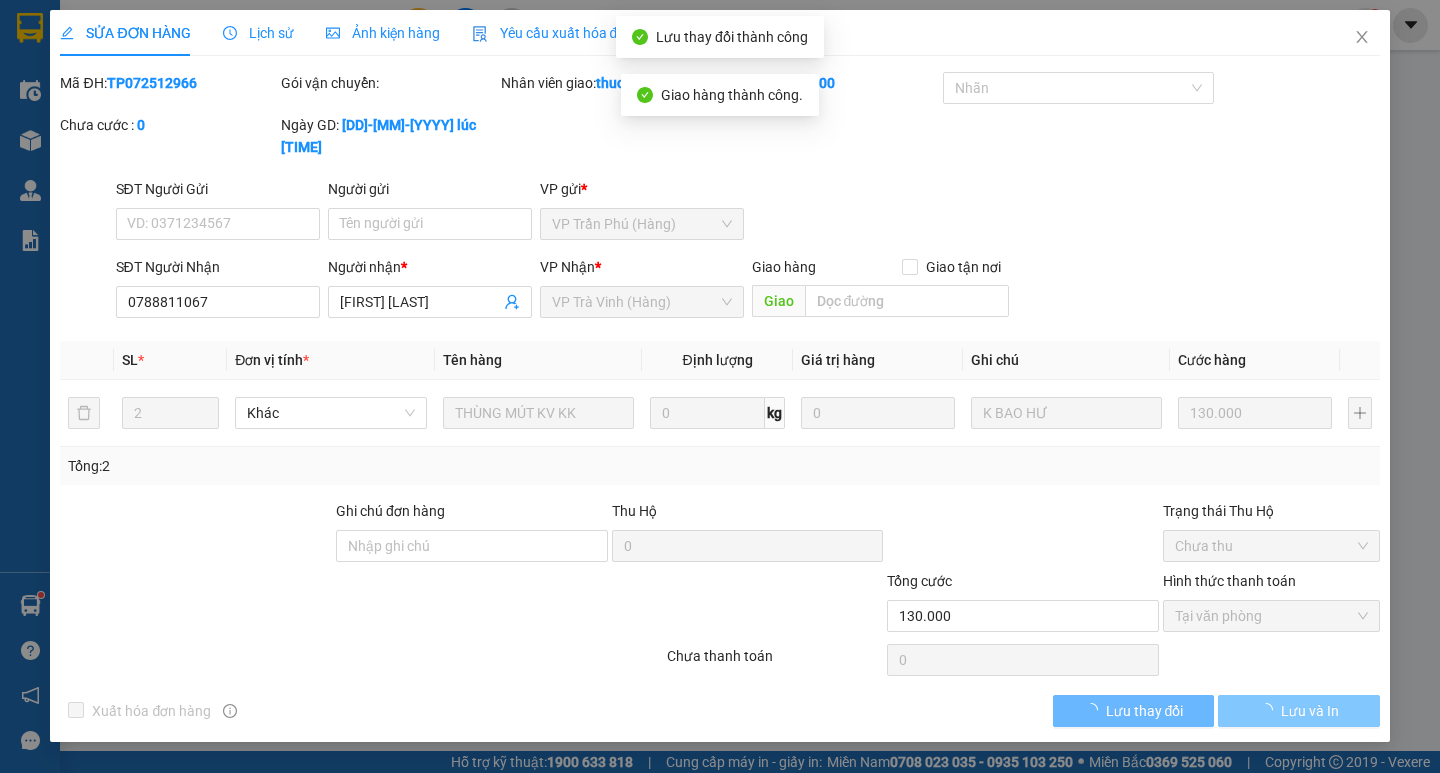 click on "Lưu và In" at bounding box center [1310, 711] 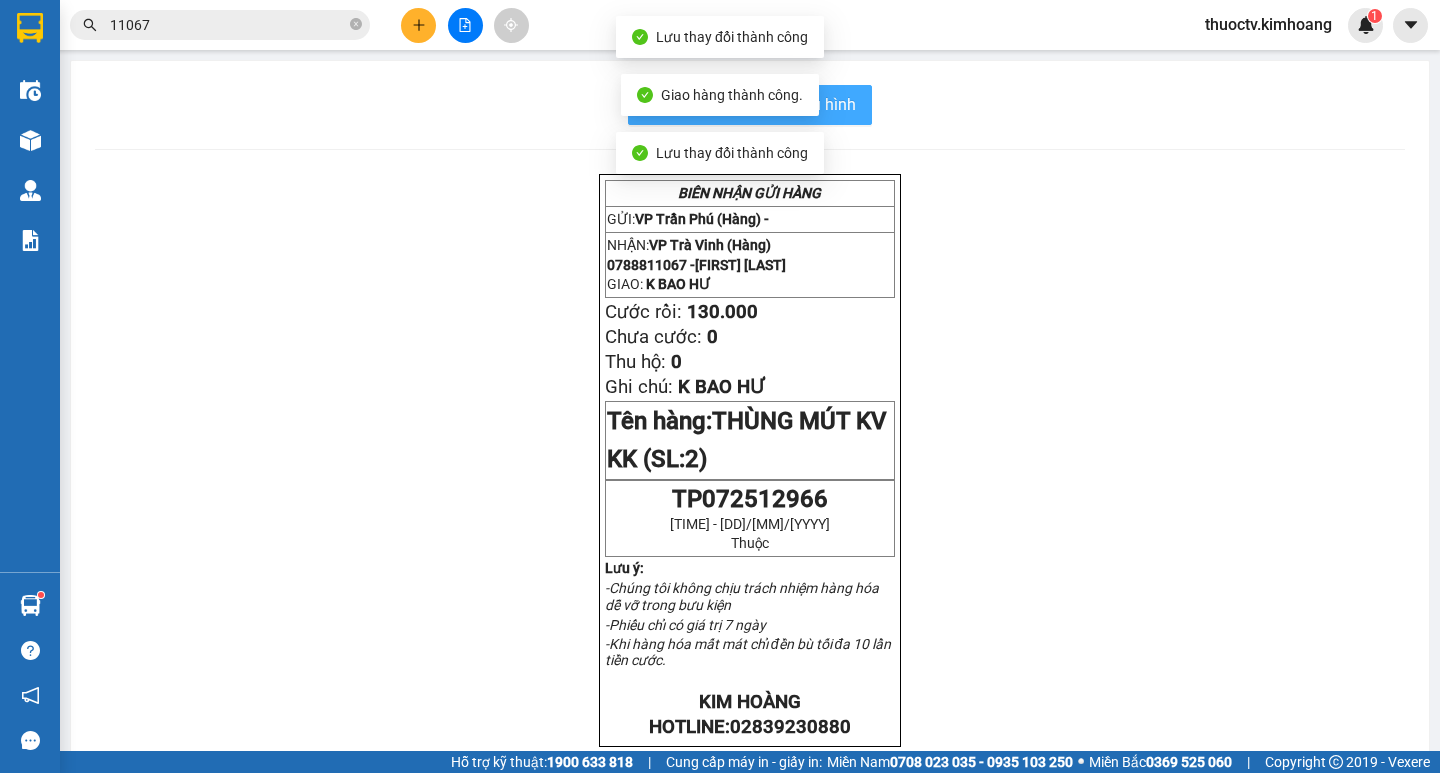click on "In mẫu biên lai tự cấu hình" at bounding box center [762, 104] 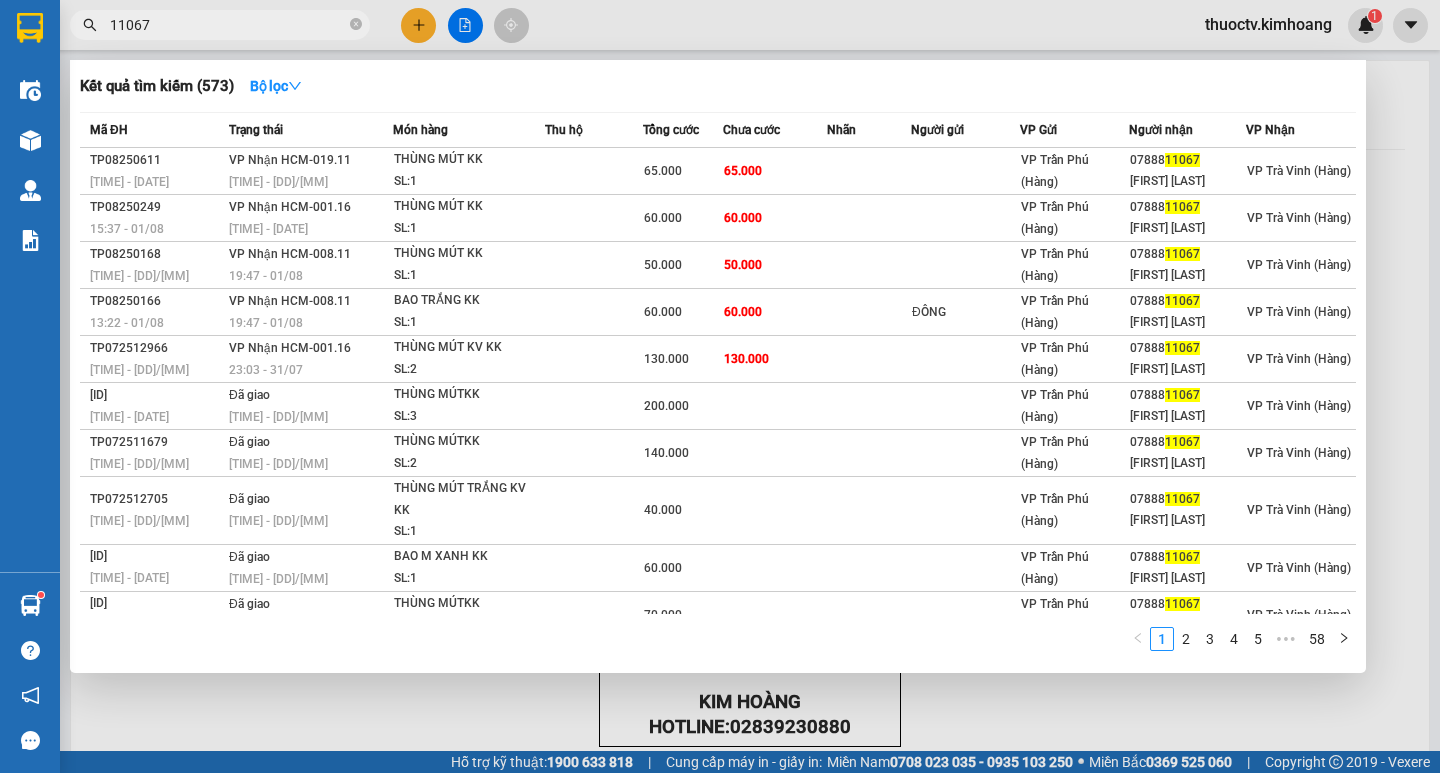 click on "11067" at bounding box center [228, 25] 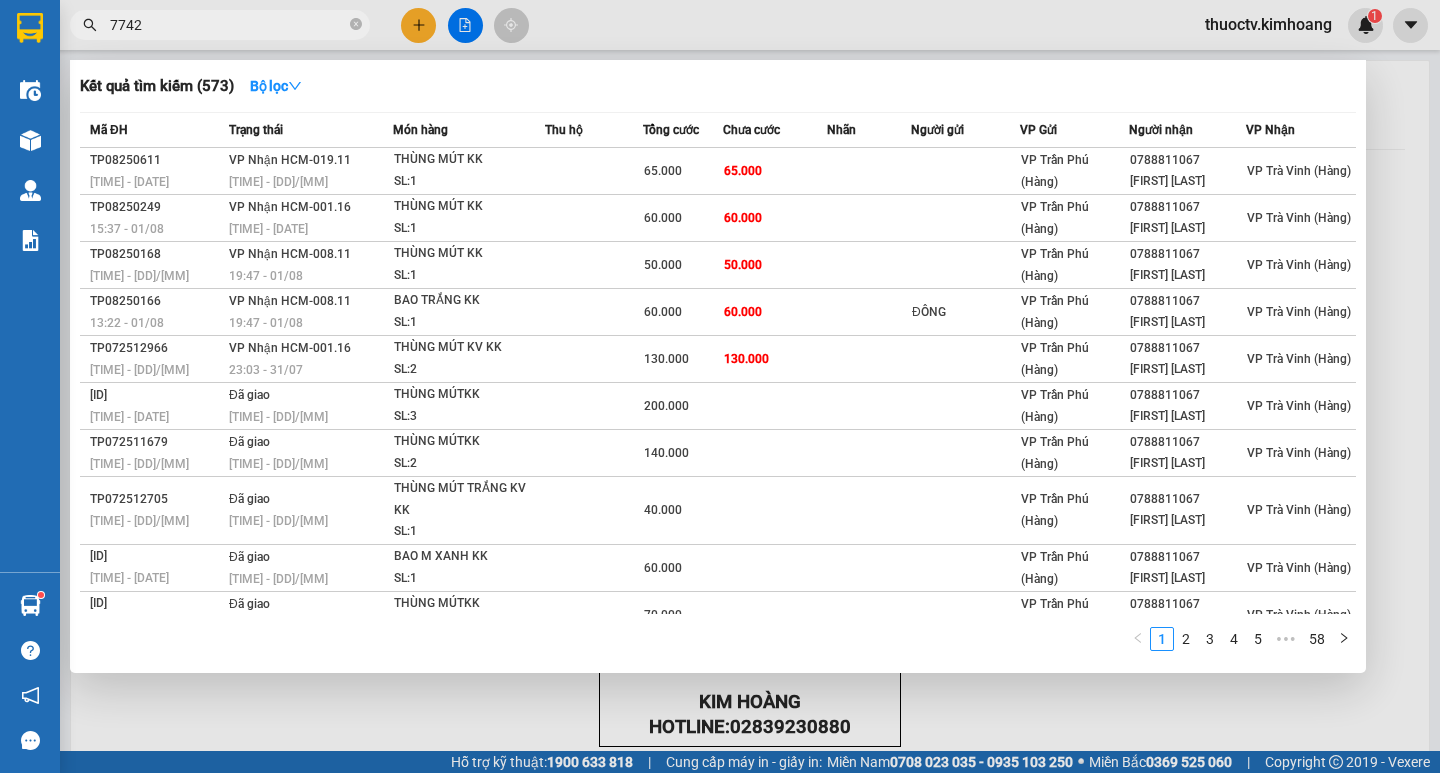 type on "77424" 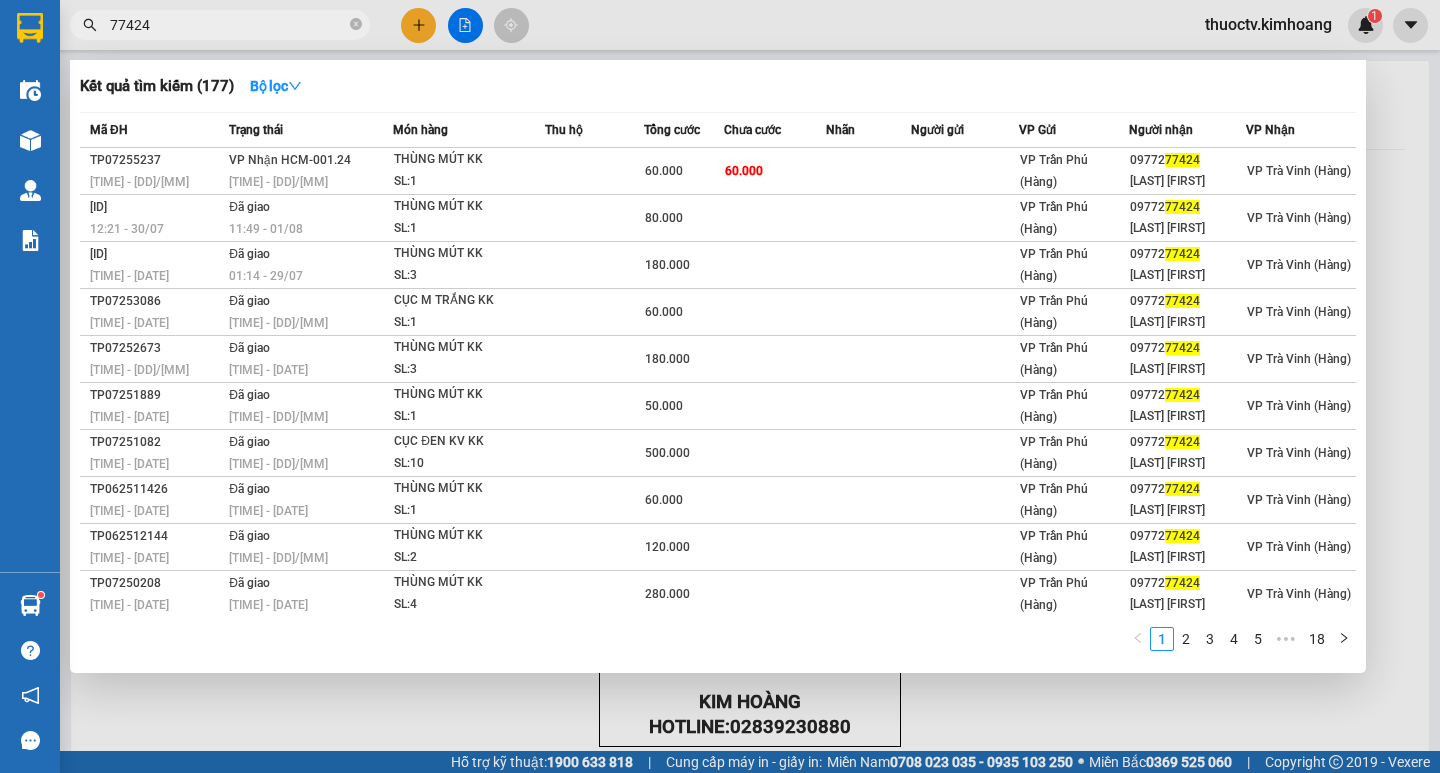 click on "77424" at bounding box center (228, 25) 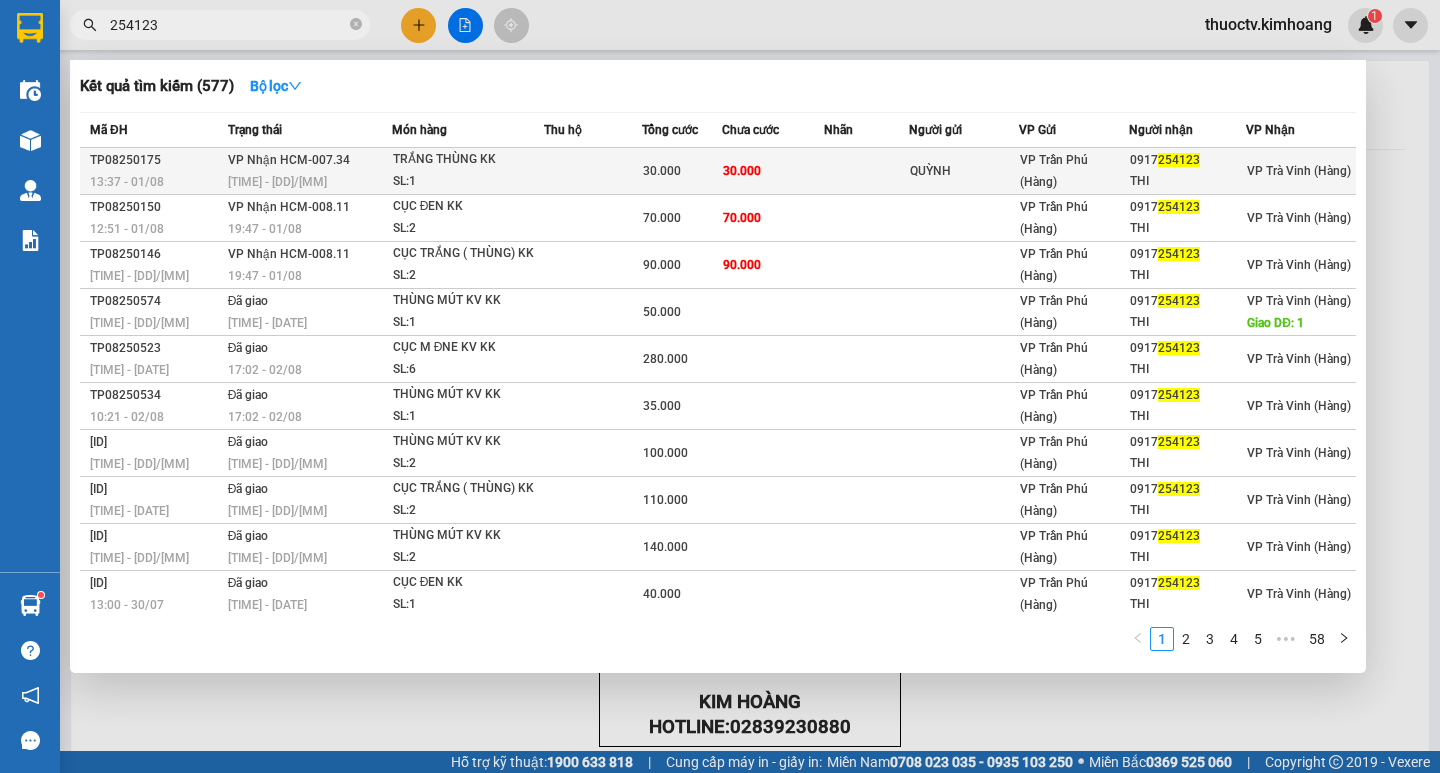 type on "254123" 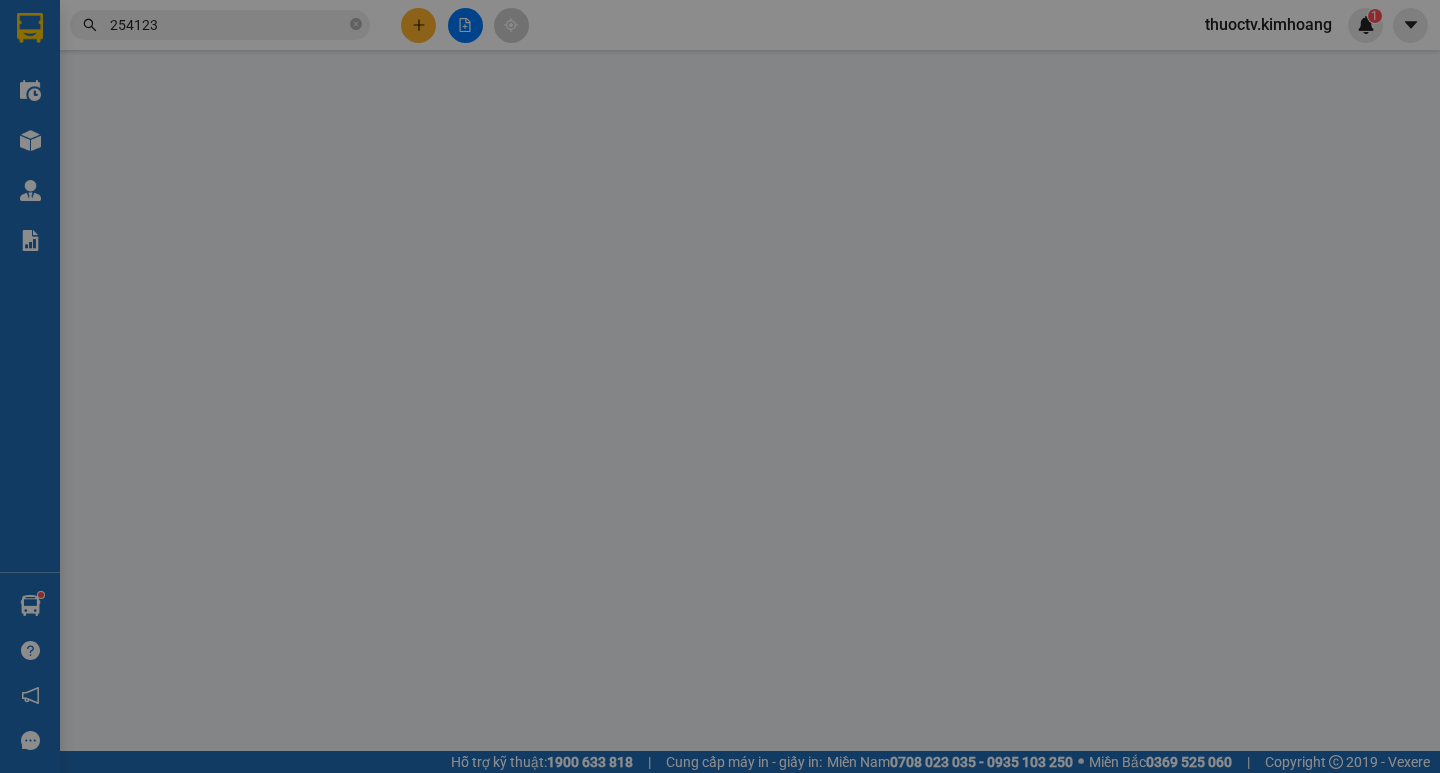 type on "QUỲNH" 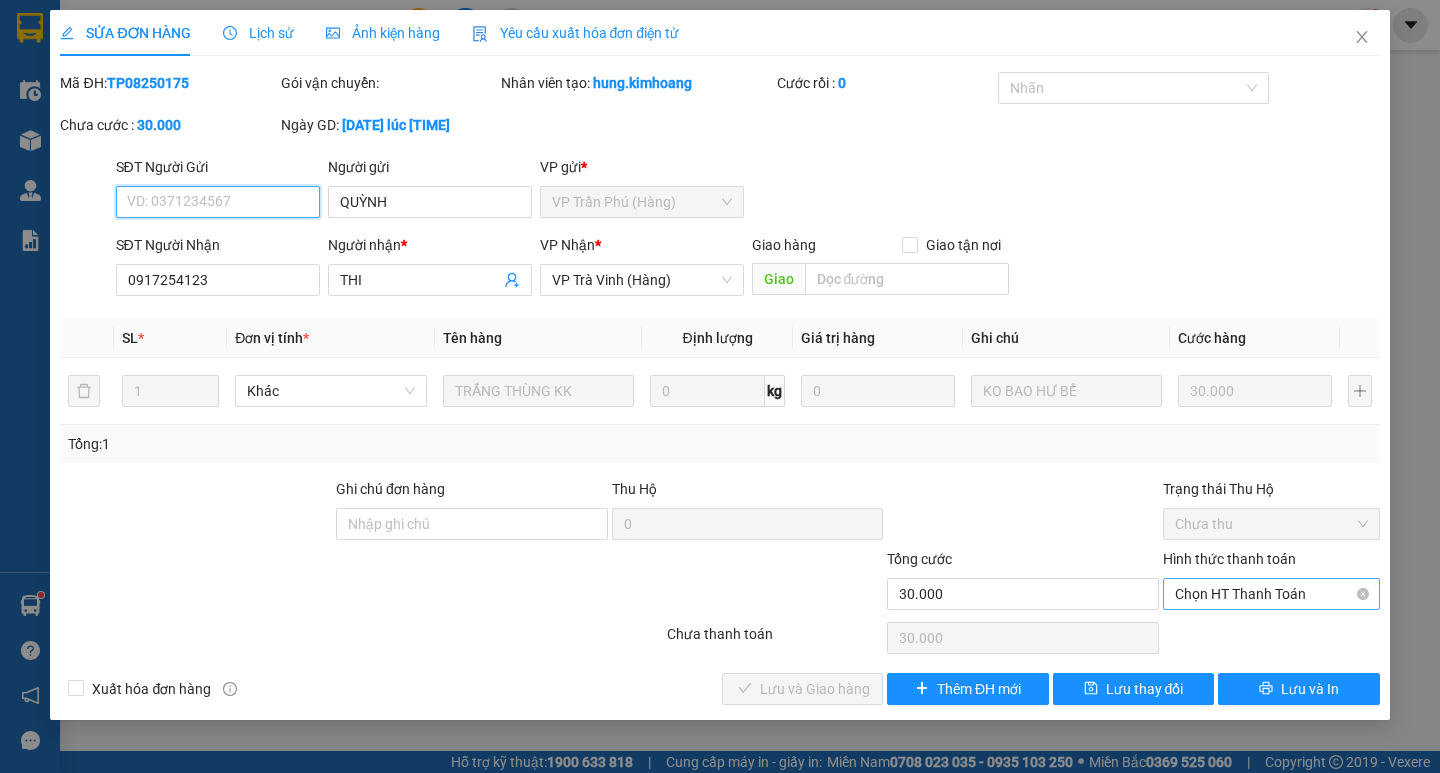 click on "Chọn HT Thanh Toán" at bounding box center [1271, 594] 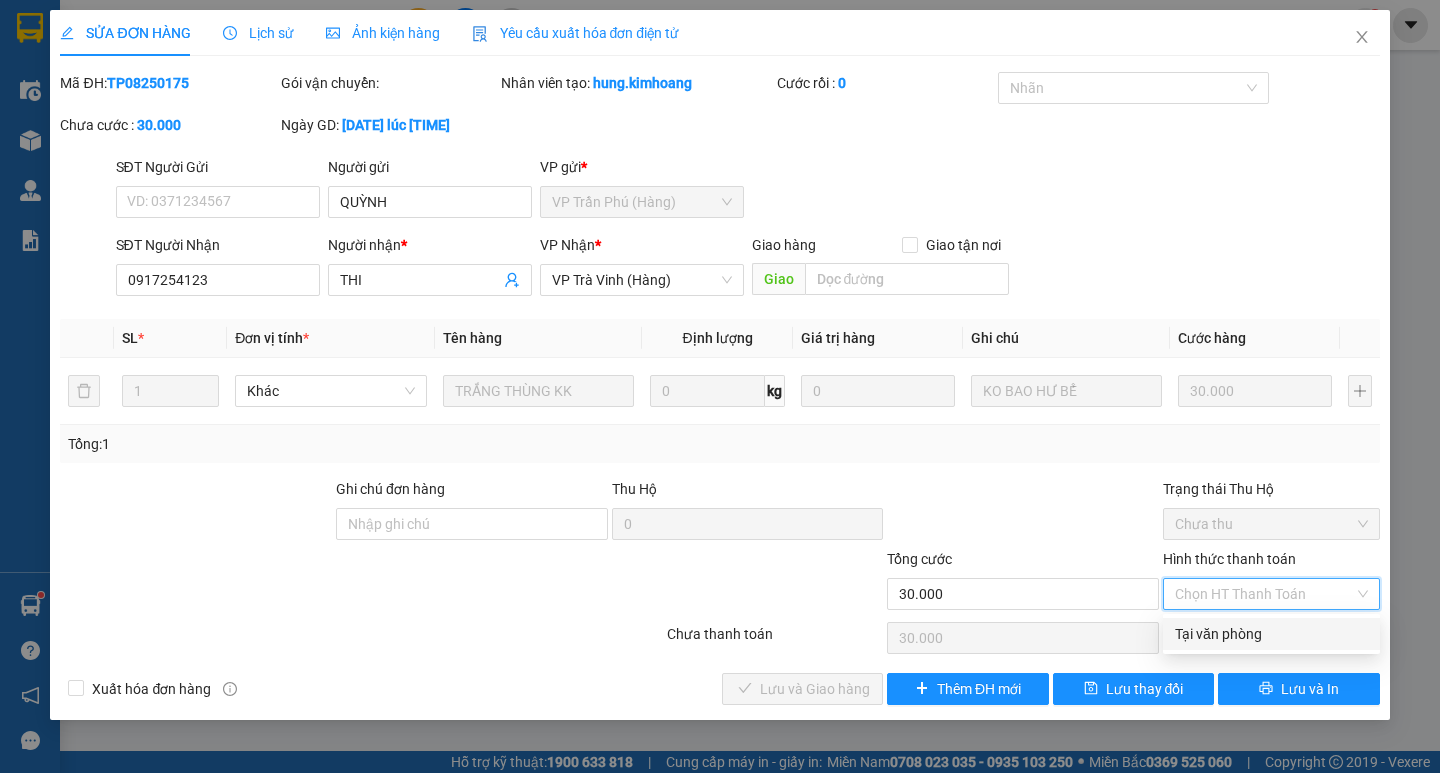 click on "Tại văn phòng" at bounding box center (1271, 634) 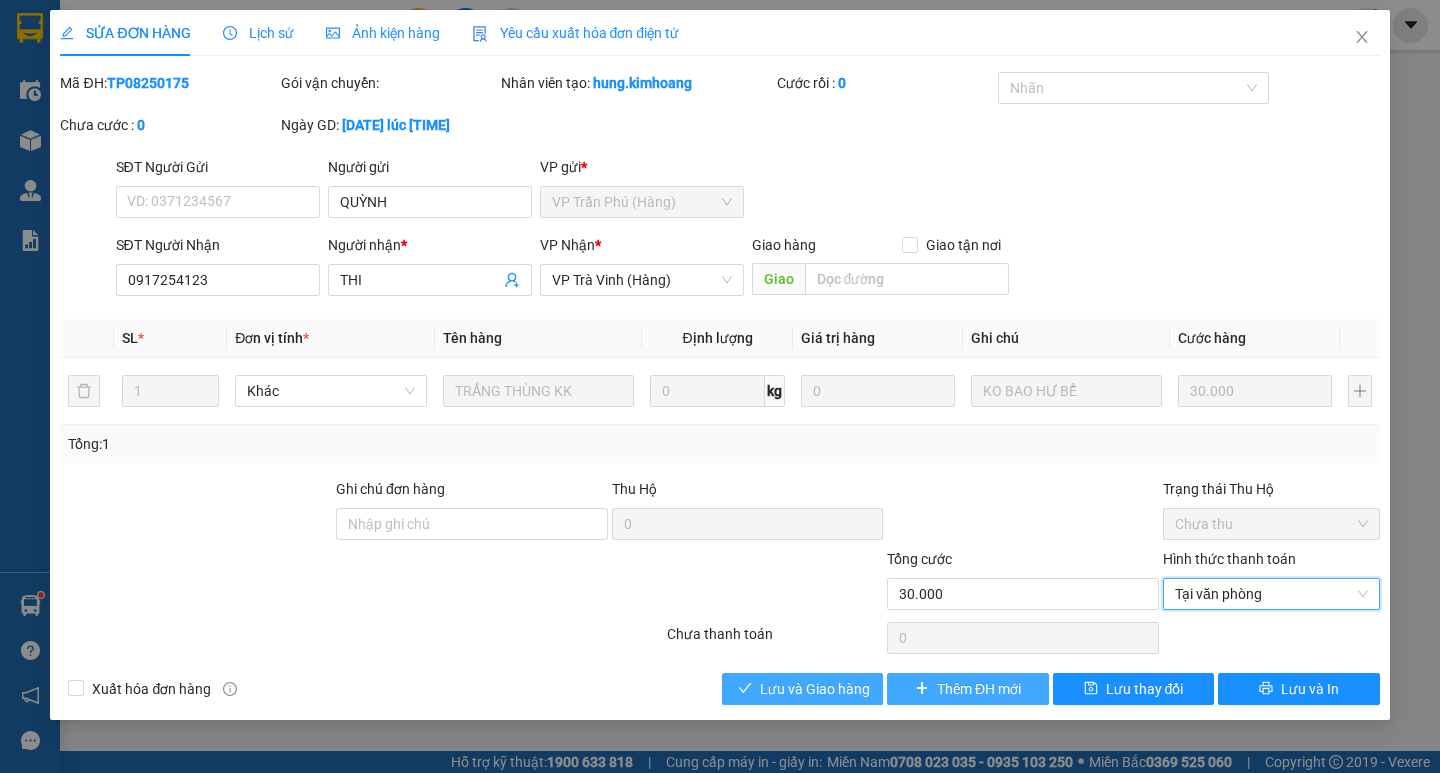 drag, startPoint x: 869, startPoint y: 686, endPoint x: 893, endPoint y: 684, distance: 24.083189 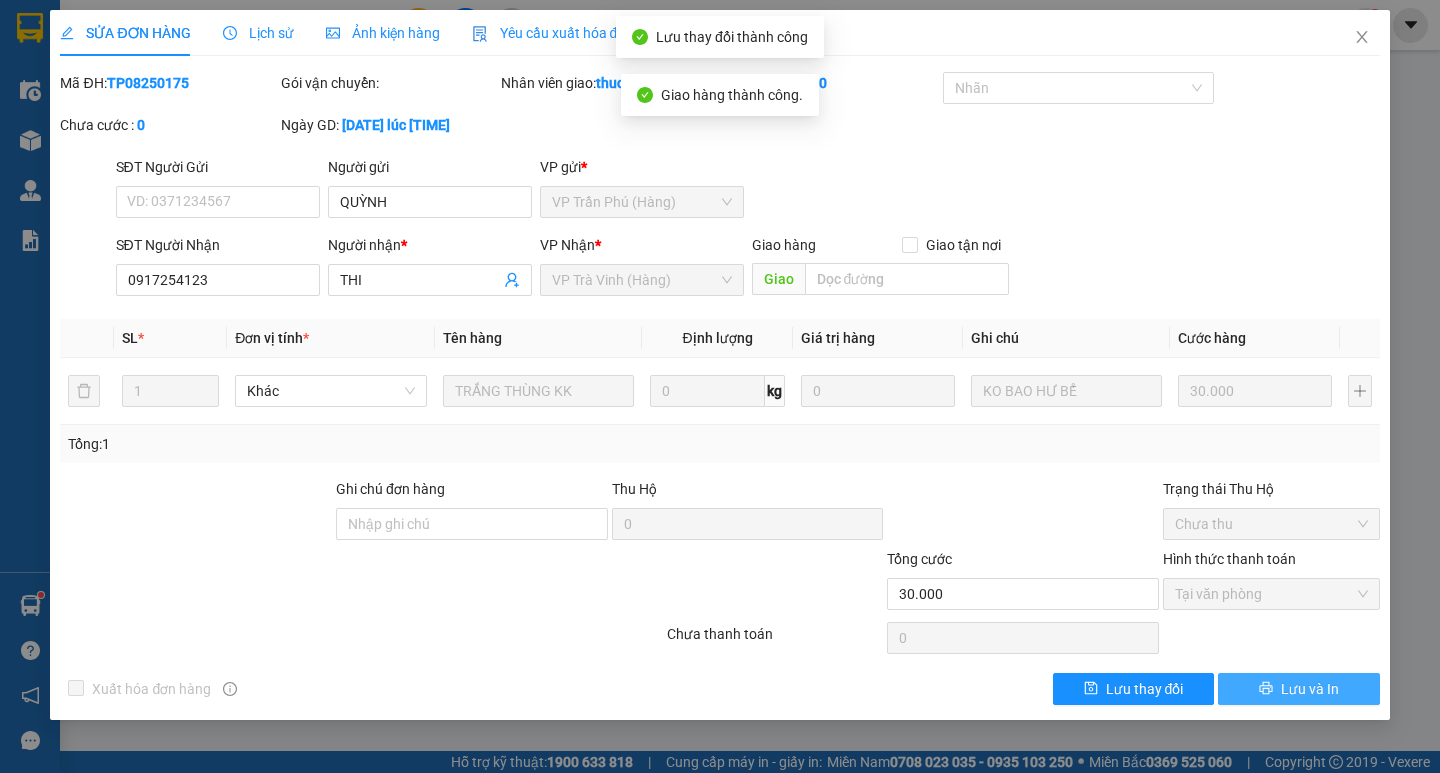 click on "Lưu và In" at bounding box center (1310, 689) 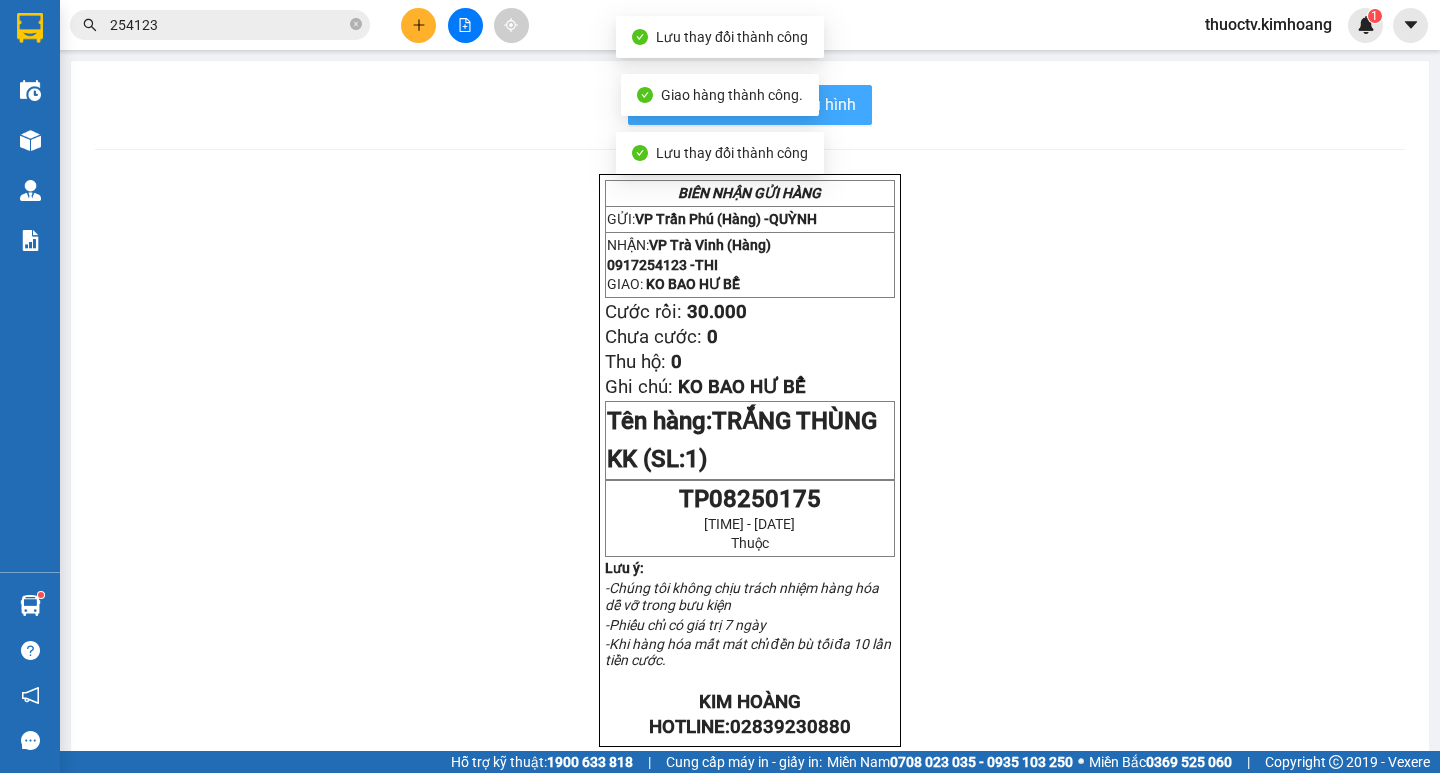 click on "In mẫu biên lai tự cấu hình" at bounding box center [762, 104] 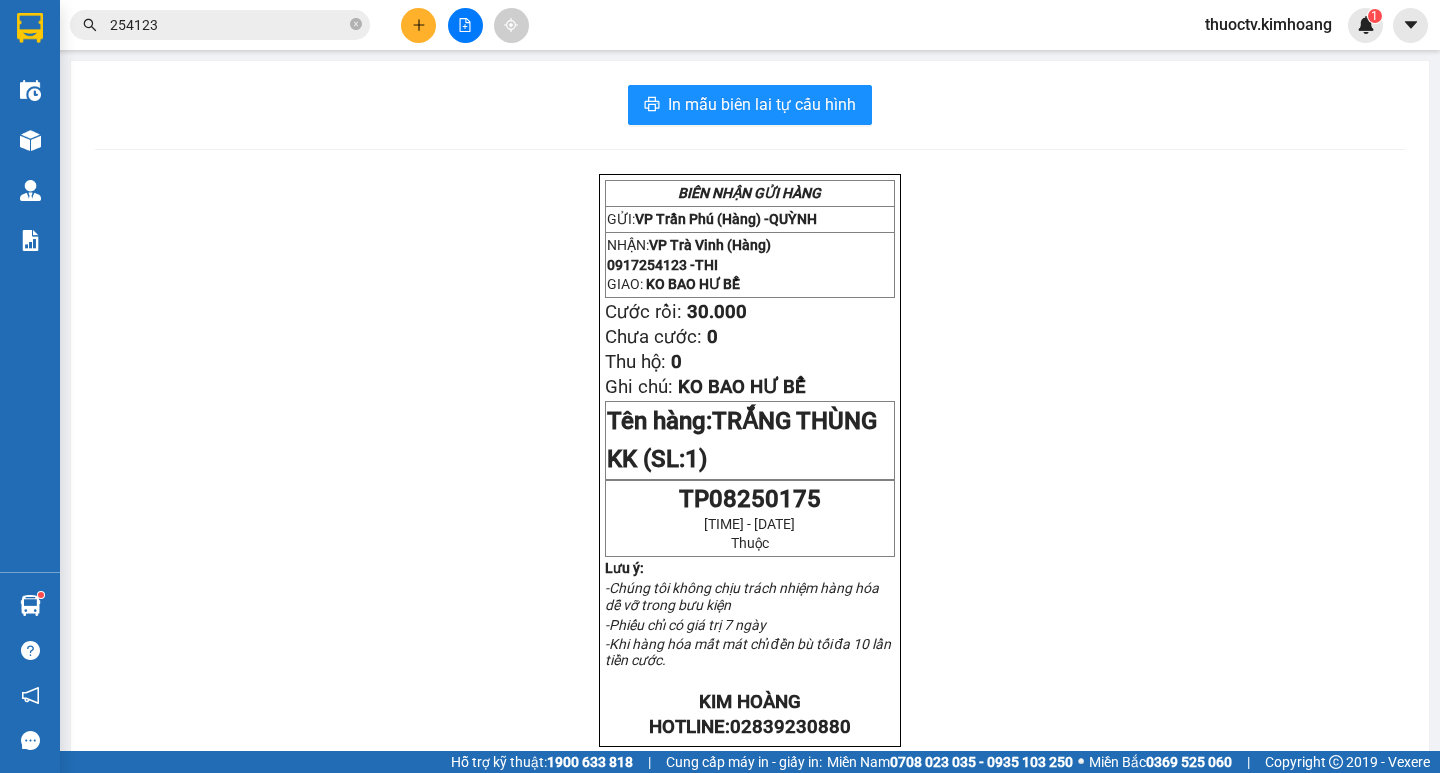 click on "254123" at bounding box center (228, 25) 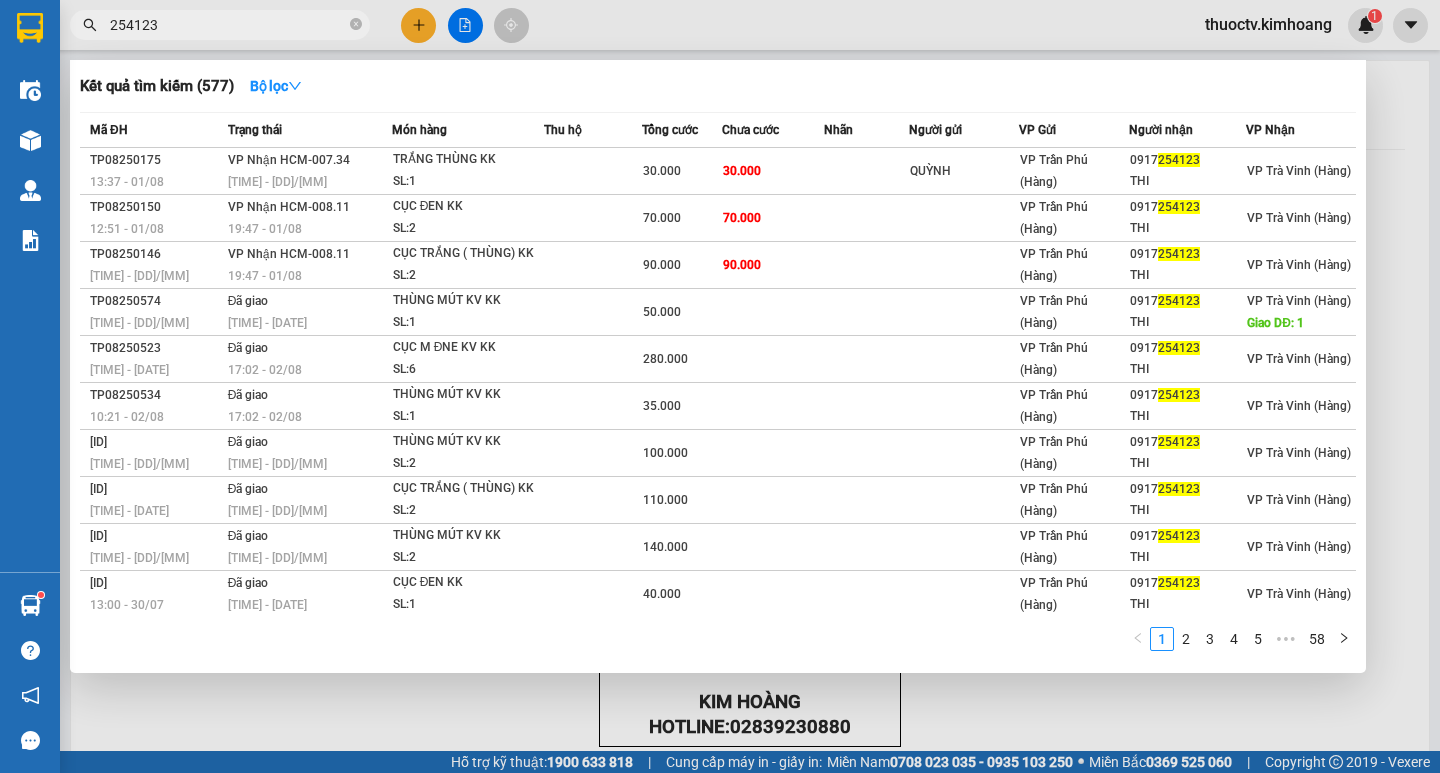 click on "254123" at bounding box center (228, 25) 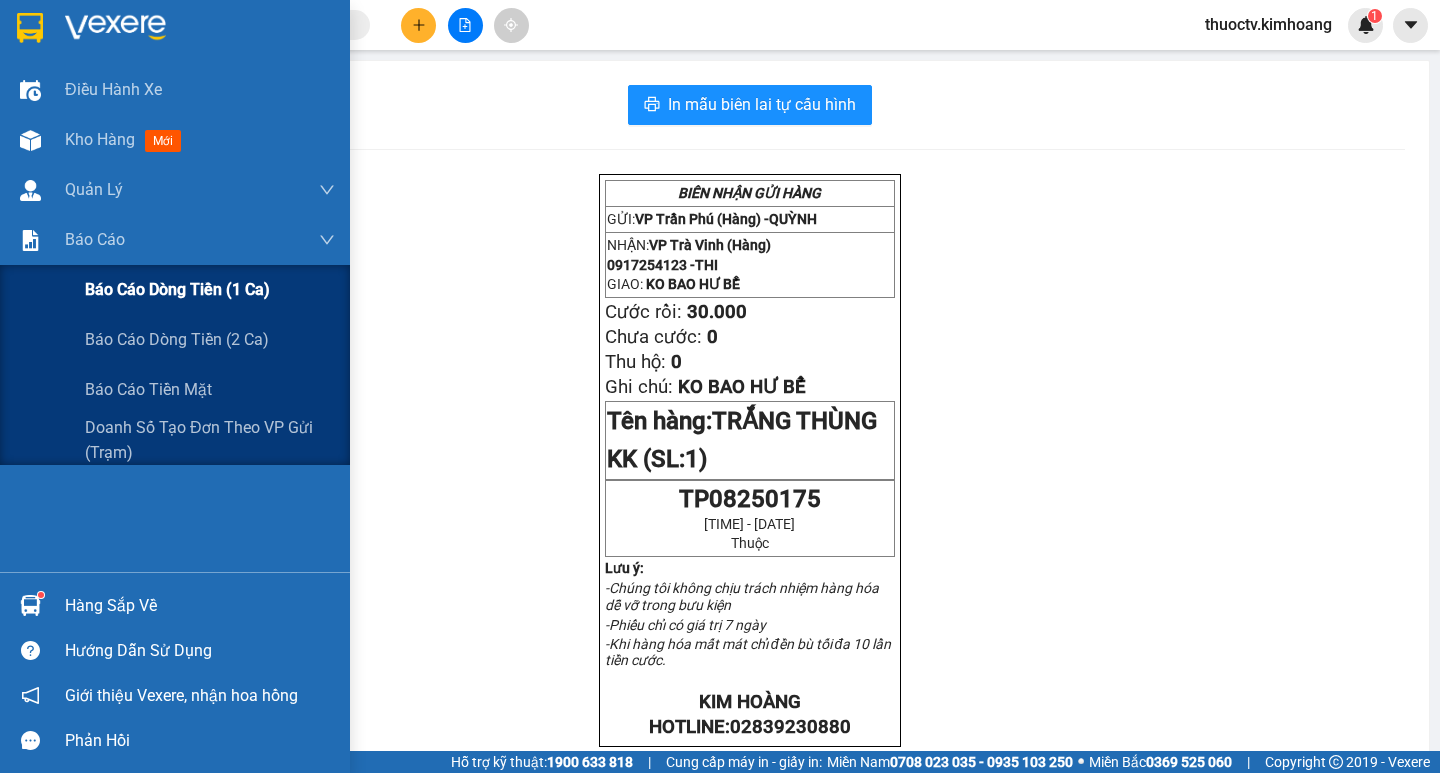 drag, startPoint x: 135, startPoint y: 283, endPoint x: 317, endPoint y: 278, distance: 182.06866 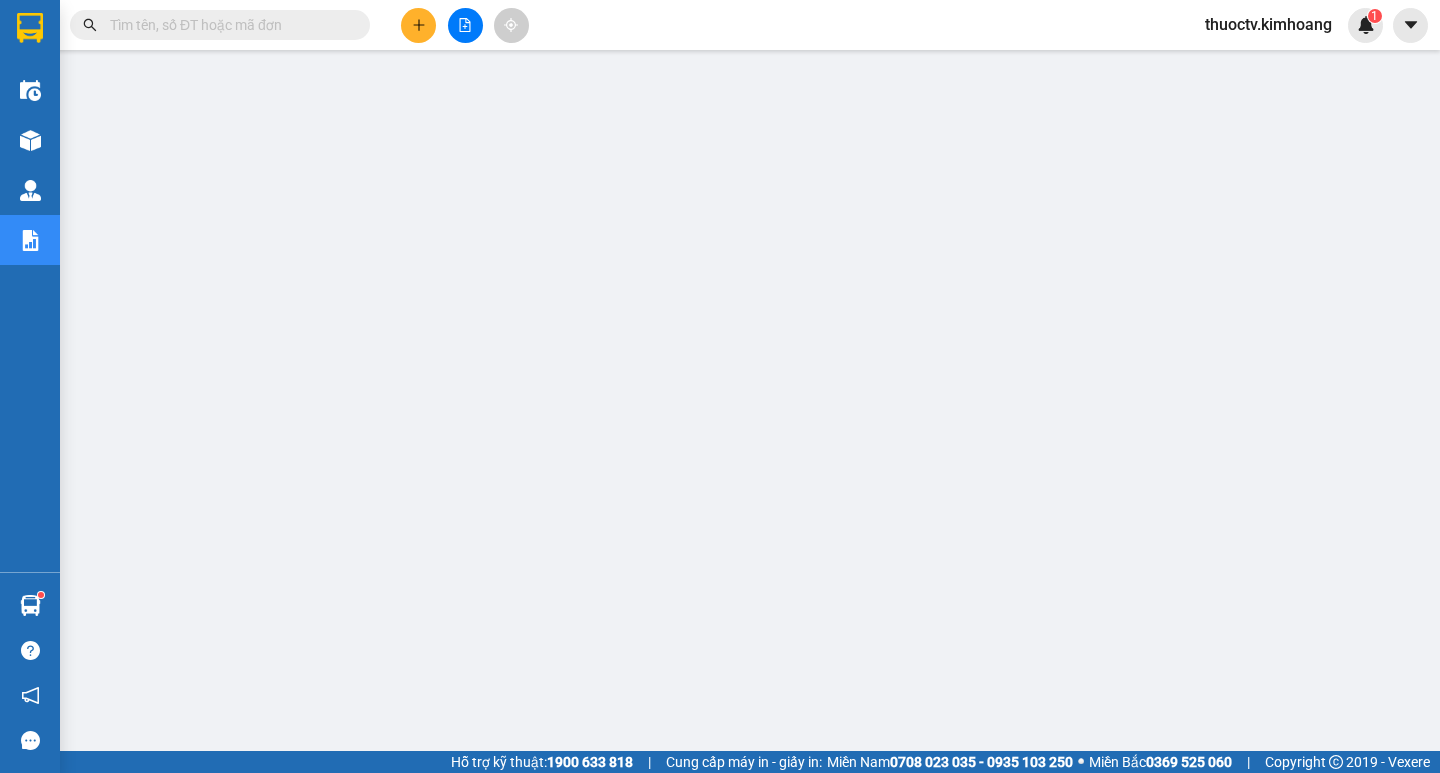 click at bounding box center [228, 25] 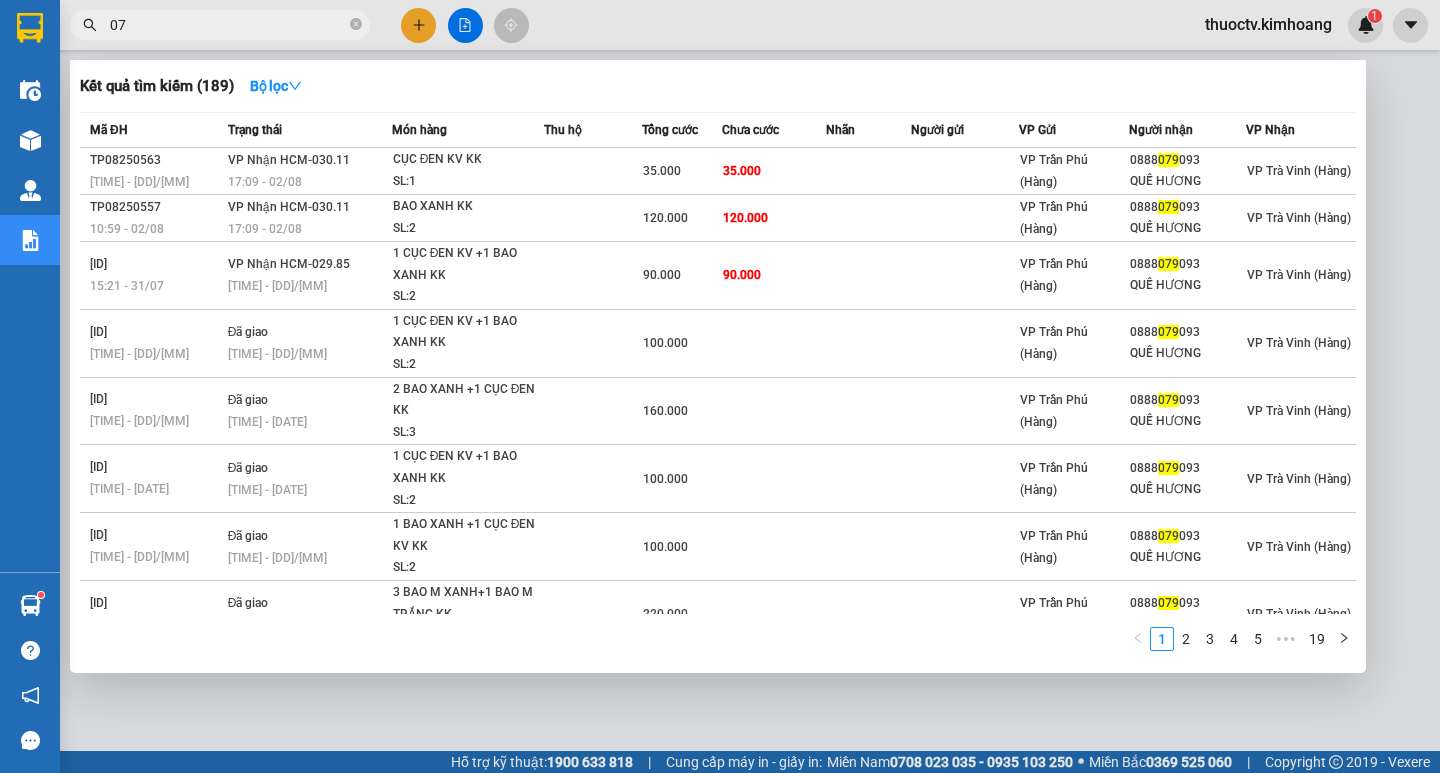 type on "0" 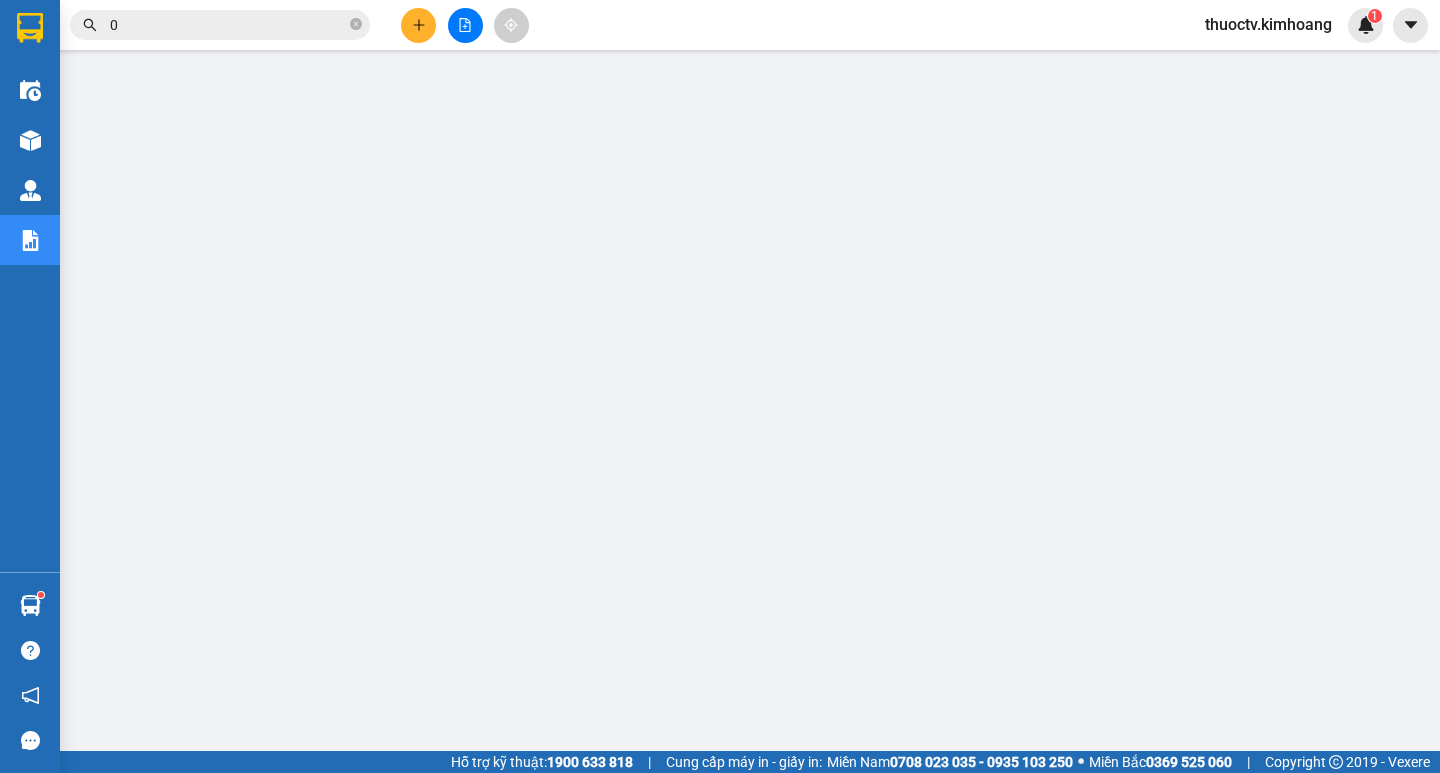 type 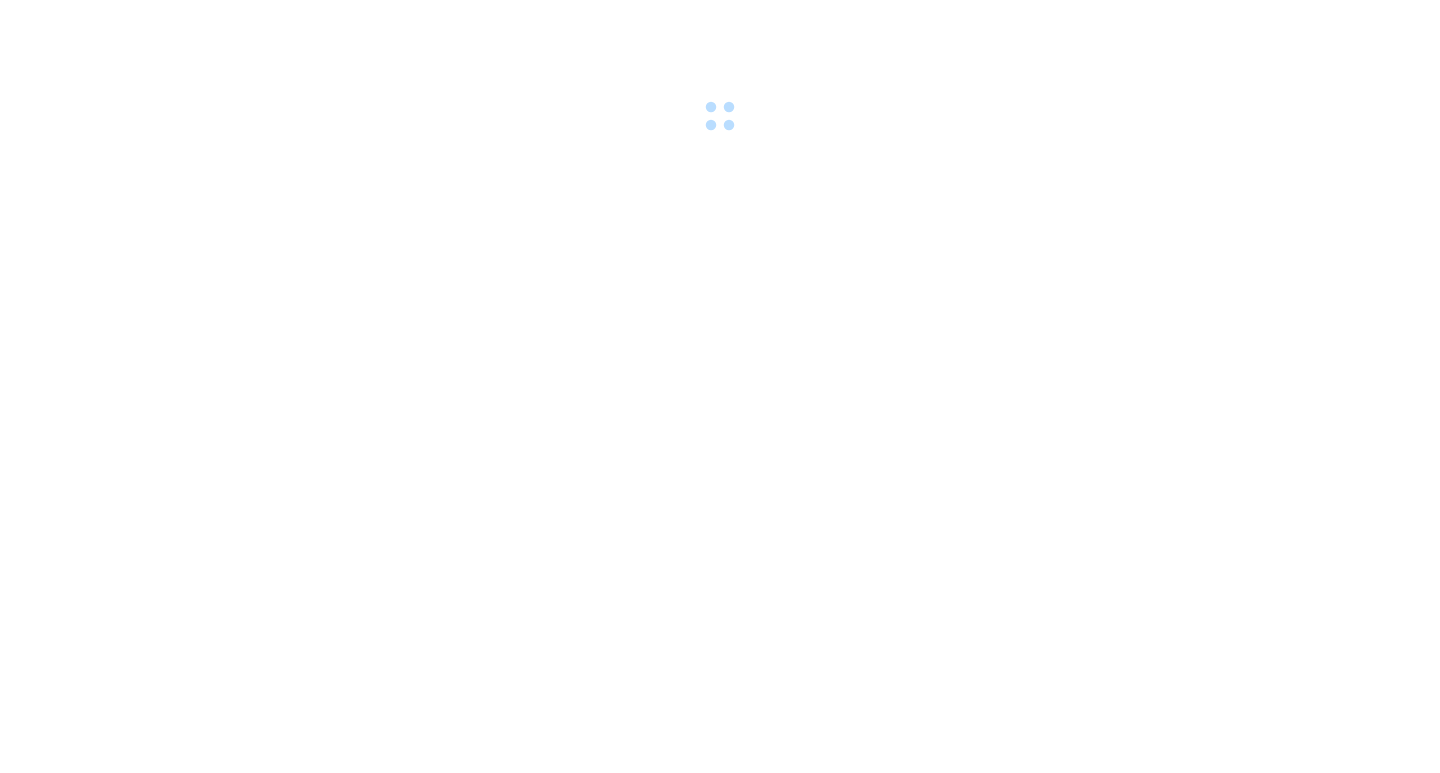 scroll, scrollTop: 0, scrollLeft: 0, axis: both 